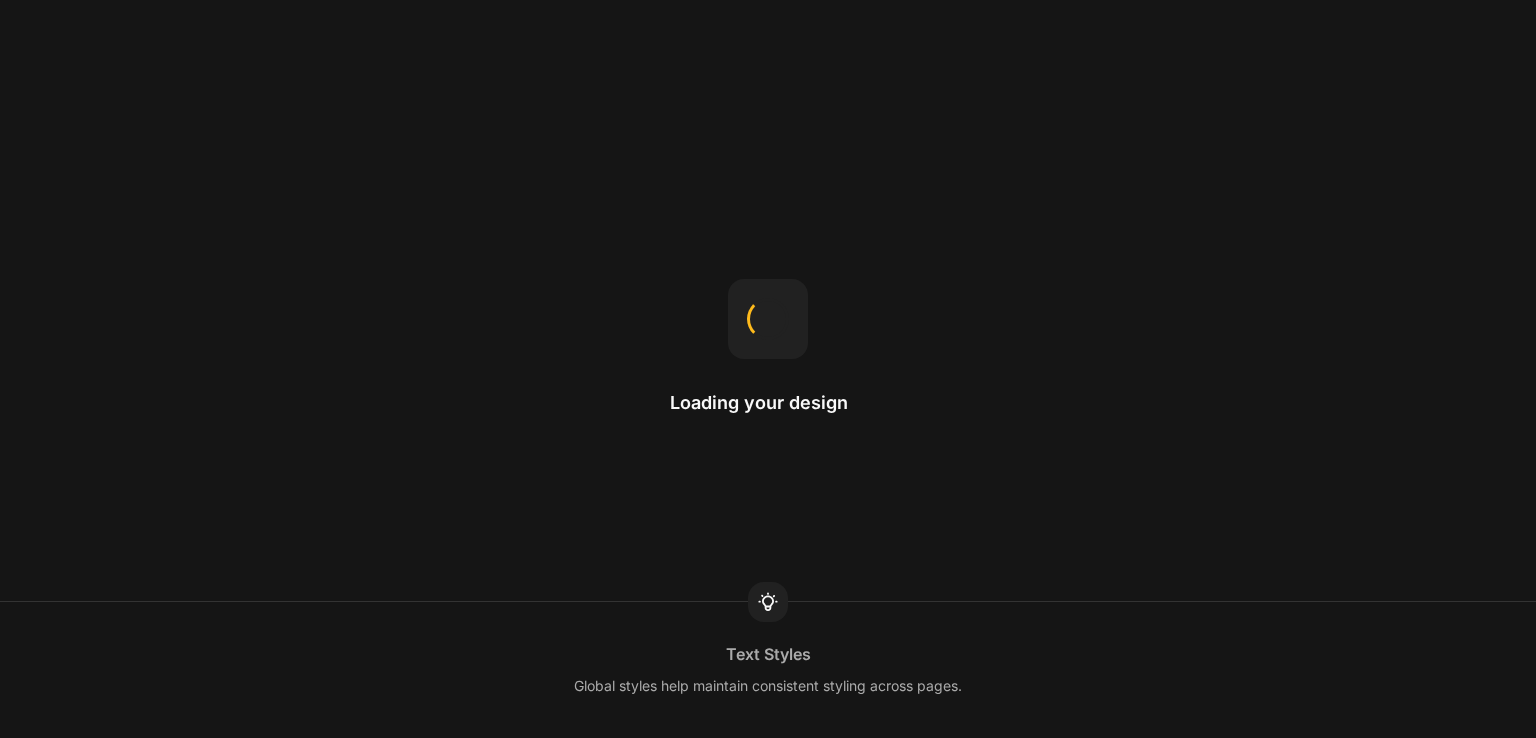 scroll, scrollTop: 0, scrollLeft: 0, axis: both 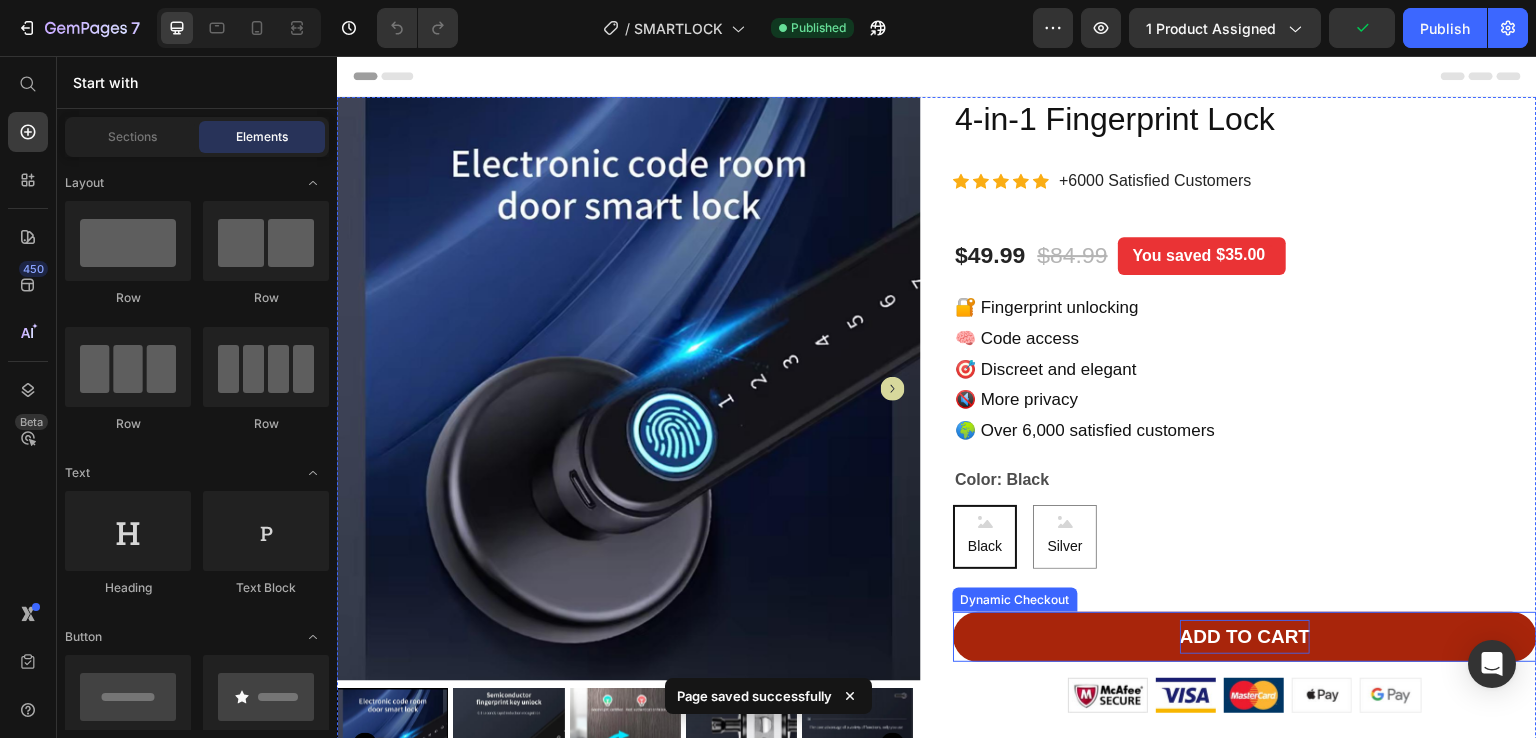 click on "ADD TO CART" at bounding box center (1245, 637) 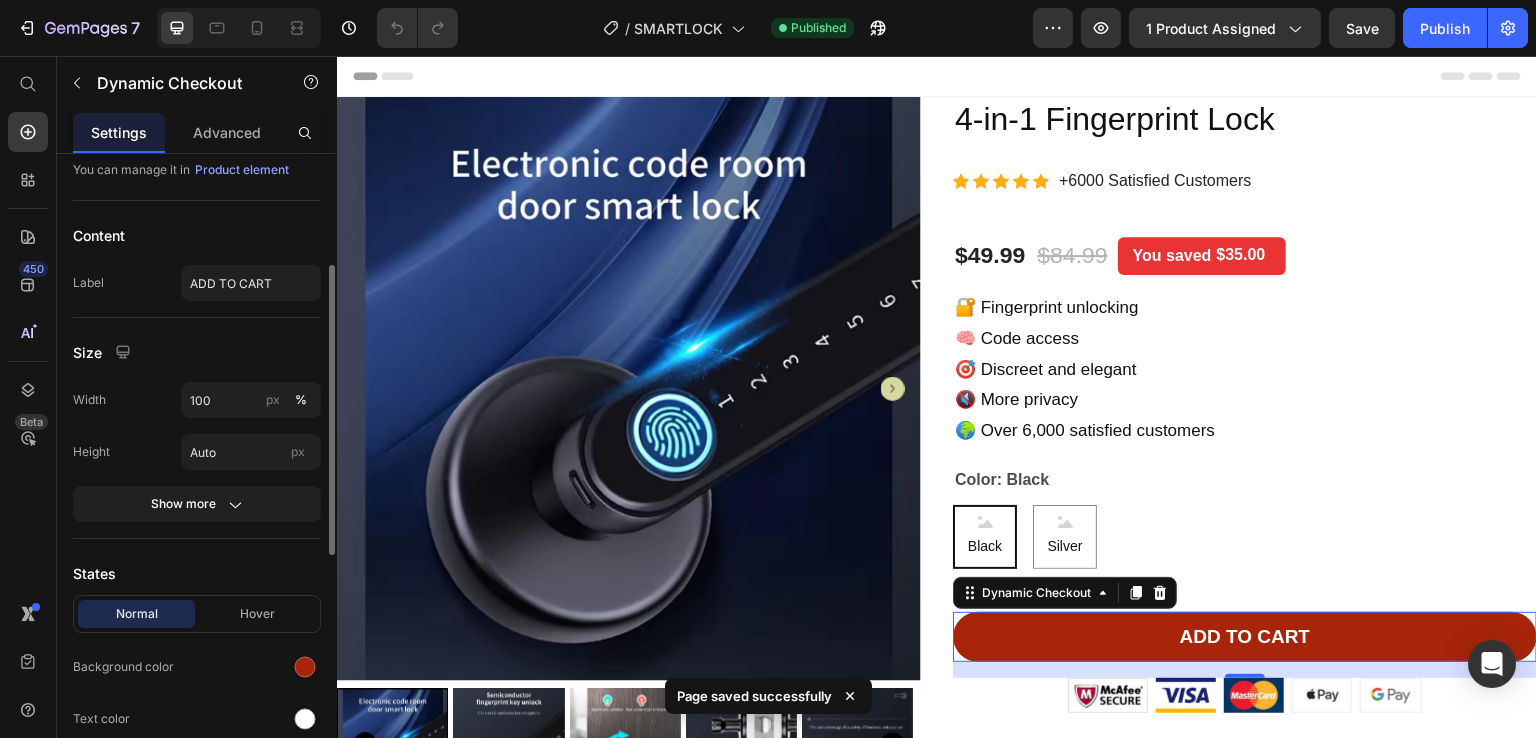 scroll, scrollTop: 216, scrollLeft: 0, axis: vertical 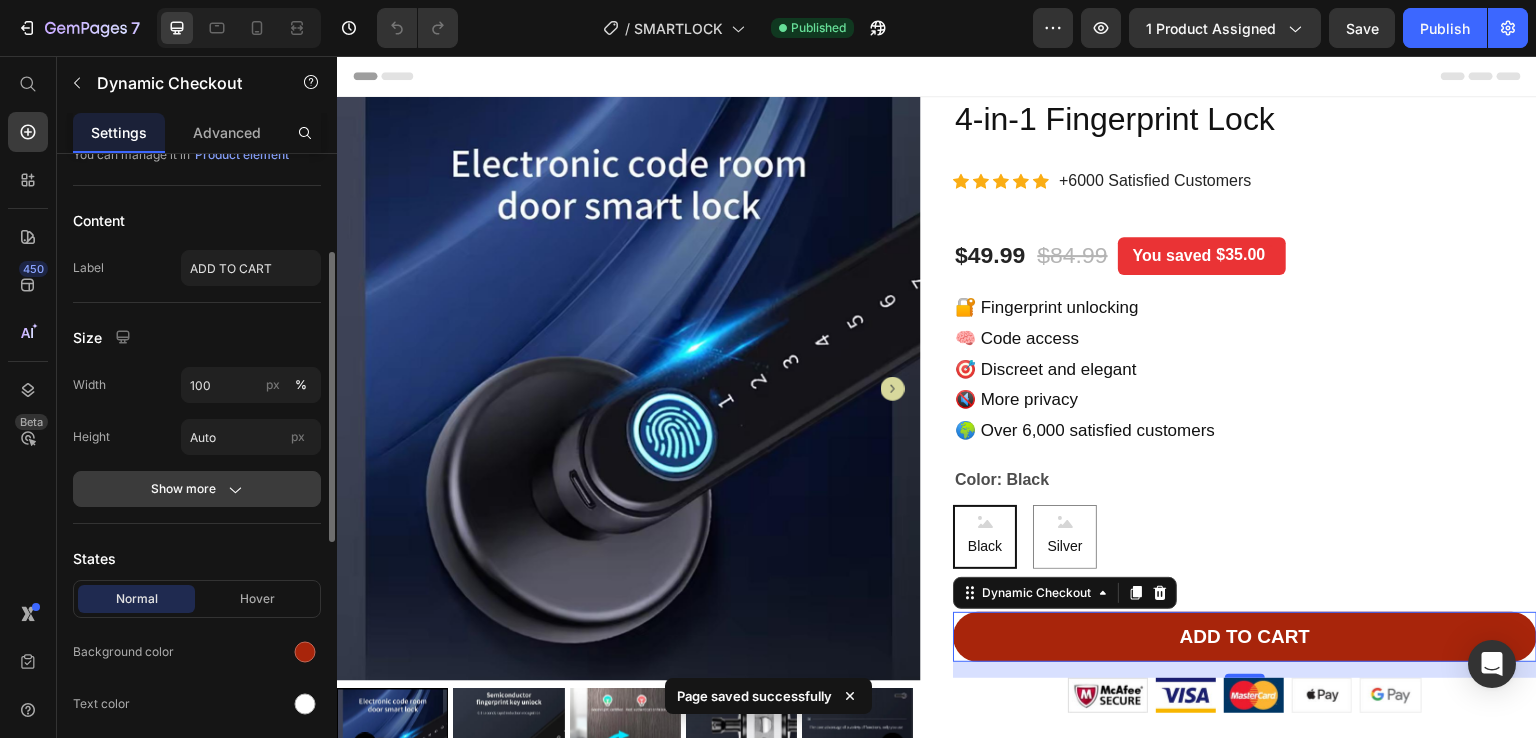 click on "Show more" 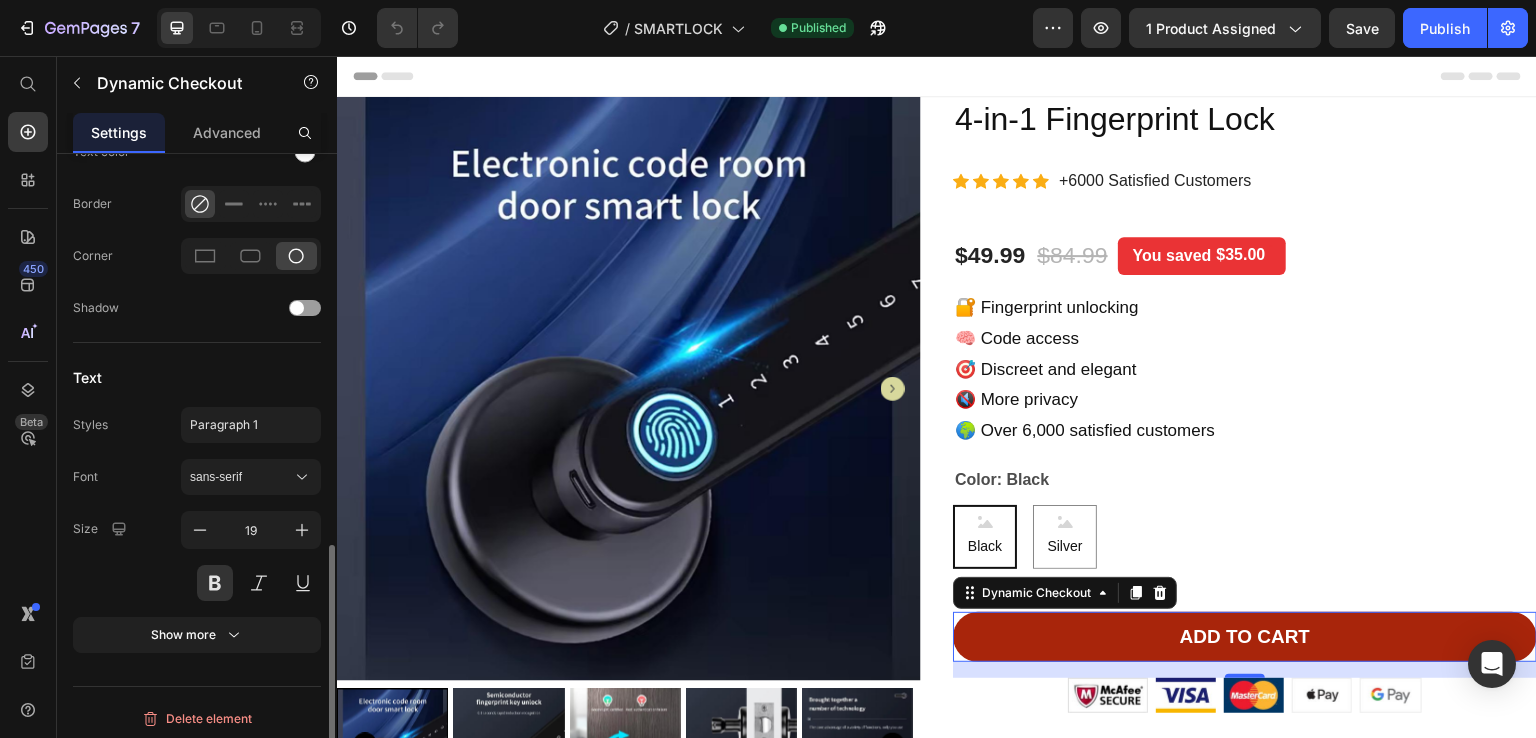scroll, scrollTop: 972, scrollLeft: 0, axis: vertical 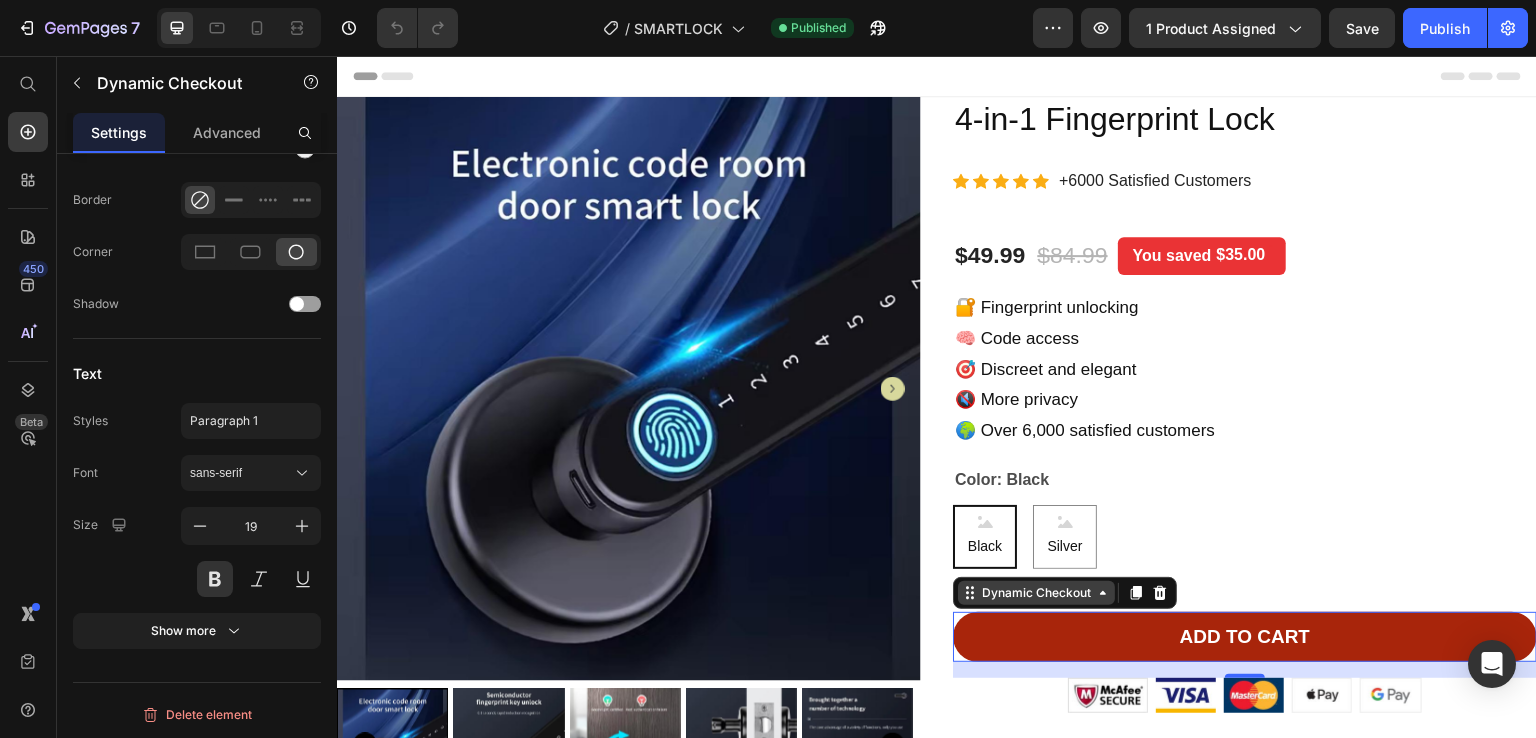 click on "Dynamic Checkout" at bounding box center (1036, 593) 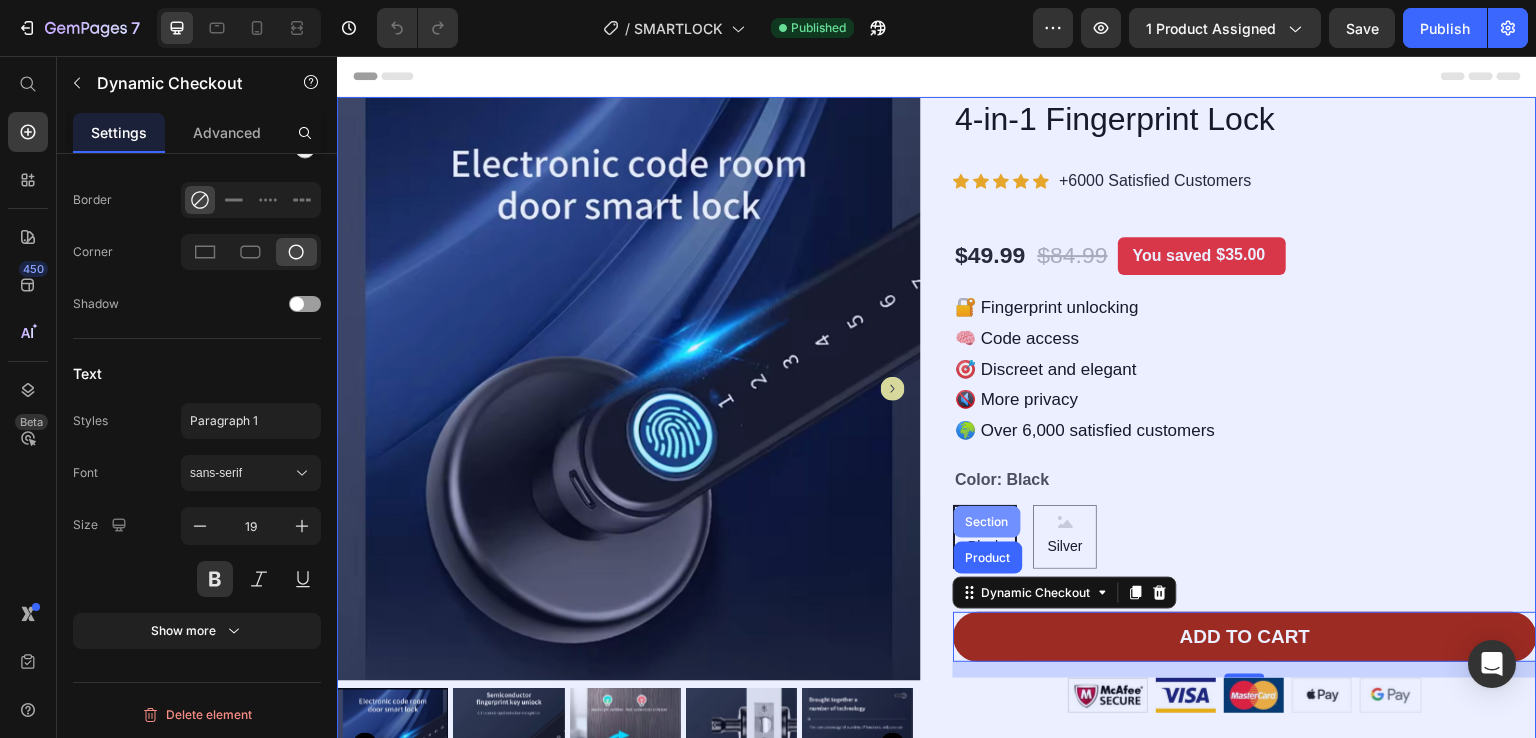 click on "Section" at bounding box center [987, 522] 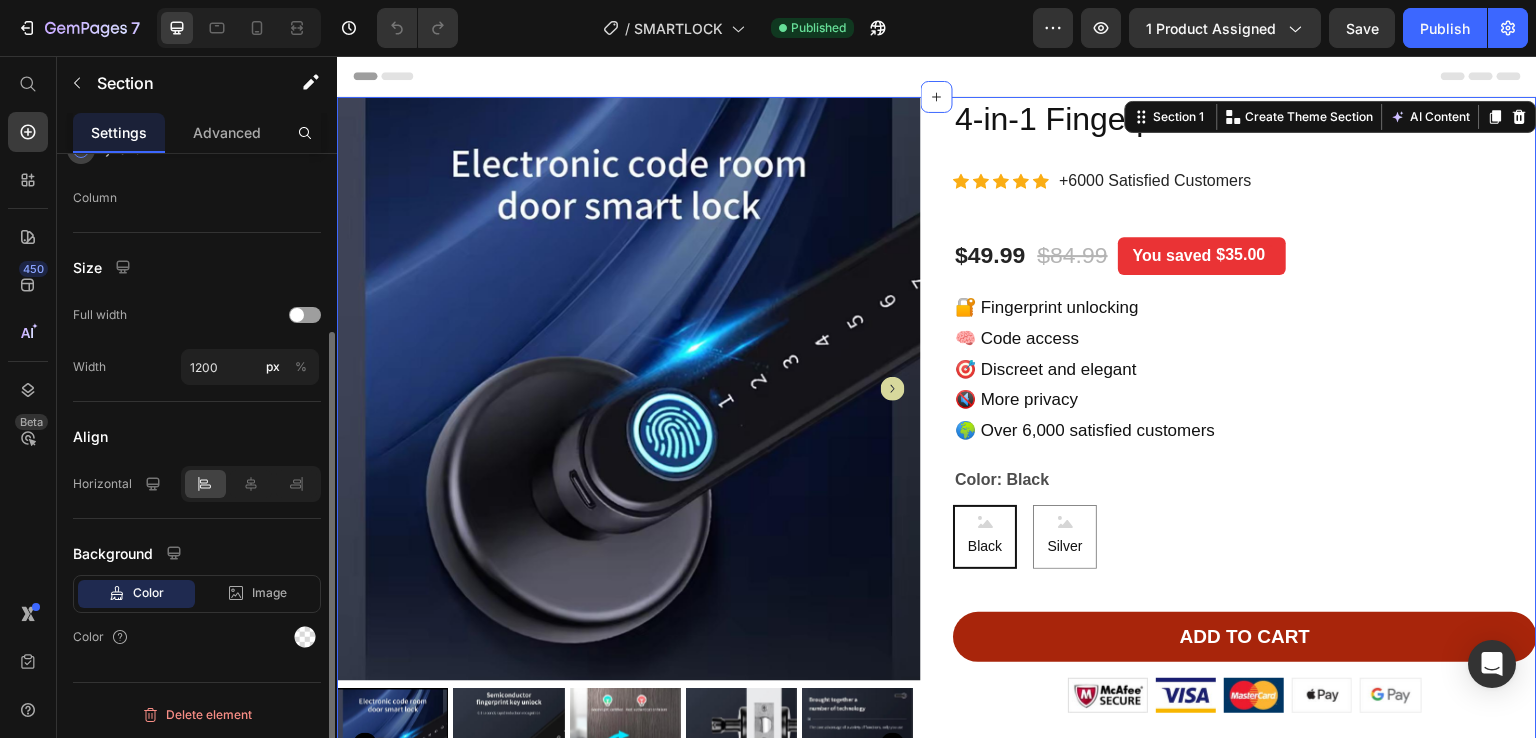 scroll, scrollTop: 0, scrollLeft: 0, axis: both 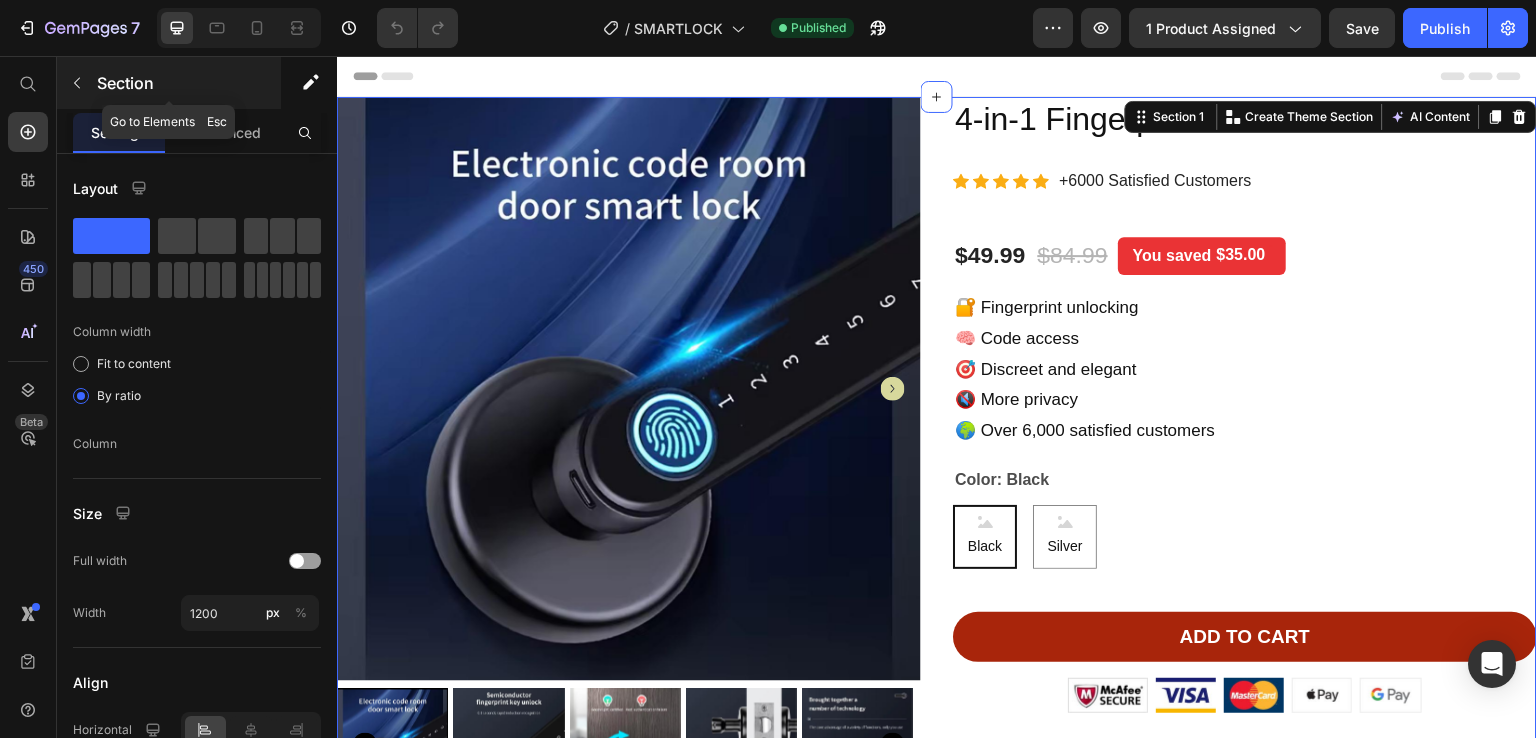 click 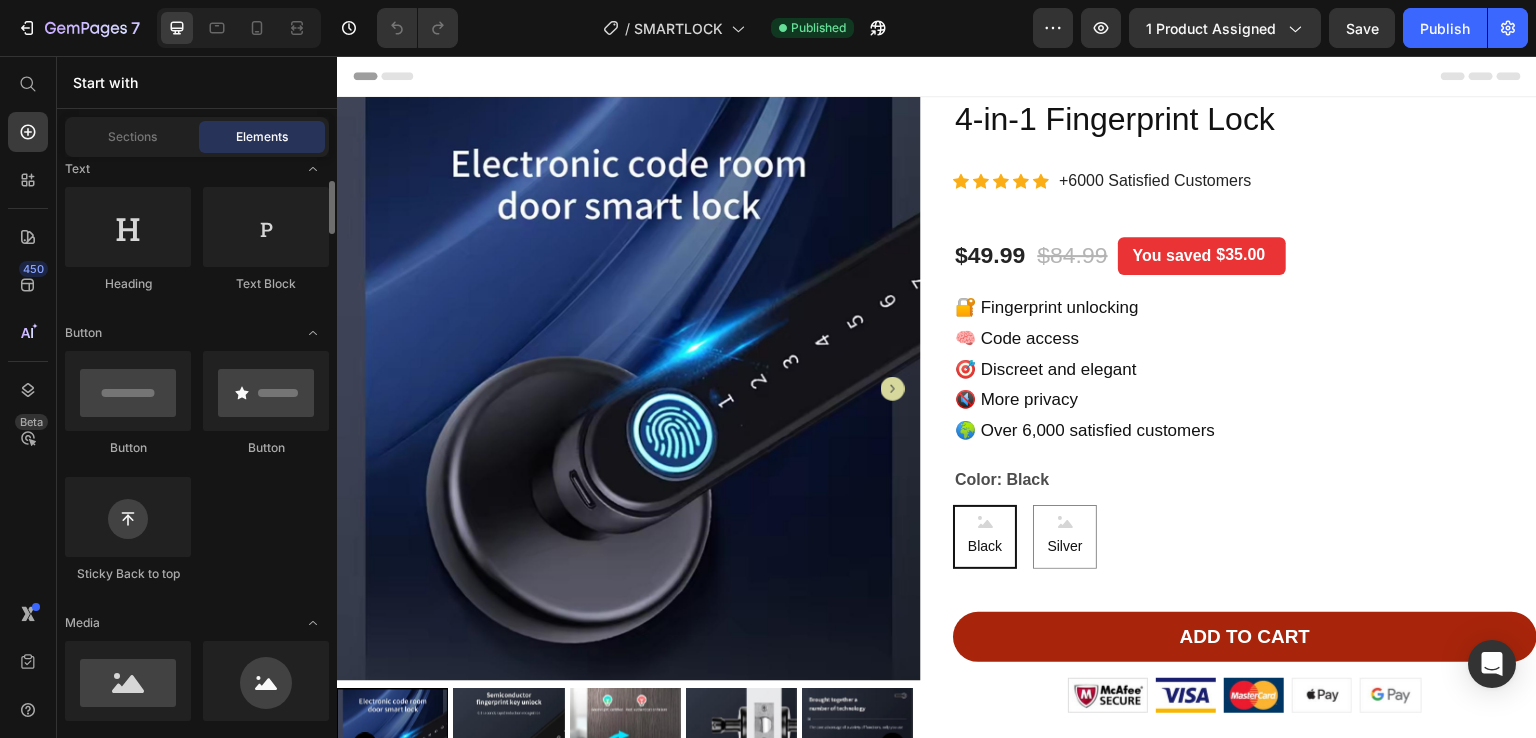 scroll, scrollTop: 305, scrollLeft: 0, axis: vertical 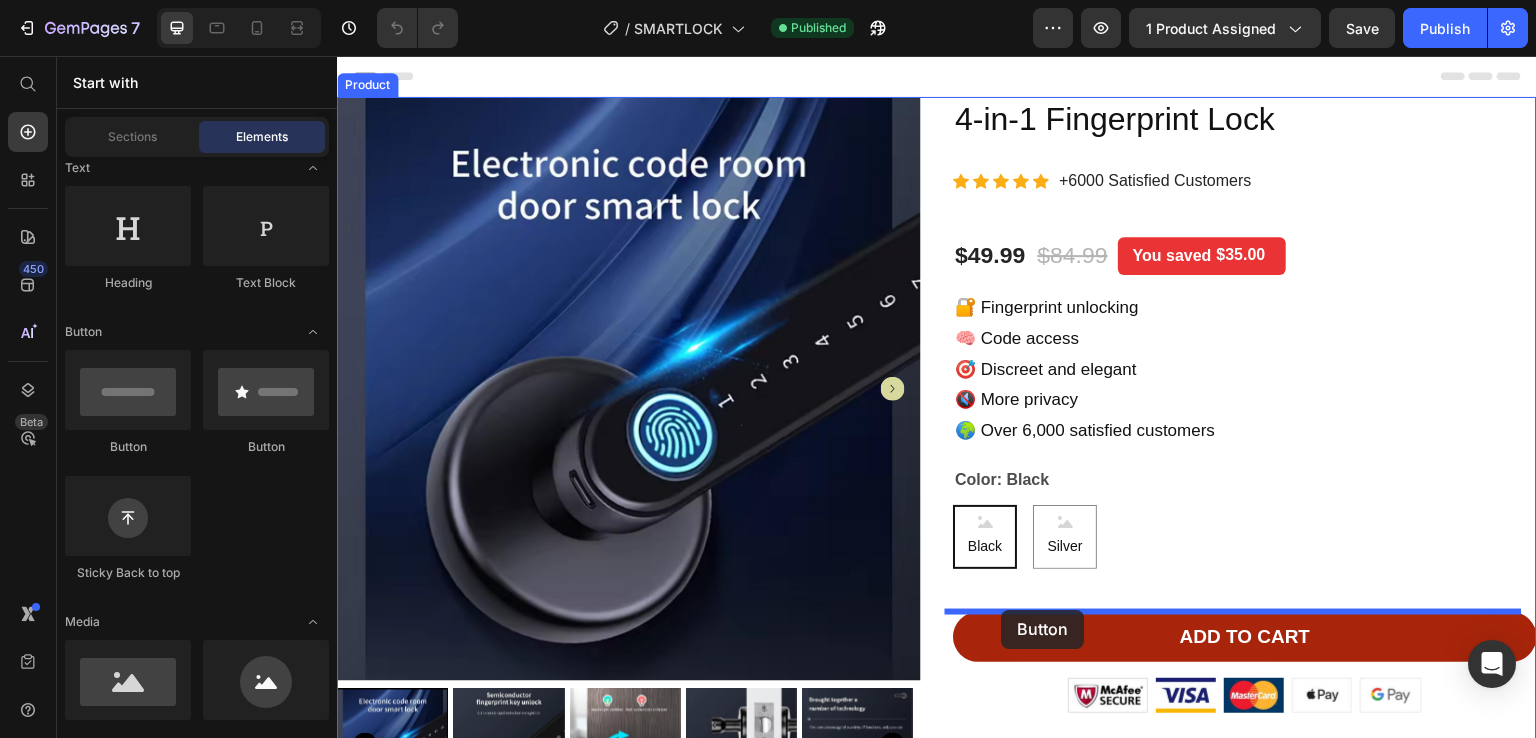 drag, startPoint x: 461, startPoint y: 477, endPoint x: 1002, endPoint y: 610, distance: 557.1086 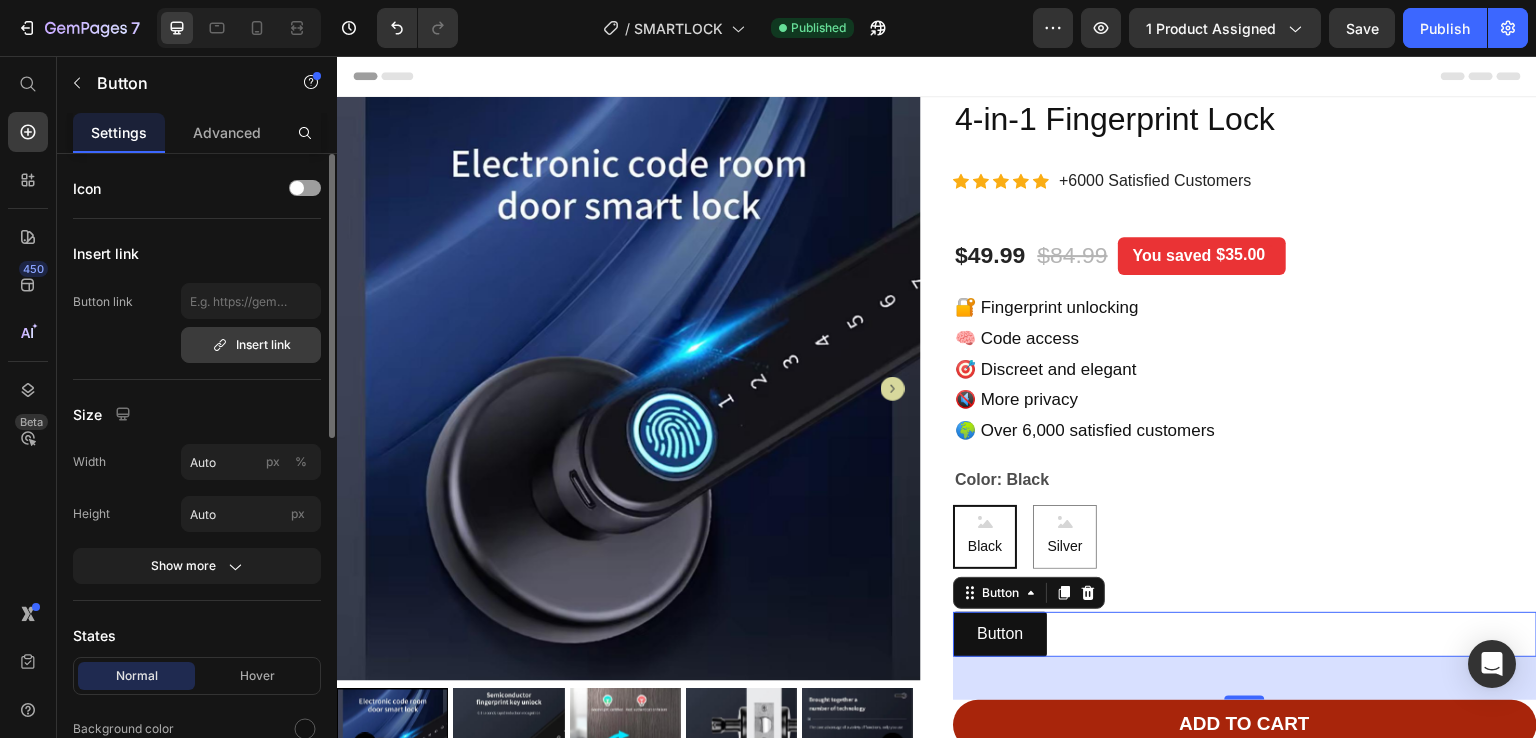 click on "Insert link" at bounding box center [251, 345] 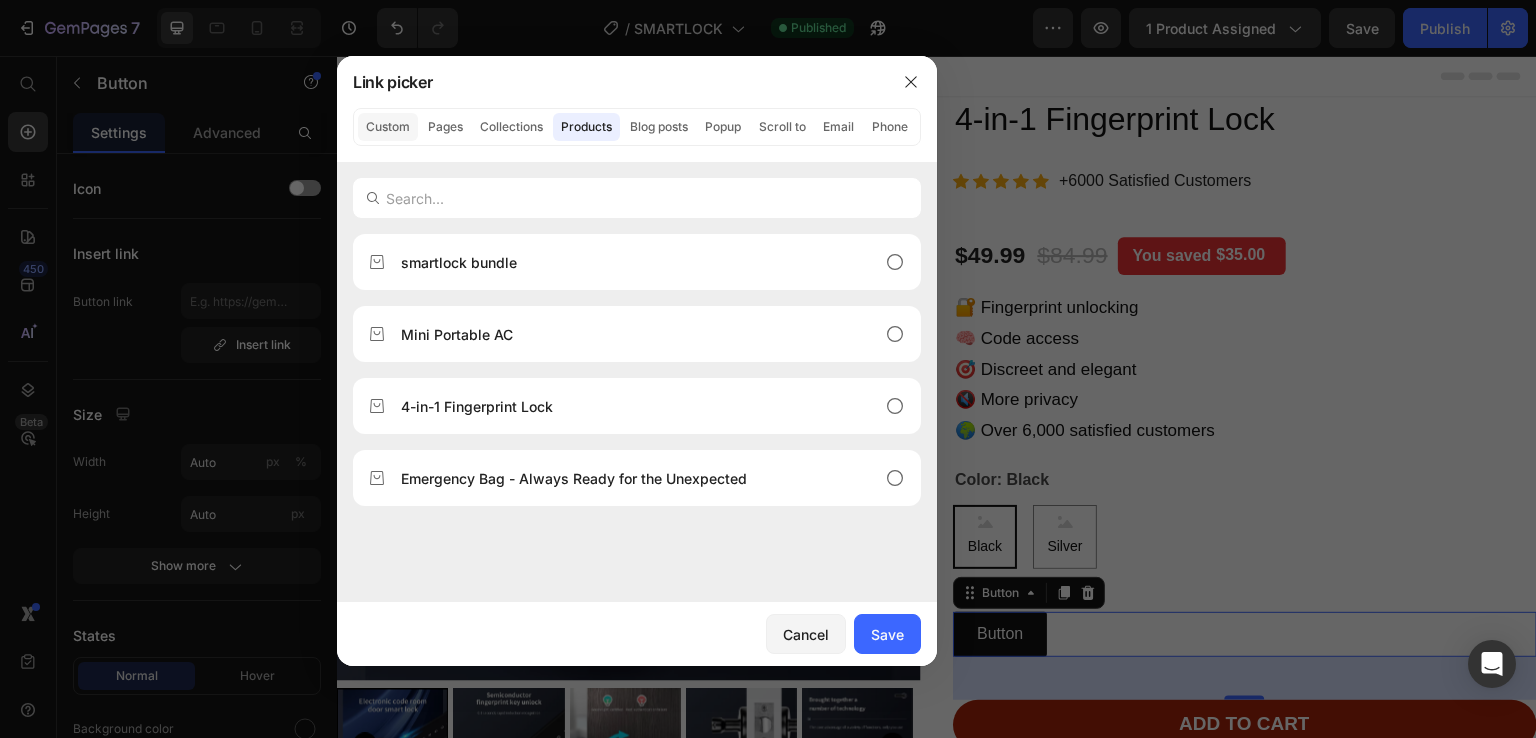 click on "Custom" 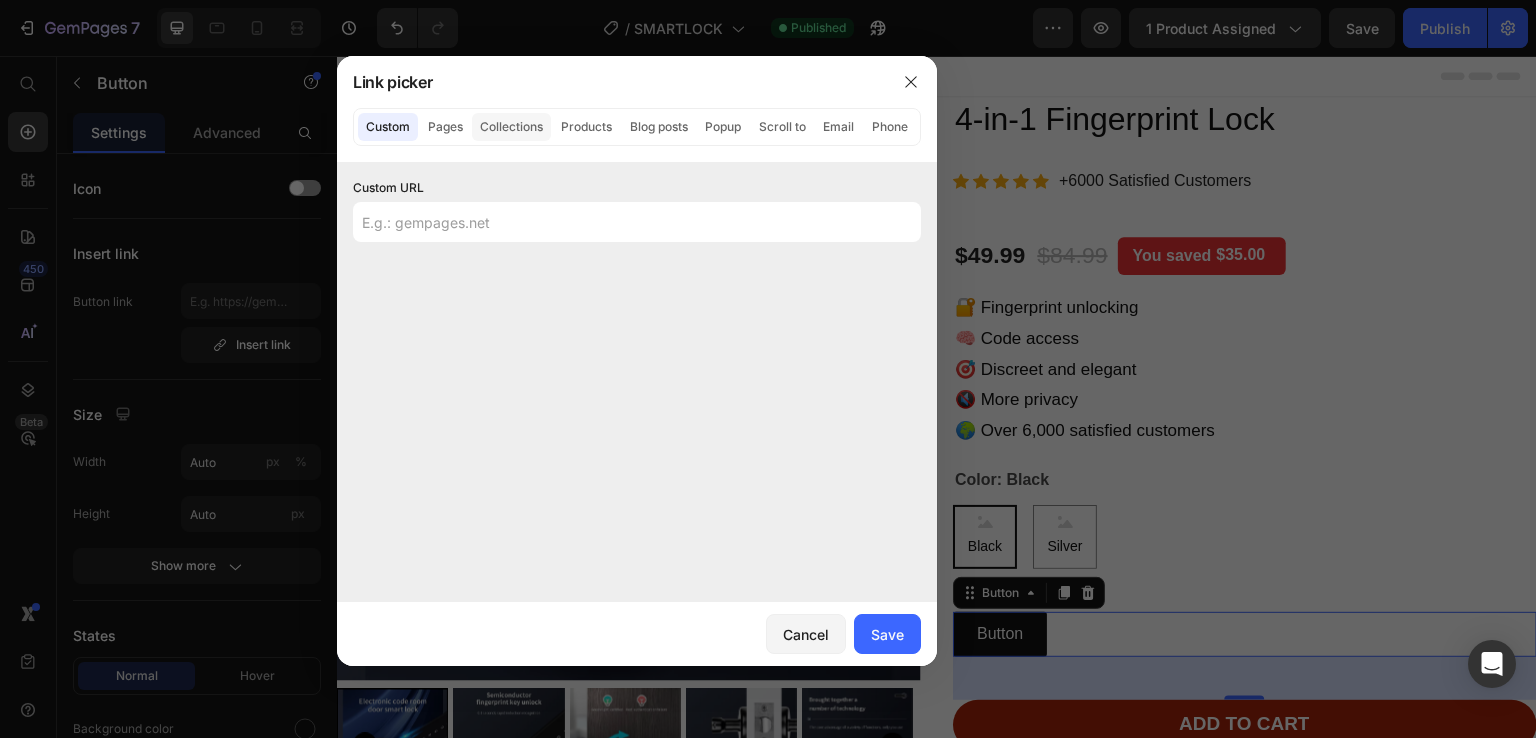 click on "Collections" 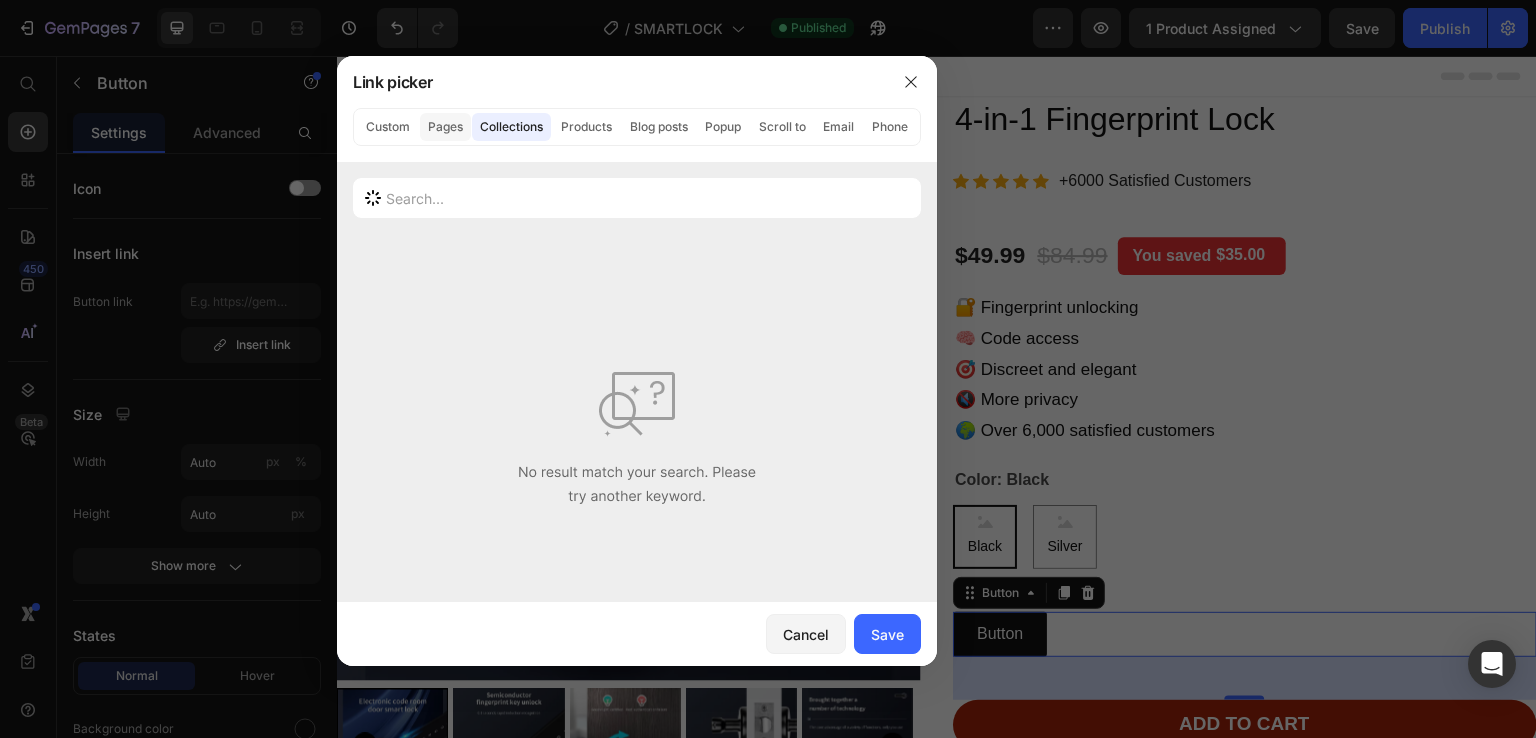 click on "Pages" 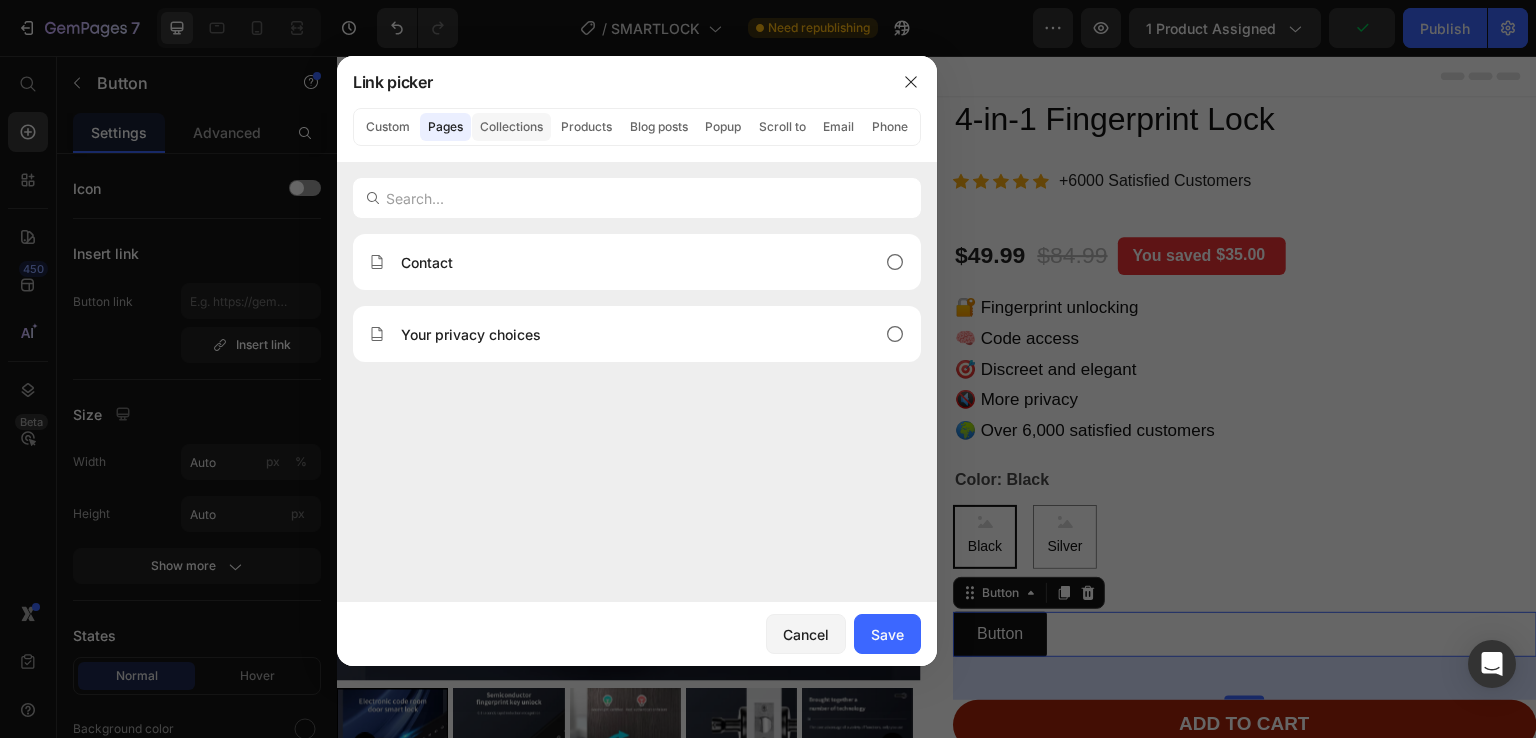 click on "Collections" 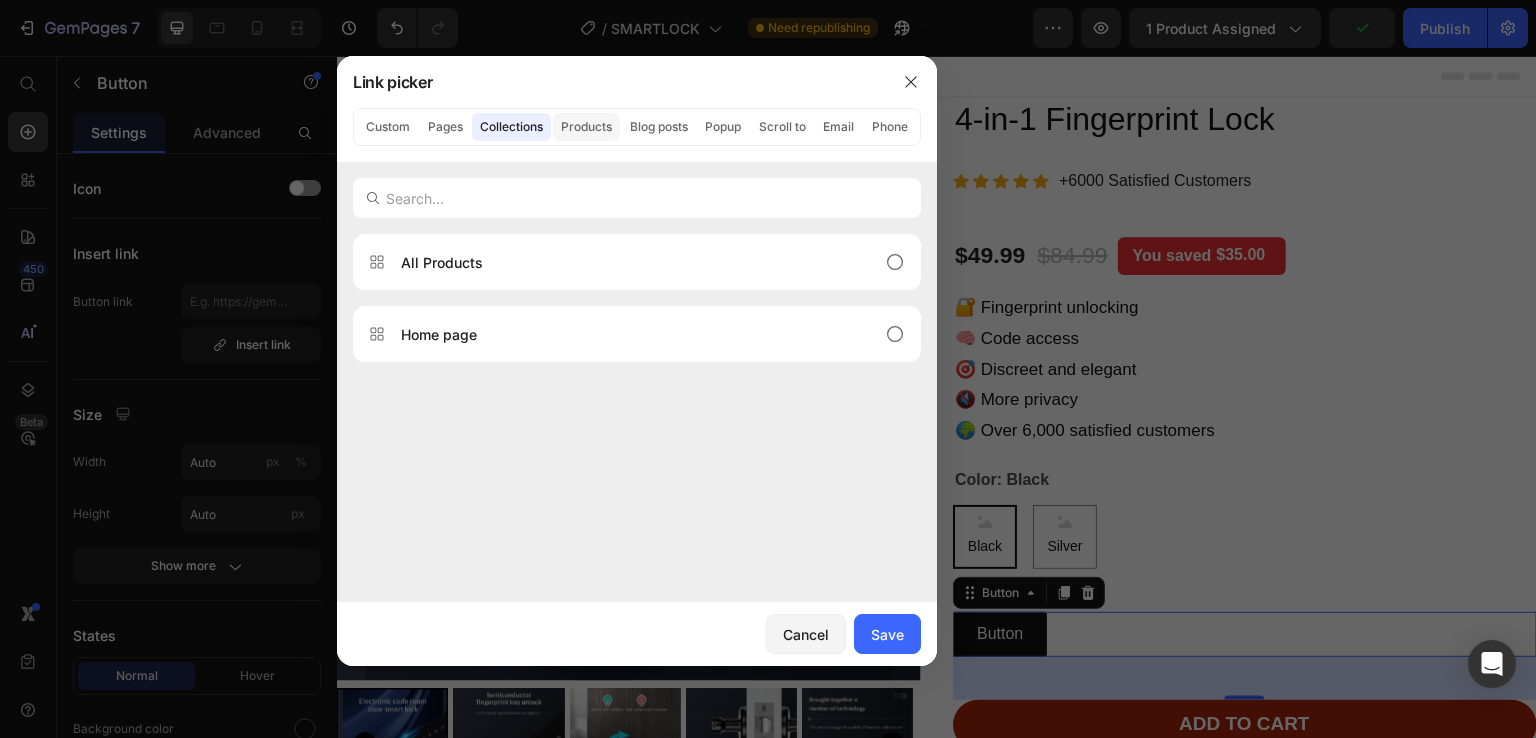 click on "Products" 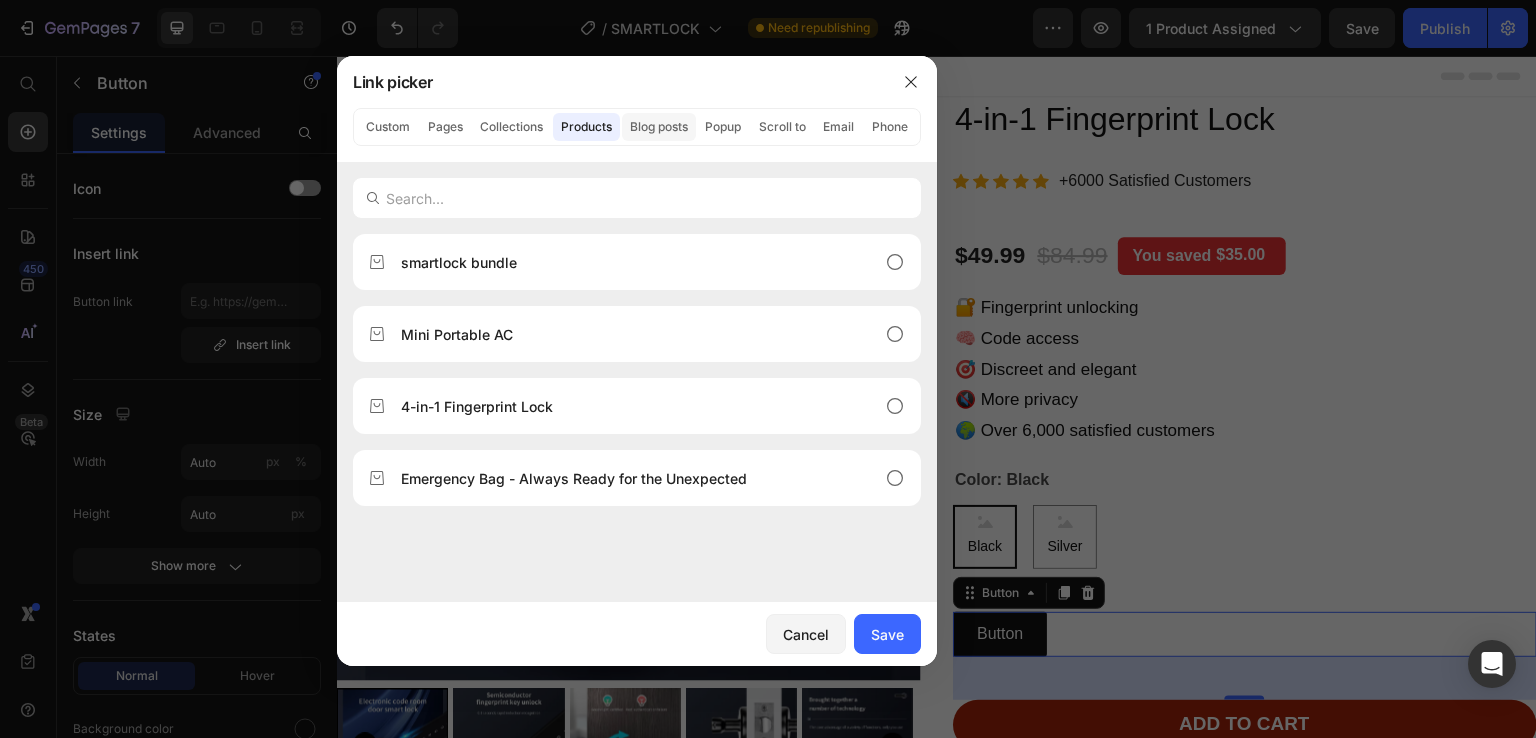 click on "Blog posts" 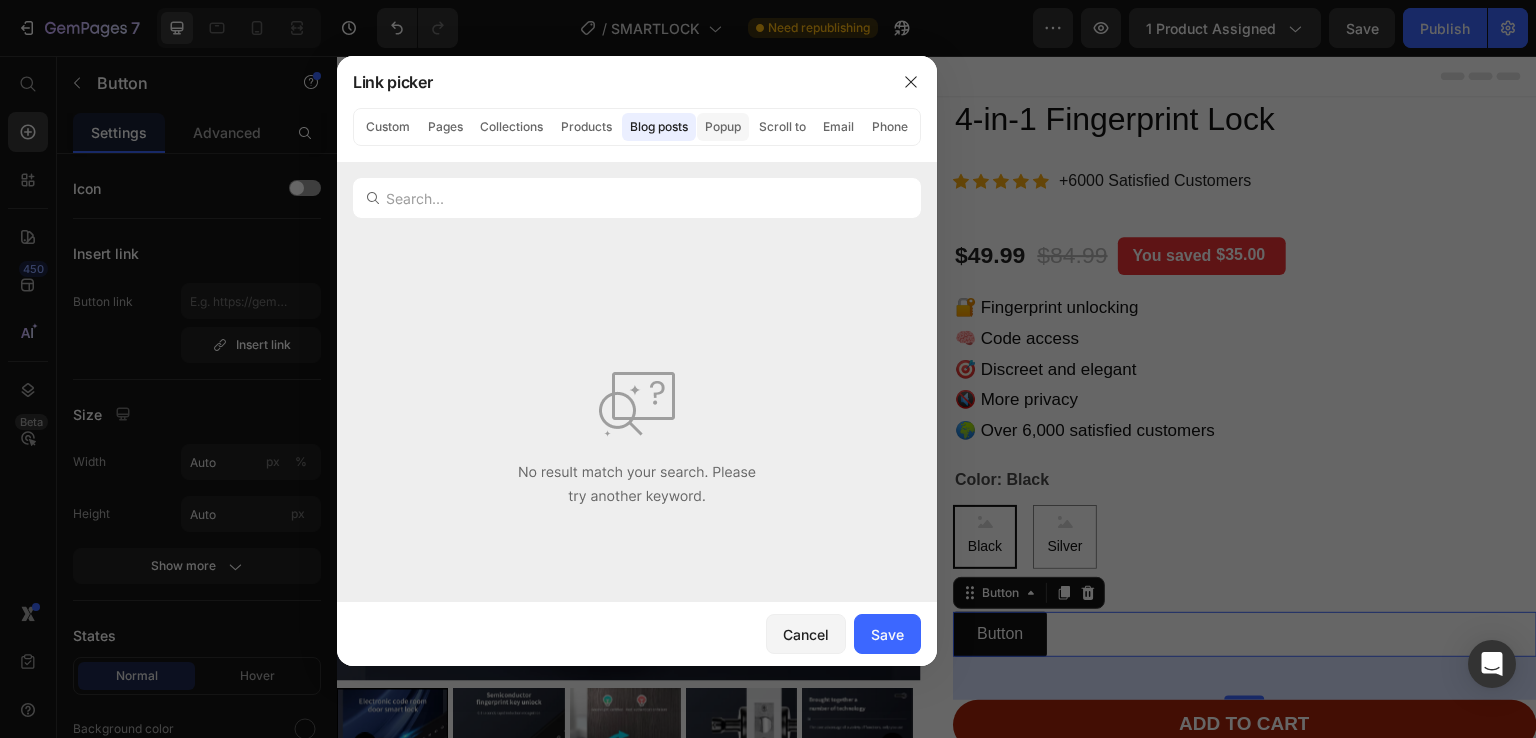 click on "Popup" 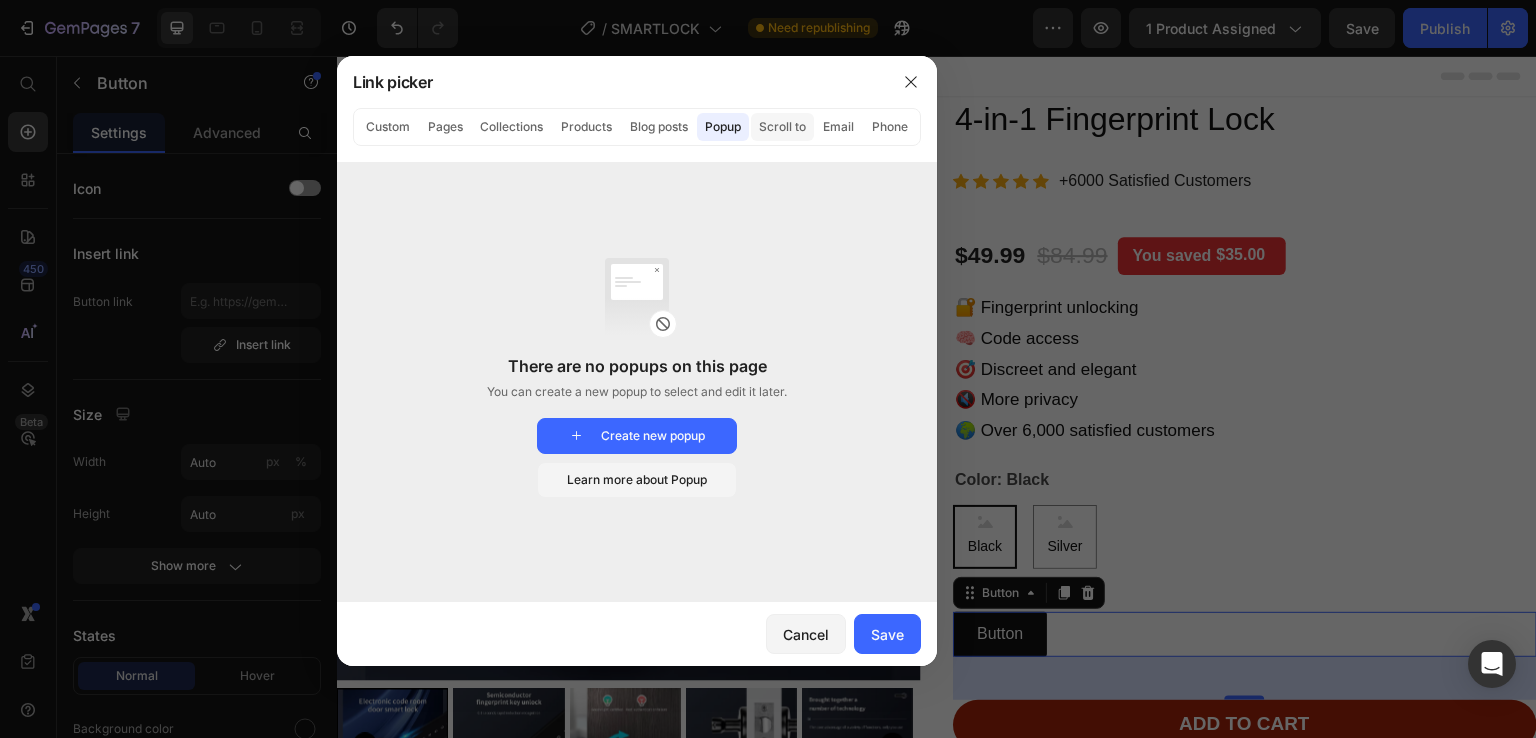 click on "Scroll to" 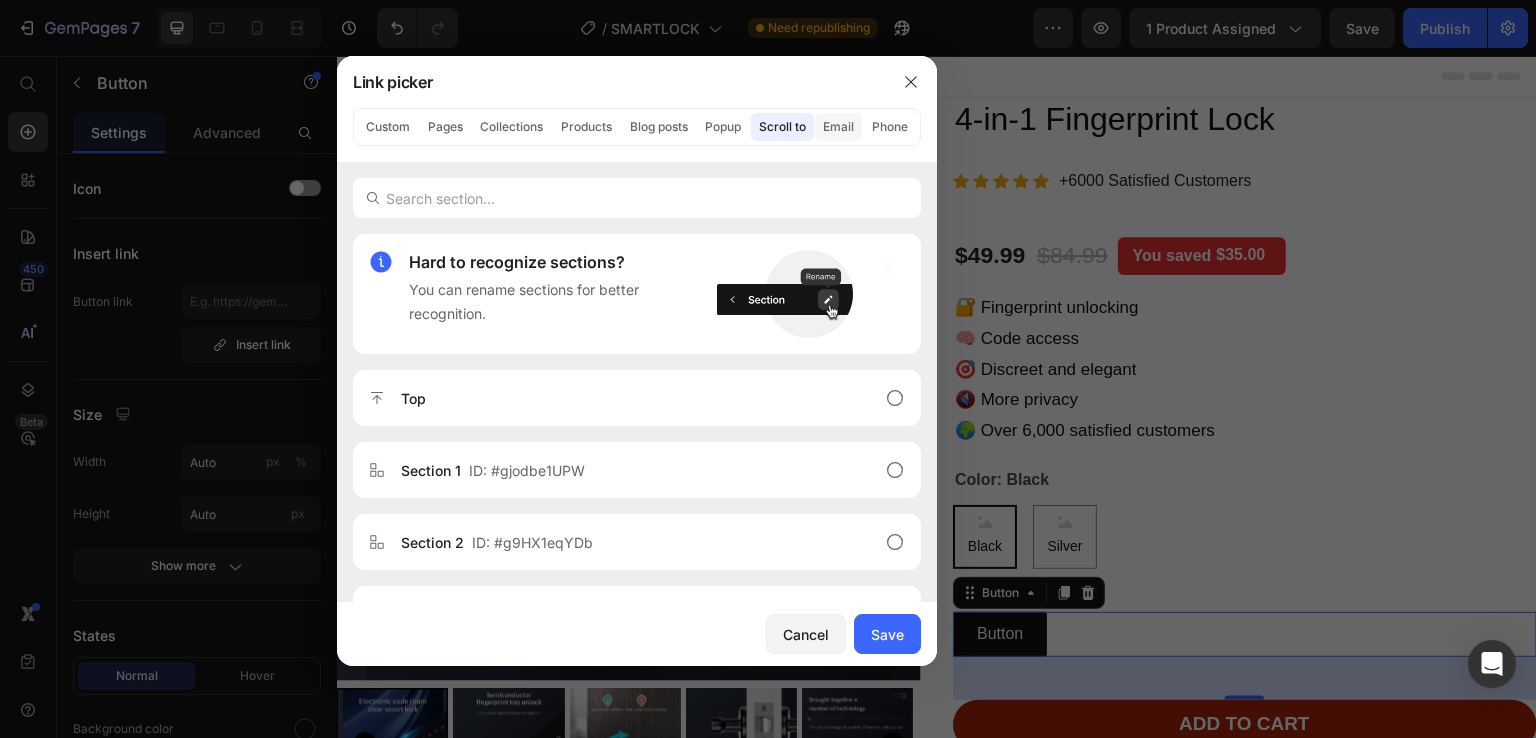 click on "Email" 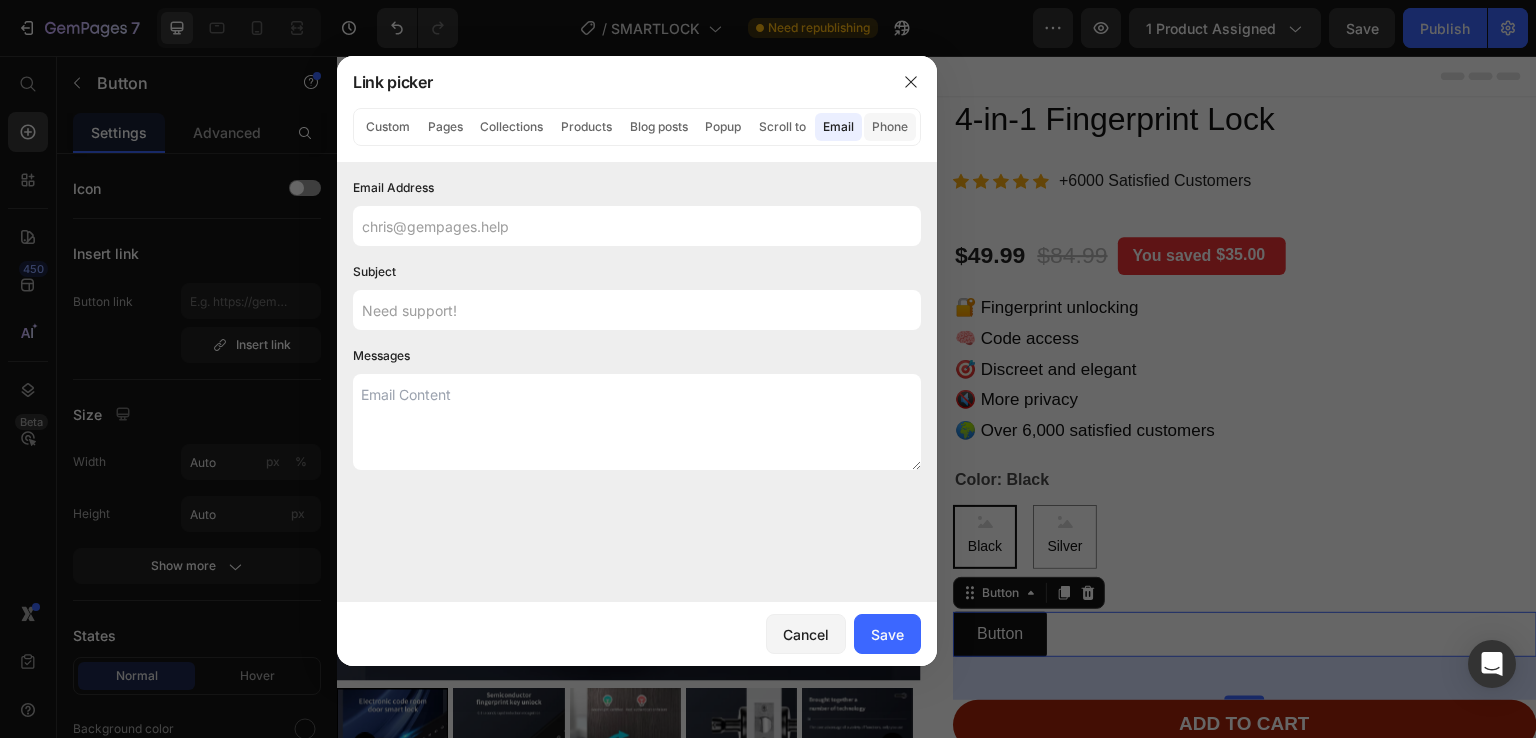 click on "Phone" 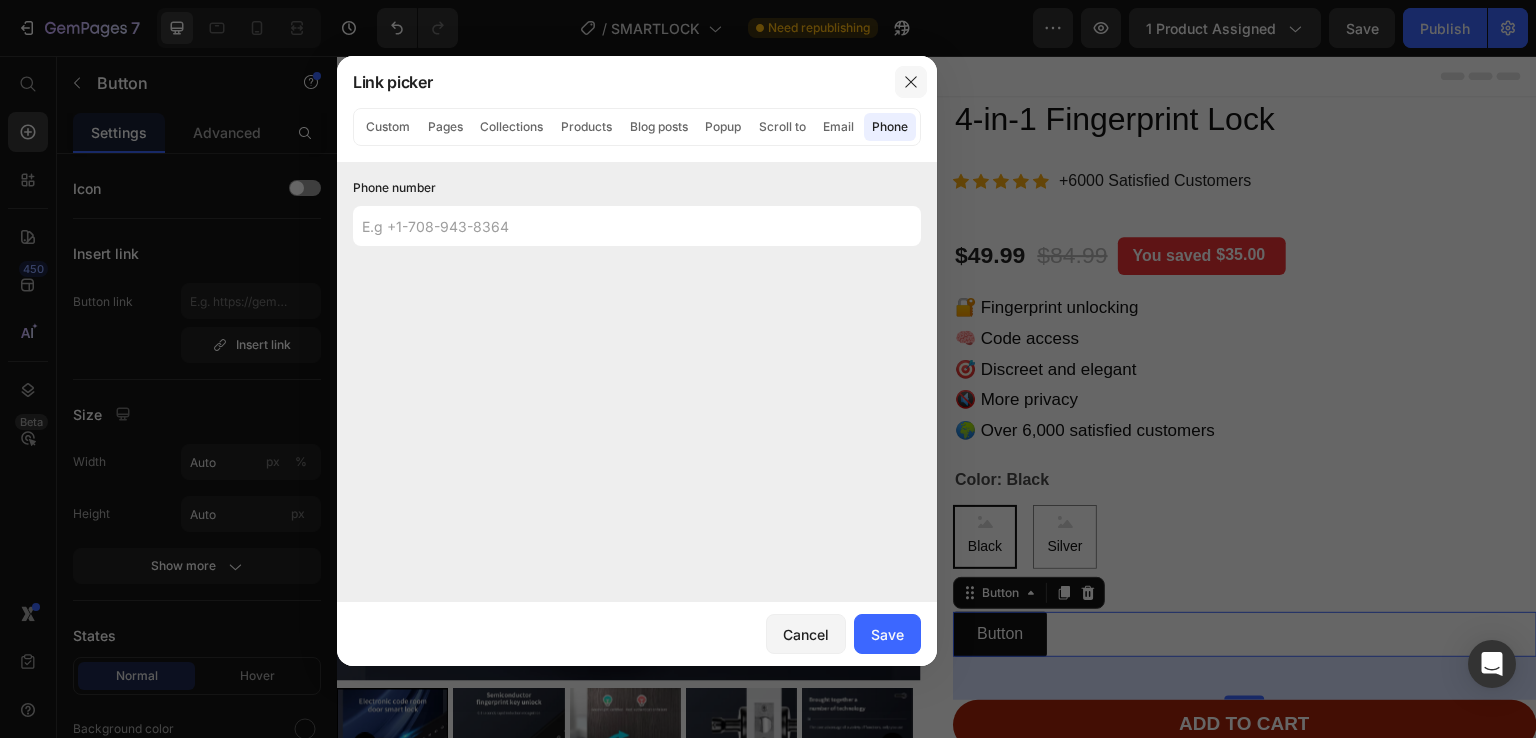 click 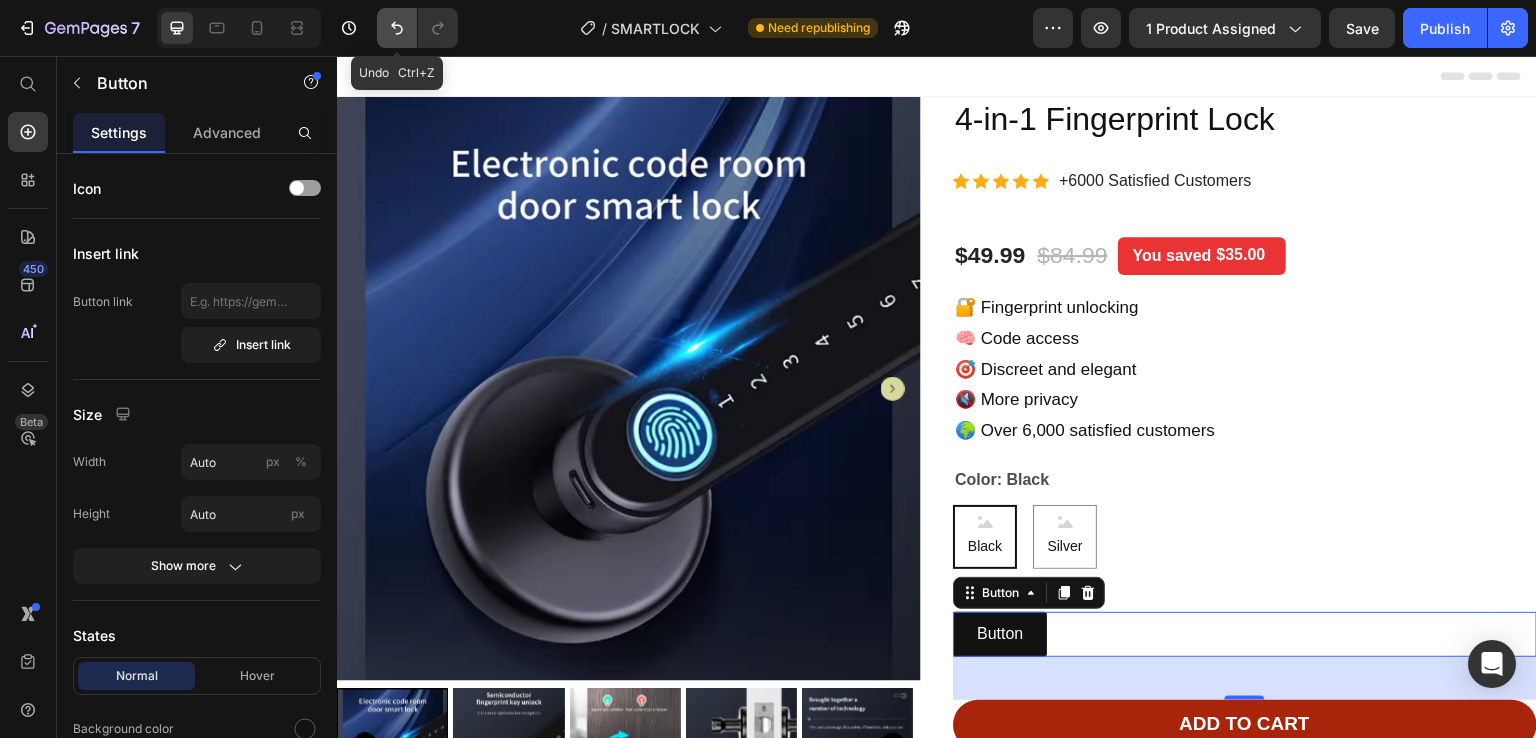 click 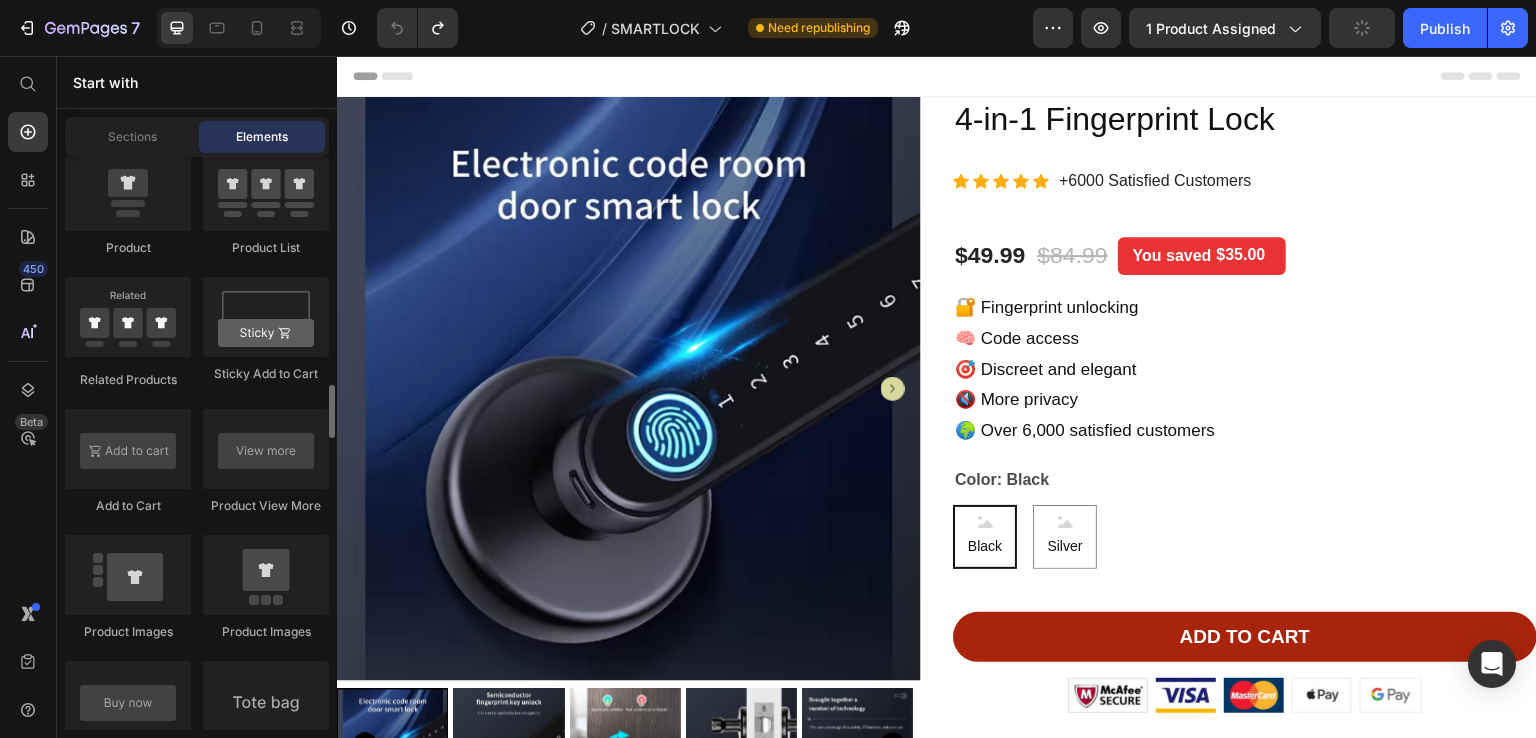 scroll, scrollTop: 2796, scrollLeft: 0, axis: vertical 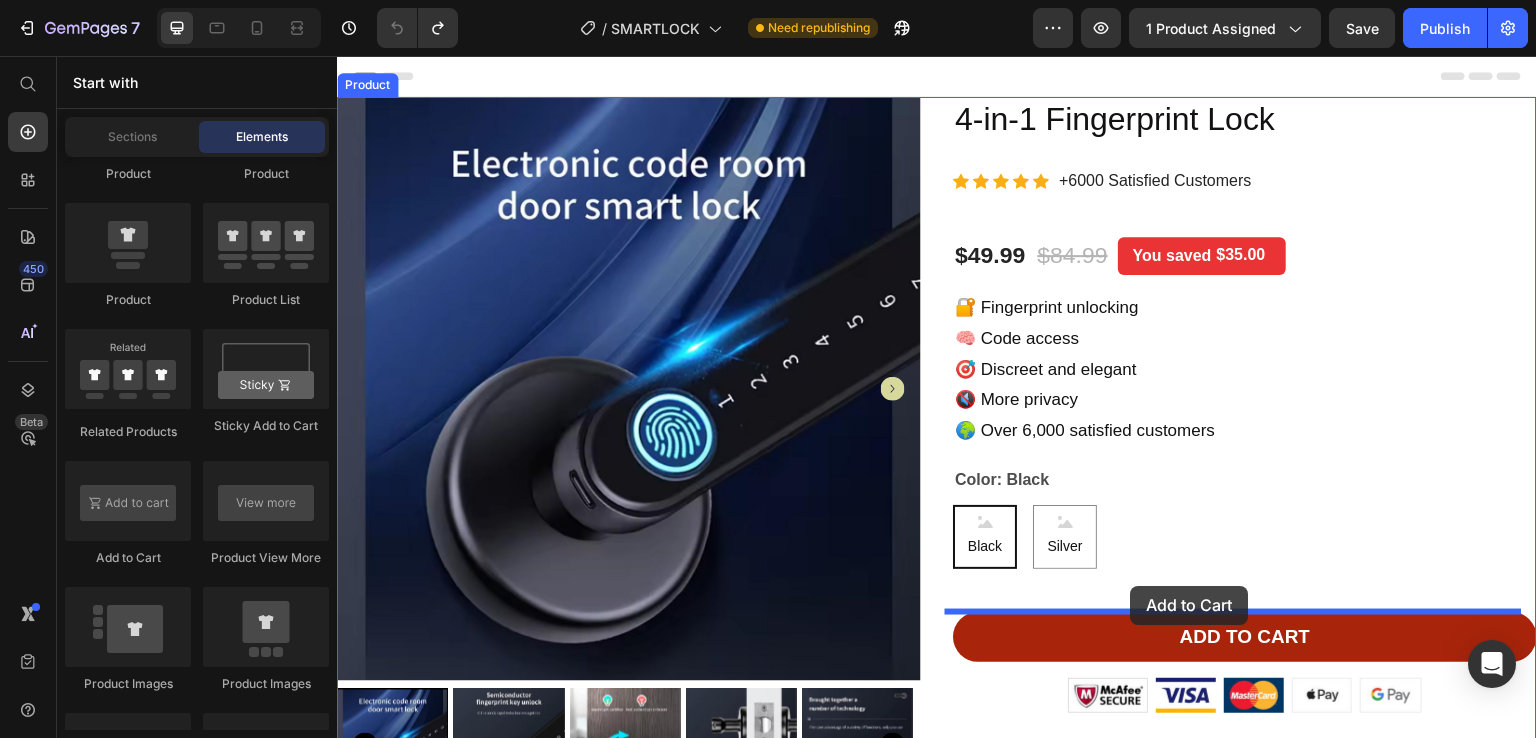 drag, startPoint x: 476, startPoint y: 555, endPoint x: 1131, endPoint y: 586, distance: 655.73315 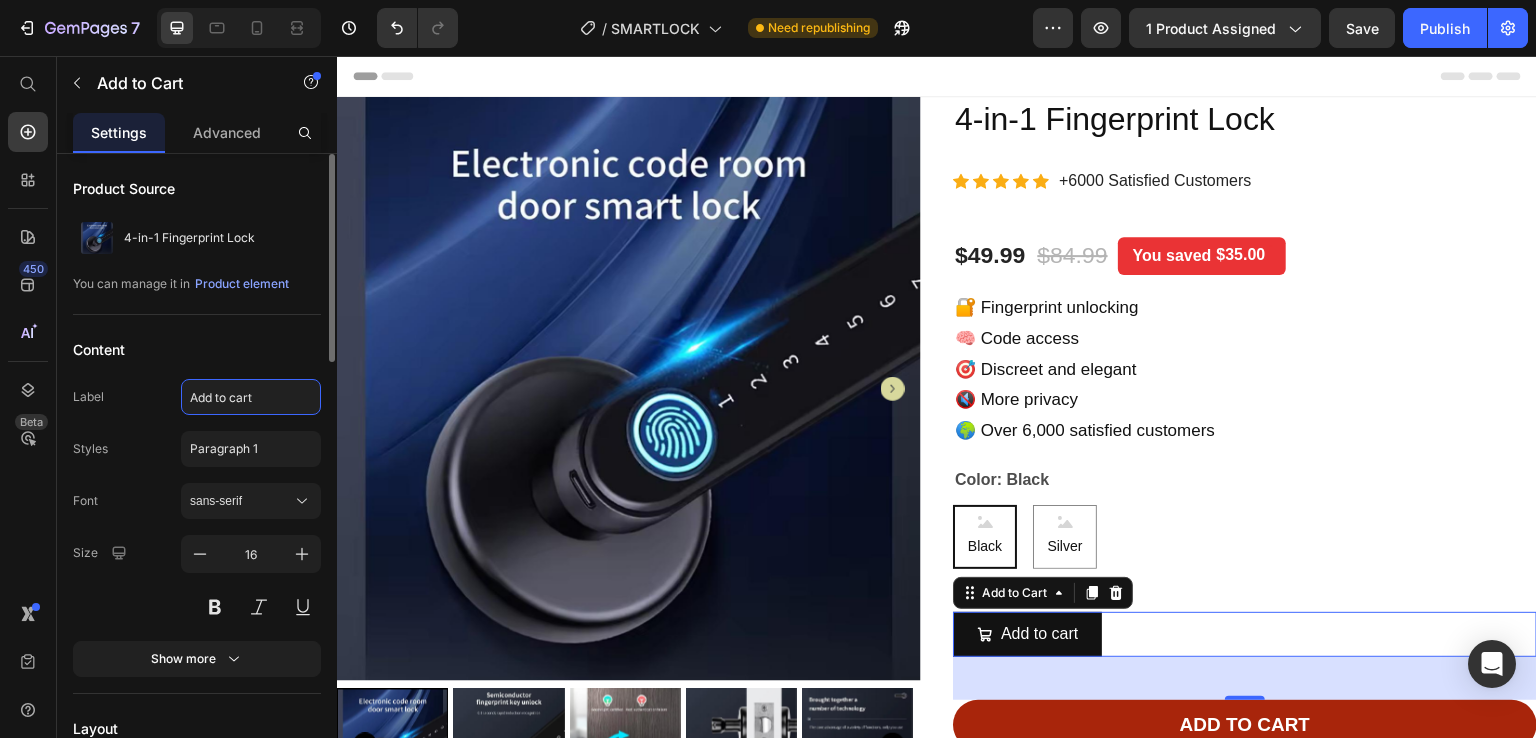 click on "Add to cart" 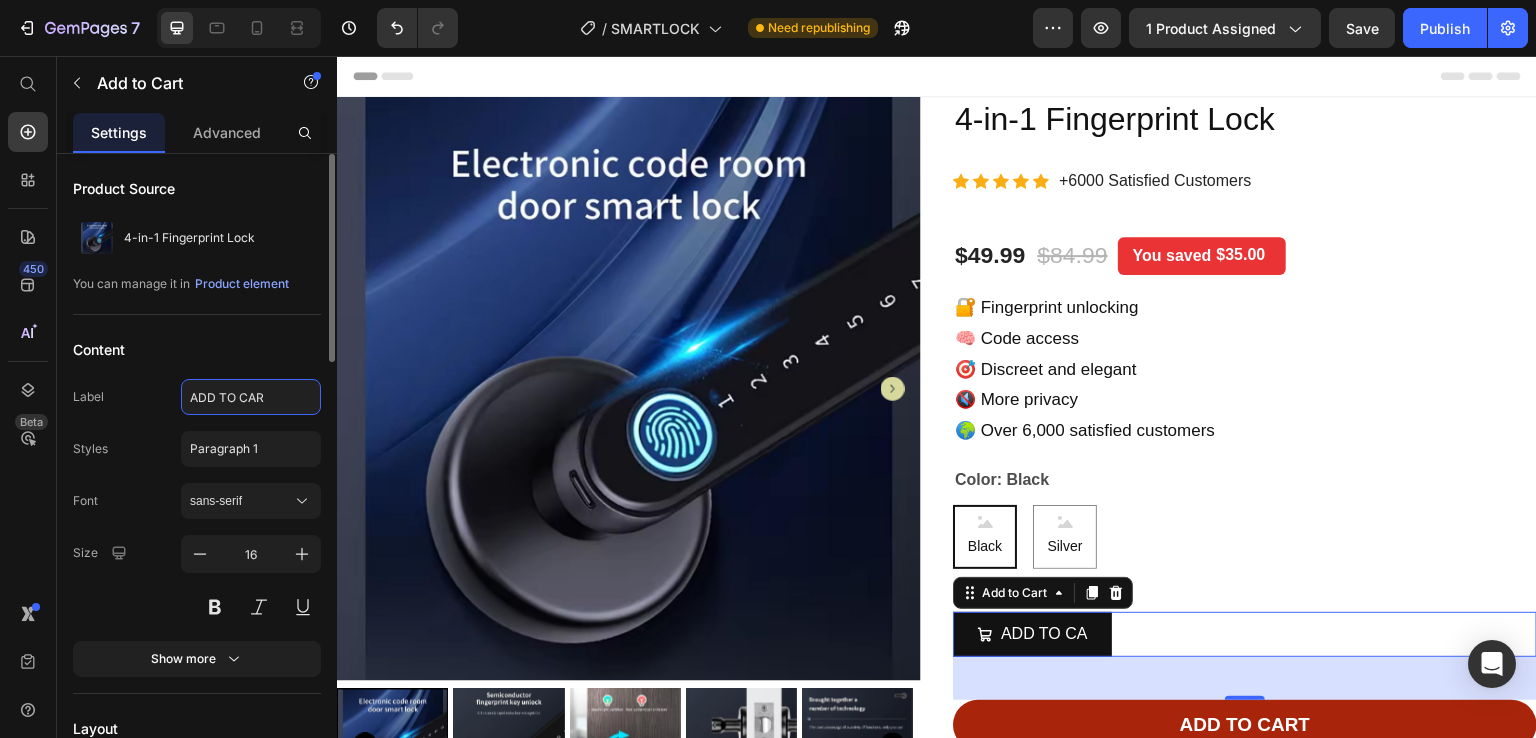 type on "ADD TO CART" 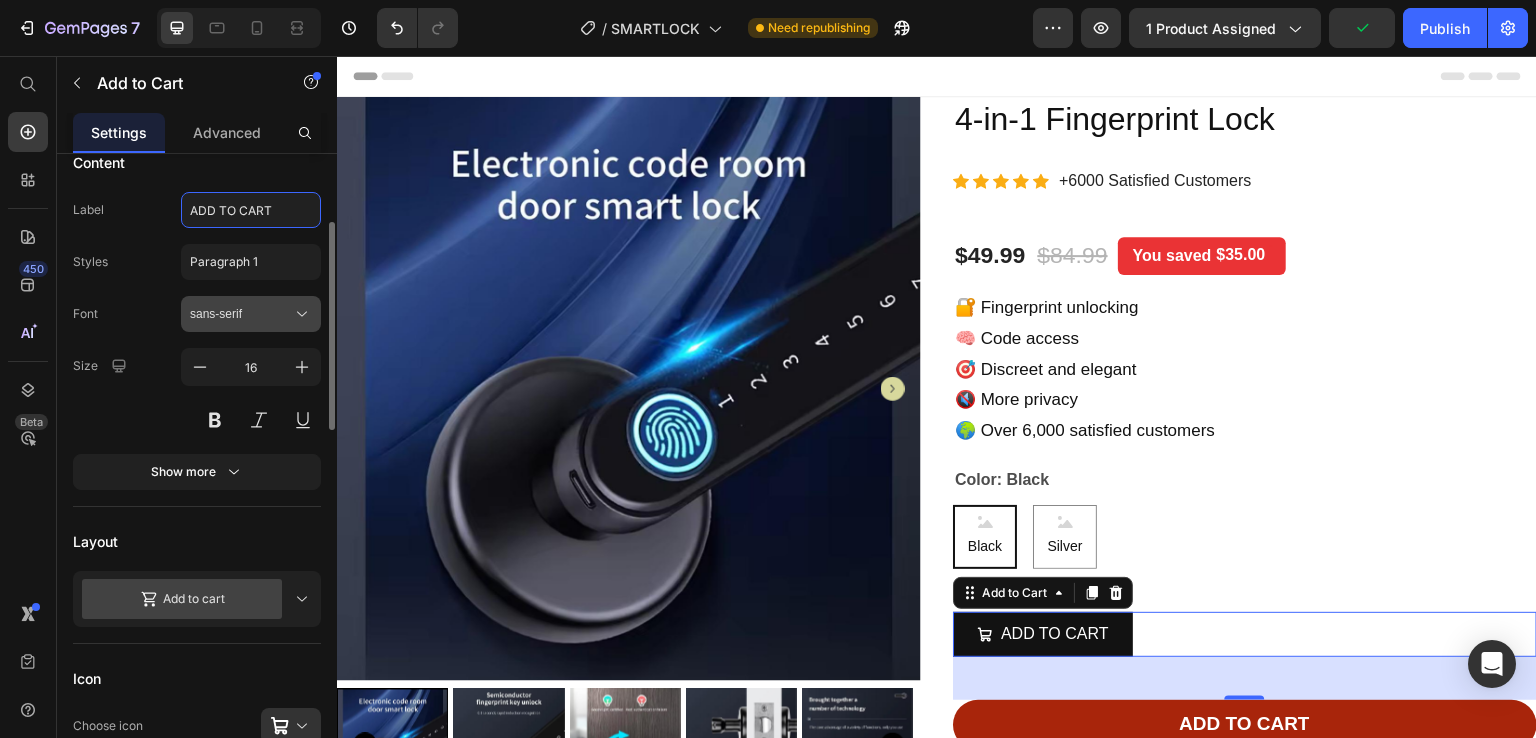 scroll, scrollTop: 194, scrollLeft: 0, axis: vertical 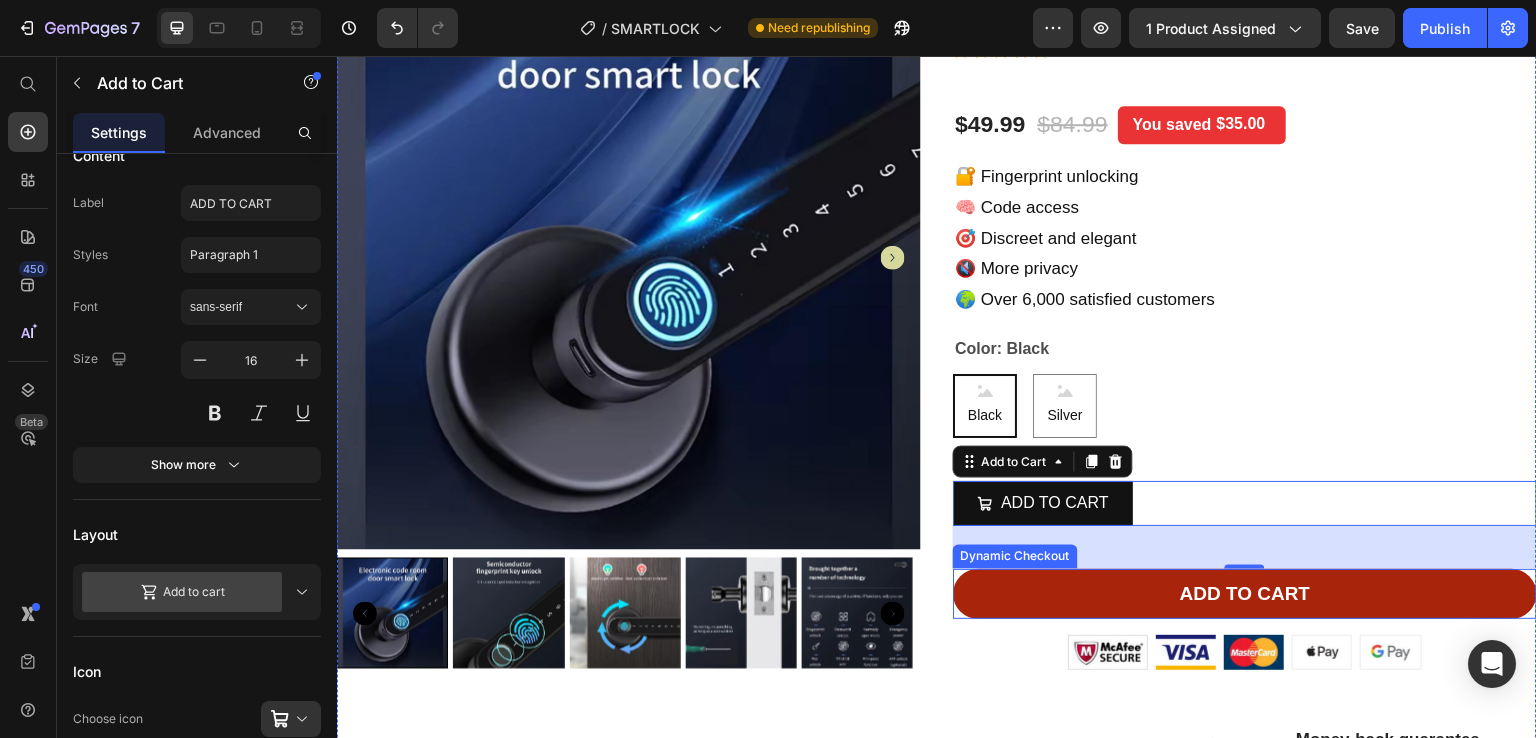 click on "ADD TO CART" at bounding box center [1245, 594] 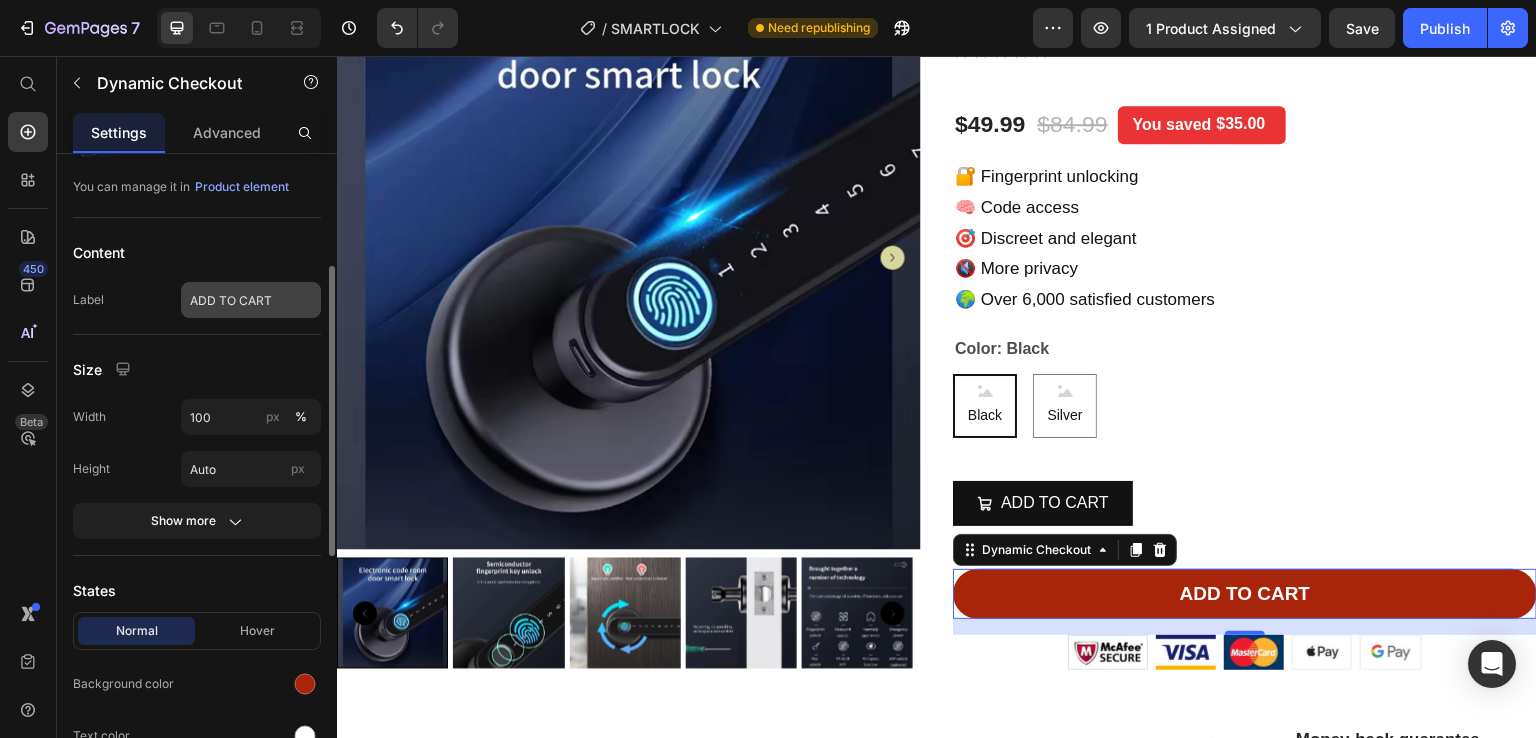 scroll, scrollTop: 228, scrollLeft: 0, axis: vertical 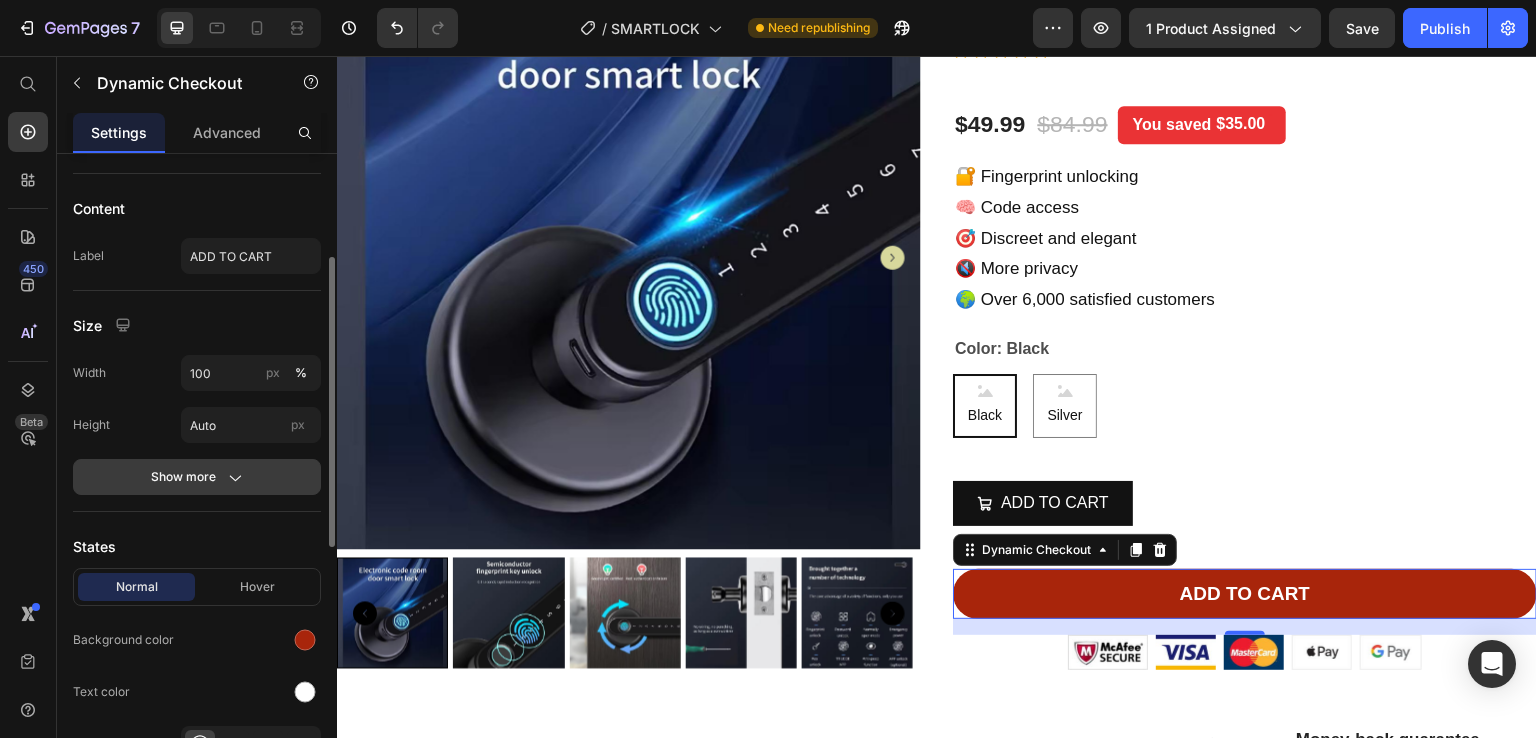 click on "Show more" at bounding box center (197, 477) 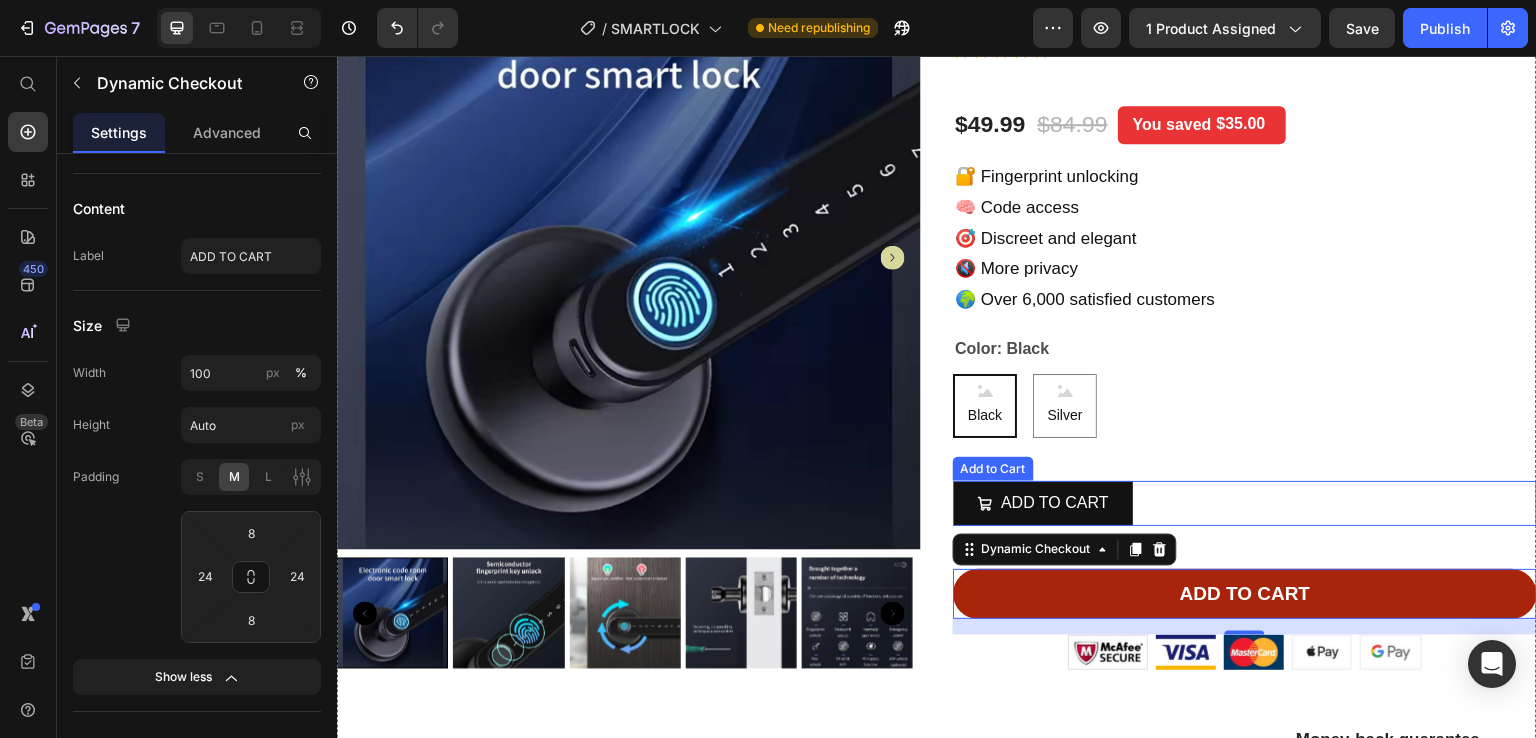 click on "ADD TO CART Add to Cart" at bounding box center [1245, 503] 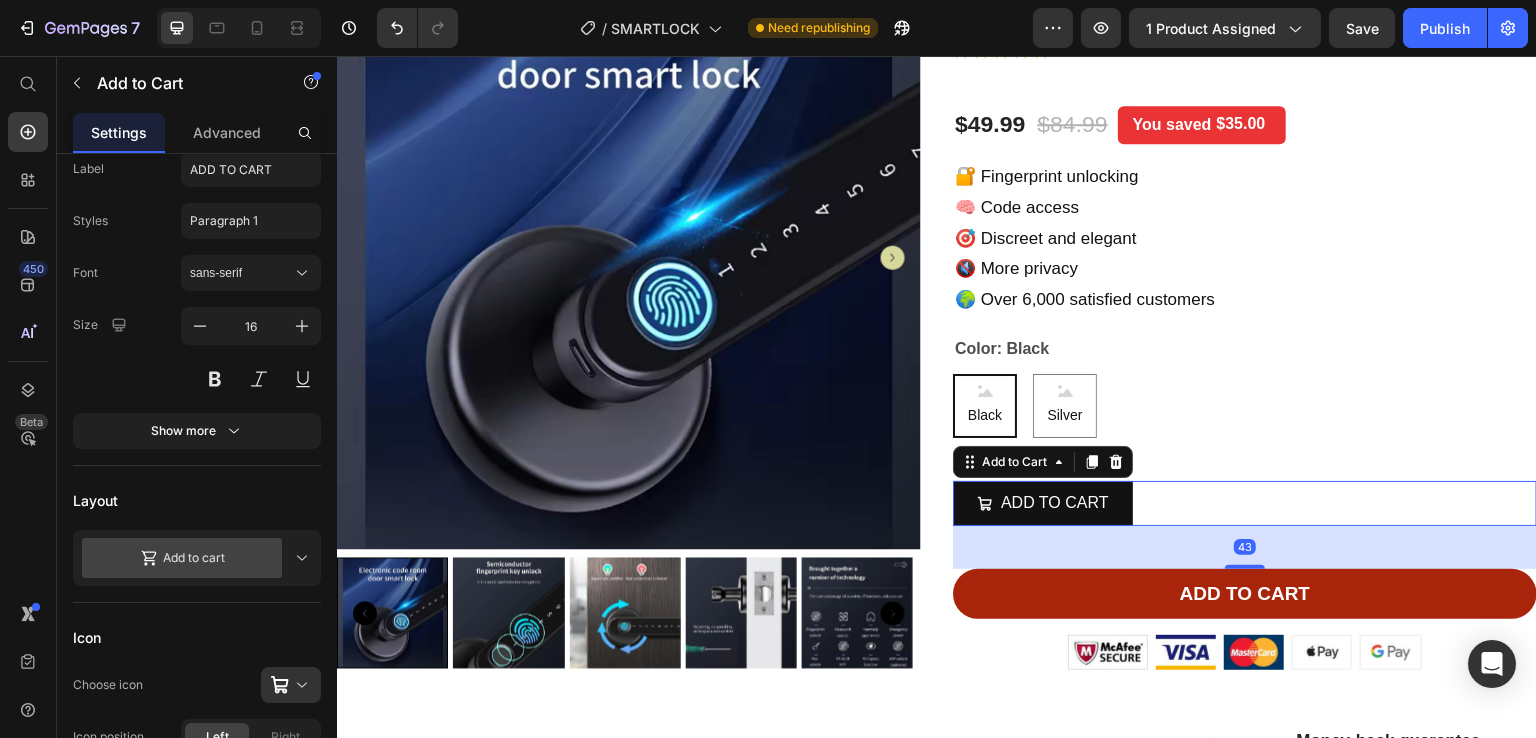 scroll, scrollTop: 0, scrollLeft: 0, axis: both 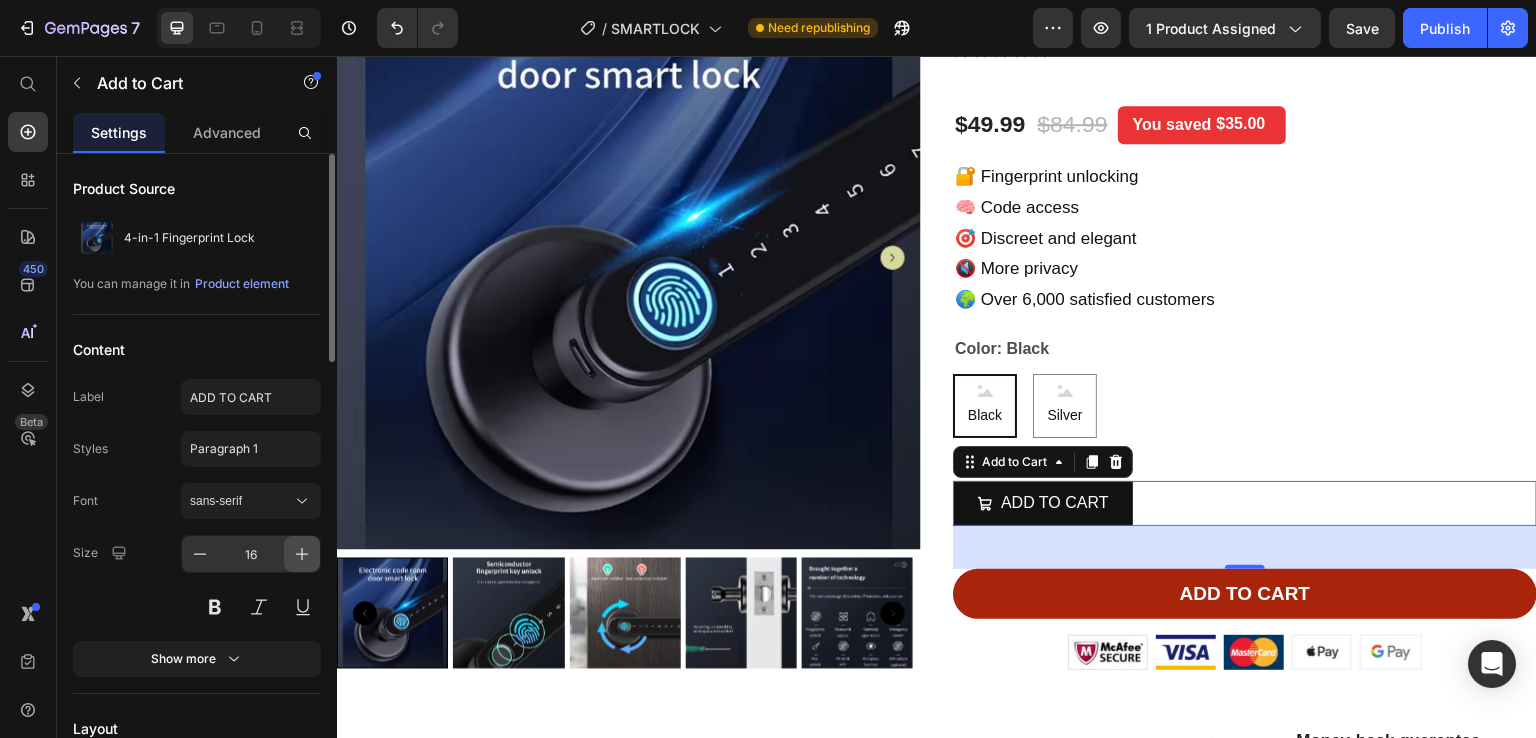 click 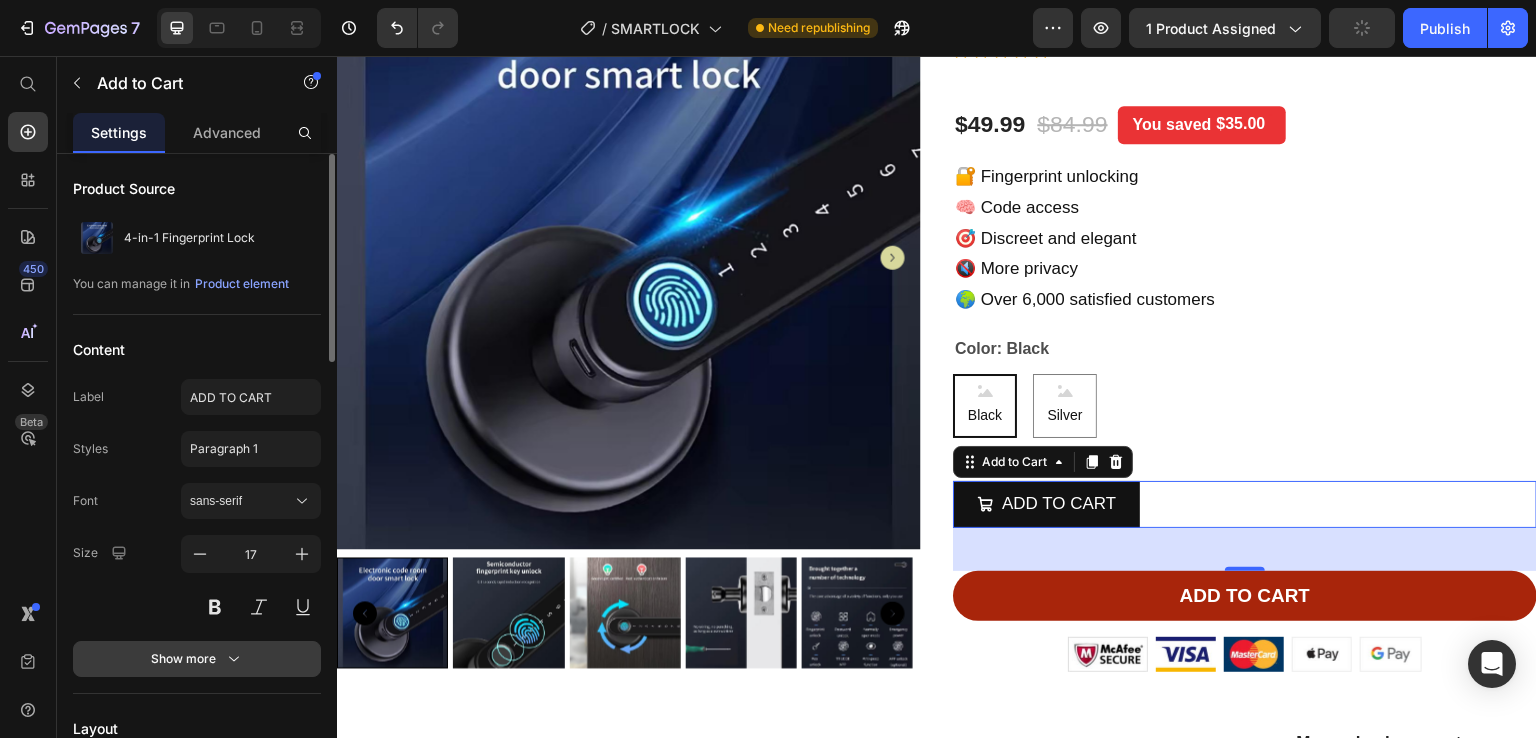 click on "Show more" at bounding box center [197, 659] 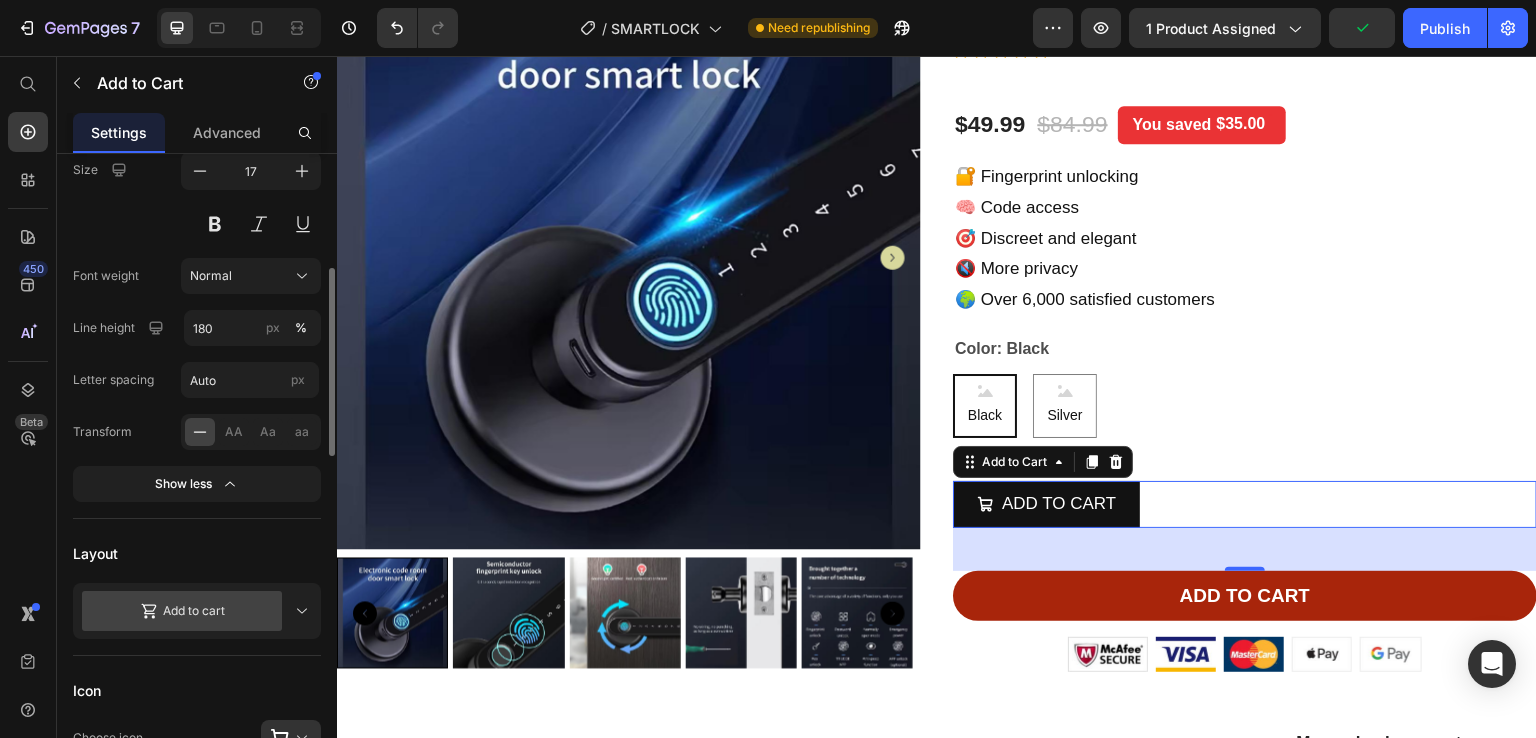 scroll, scrollTop: 384, scrollLeft: 0, axis: vertical 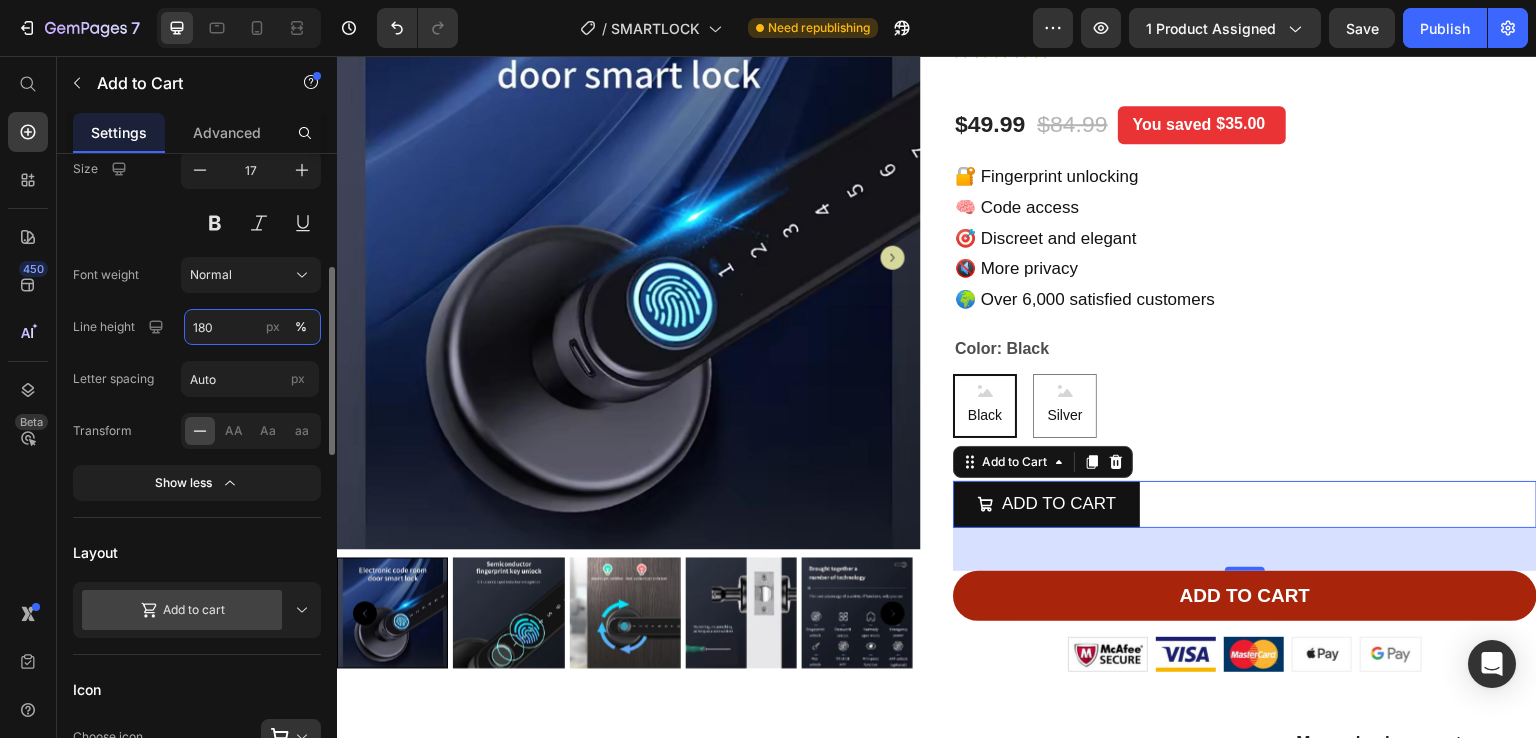 click on "180" at bounding box center [252, 327] 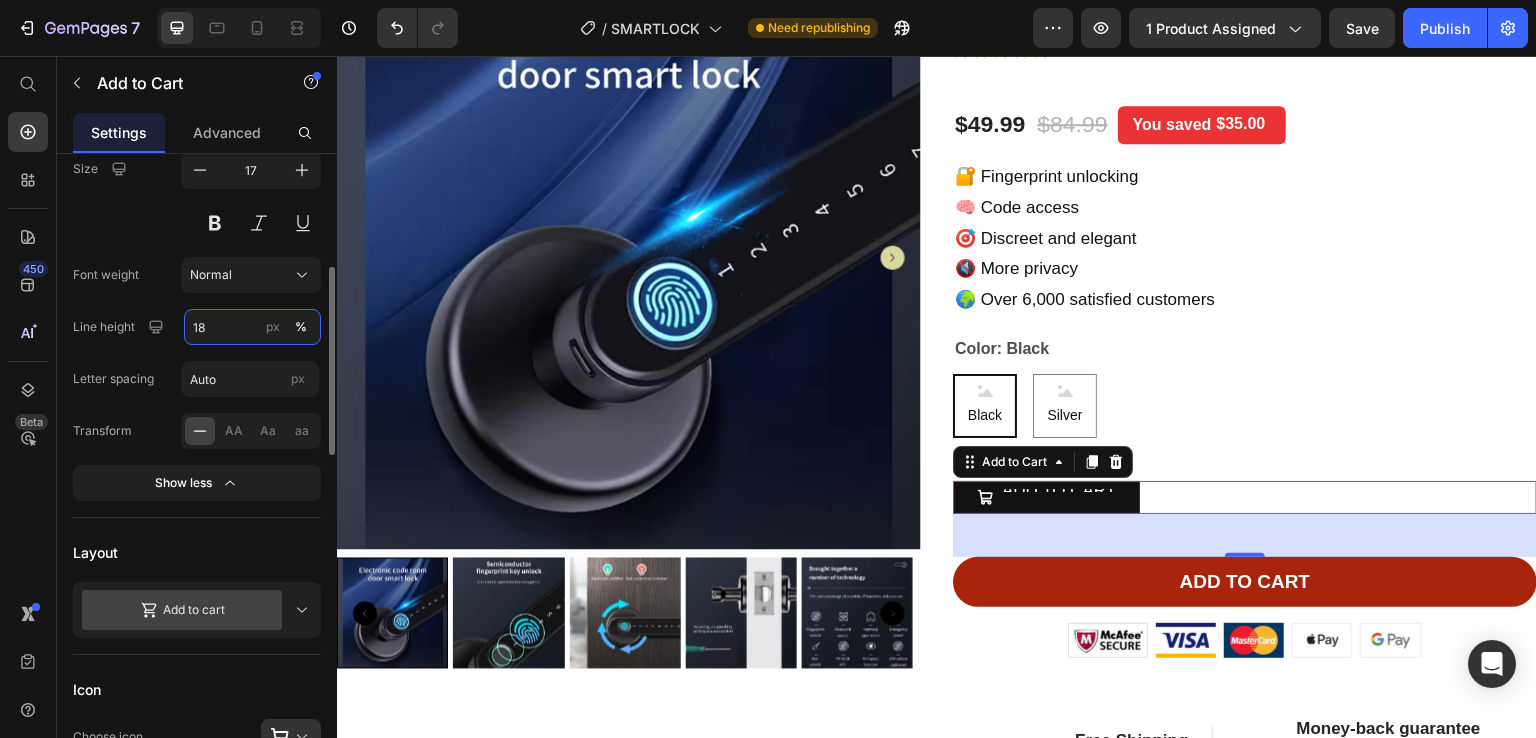 type on "180" 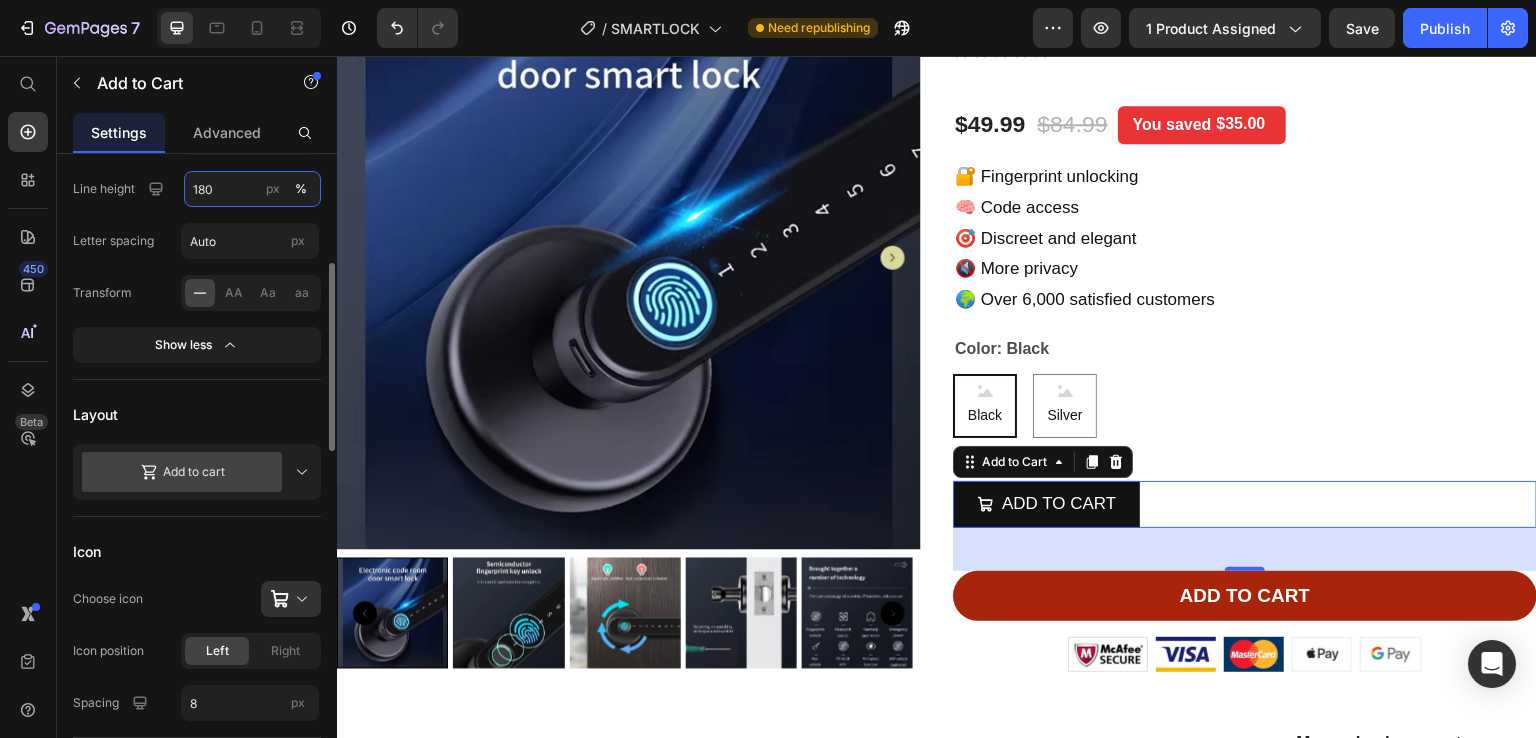 scroll, scrollTop: 527, scrollLeft: 0, axis: vertical 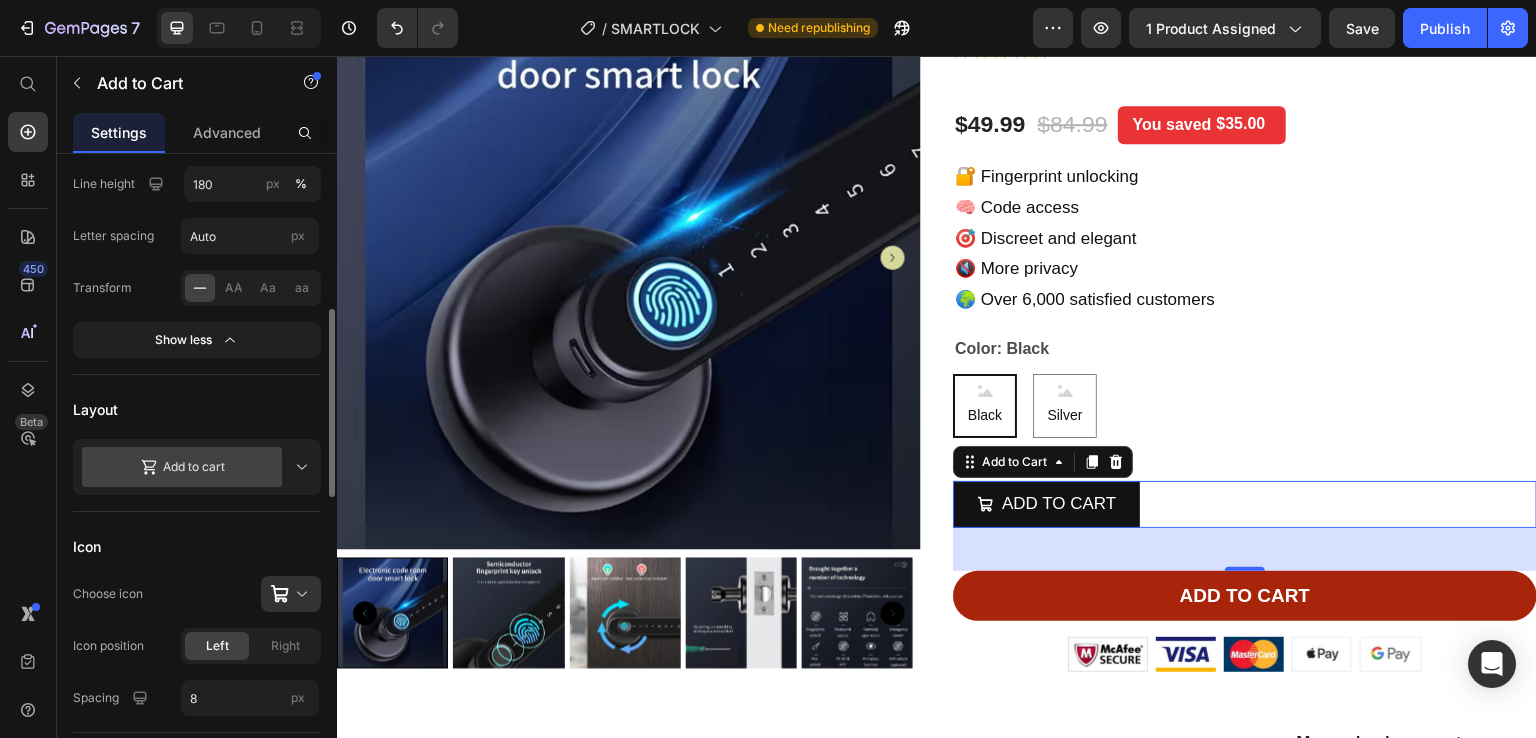click 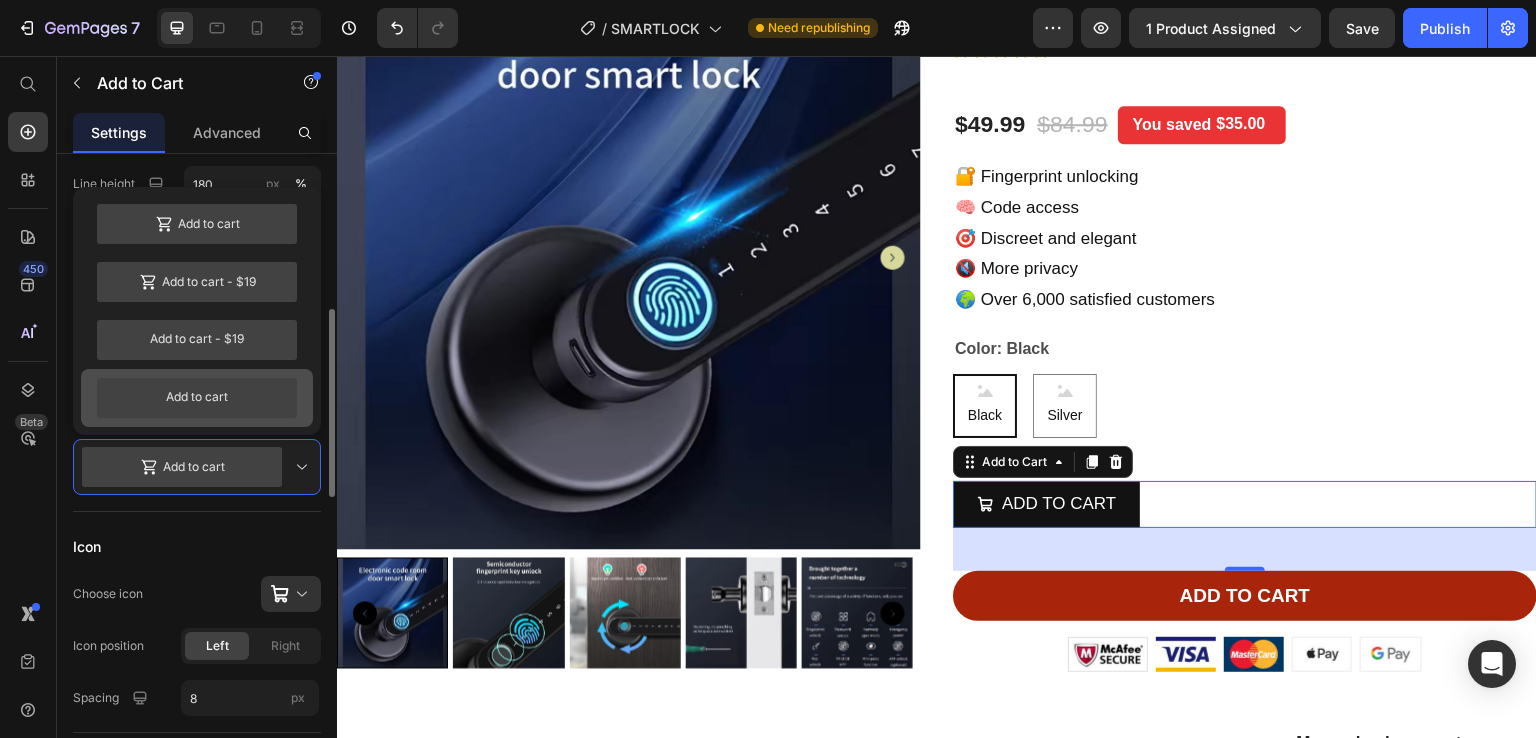 click on "Add to cart" at bounding box center [197, 398] 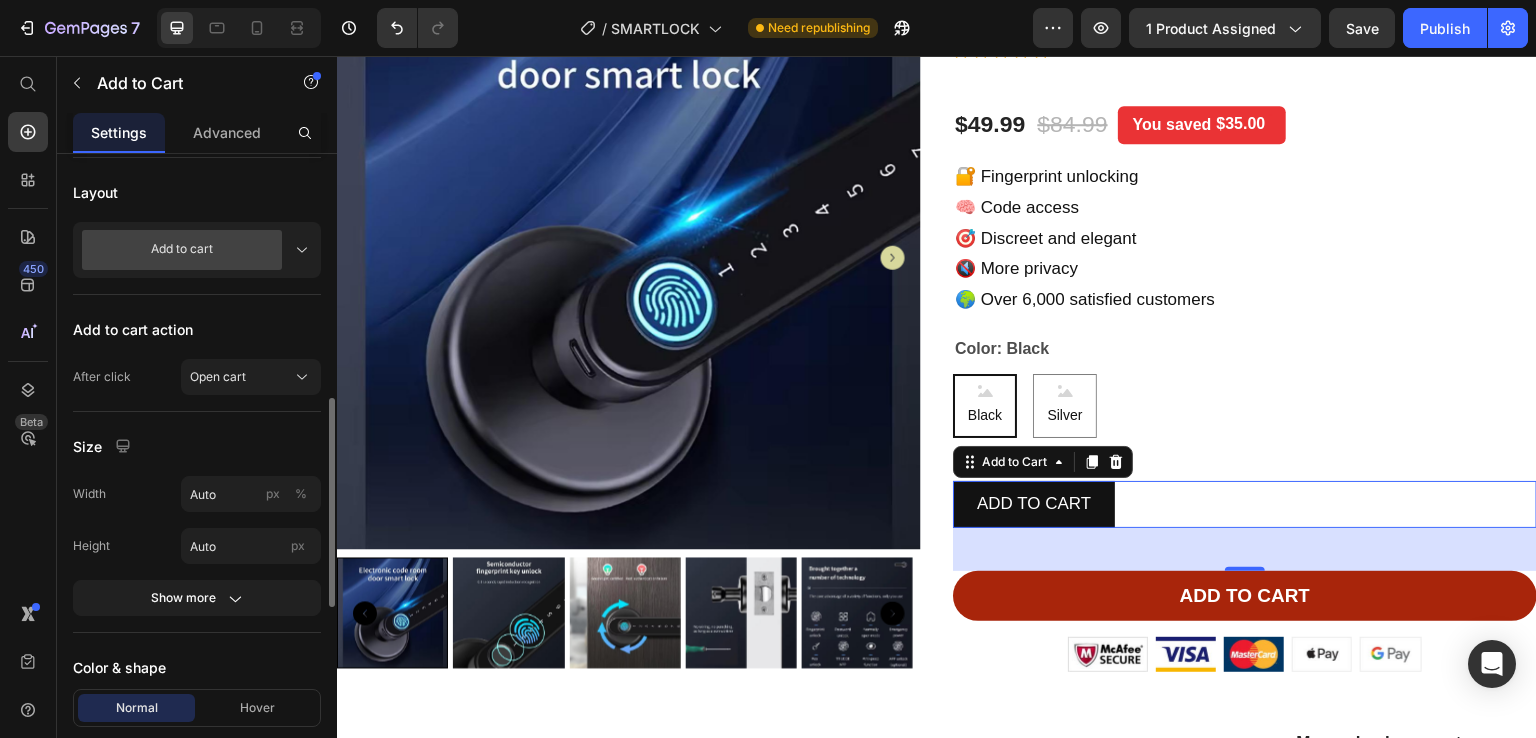 scroll, scrollTop: 744, scrollLeft: 0, axis: vertical 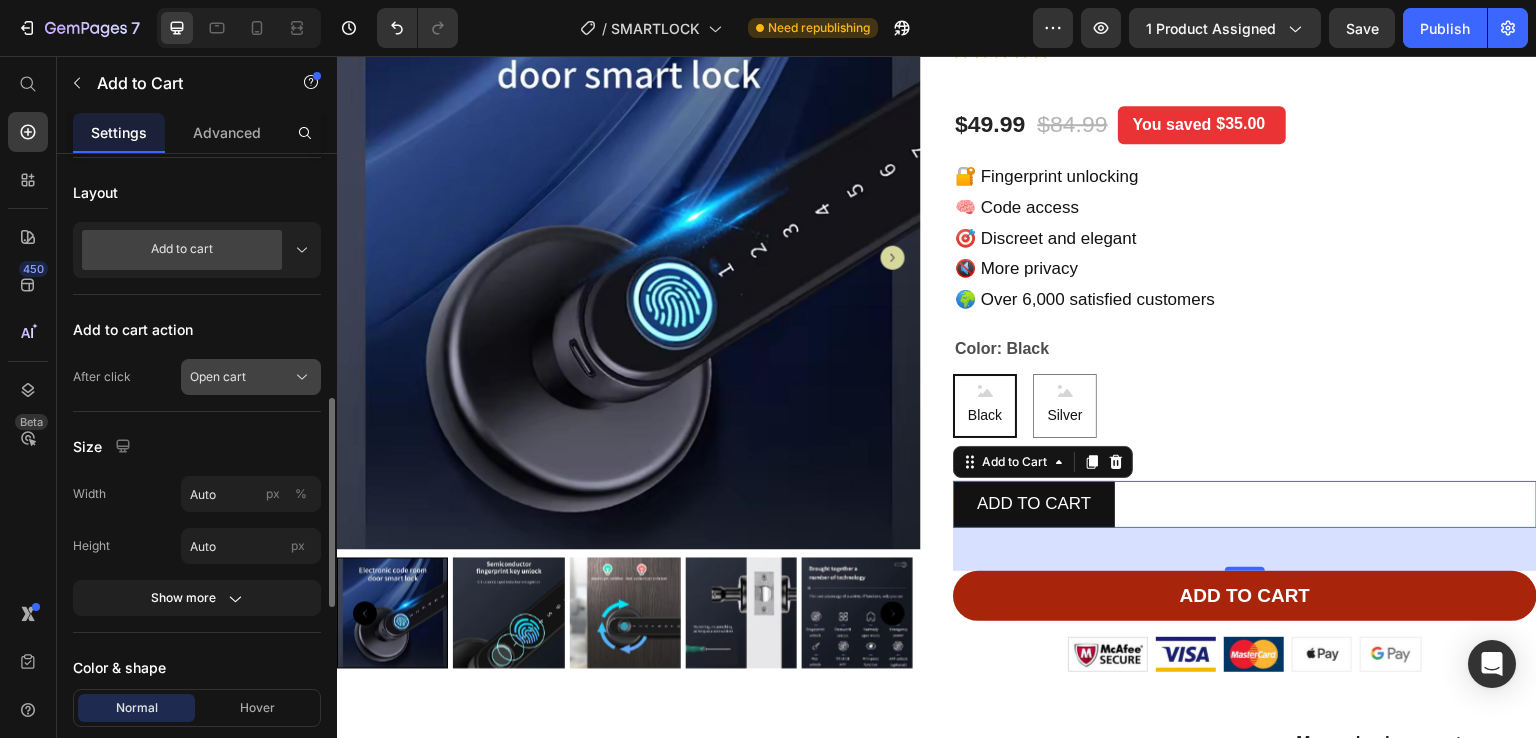 click on "Open cart" at bounding box center [218, 377] 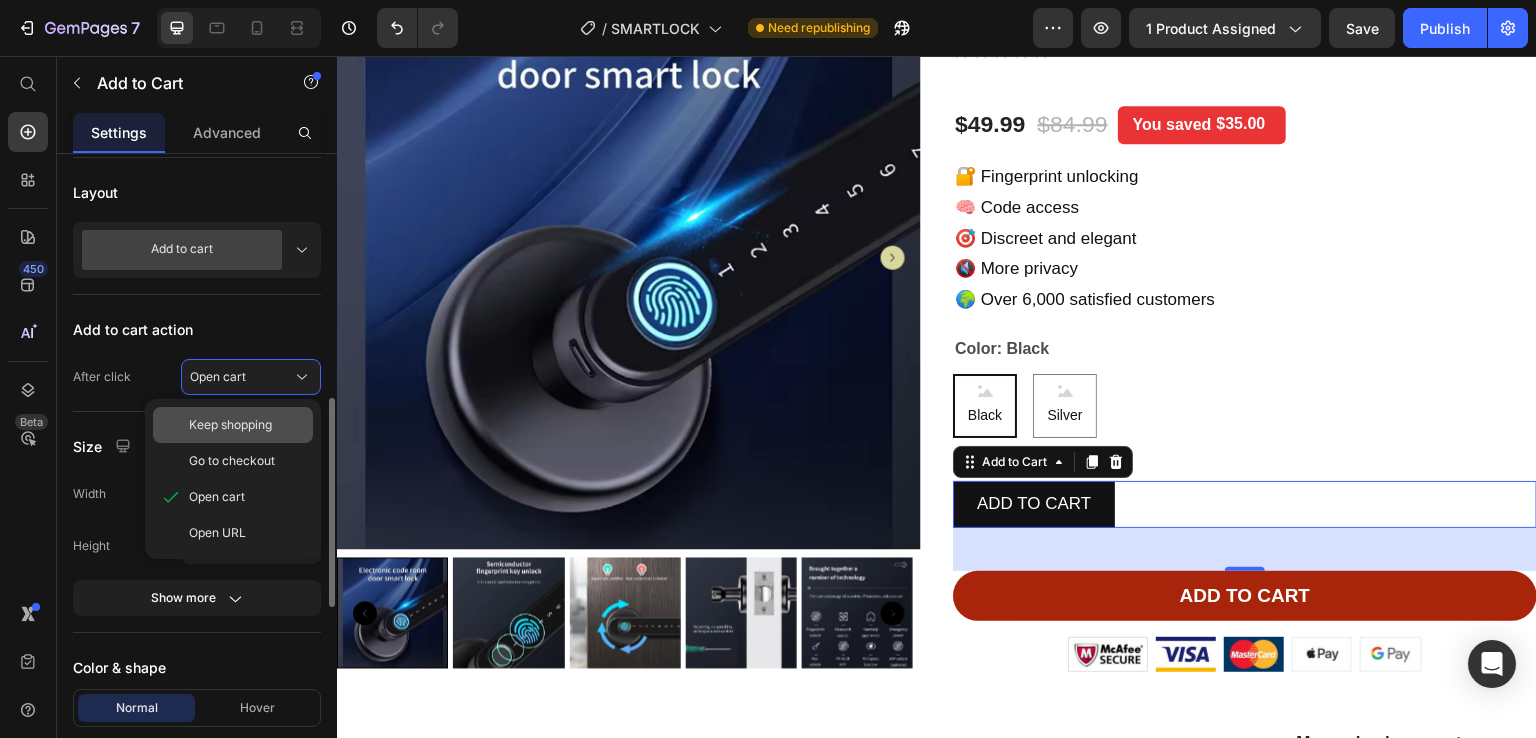 click on "Keep shopping" at bounding box center [247, 425] 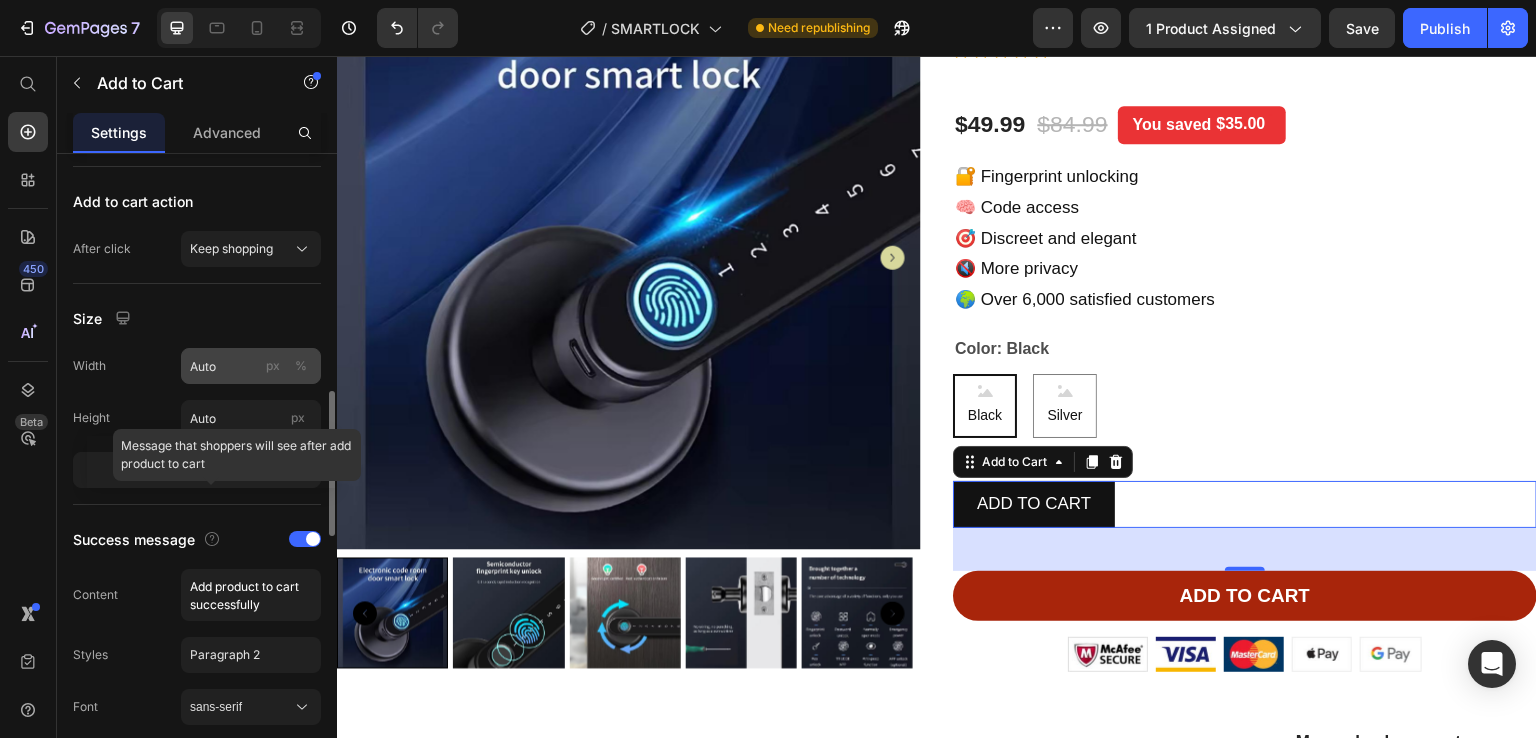 scroll, scrollTop: 925, scrollLeft: 0, axis: vertical 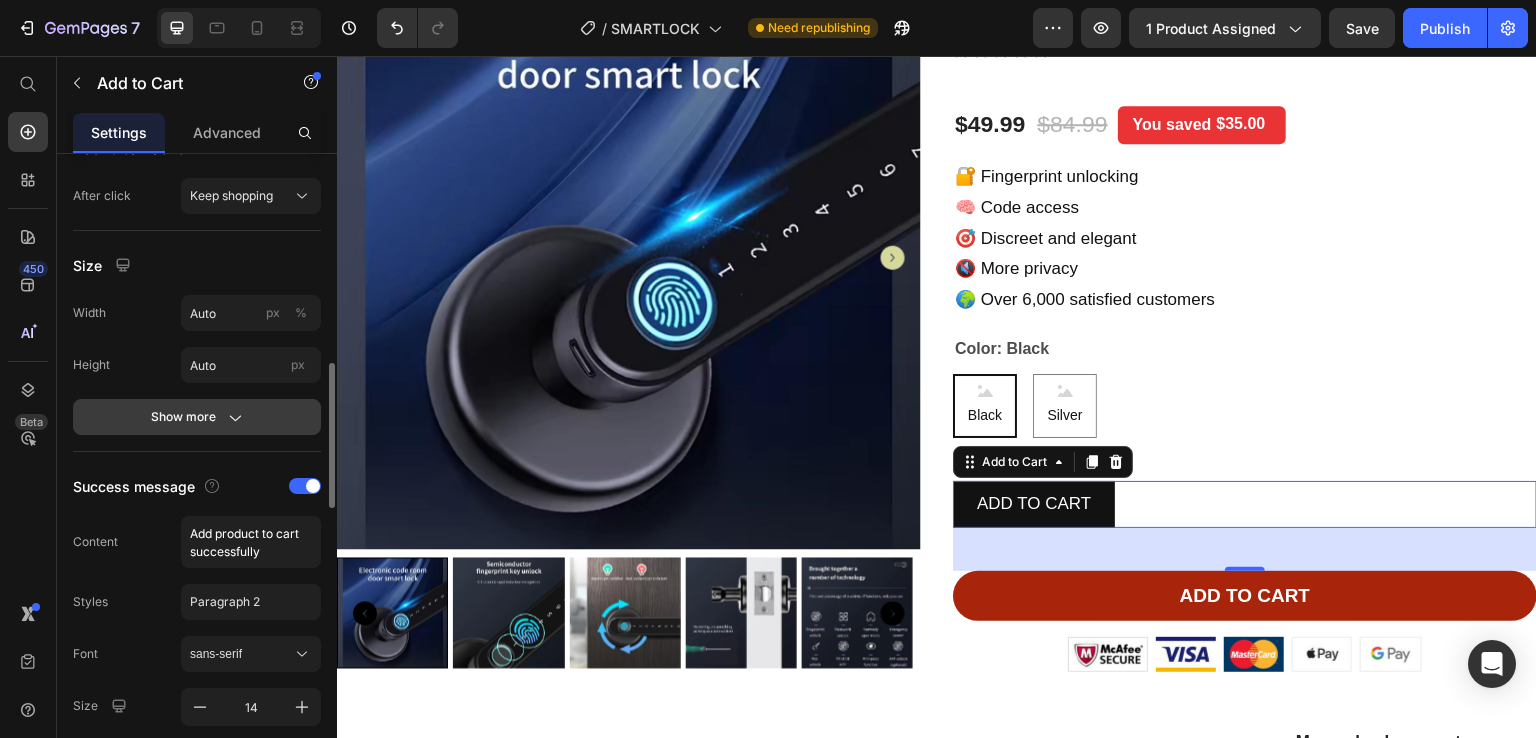 click on "Show more" at bounding box center [197, 417] 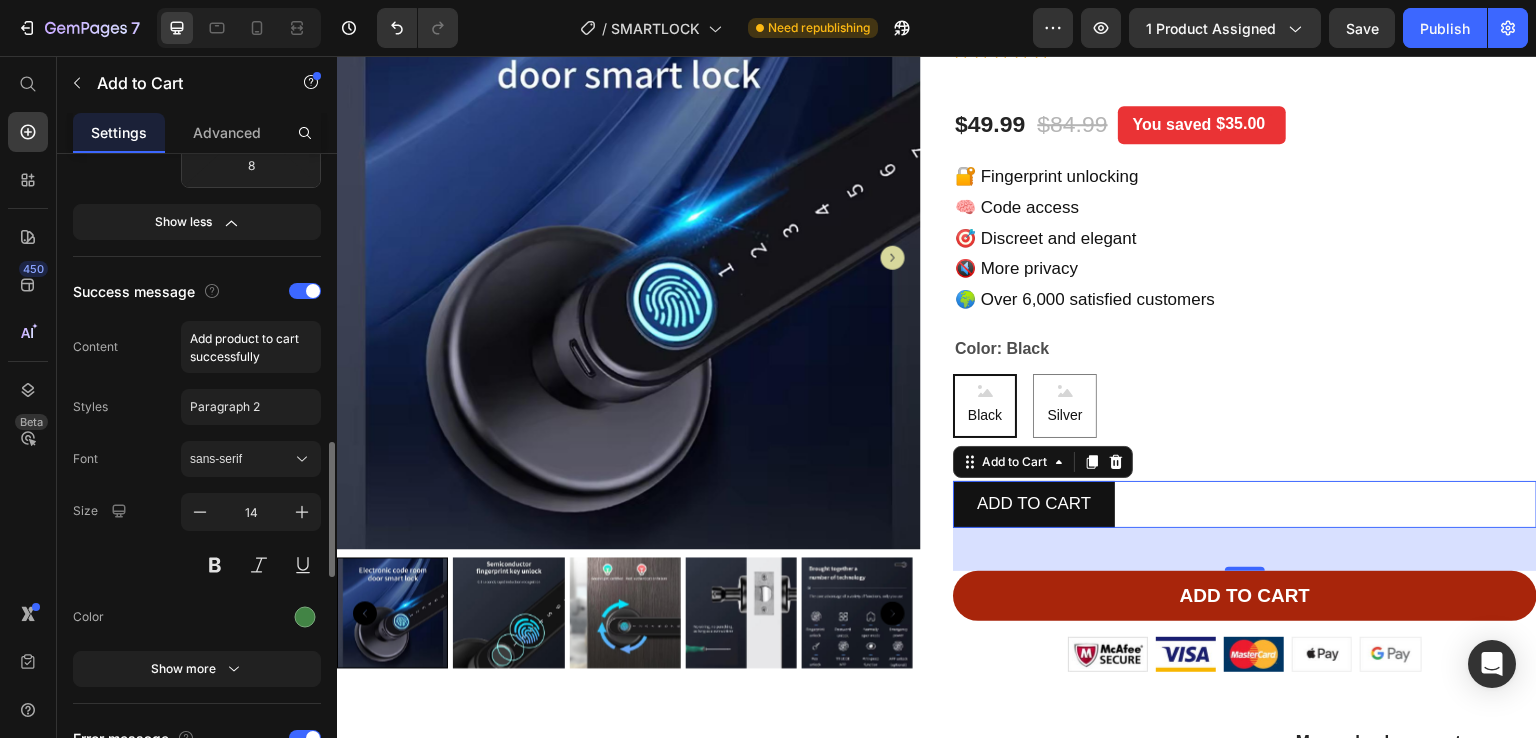 scroll, scrollTop: 1331, scrollLeft: 0, axis: vertical 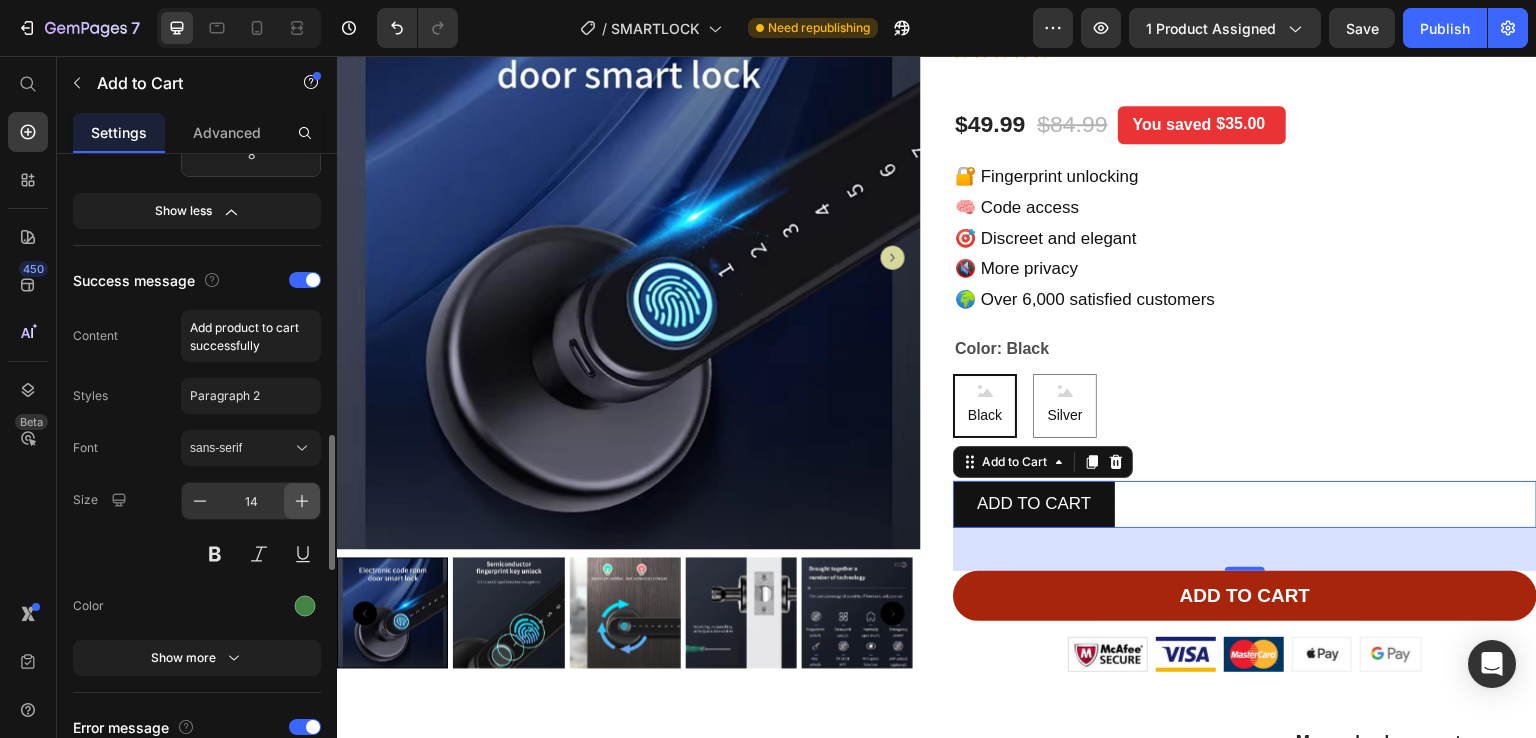 click 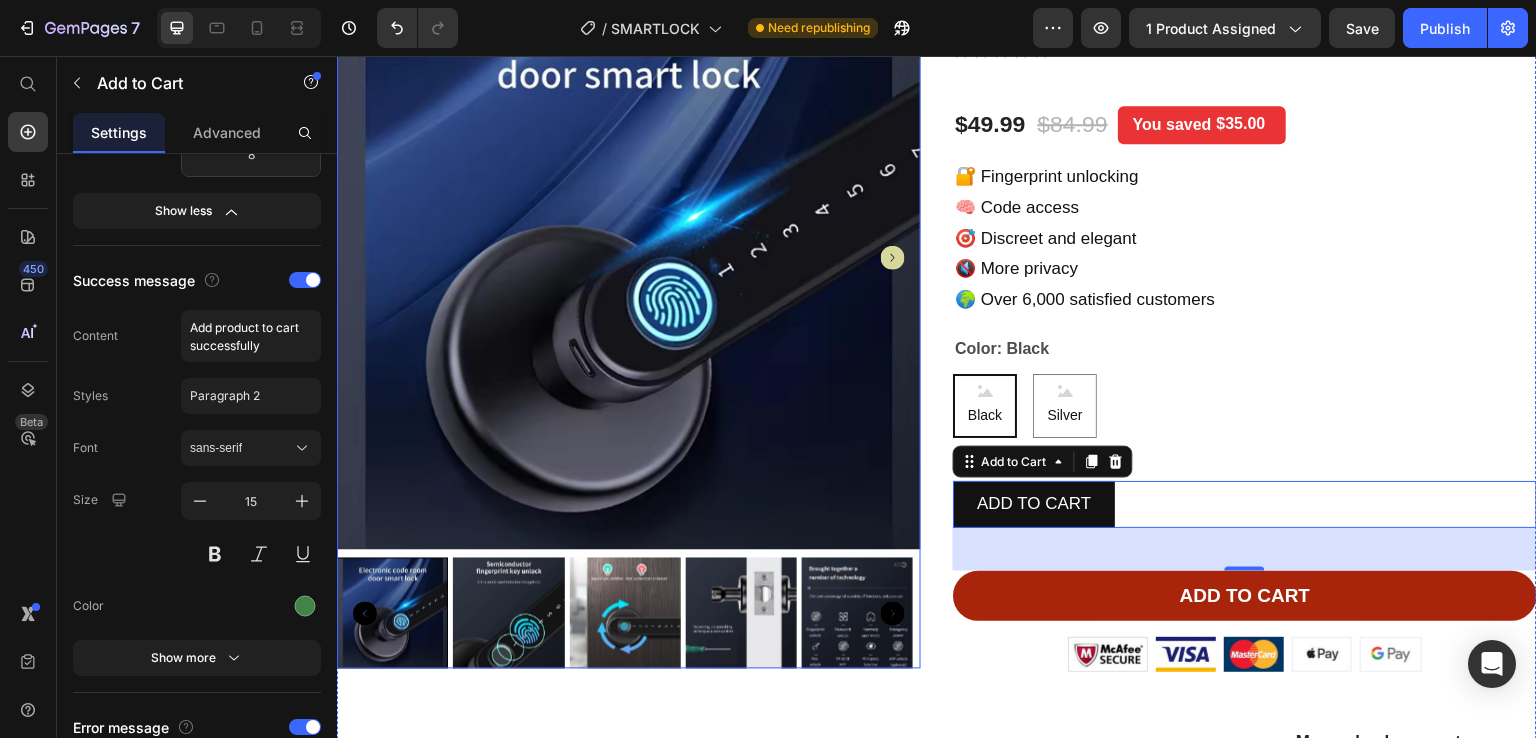 scroll, scrollTop: 0, scrollLeft: 0, axis: both 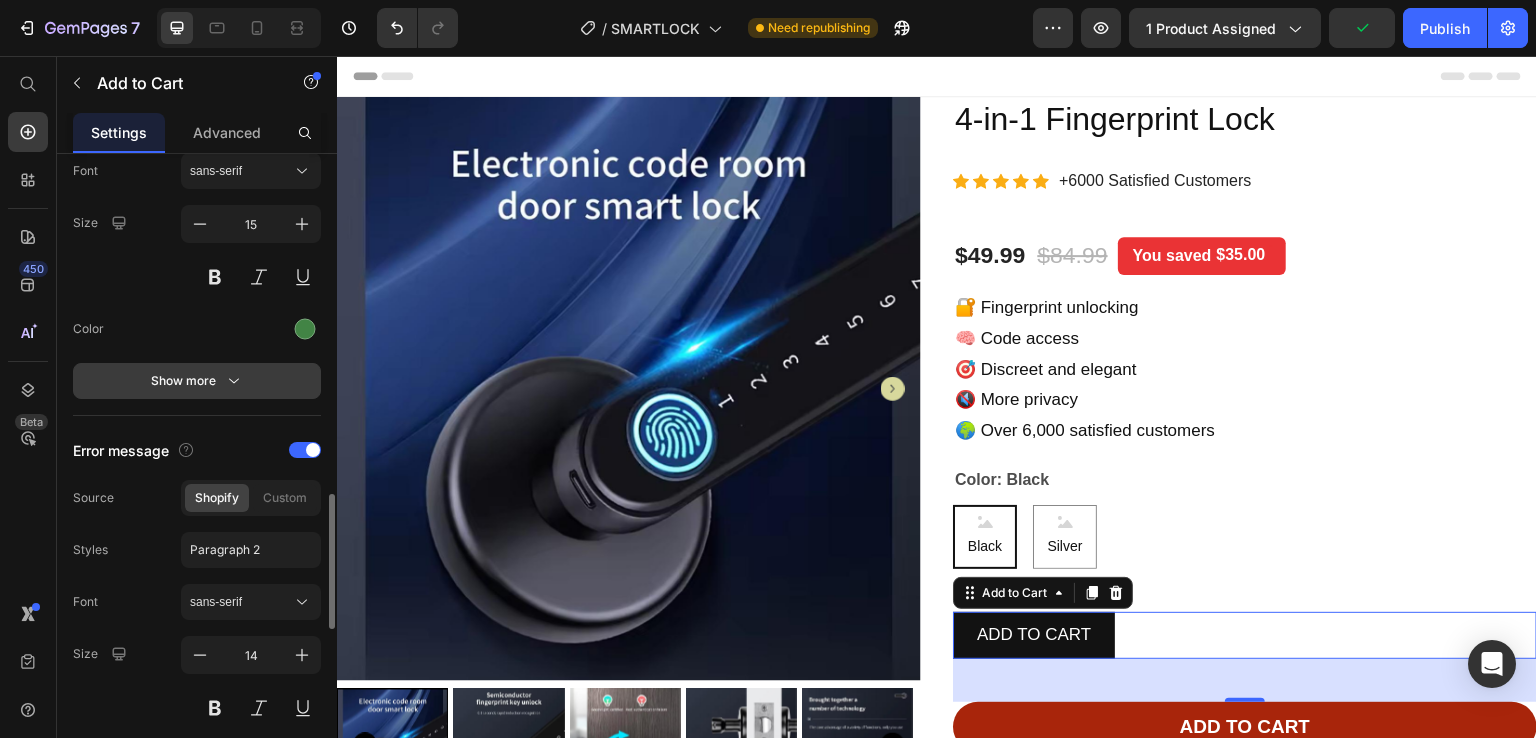 click on "Show more" at bounding box center (197, 381) 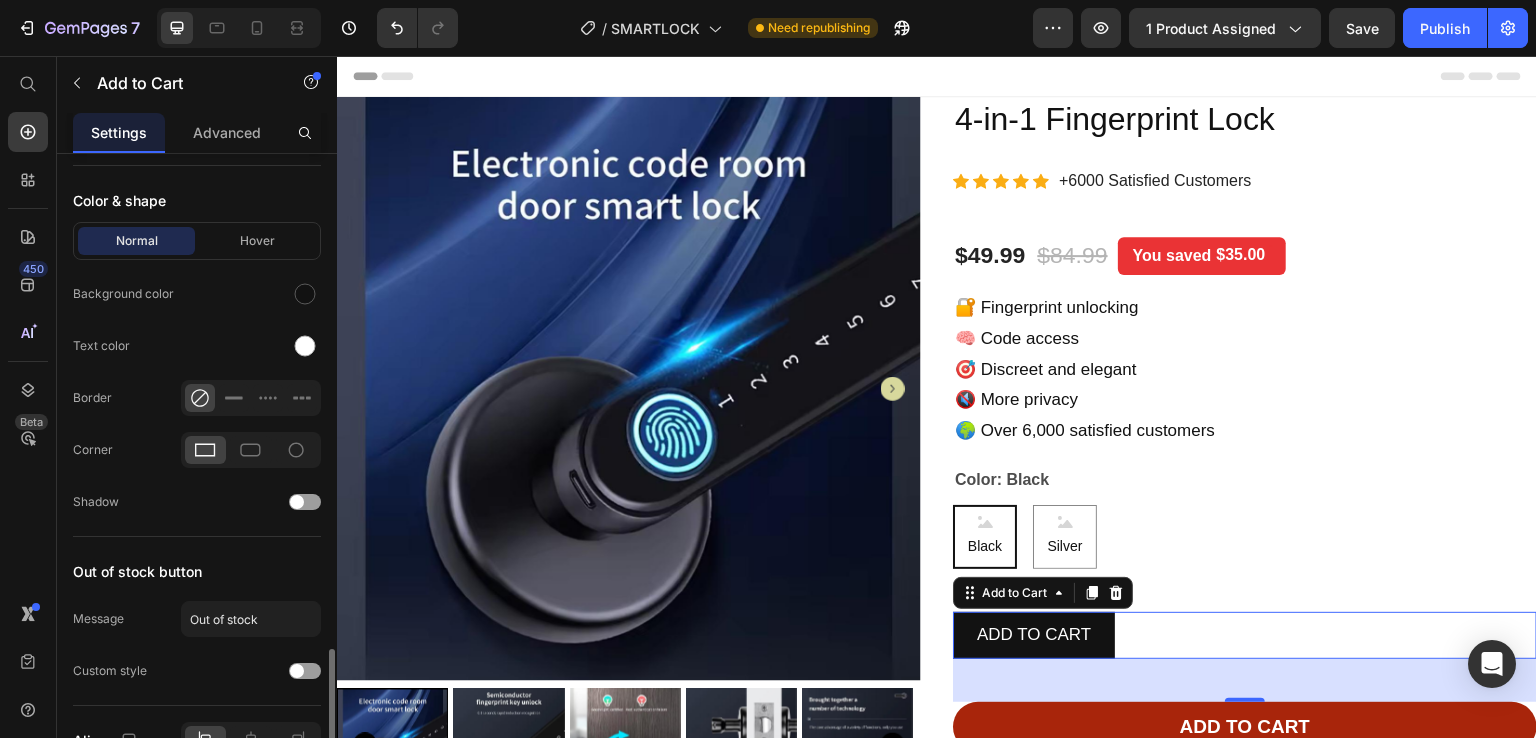 scroll, scrollTop: 2498, scrollLeft: 0, axis: vertical 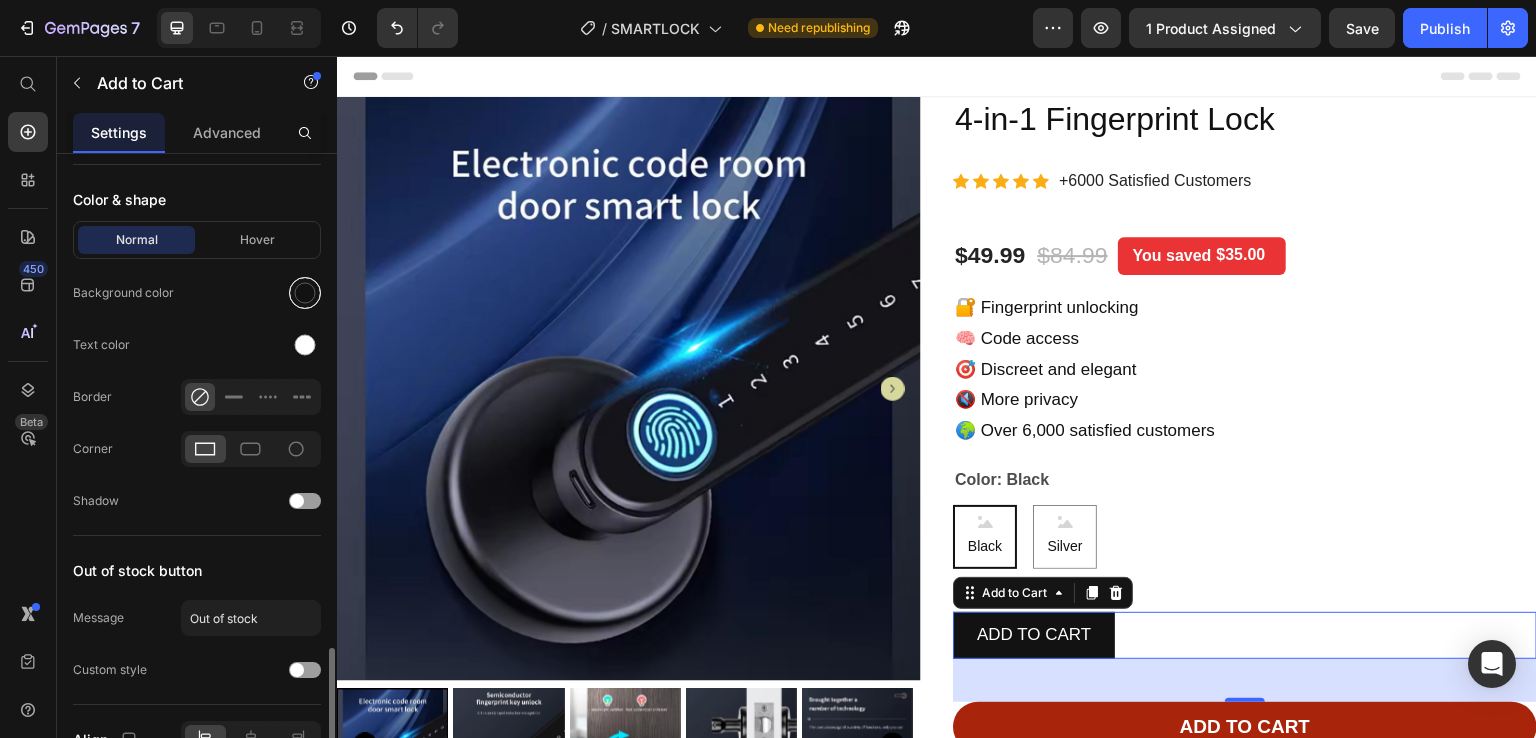 click at bounding box center (305, 293) 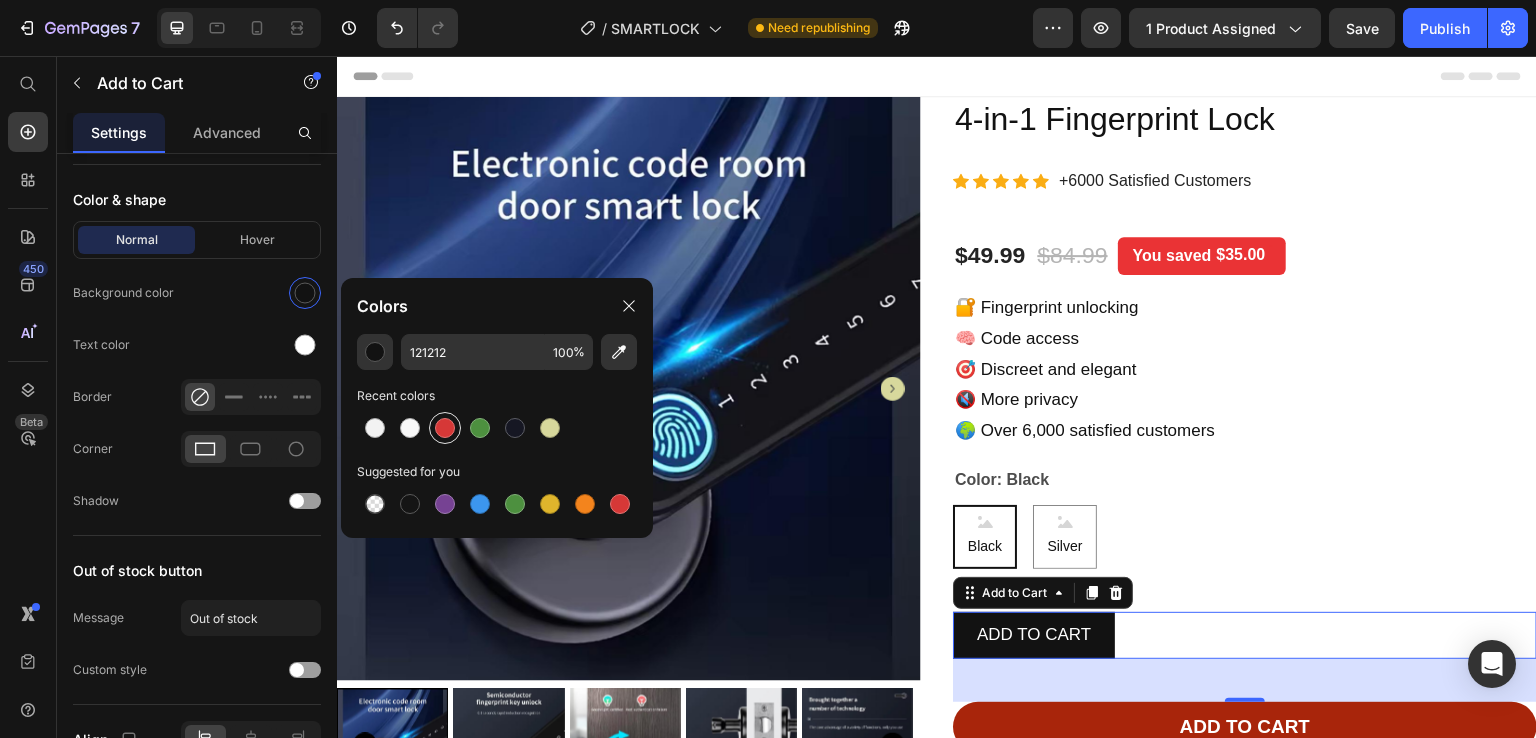 click at bounding box center (445, 428) 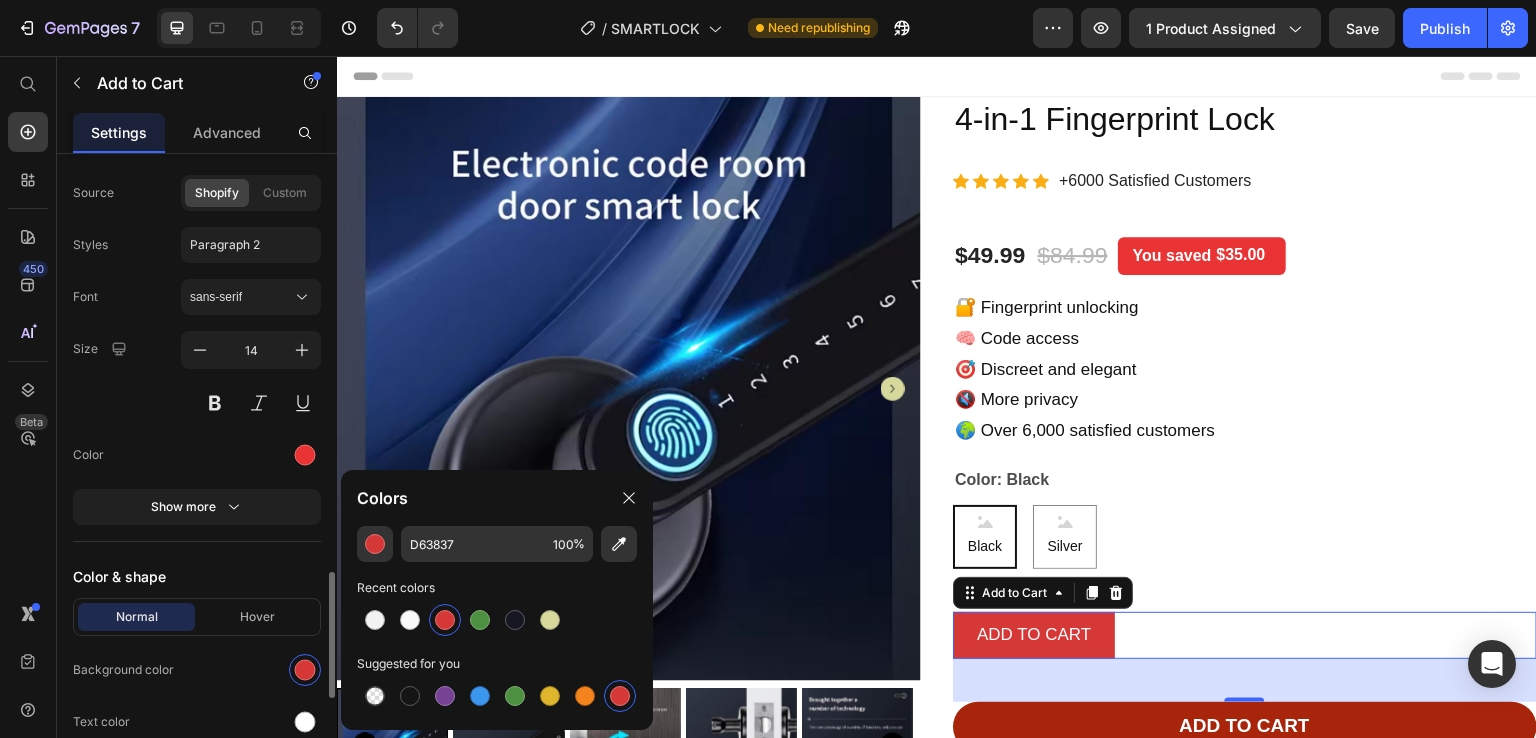 scroll, scrollTop: 2120, scrollLeft: 0, axis: vertical 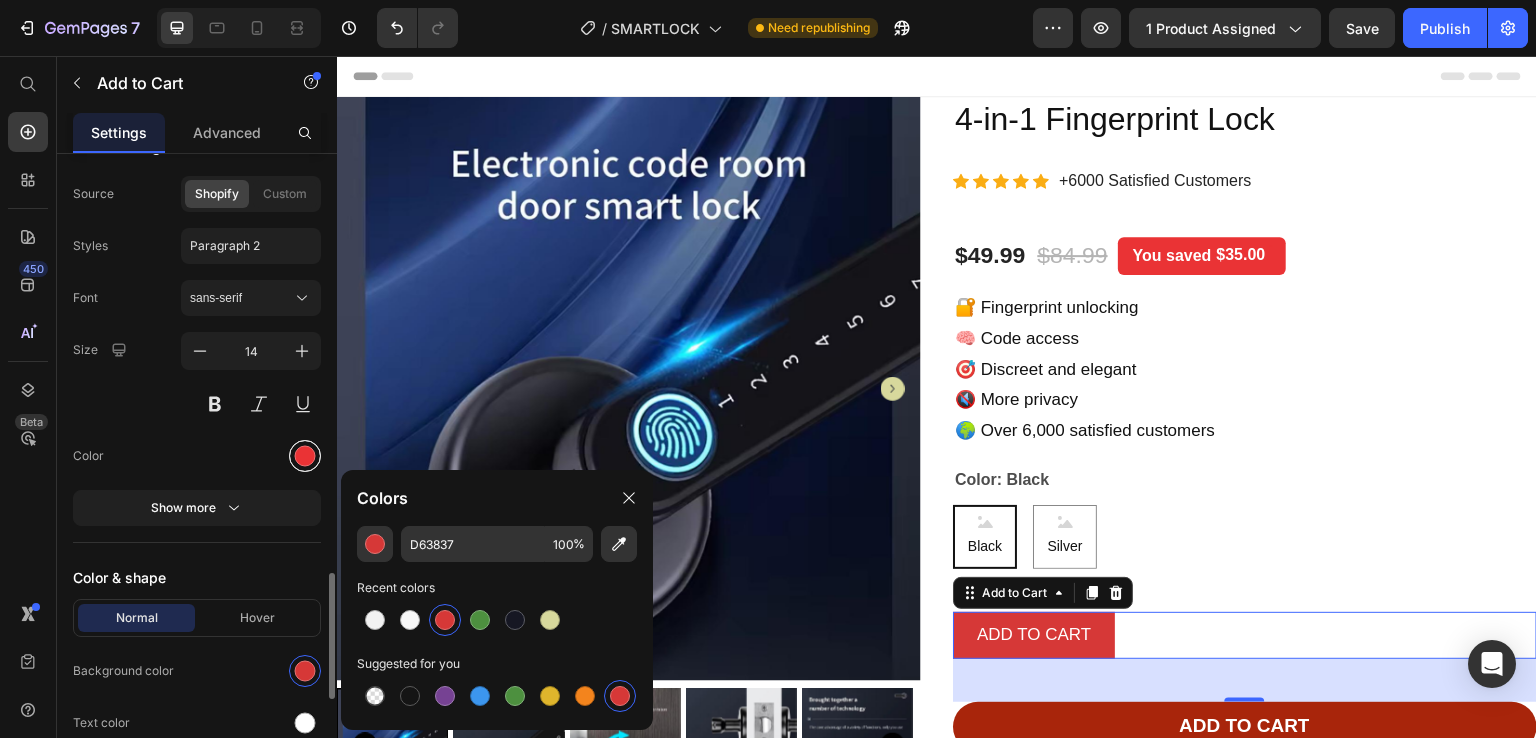 click at bounding box center (305, 456) 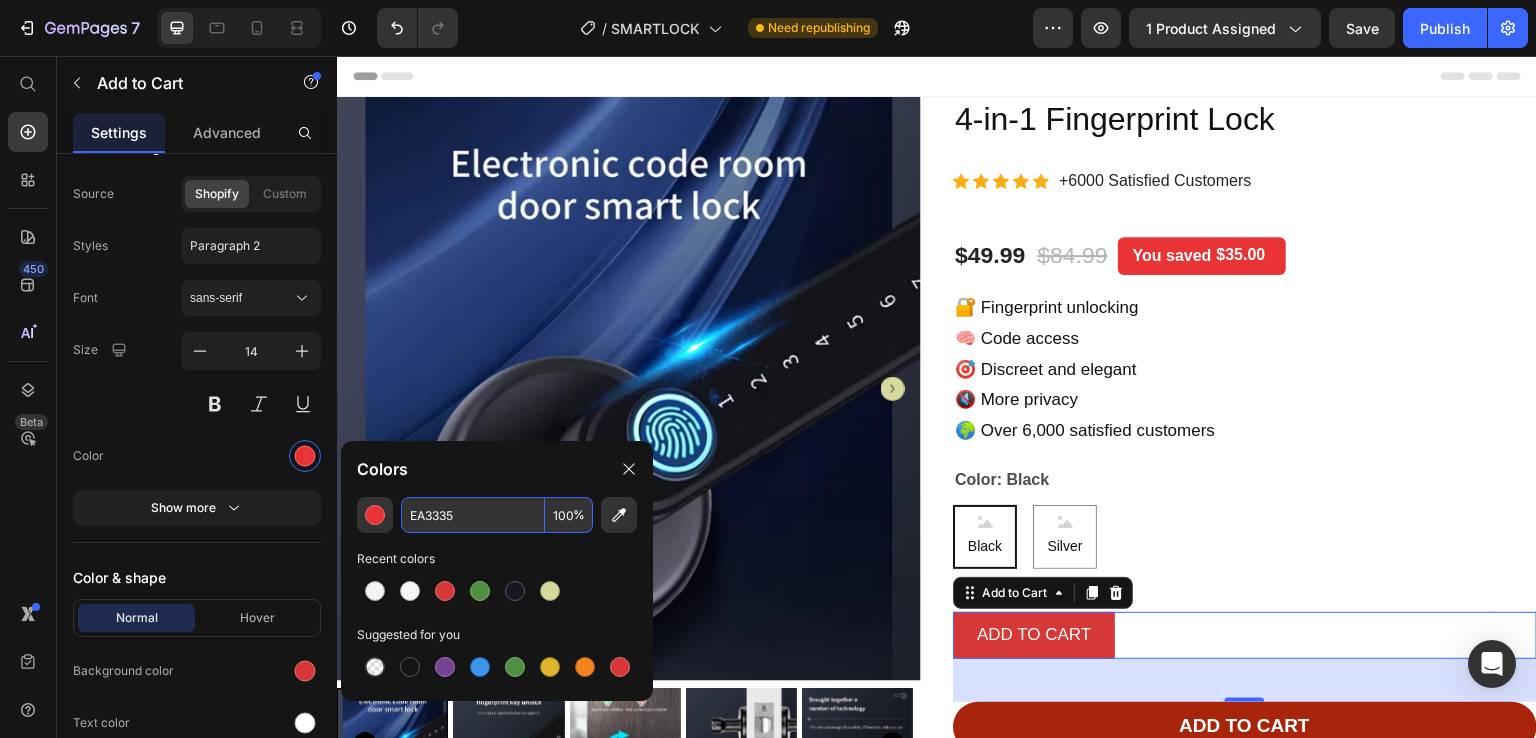 click on "EA3335" at bounding box center (473, 515) 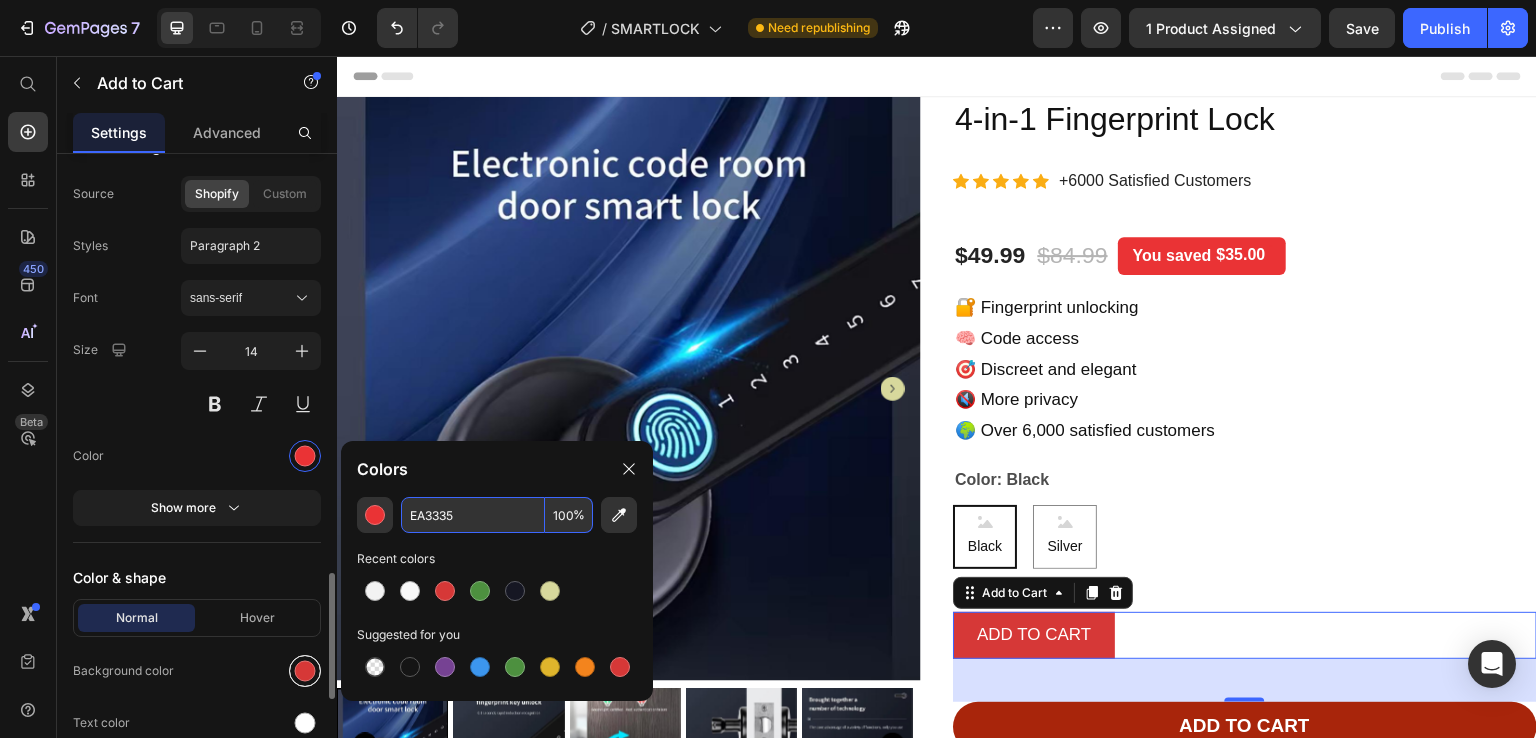 click at bounding box center (305, 671) 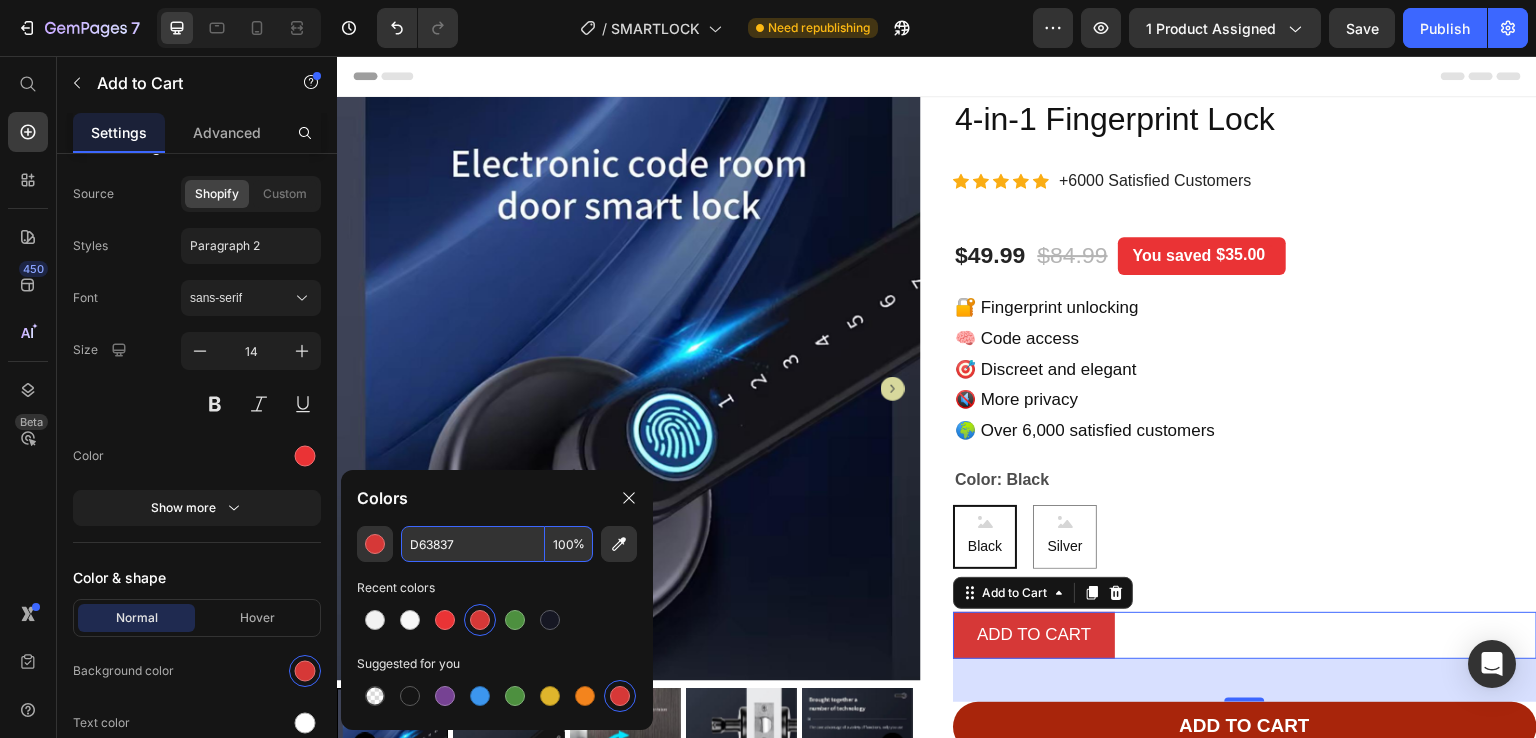 click on "D63837" at bounding box center [473, 544] 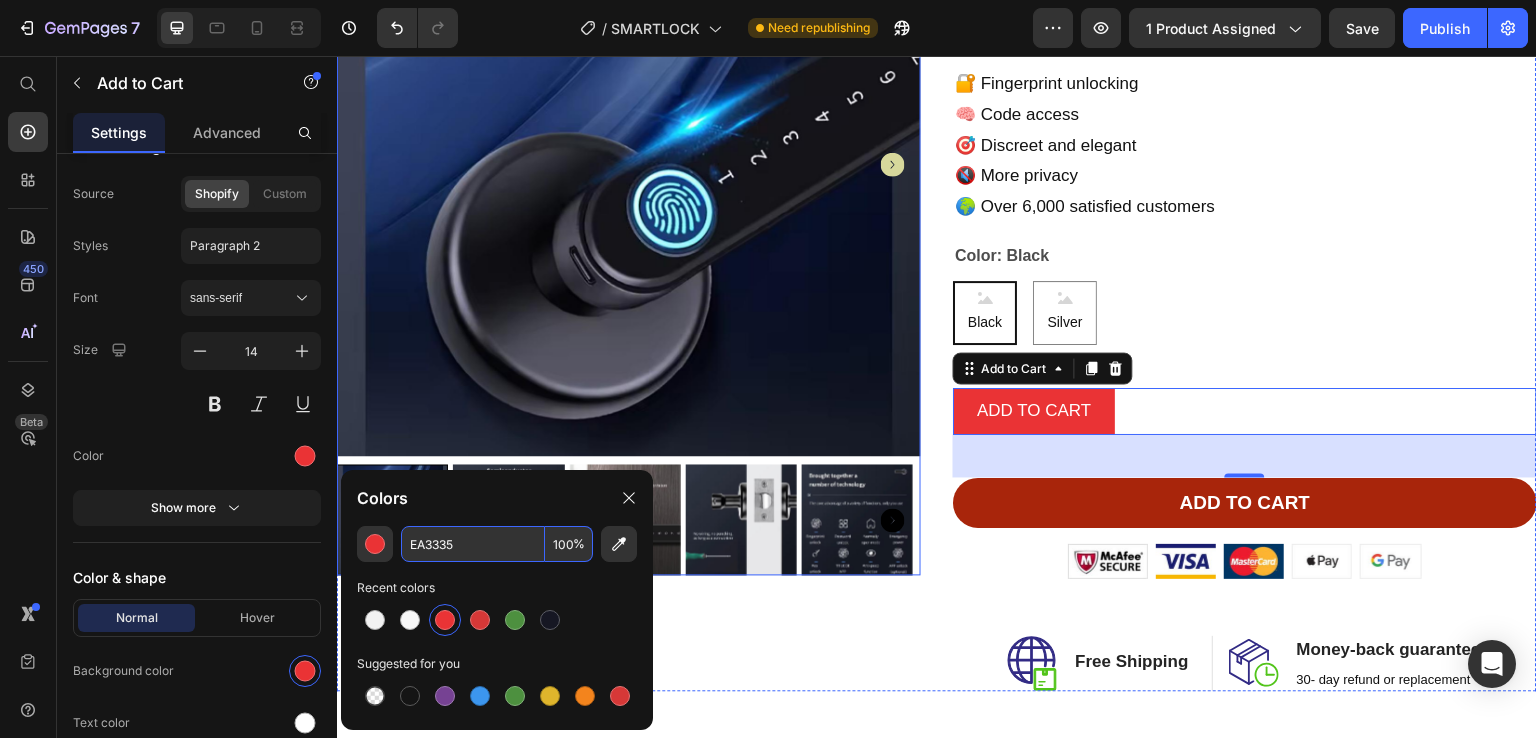 scroll, scrollTop: 226, scrollLeft: 0, axis: vertical 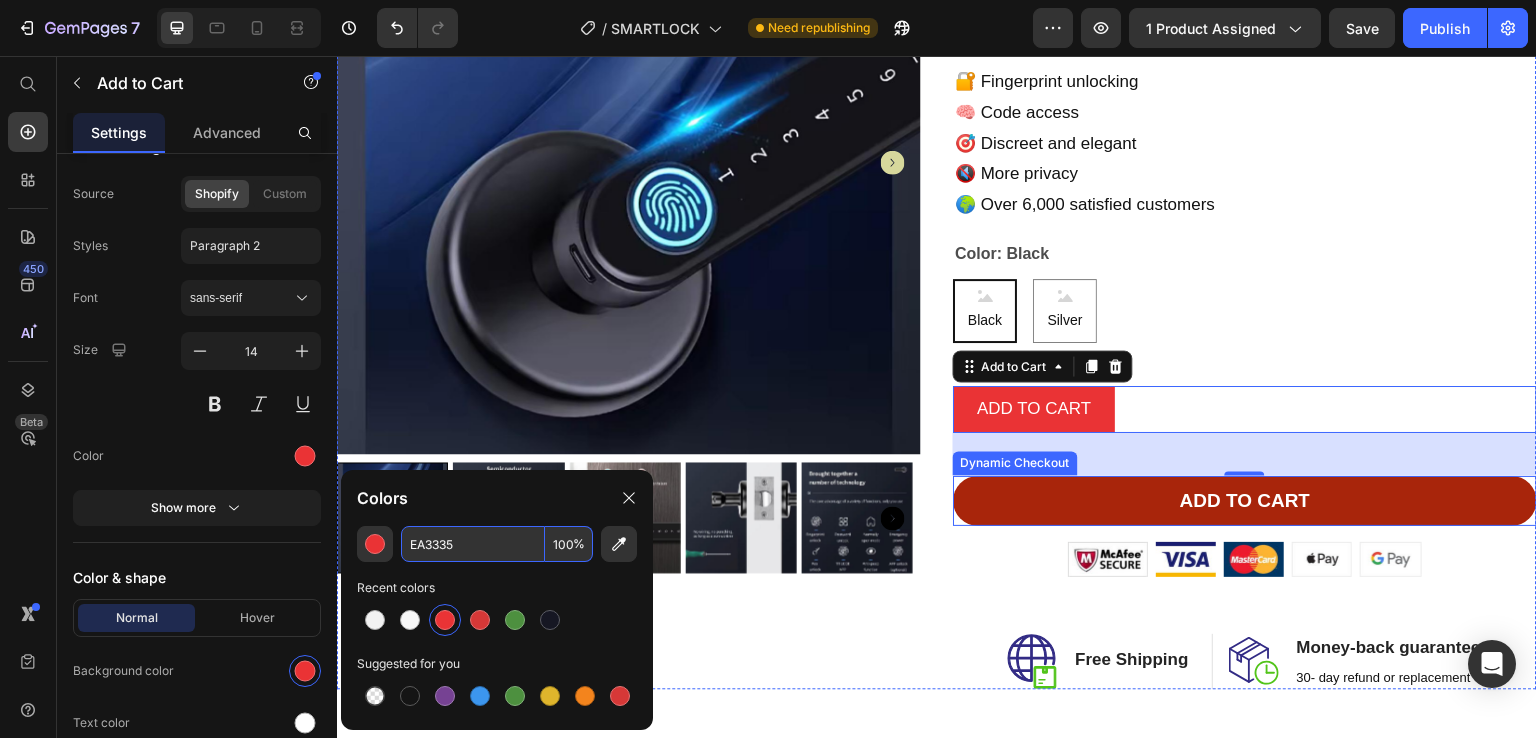 click on "ADD TO CART" at bounding box center (1245, 501) 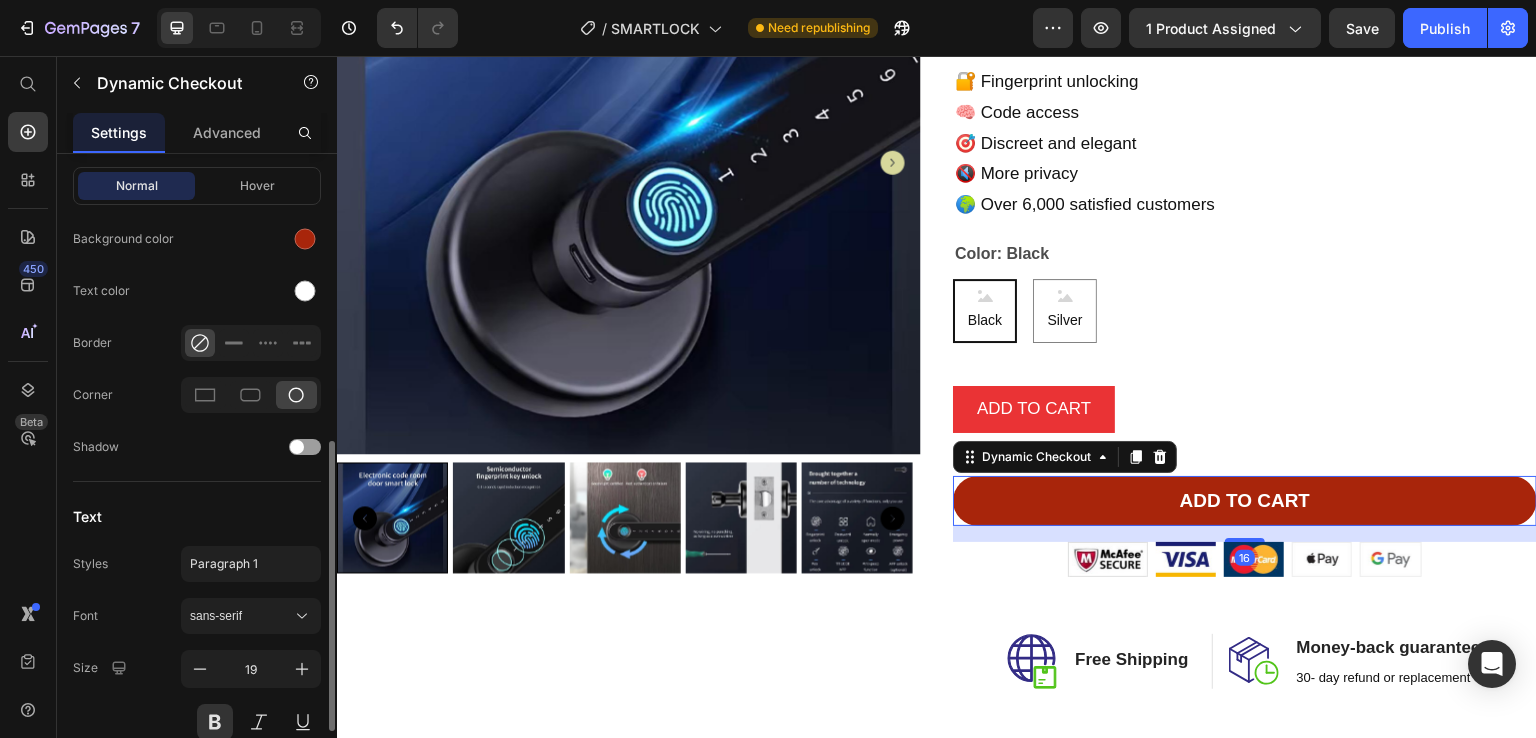 scroll, scrollTop: 630, scrollLeft: 0, axis: vertical 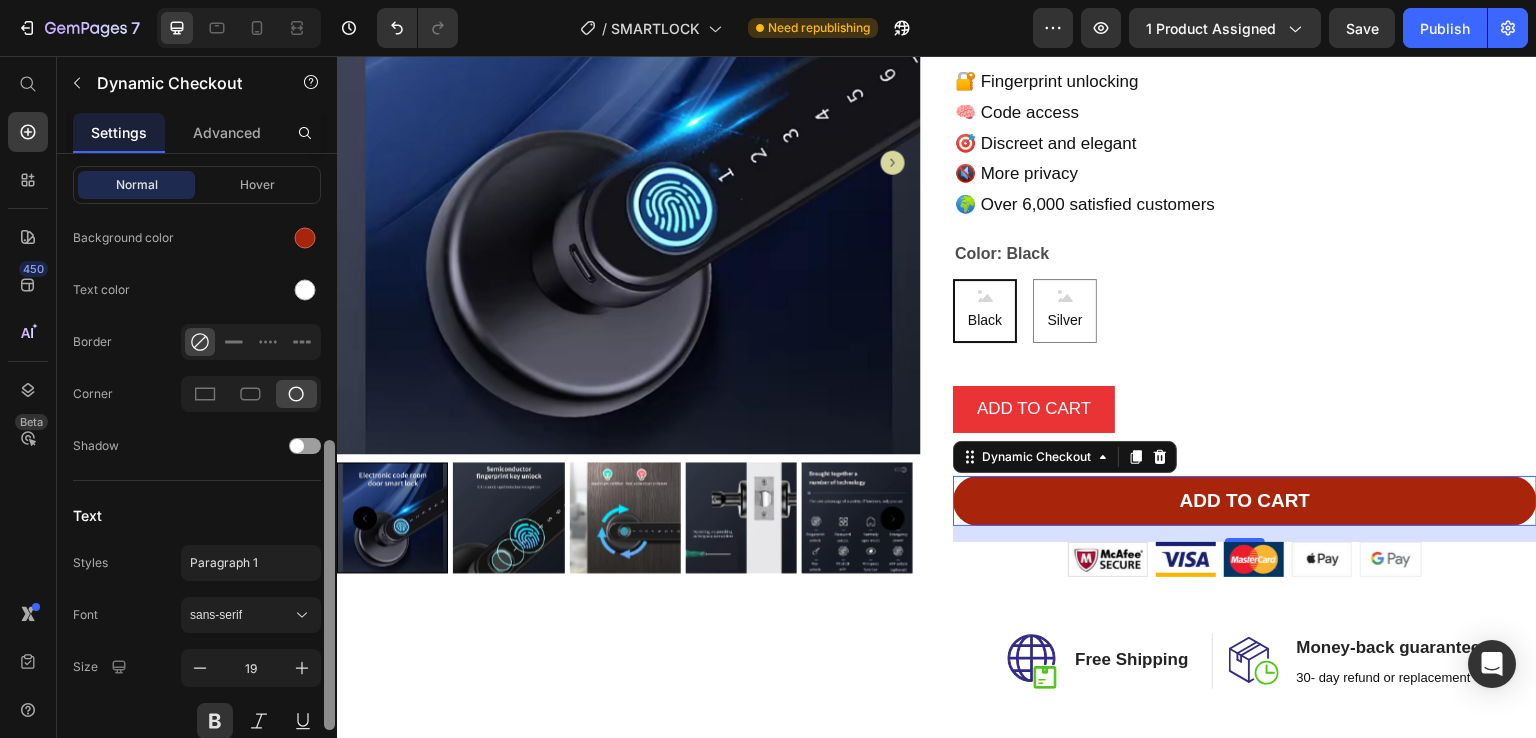 click at bounding box center (329, 474) 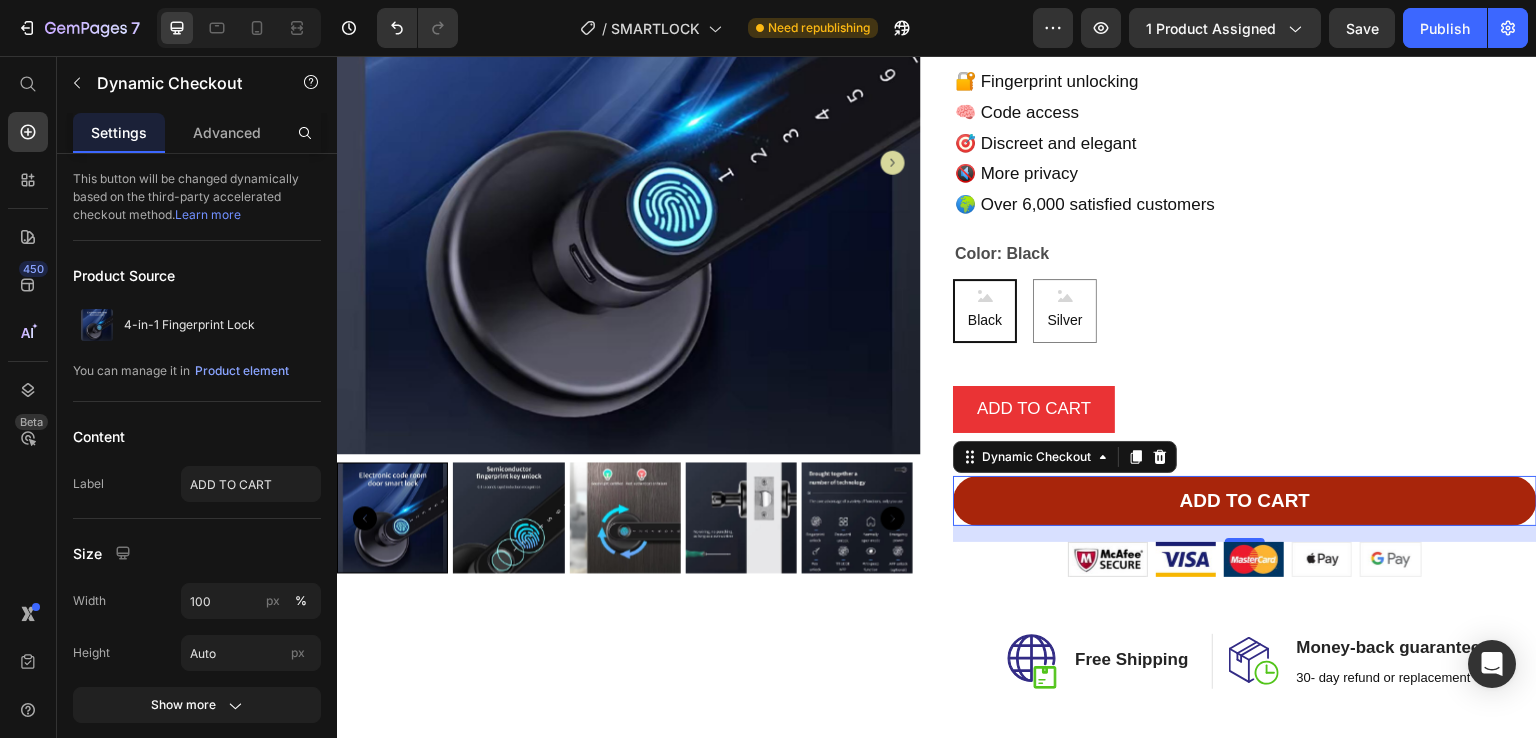 click on "ADD TO CART" at bounding box center [1245, 501] 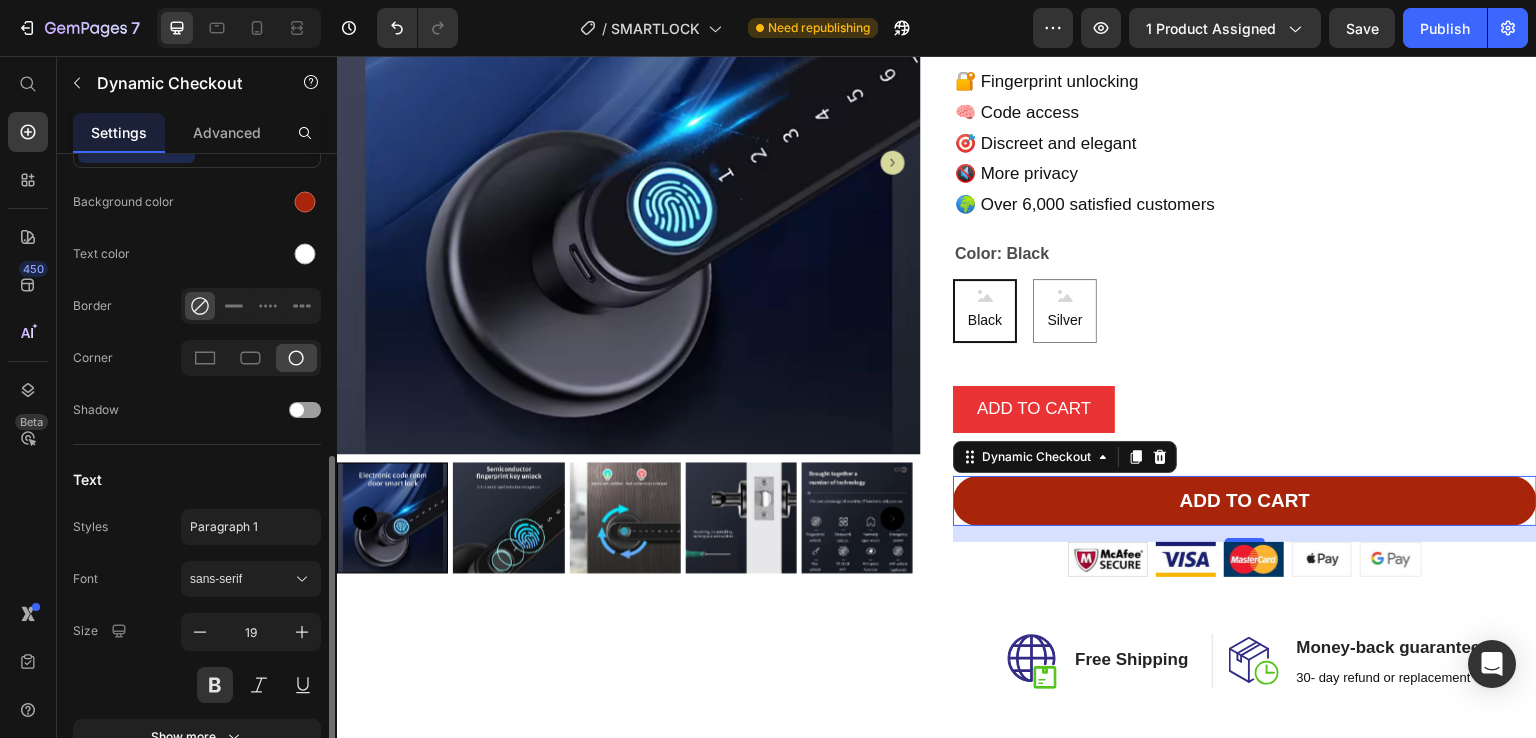 scroll, scrollTop: 667, scrollLeft: 0, axis: vertical 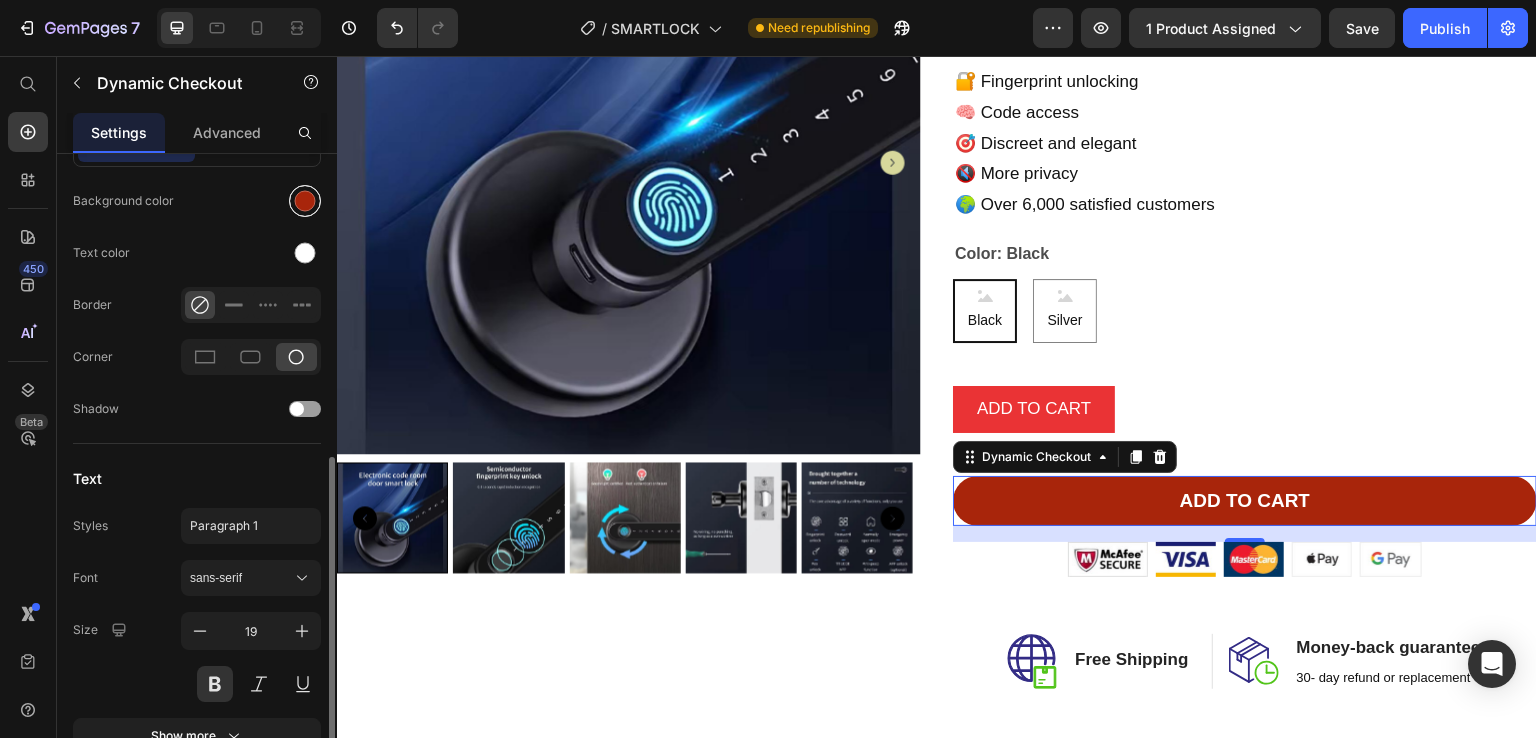 click at bounding box center [305, 201] 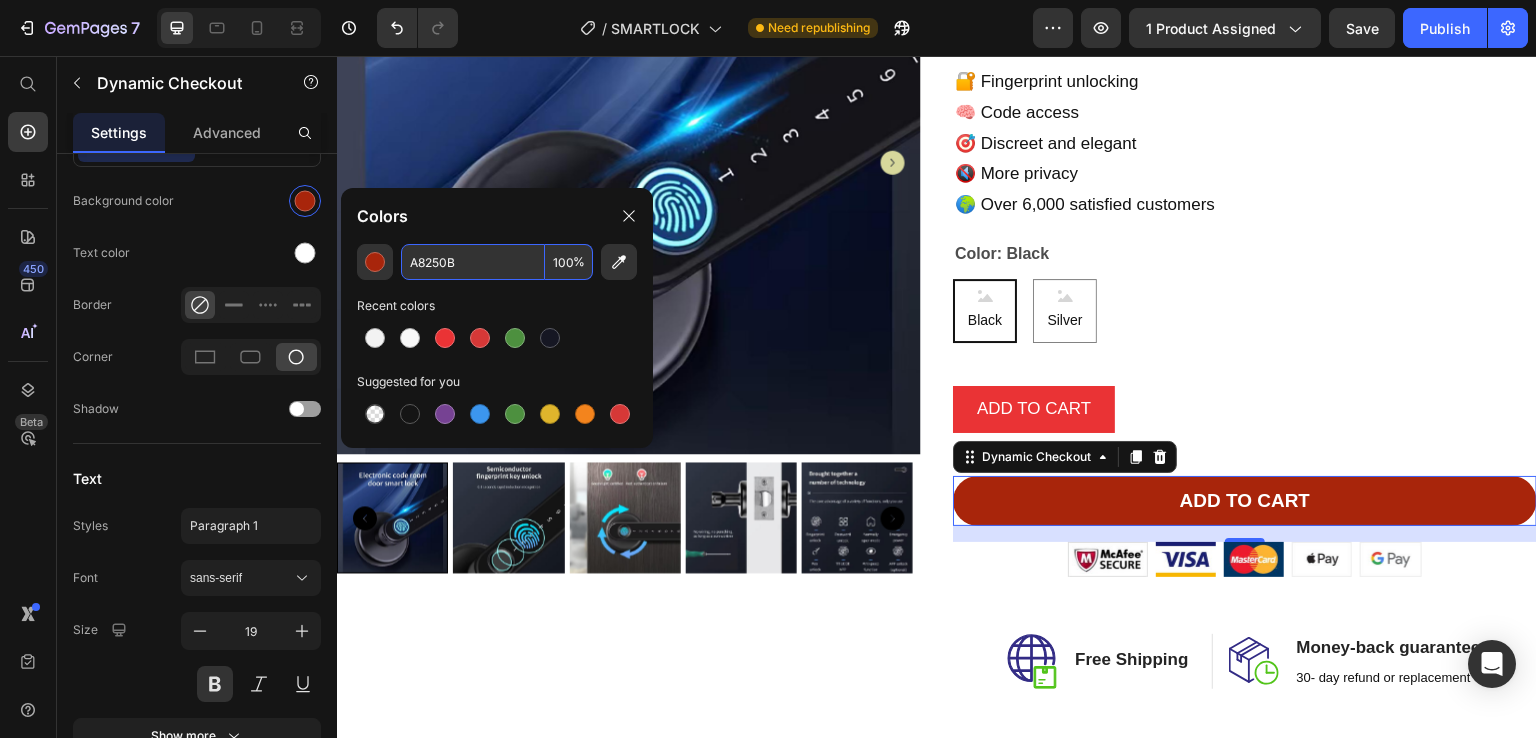 click on "A8250B" at bounding box center [473, 262] 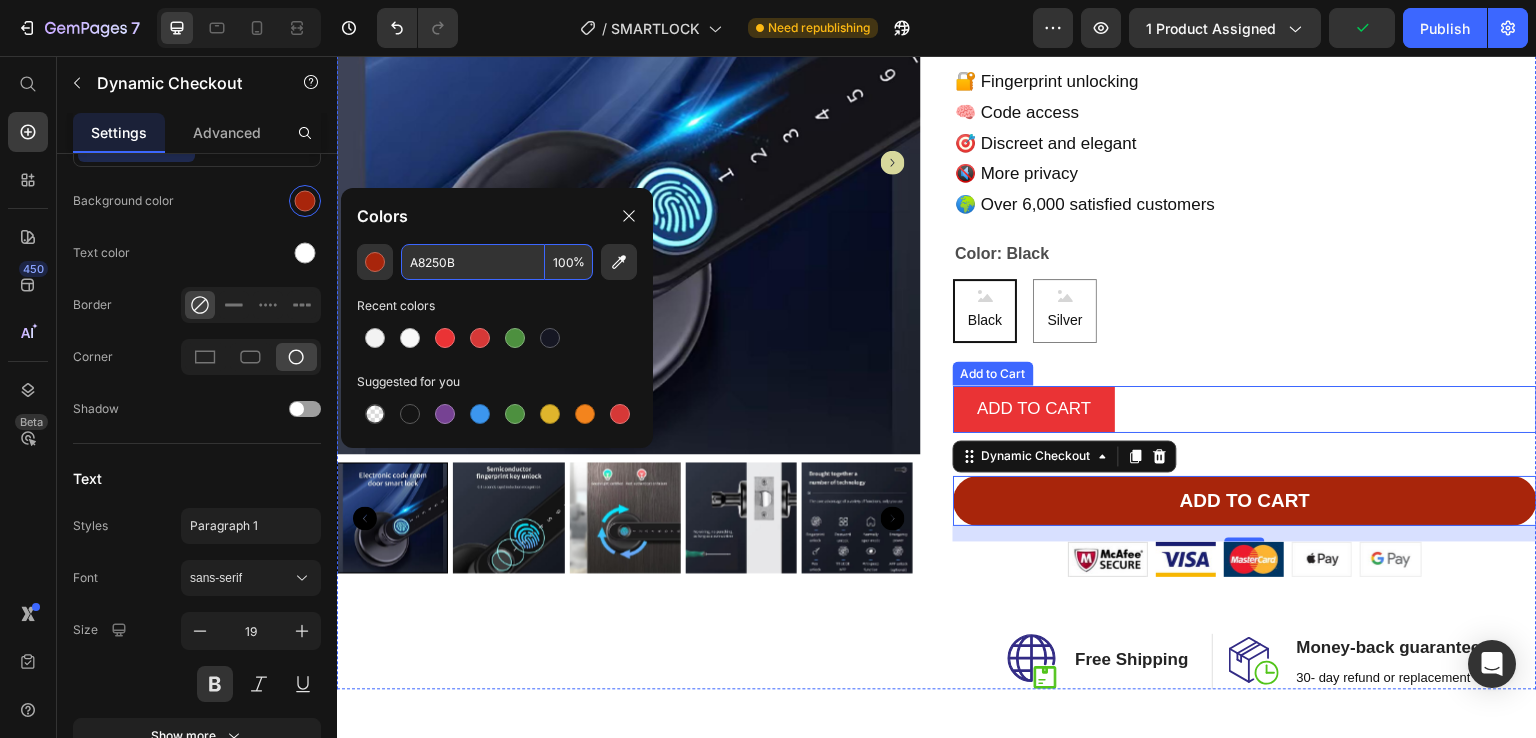 click on "ADD TO CART Add to Cart" at bounding box center [1245, 409] 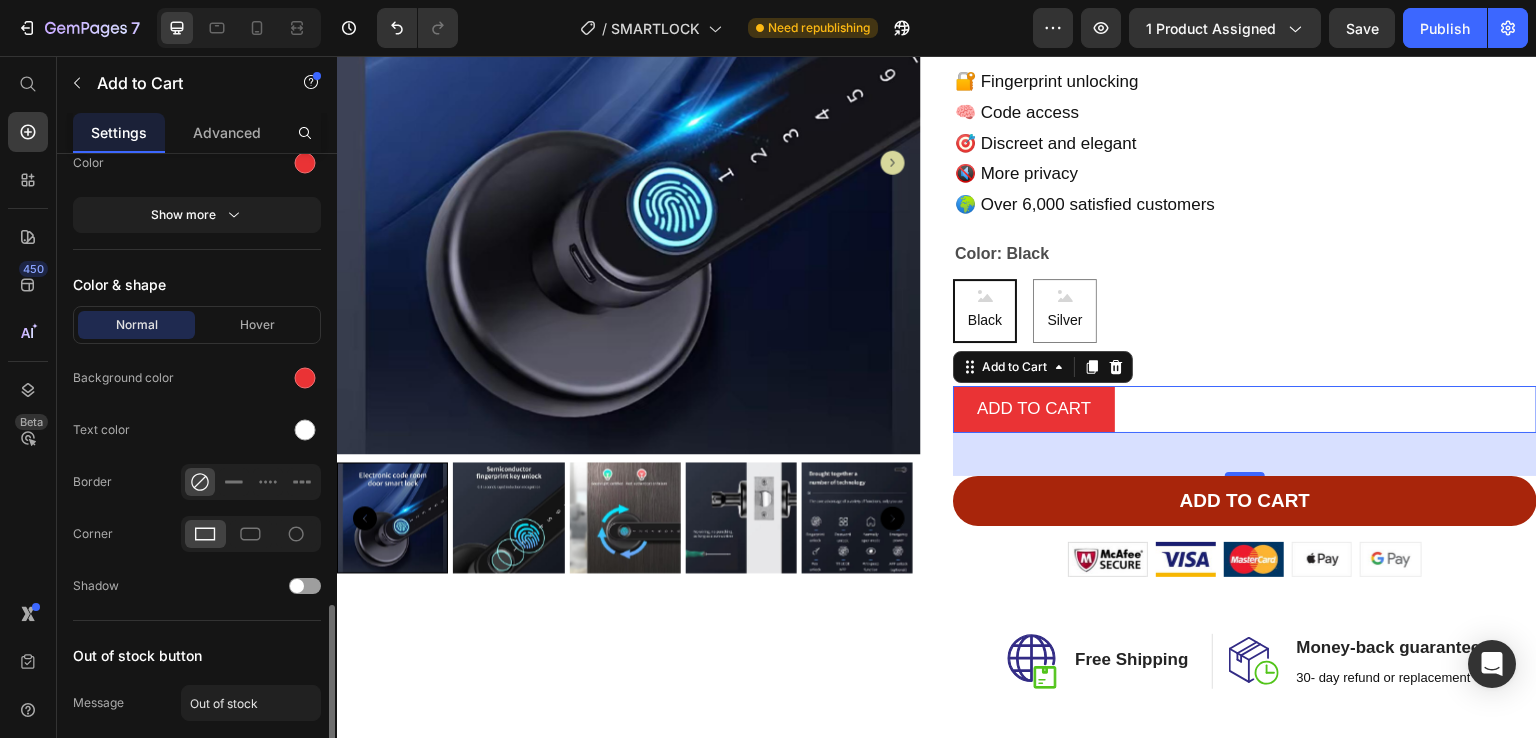 scroll, scrollTop: 1808, scrollLeft: 0, axis: vertical 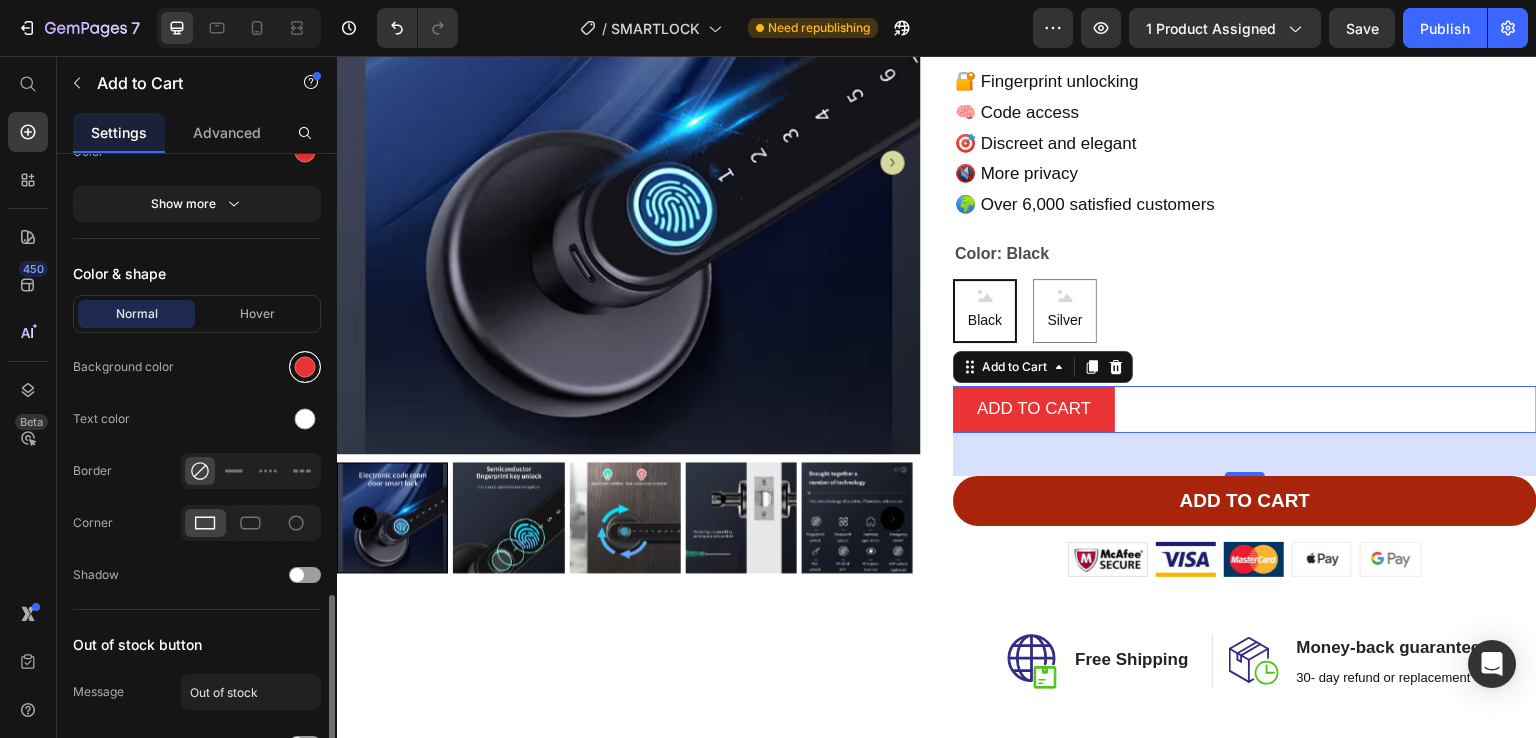 click at bounding box center (305, 367) 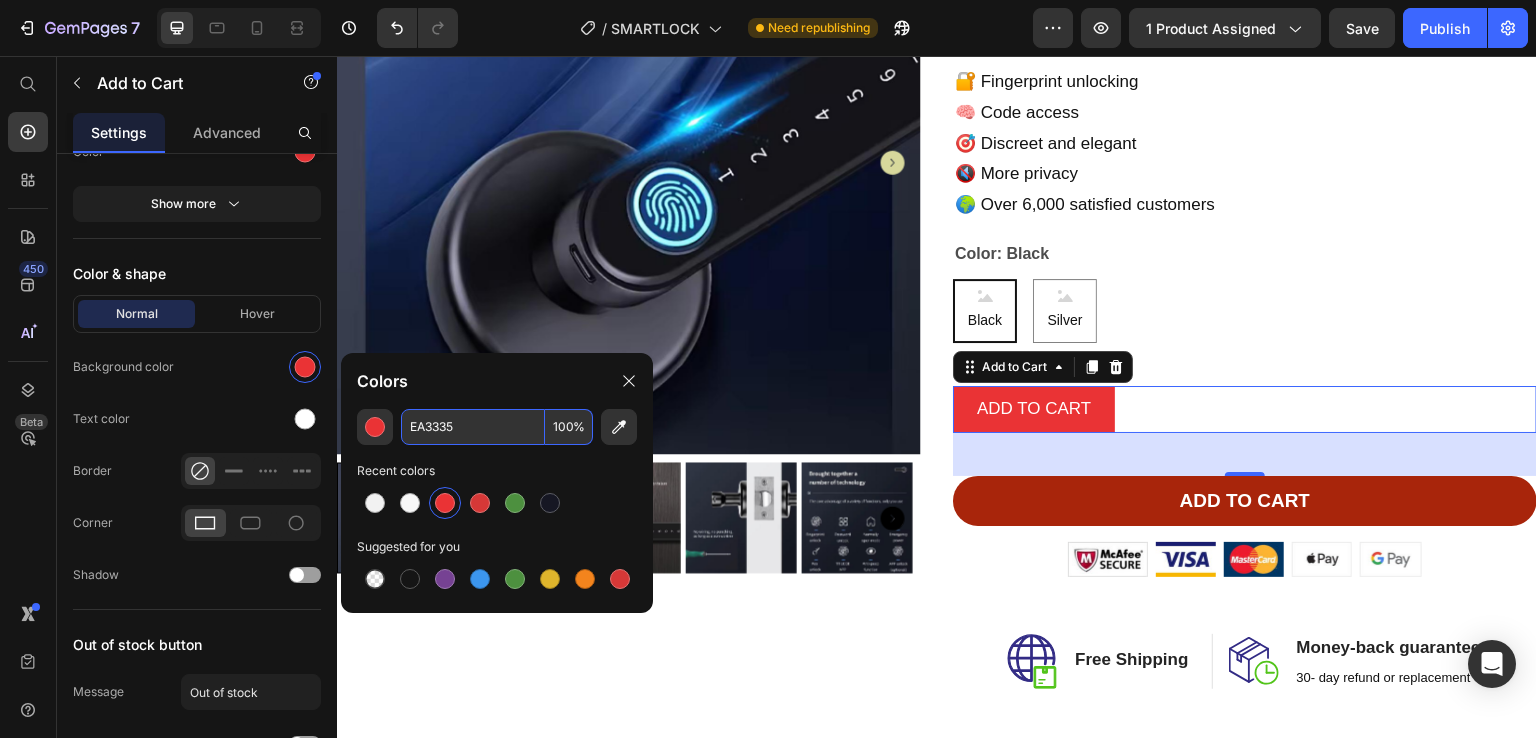 click on "EA3335" at bounding box center (473, 427) 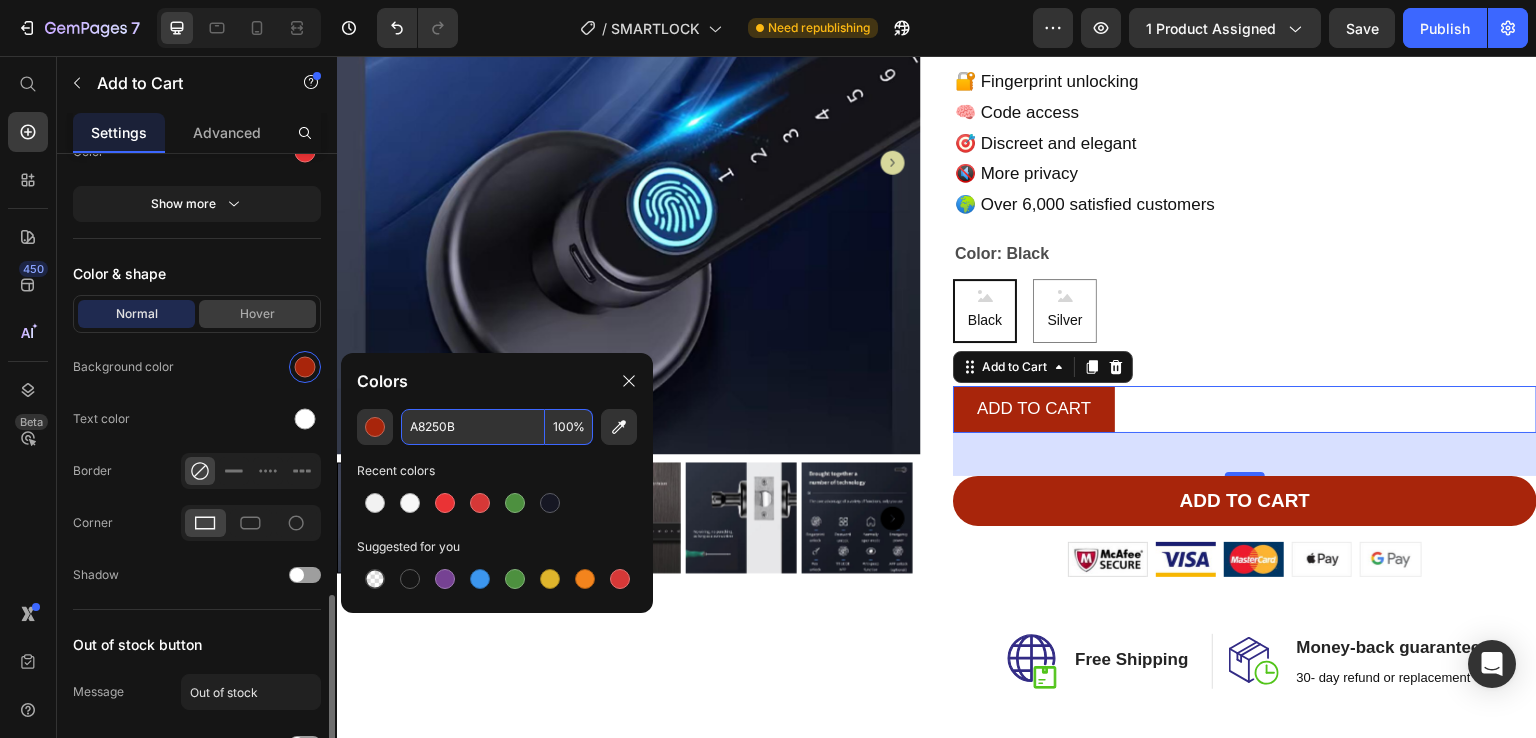 type on "A8250B" 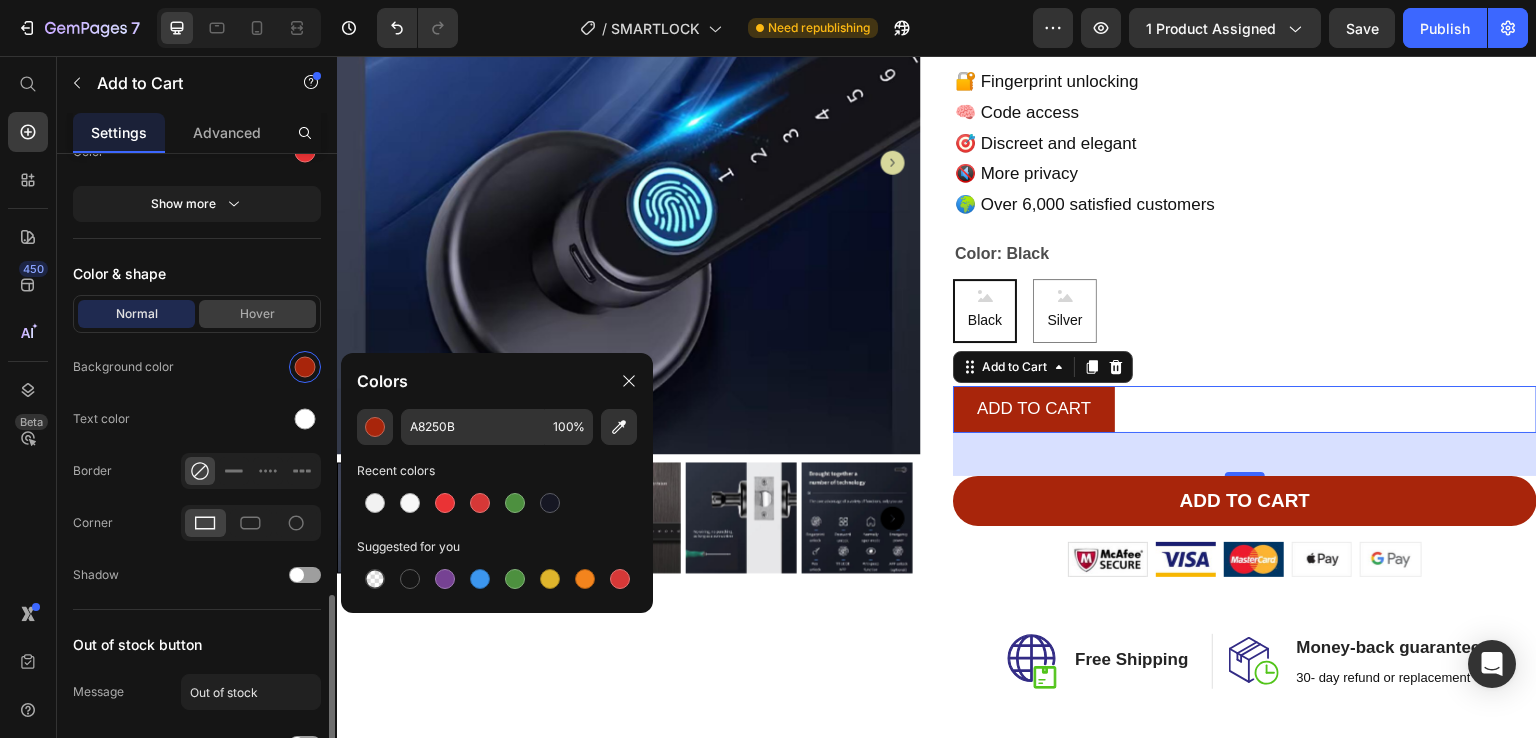 click on "Hover" at bounding box center [257, 314] 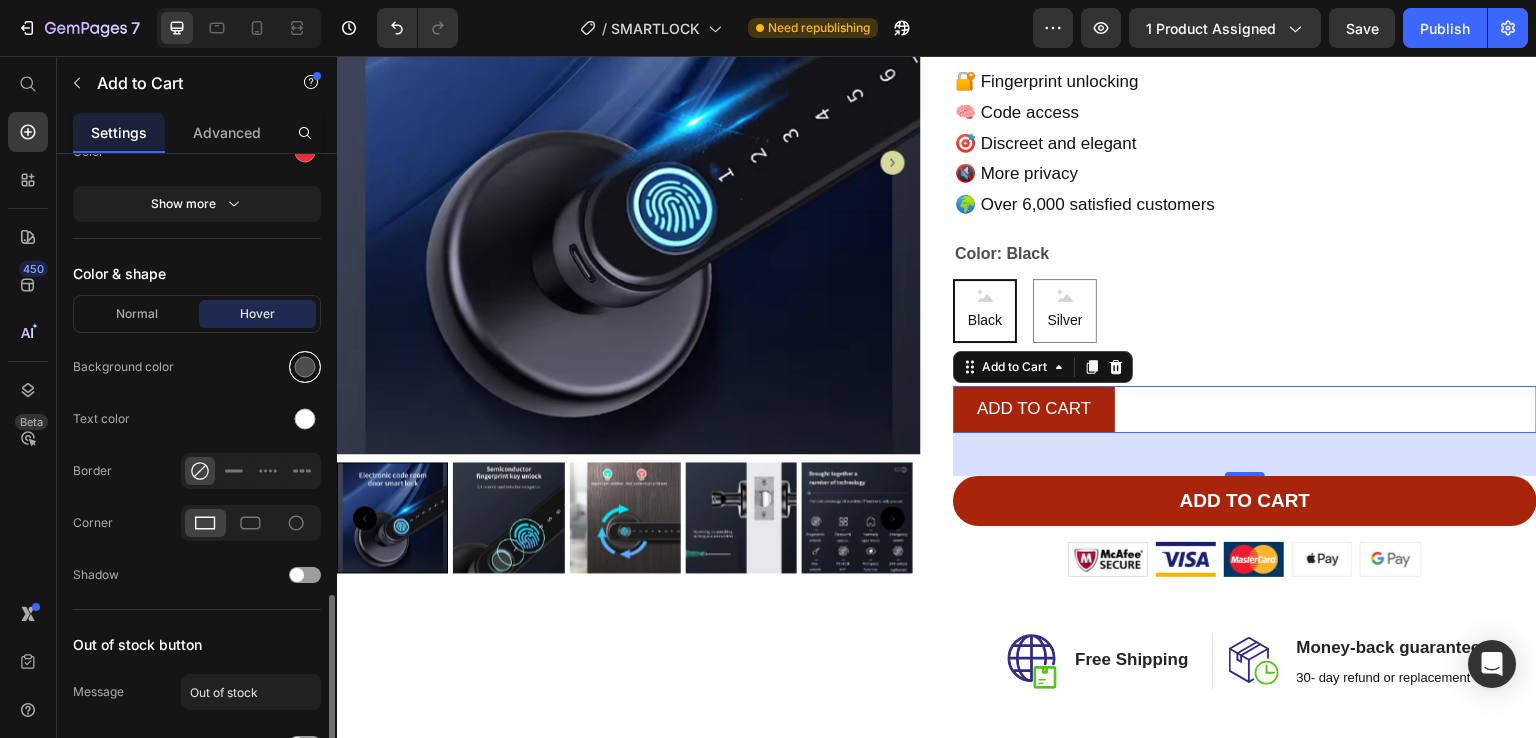 click at bounding box center (305, 367) 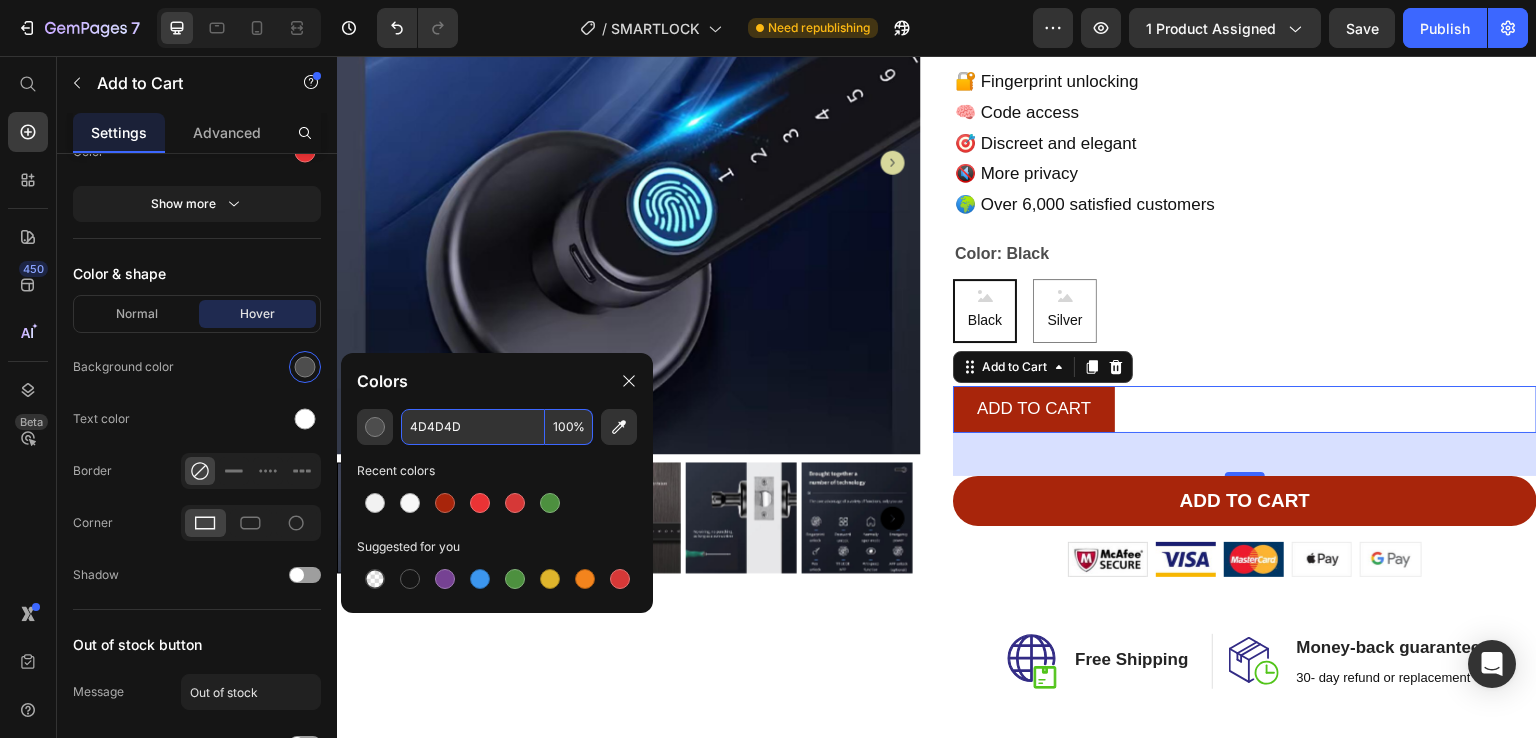 click on "4D4D4D" at bounding box center [473, 427] 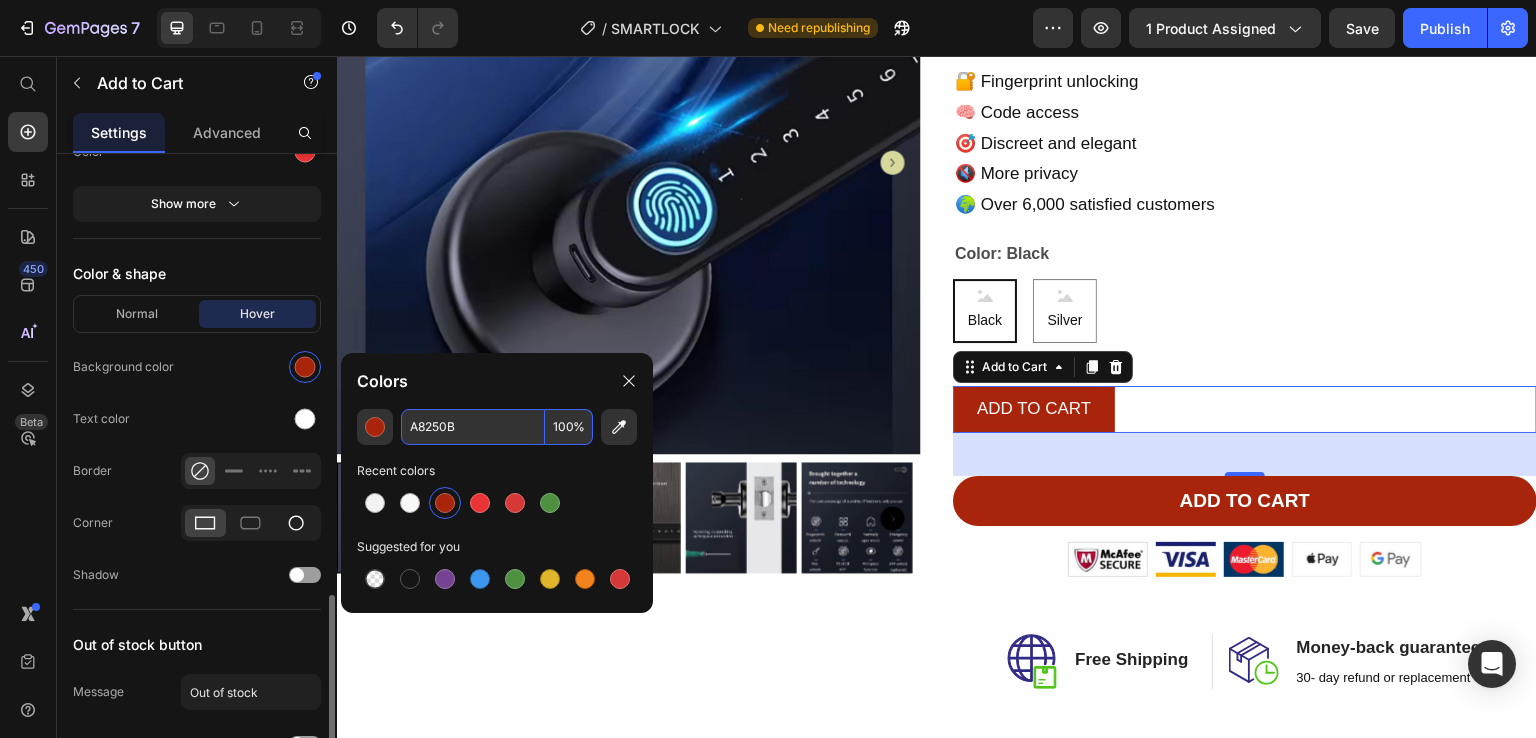 type on "A8250B" 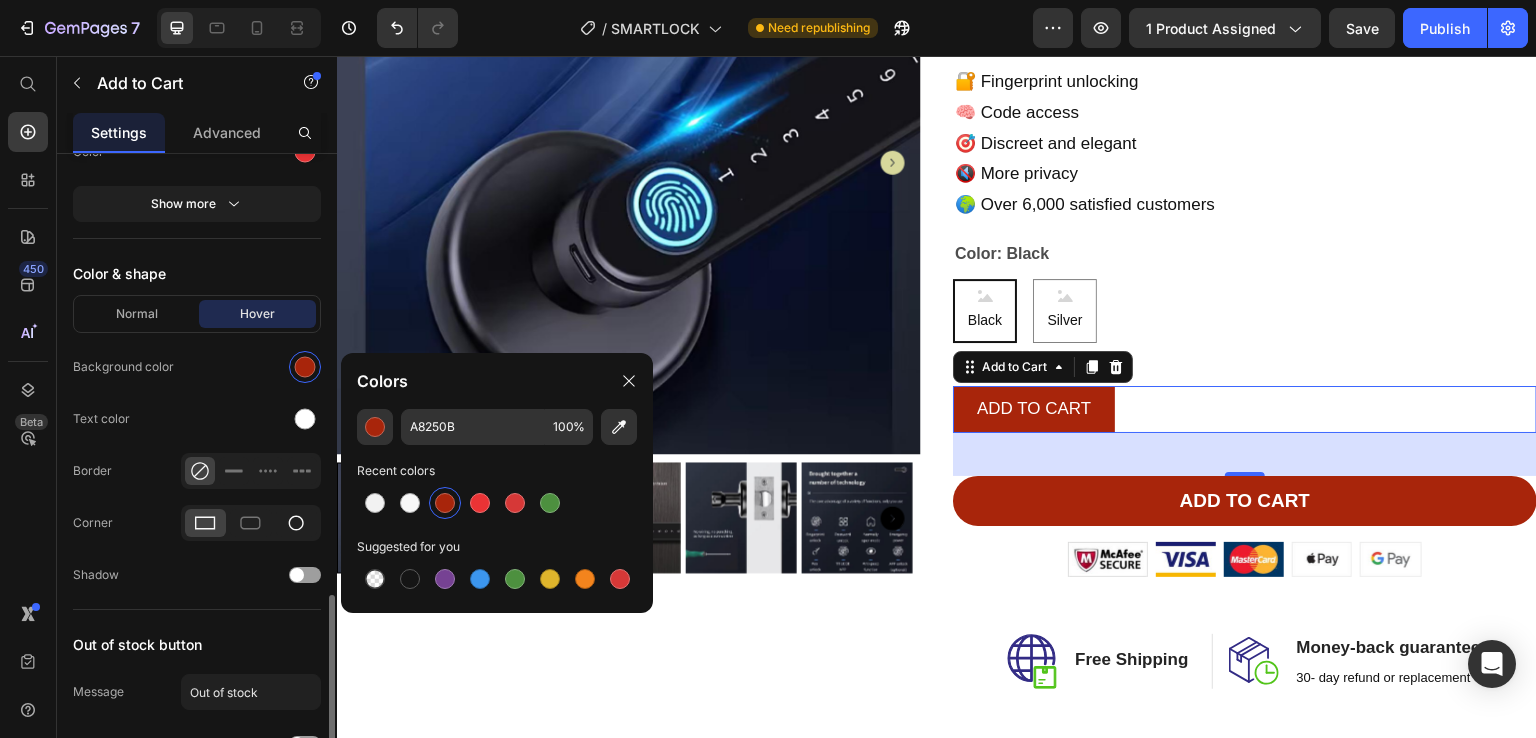 click 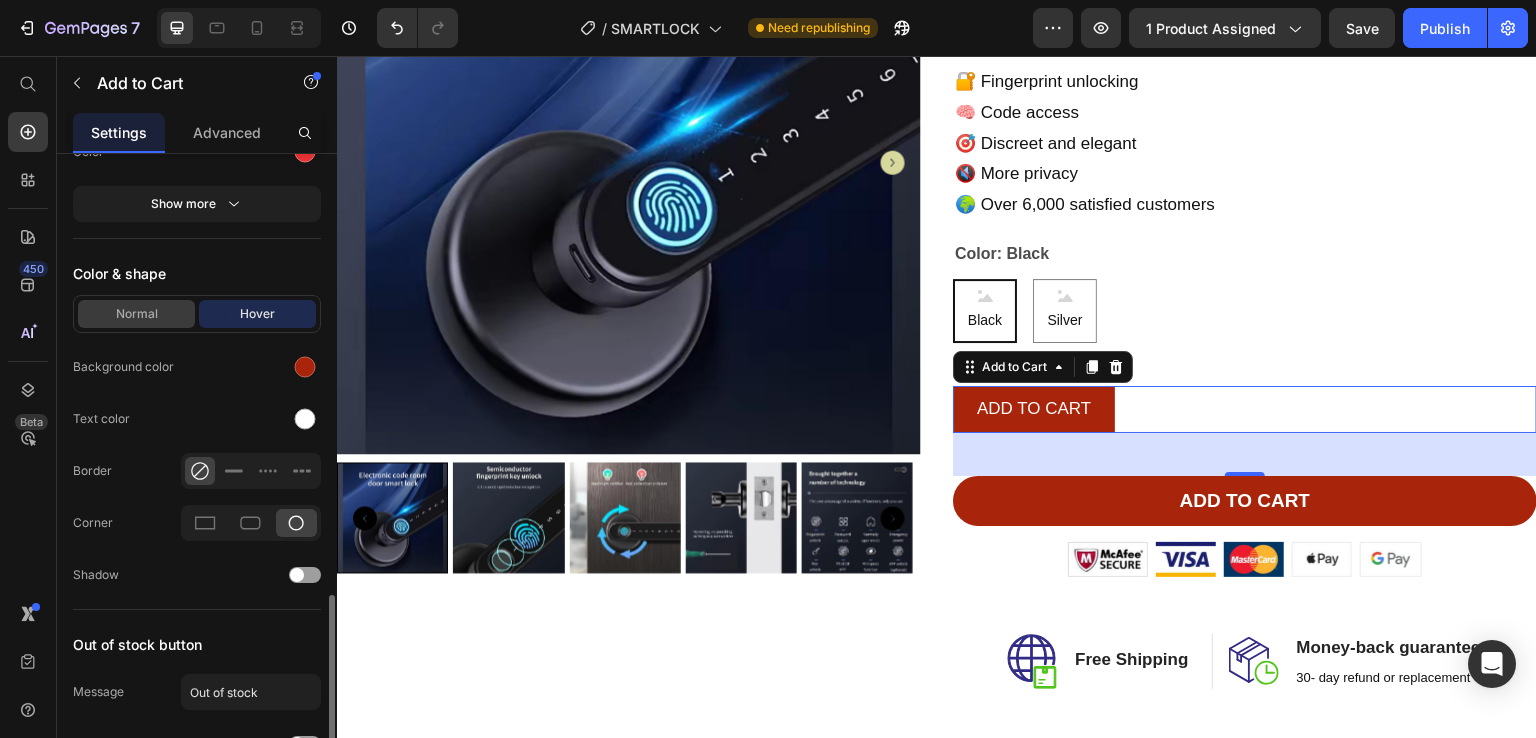 click on "Normal" at bounding box center [136, 314] 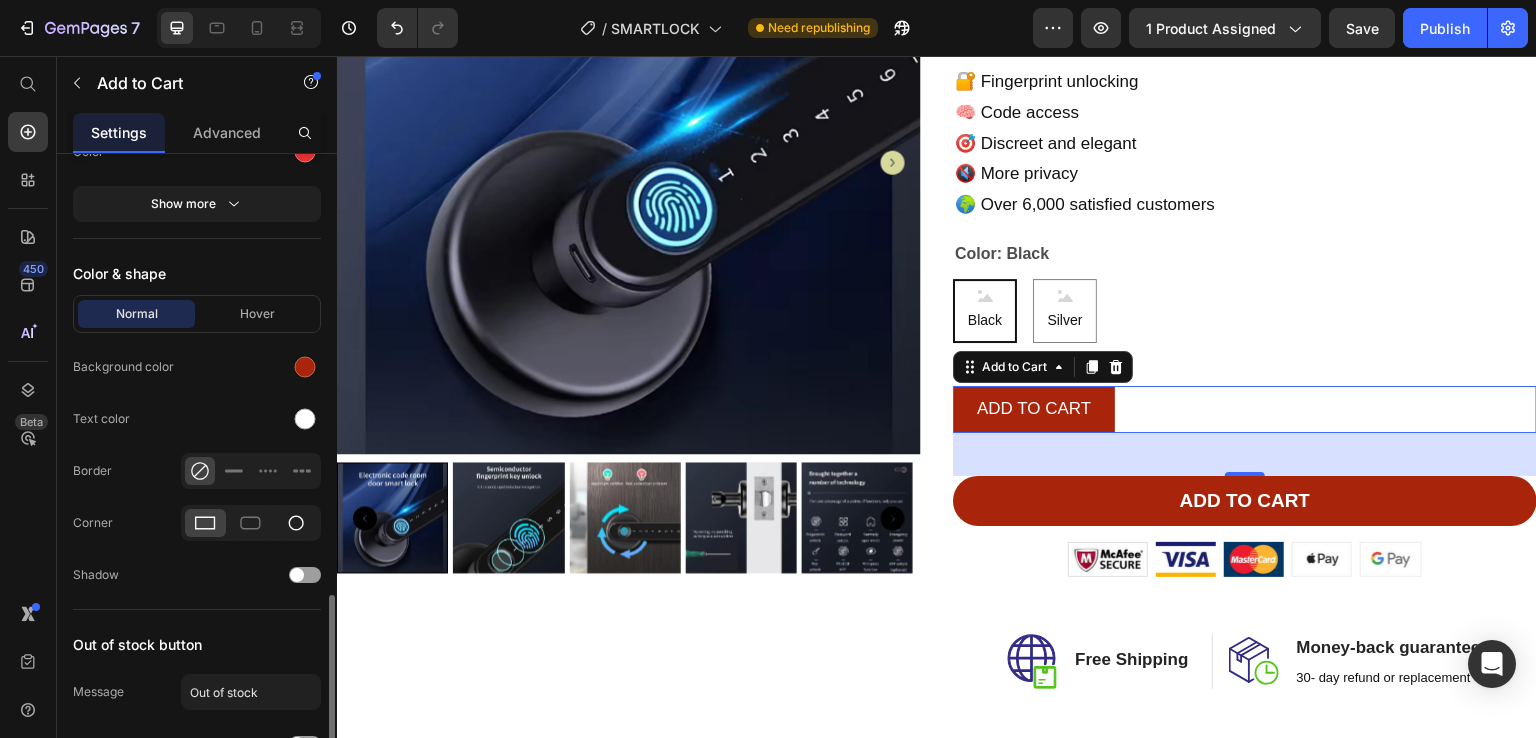 click 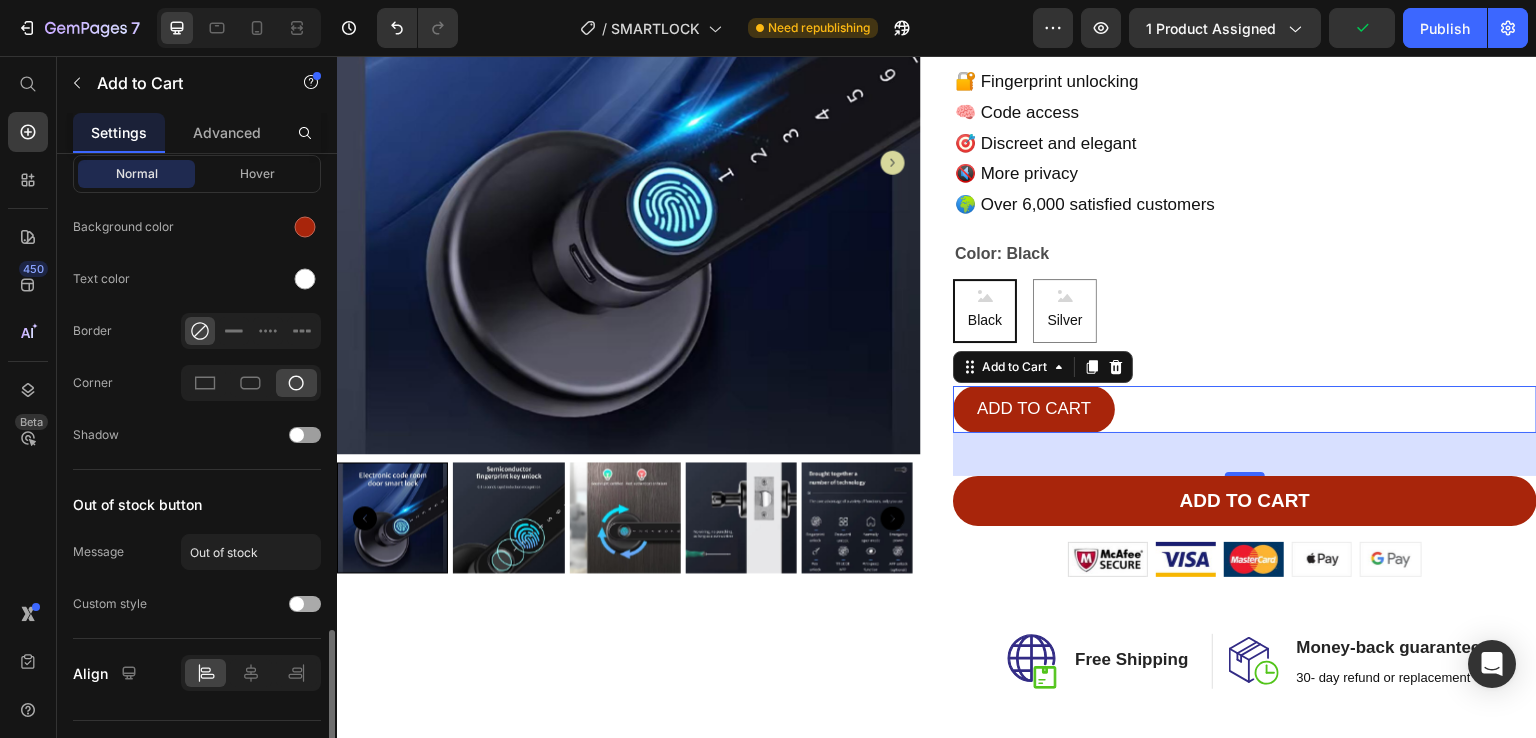 scroll, scrollTop: 1984, scrollLeft: 0, axis: vertical 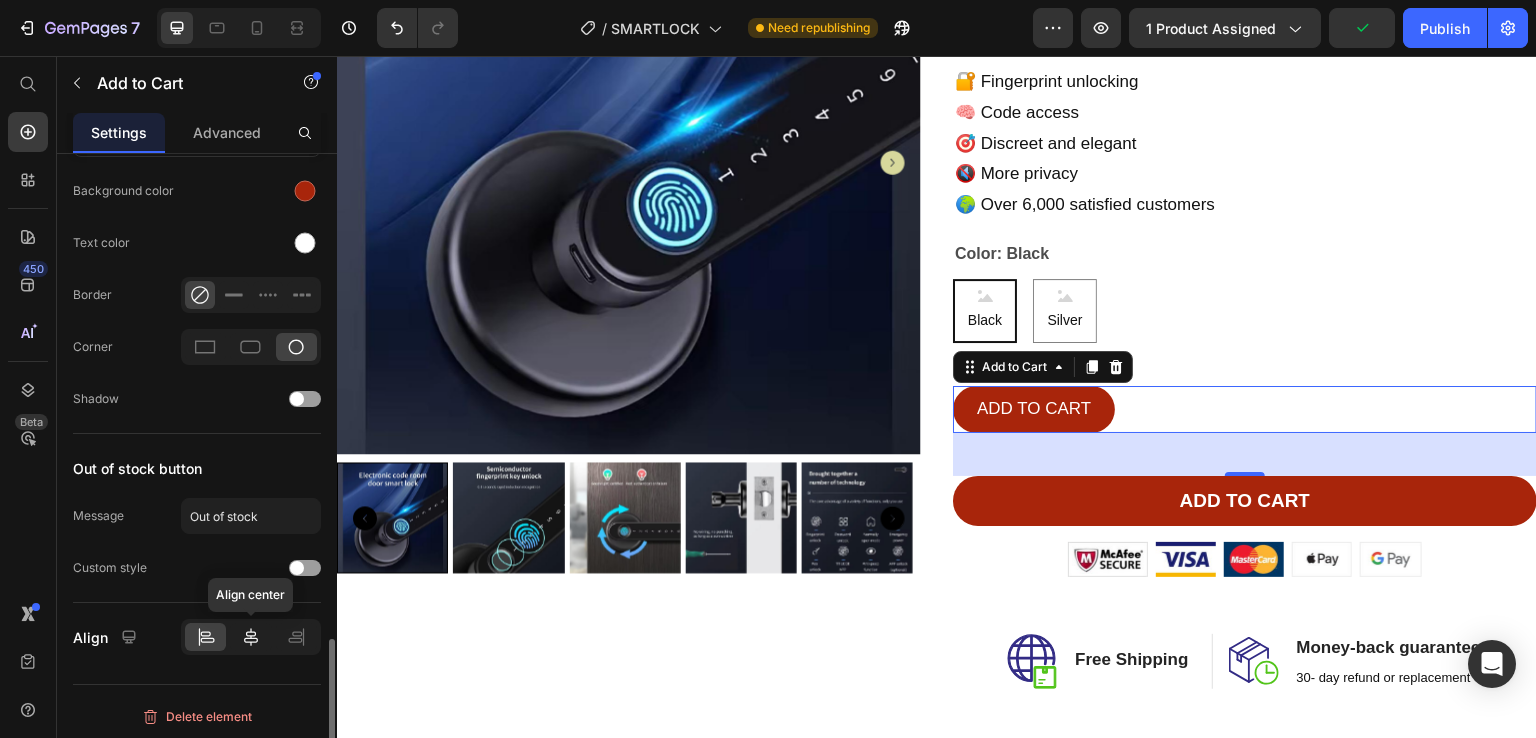 click 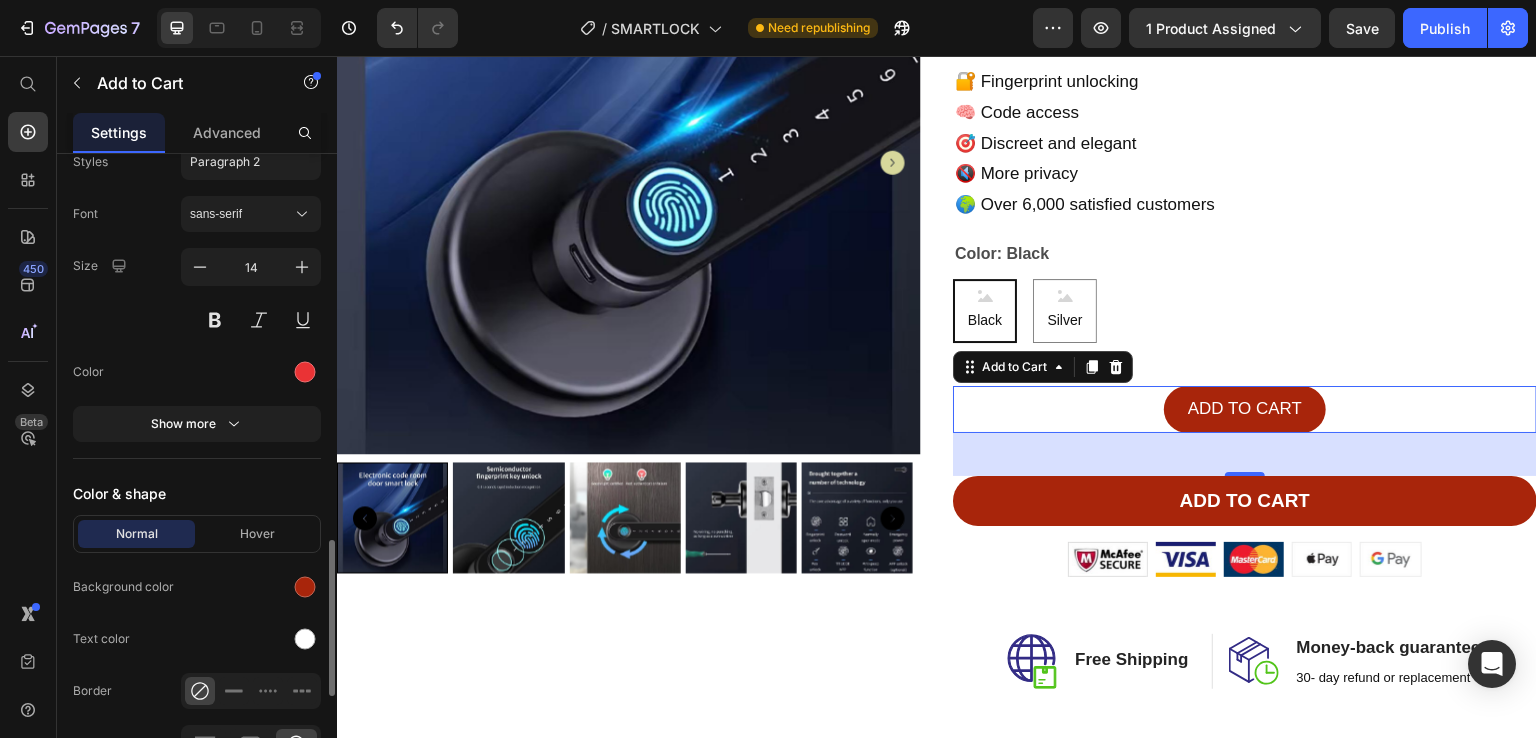 scroll, scrollTop: 1587, scrollLeft: 0, axis: vertical 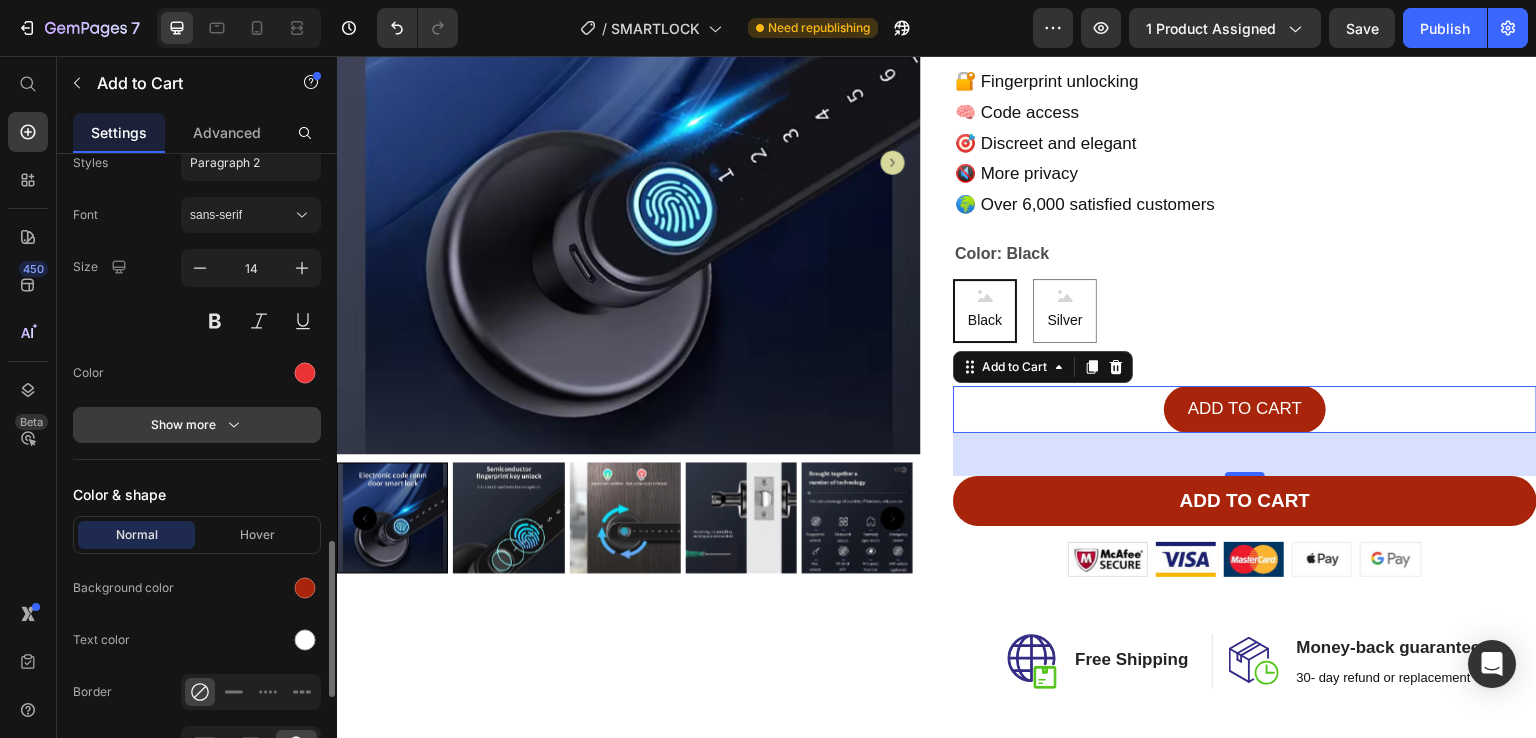 click on "Show more" at bounding box center (197, 425) 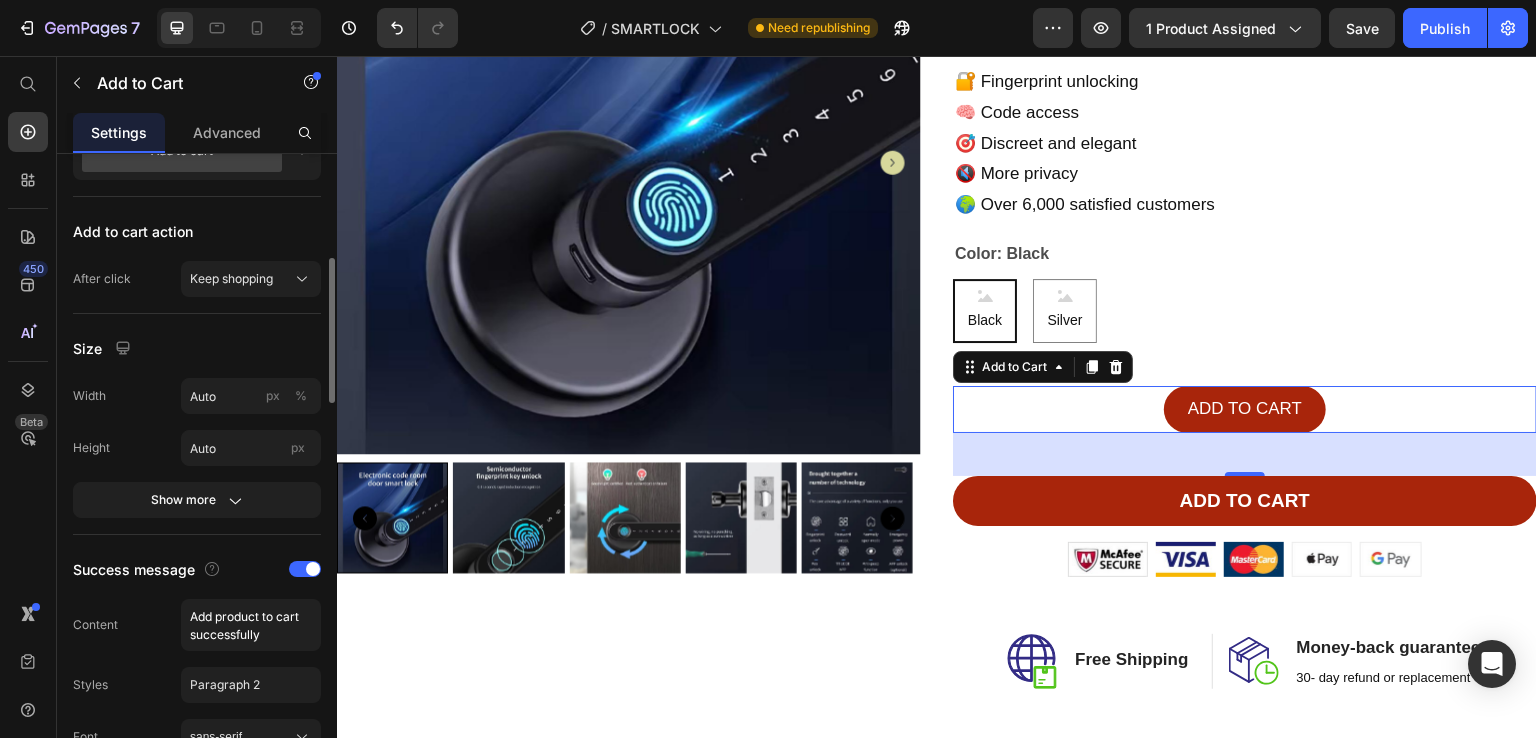 scroll, scrollTop: 588, scrollLeft: 0, axis: vertical 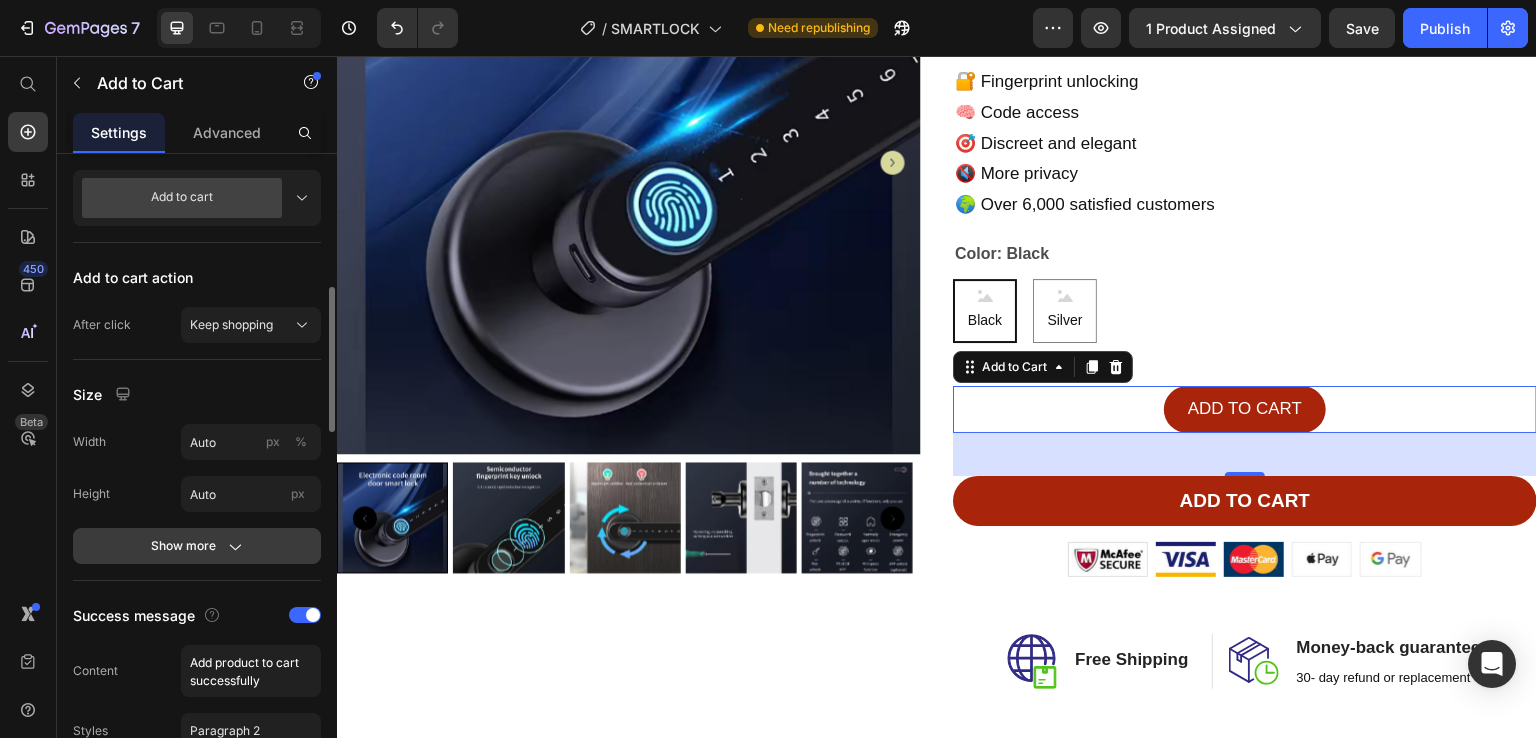 click on "Show more" at bounding box center (197, 546) 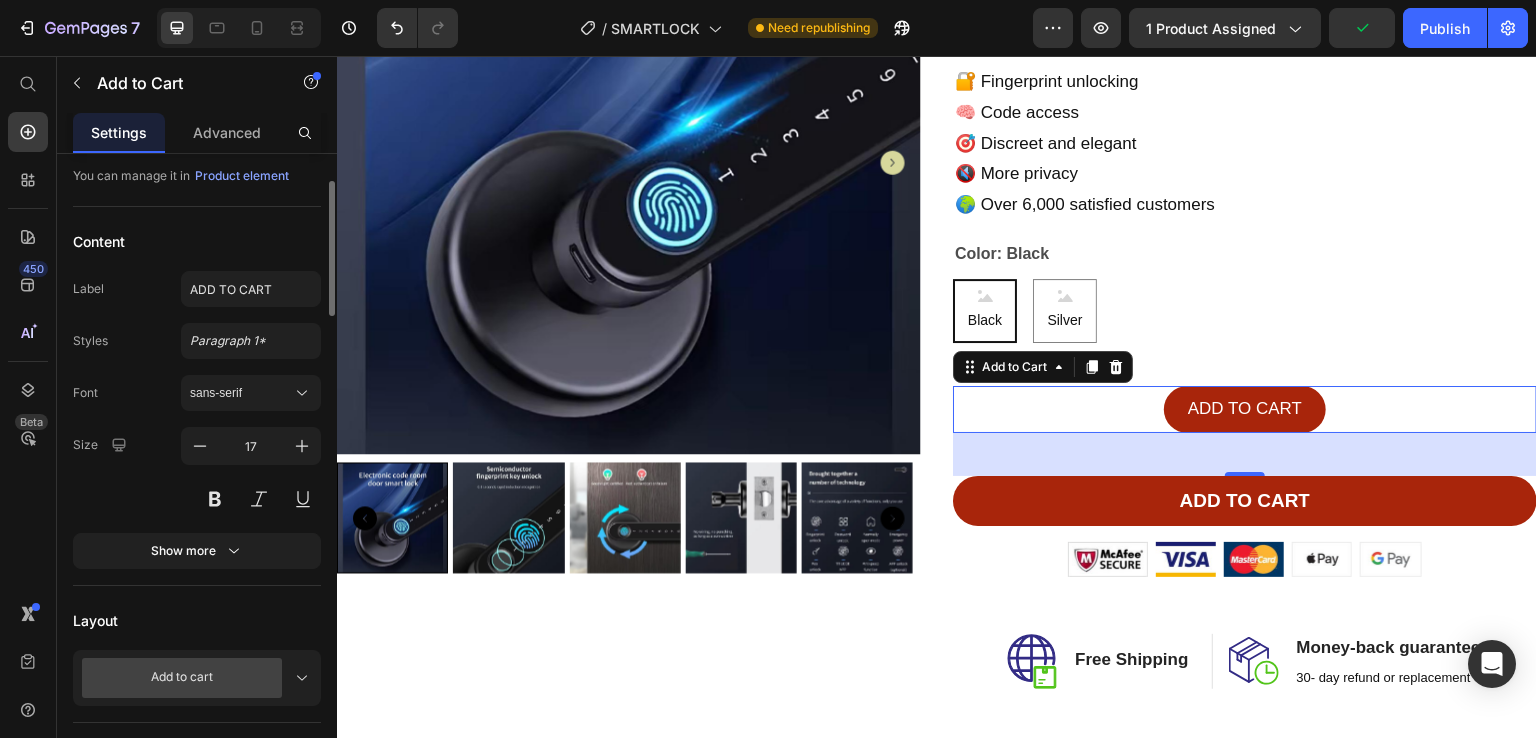scroll, scrollTop: 108, scrollLeft: 0, axis: vertical 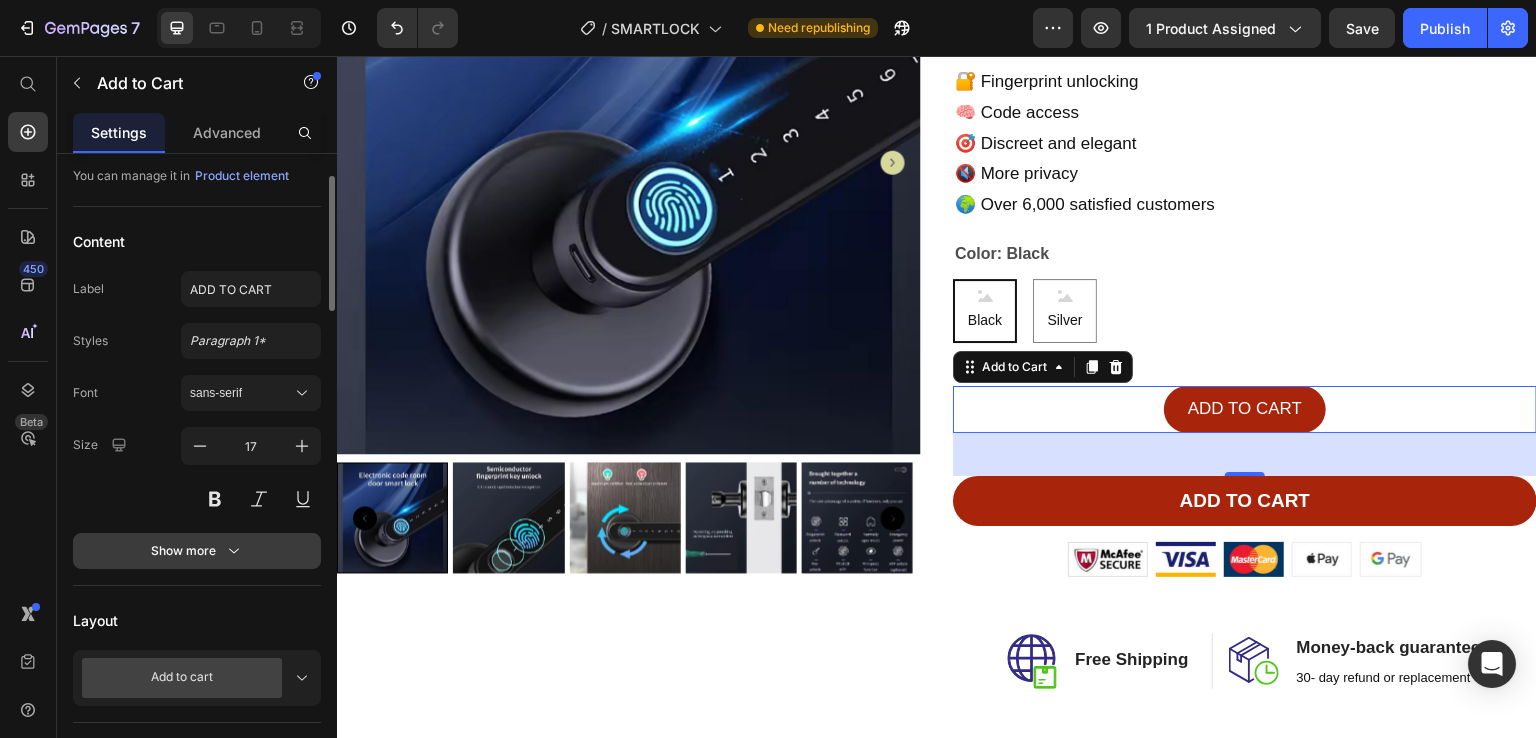 click on "Show more" at bounding box center (197, 551) 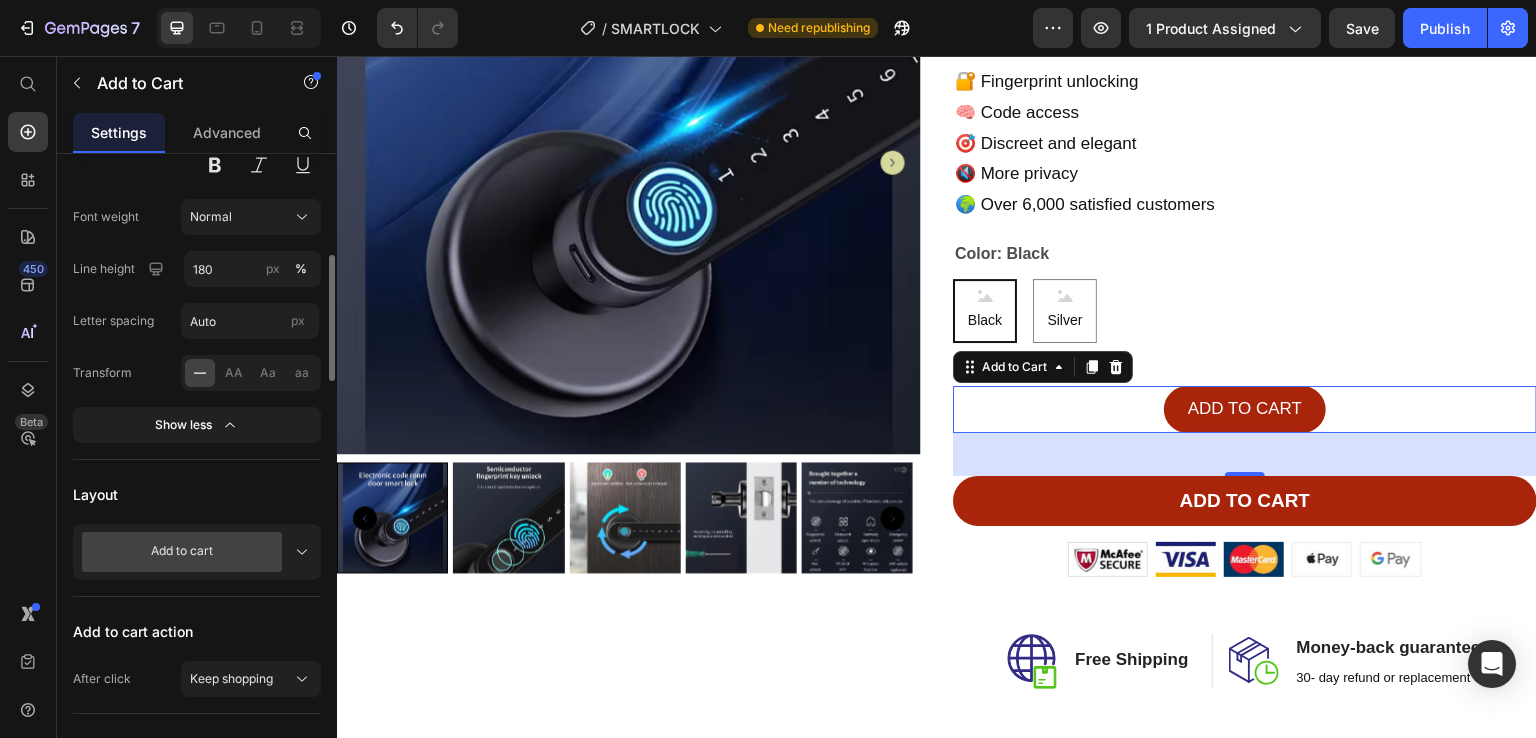 scroll, scrollTop: 455, scrollLeft: 0, axis: vertical 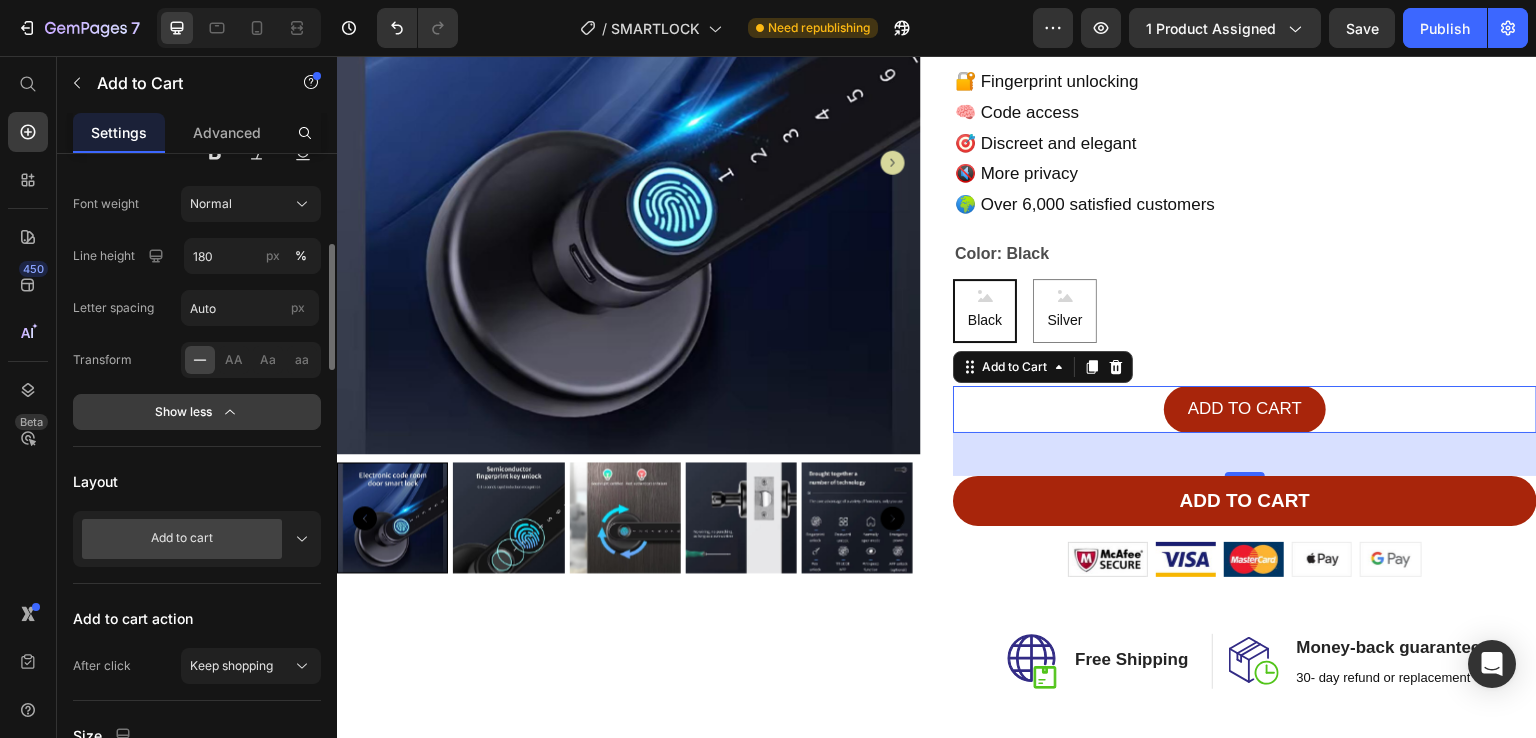 click 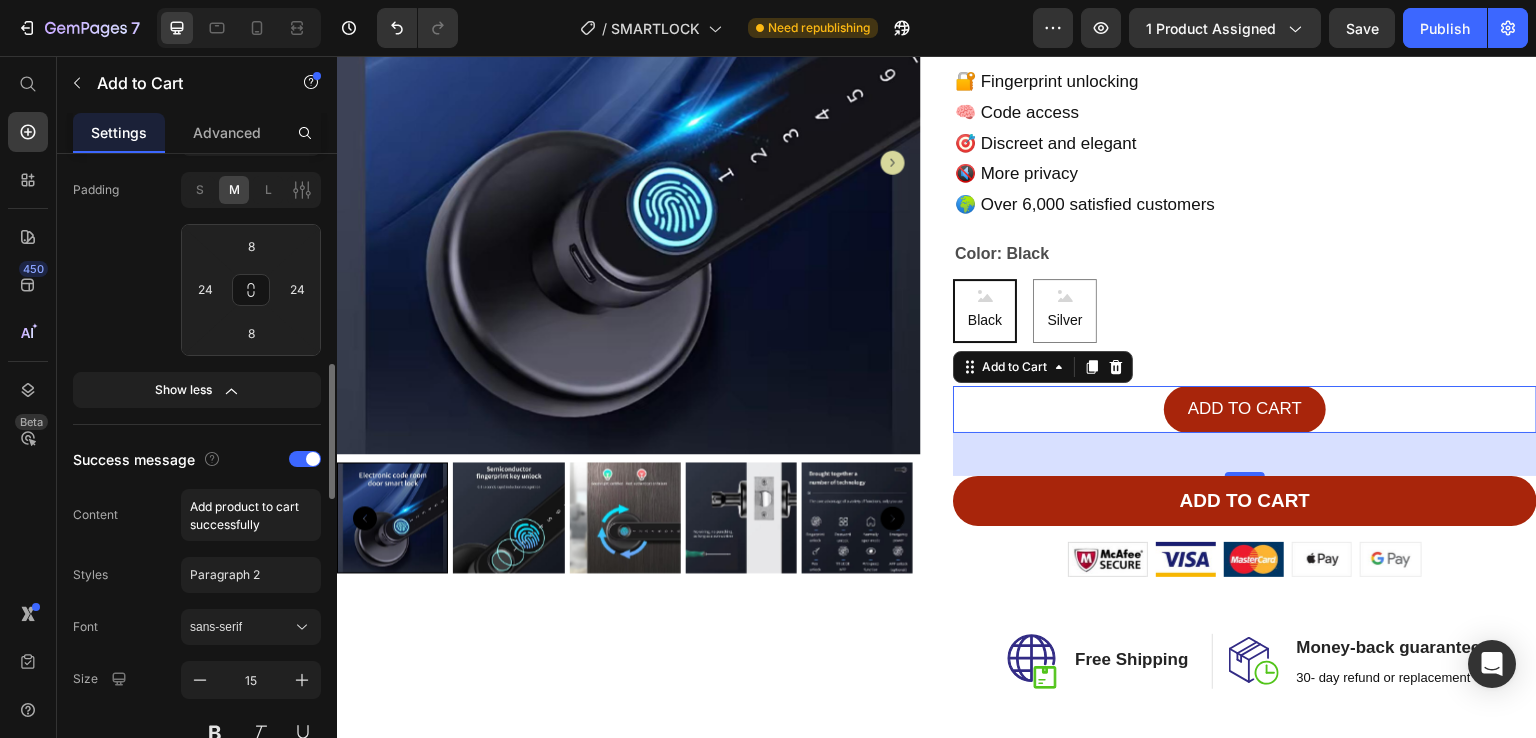 scroll, scrollTop: 953, scrollLeft: 0, axis: vertical 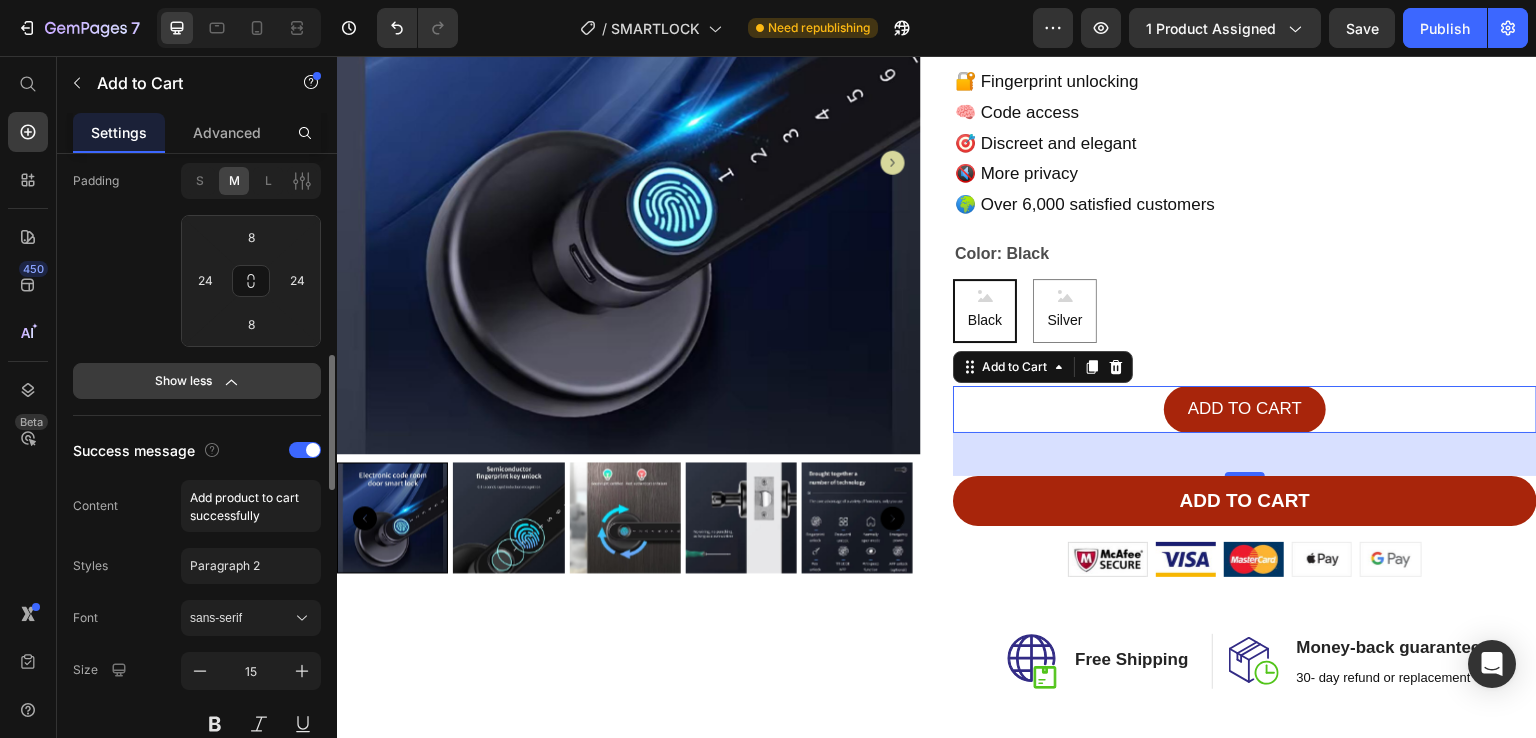 click on "Show less" 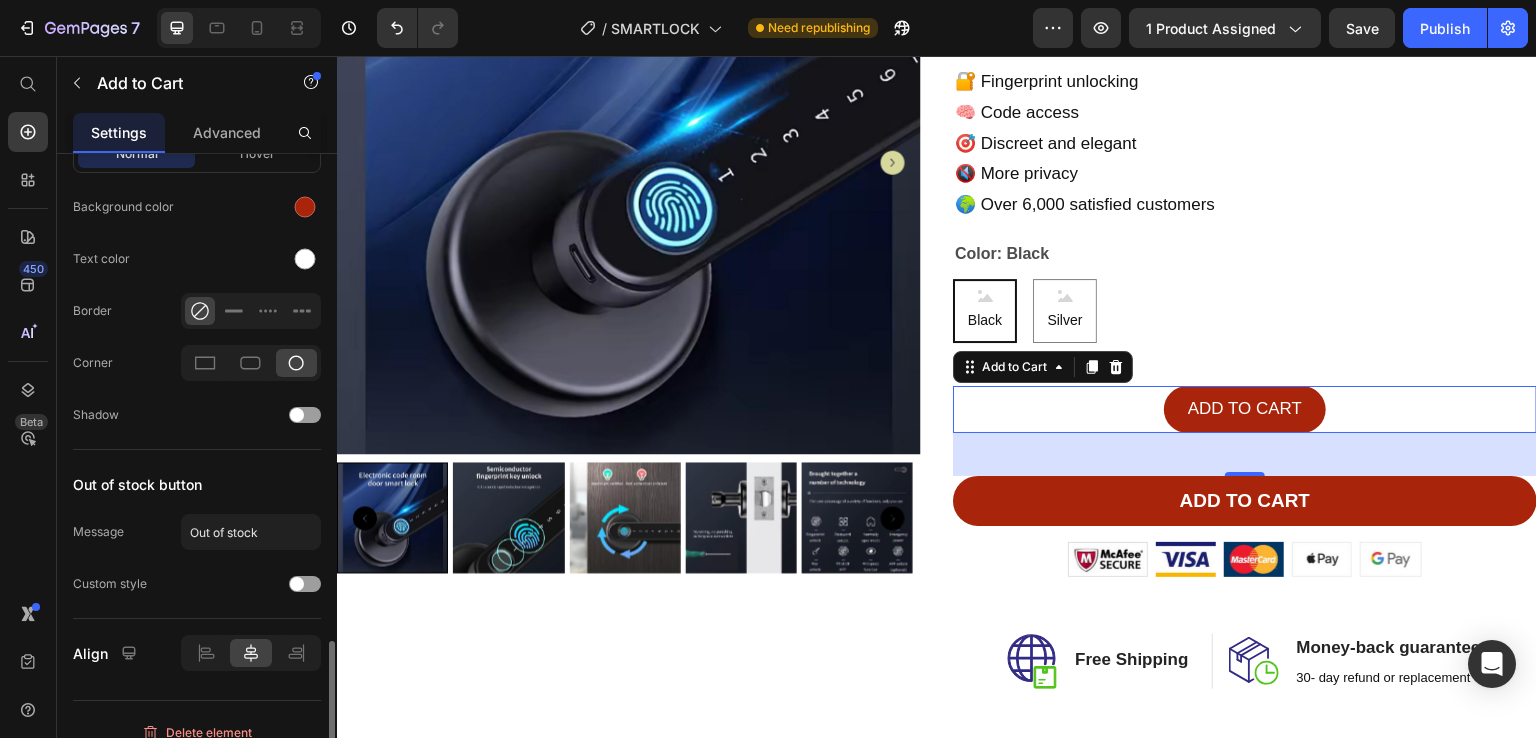 scroll, scrollTop: 2192, scrollLeft: 0, axis: vertical 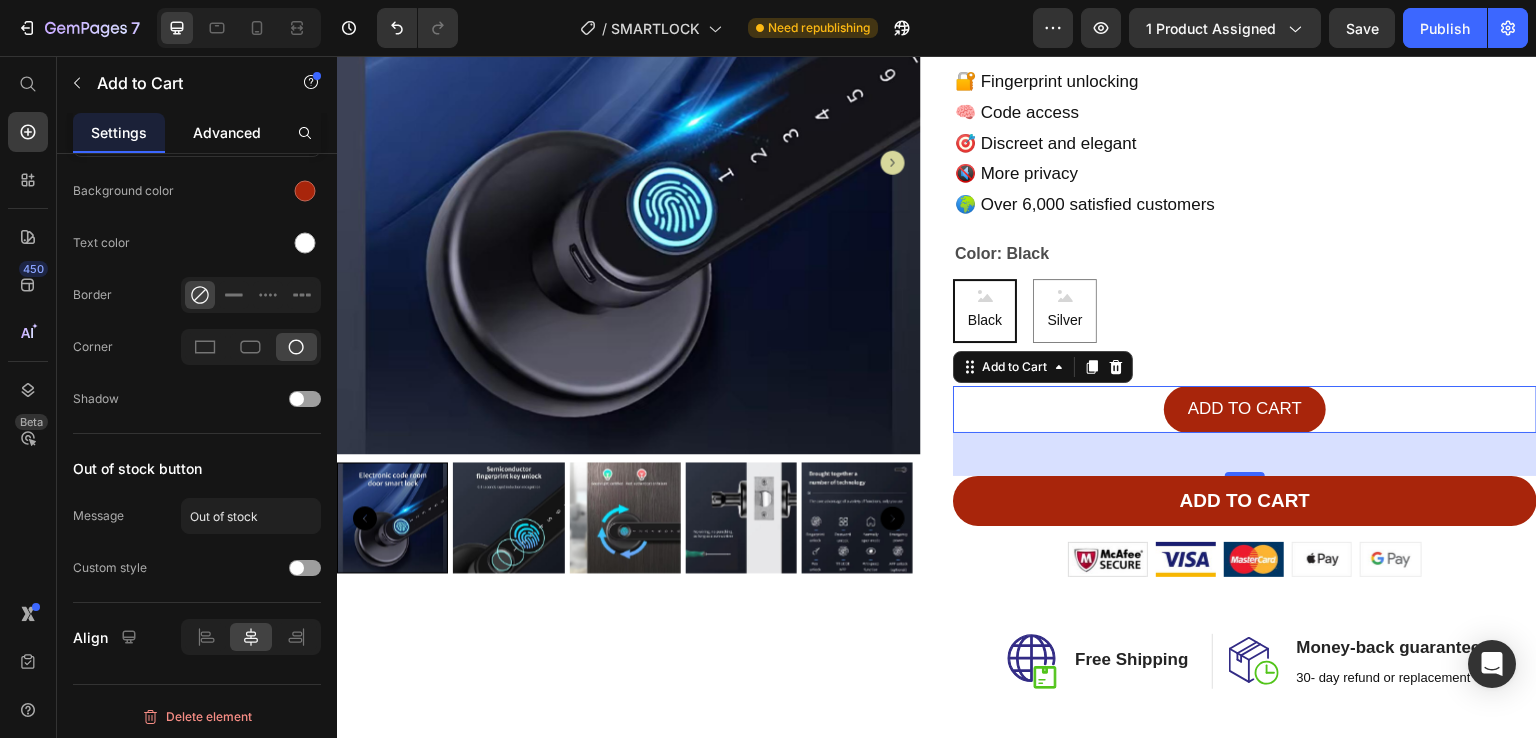 click on "Advanced" at bounding box center (227, 132) 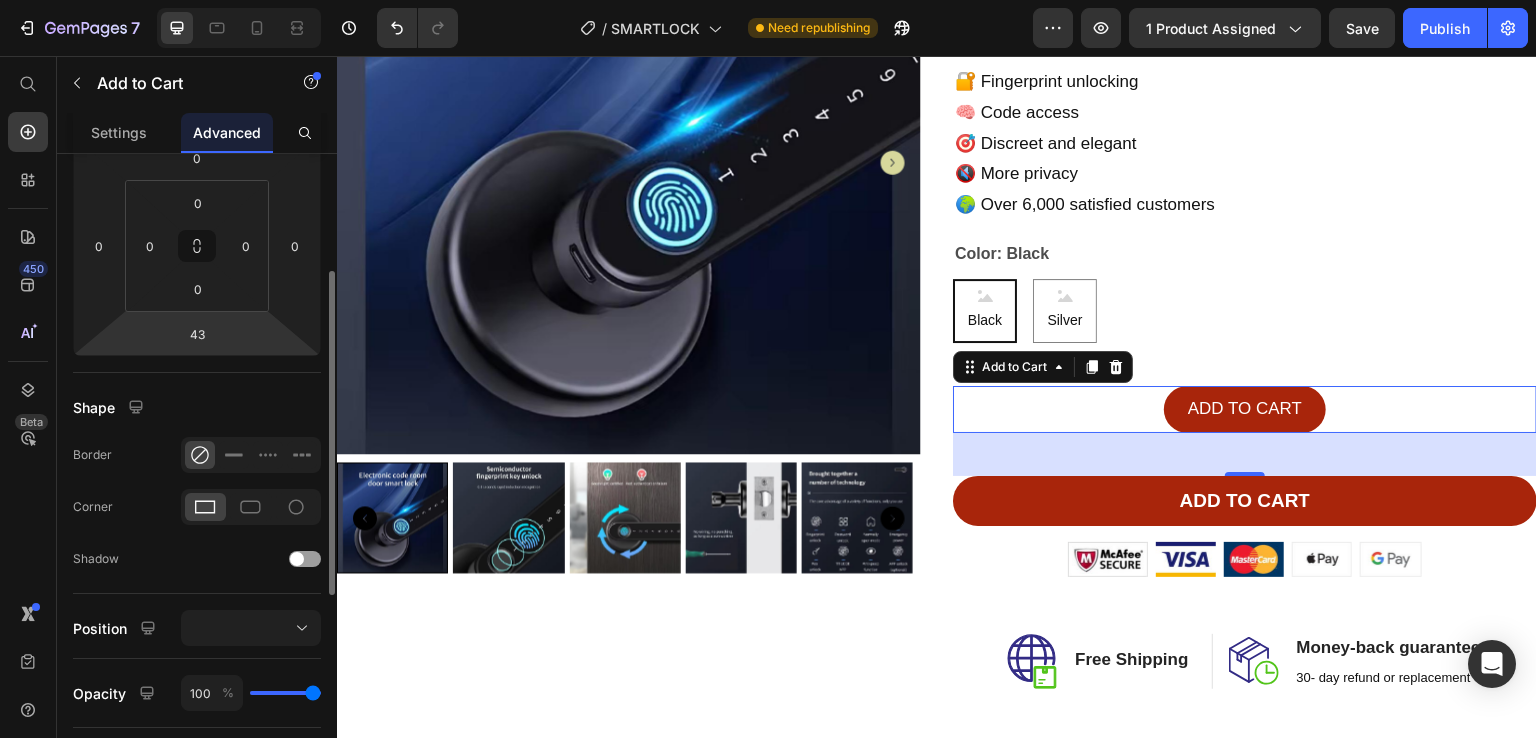 scroll, scrollTop: 259, scrollLeft: 0, axis: vertical 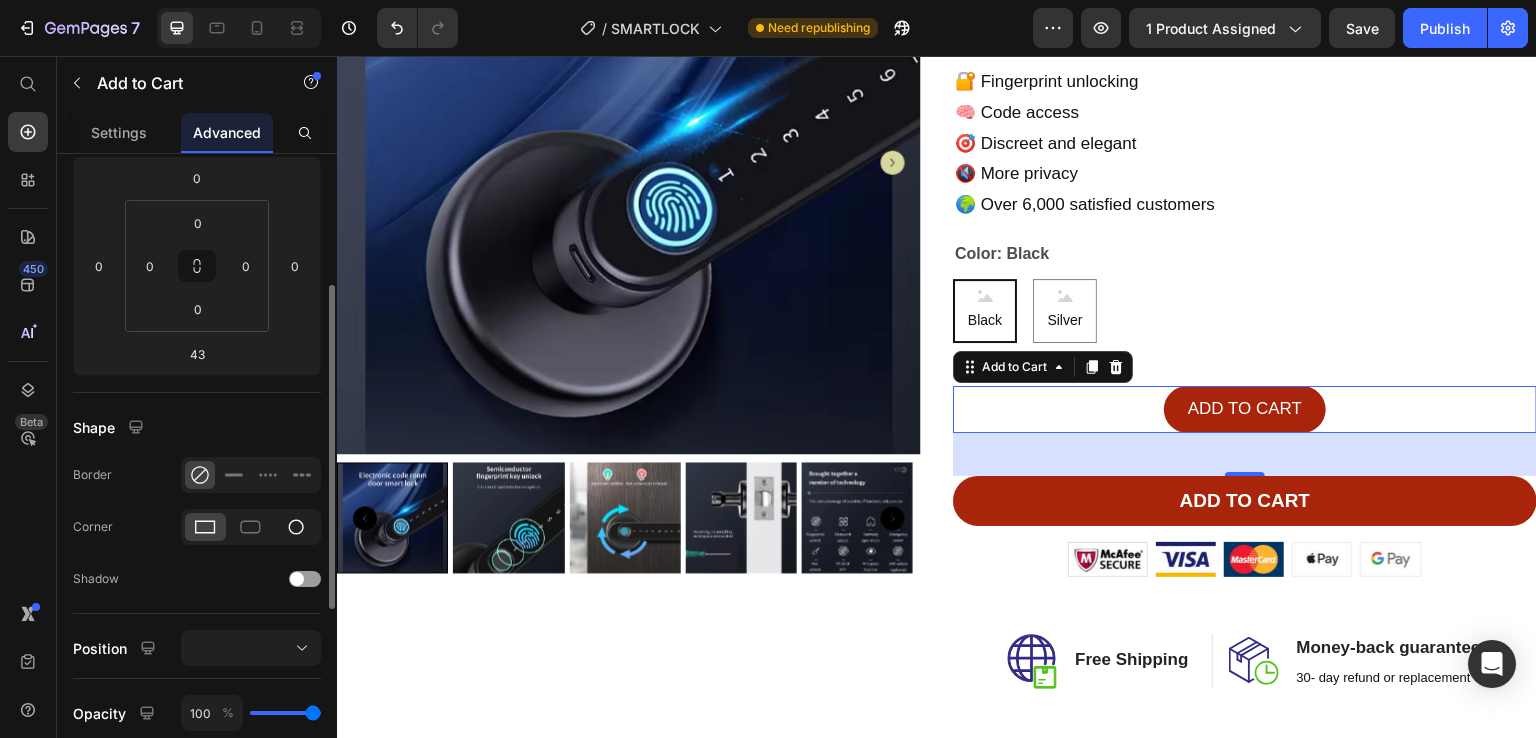 click 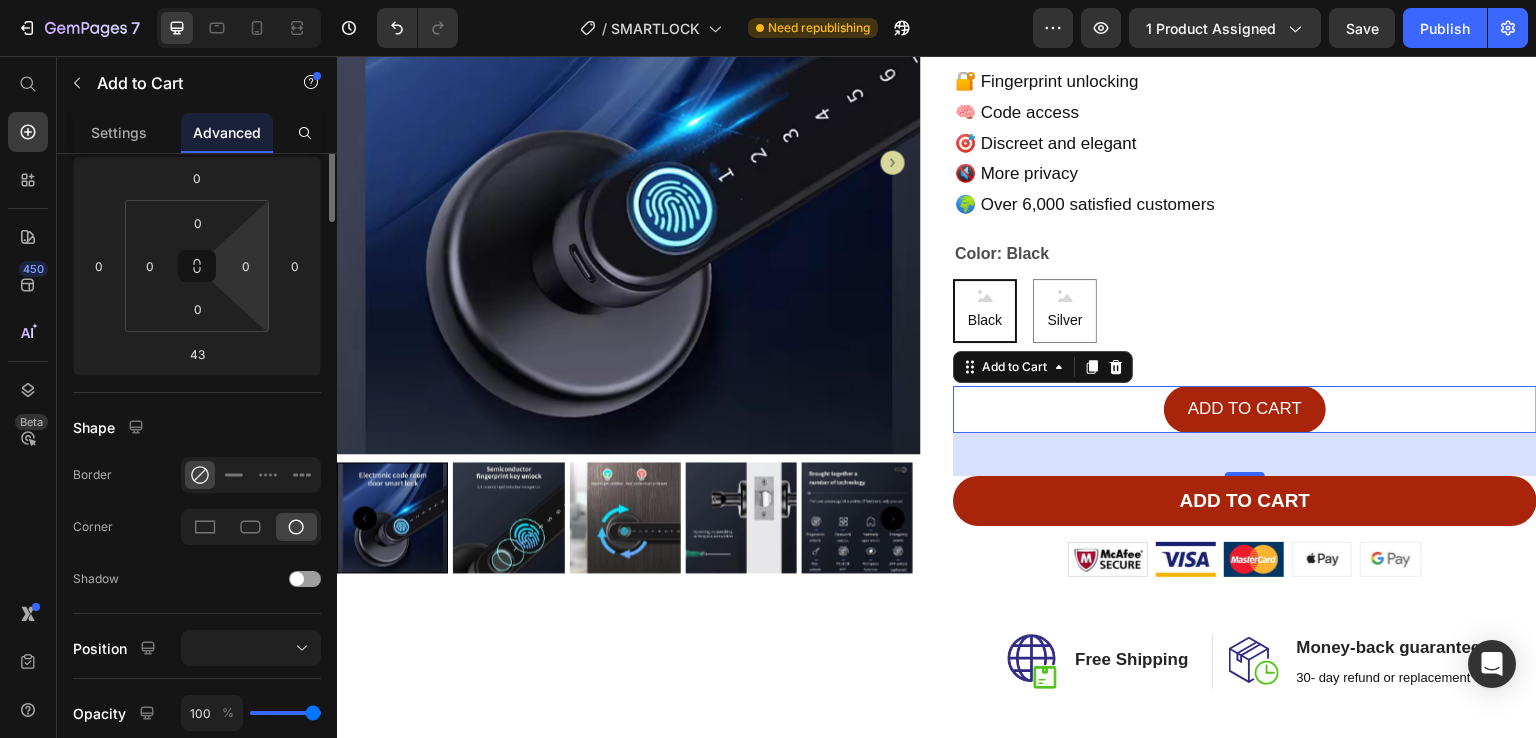 scroll, scrollTop: 0, scrollLeft: 0, axis: both 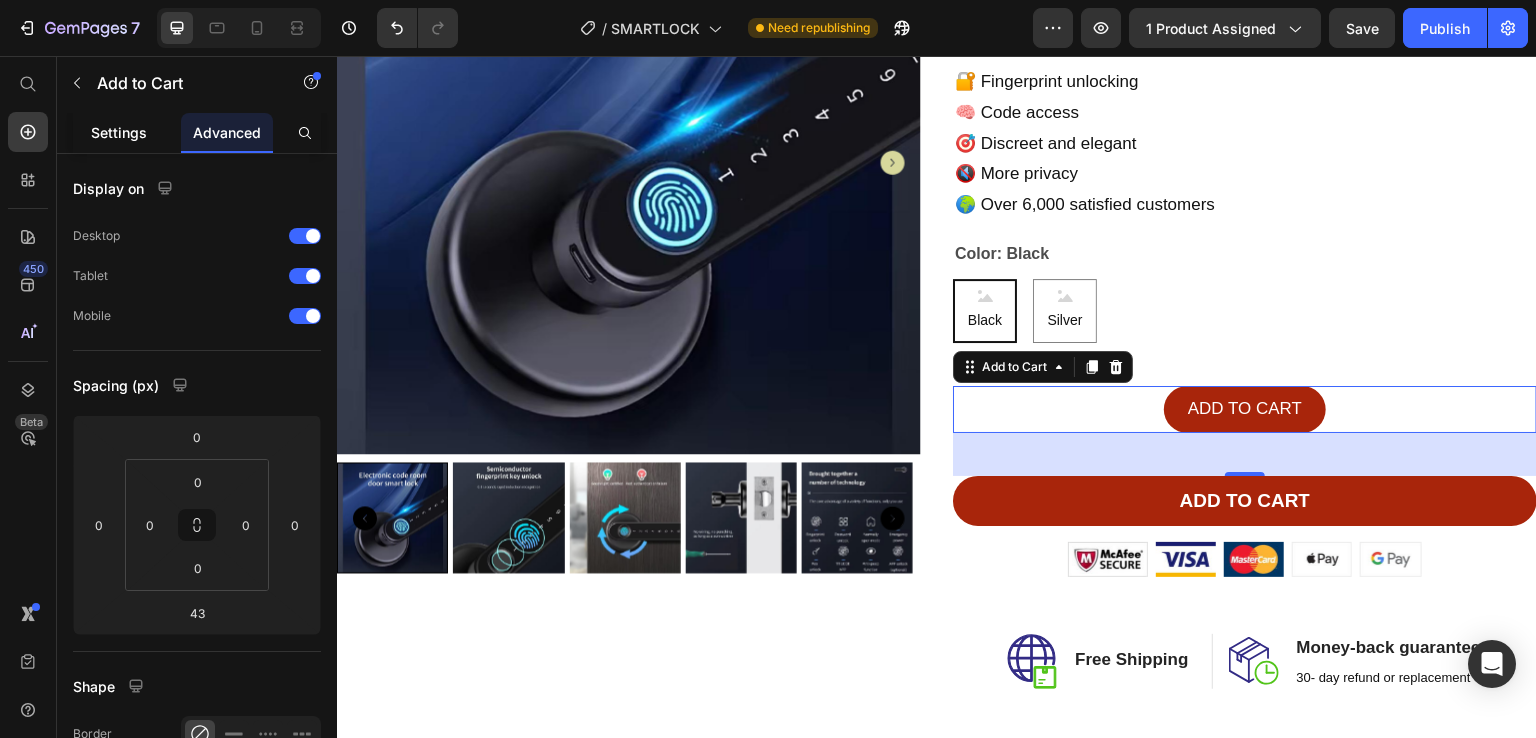 click on "Settings" 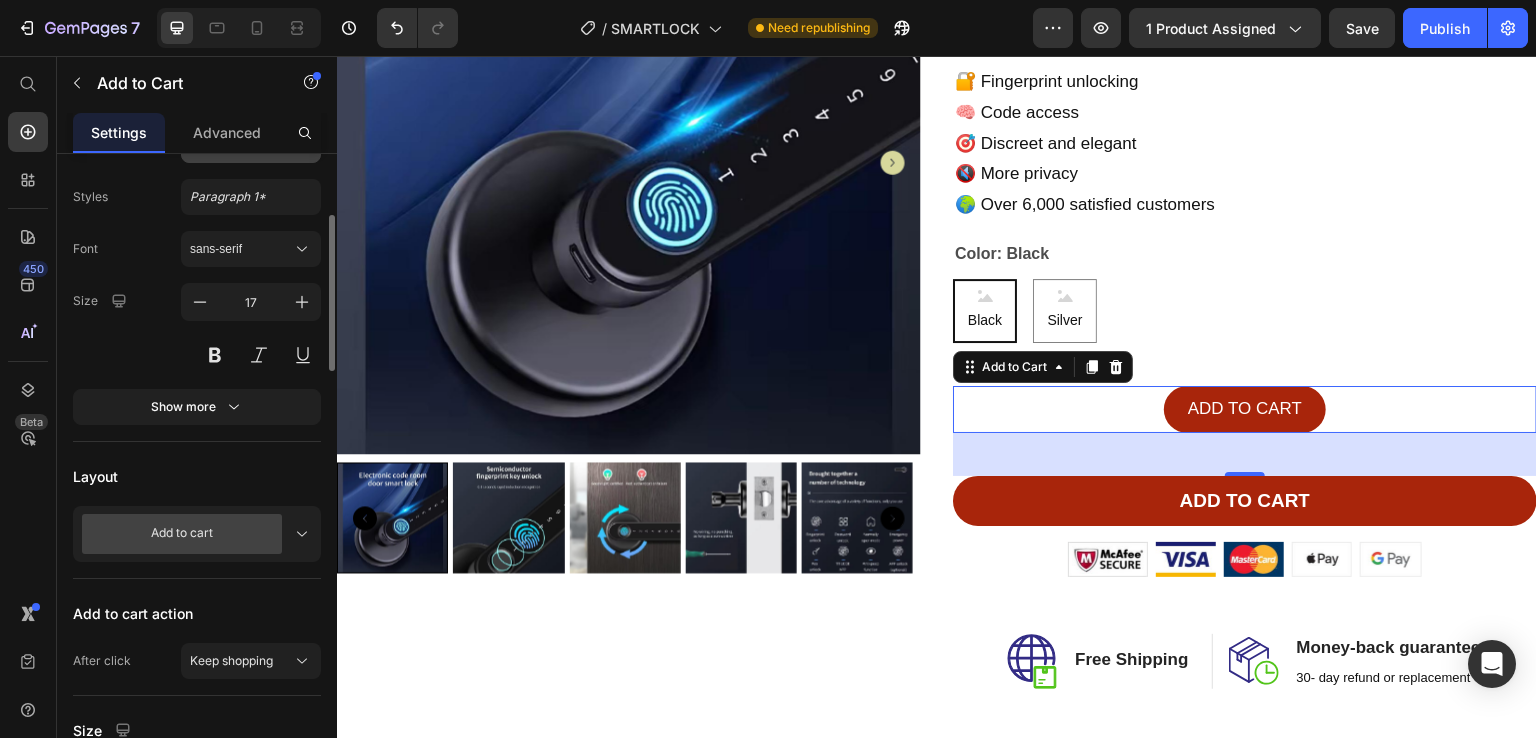 scroll, scrollTop: 256, scrollLeft: 0, axis: vertical 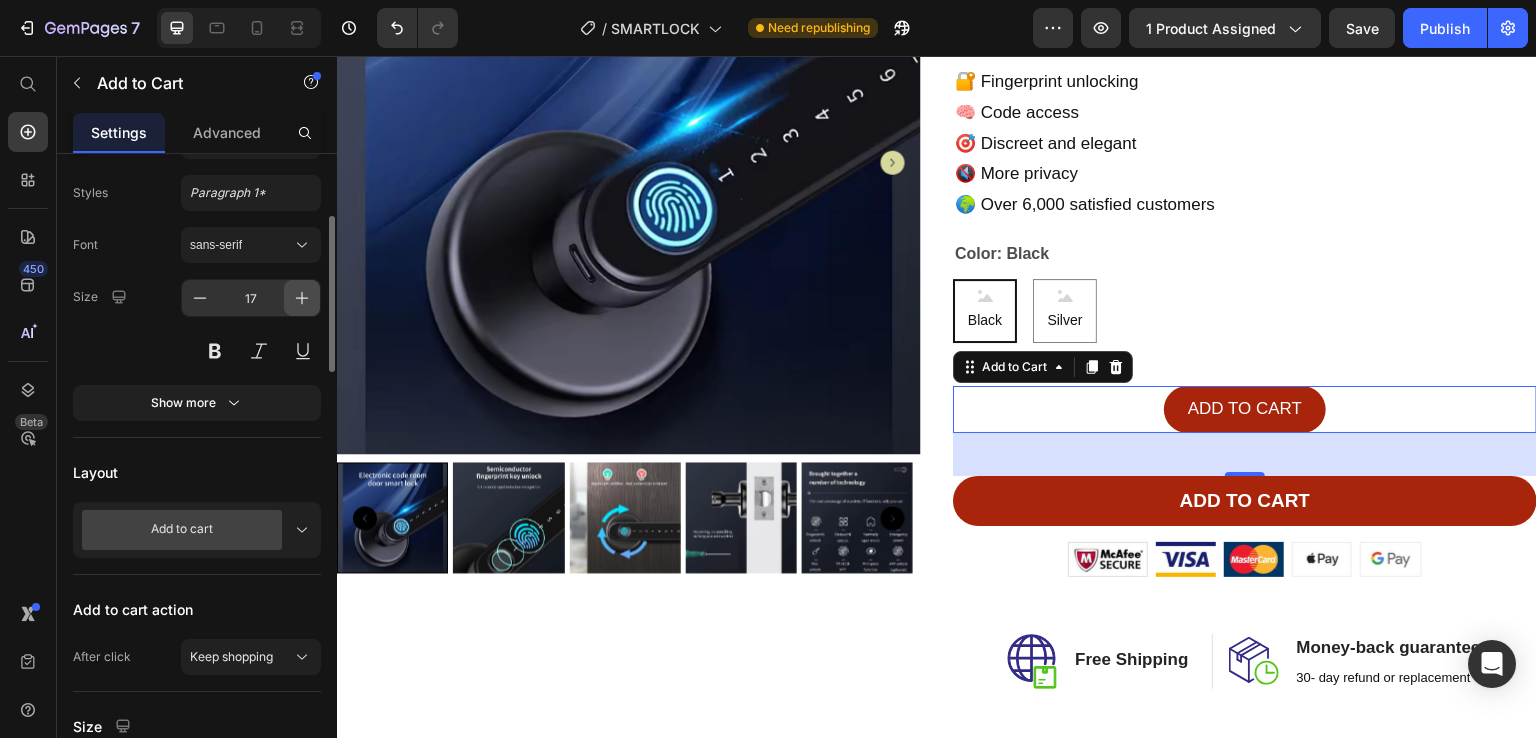 click 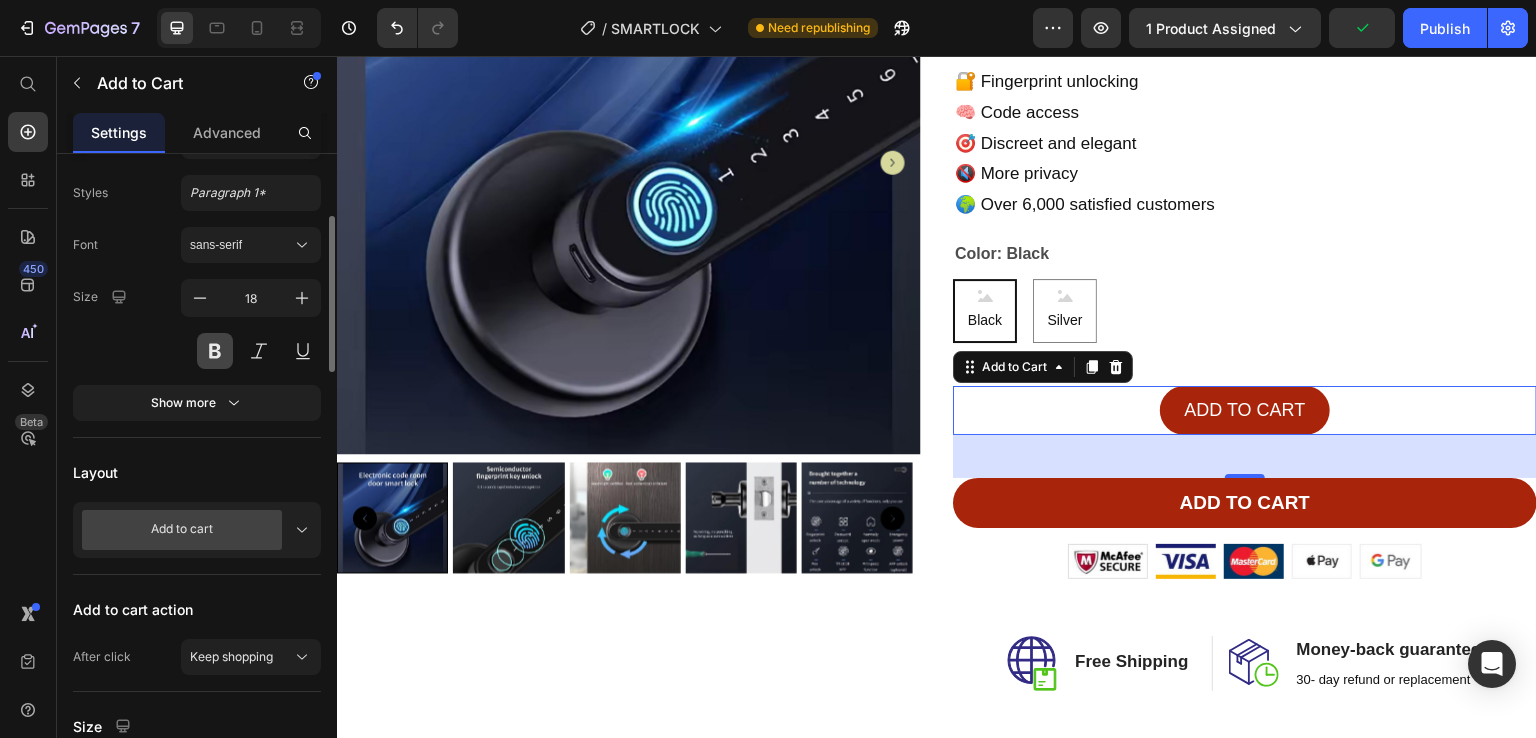 click at bounding box center [215, 351] 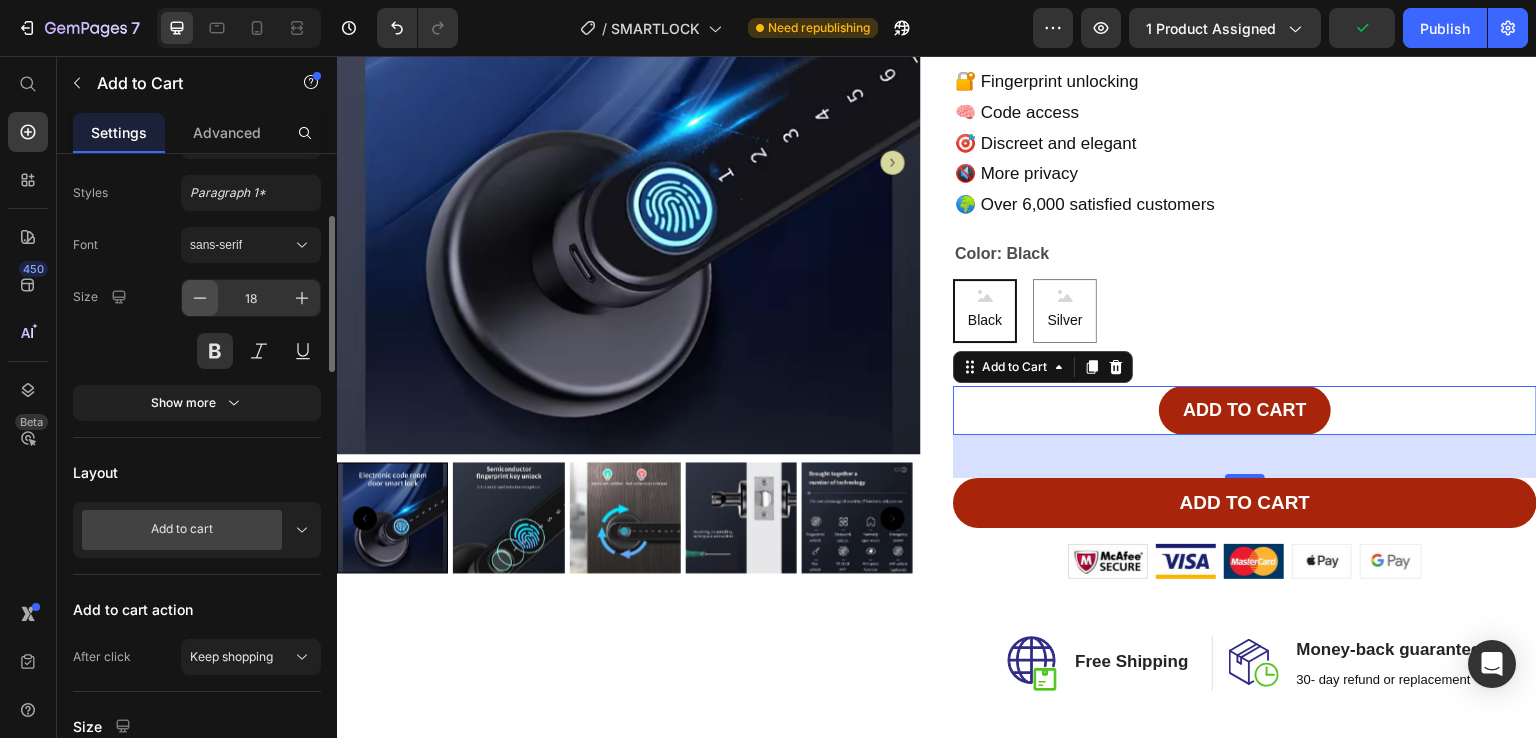 click 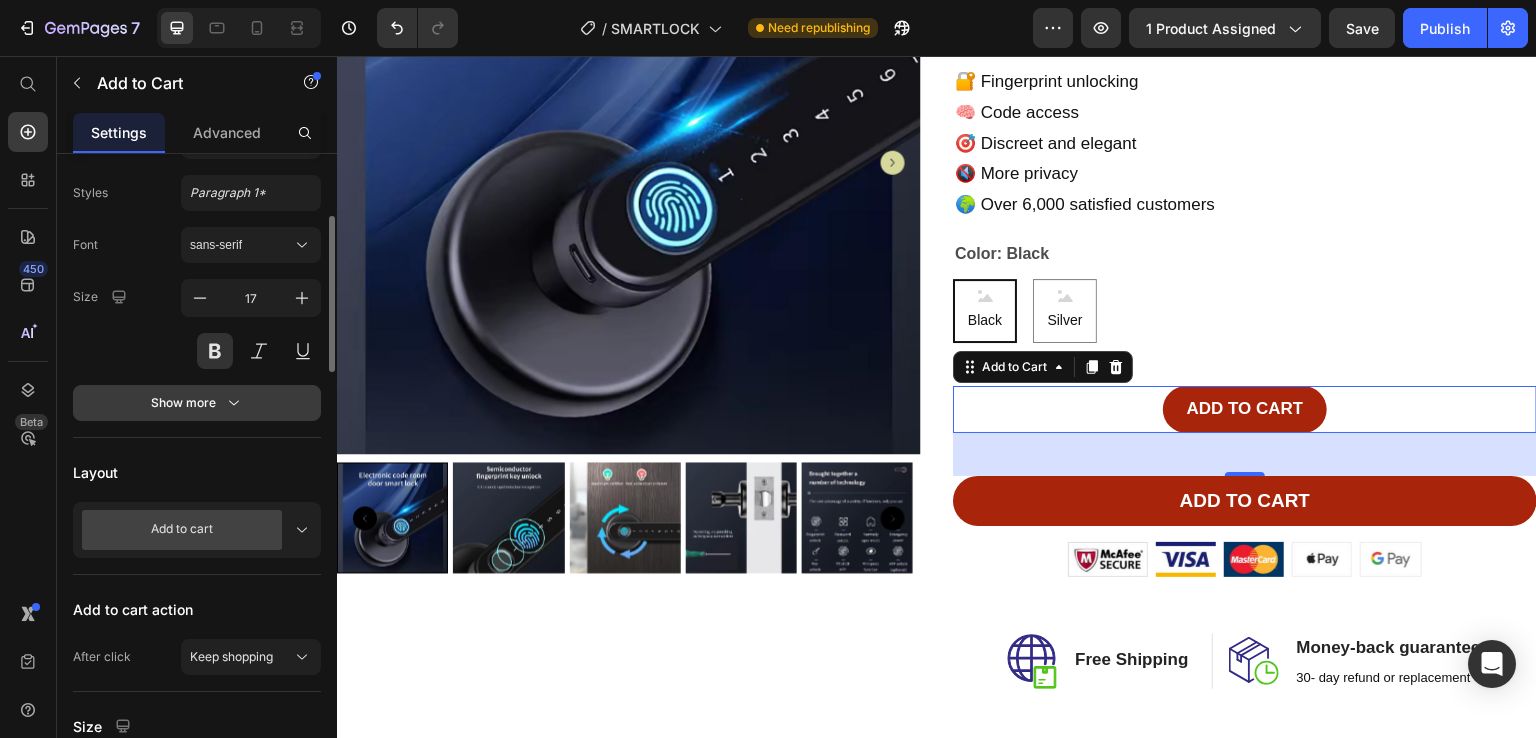 click on "Show more" at bounding box center (197, 403) 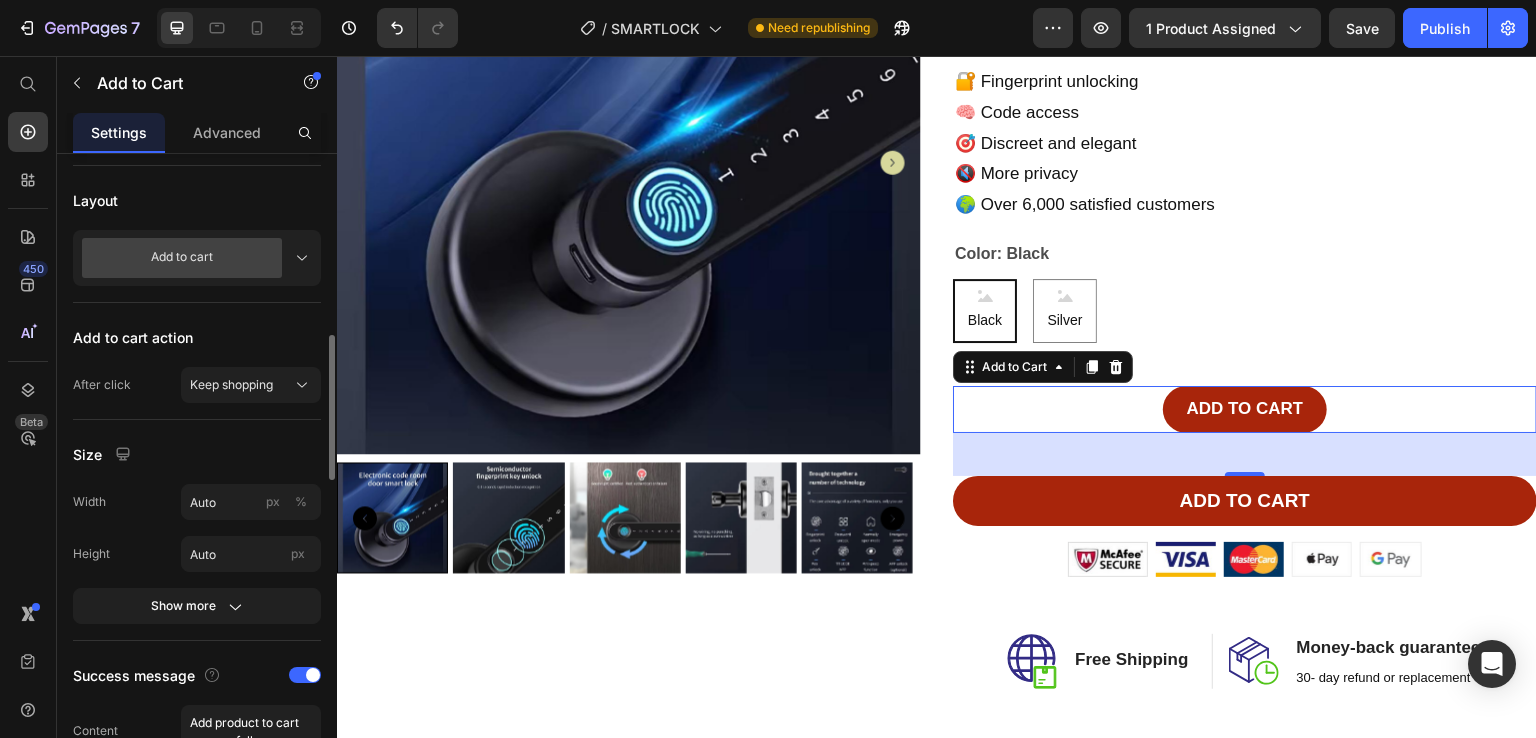 scroll, scrollTop: 749, scrollLeft: 0, axis: vertical 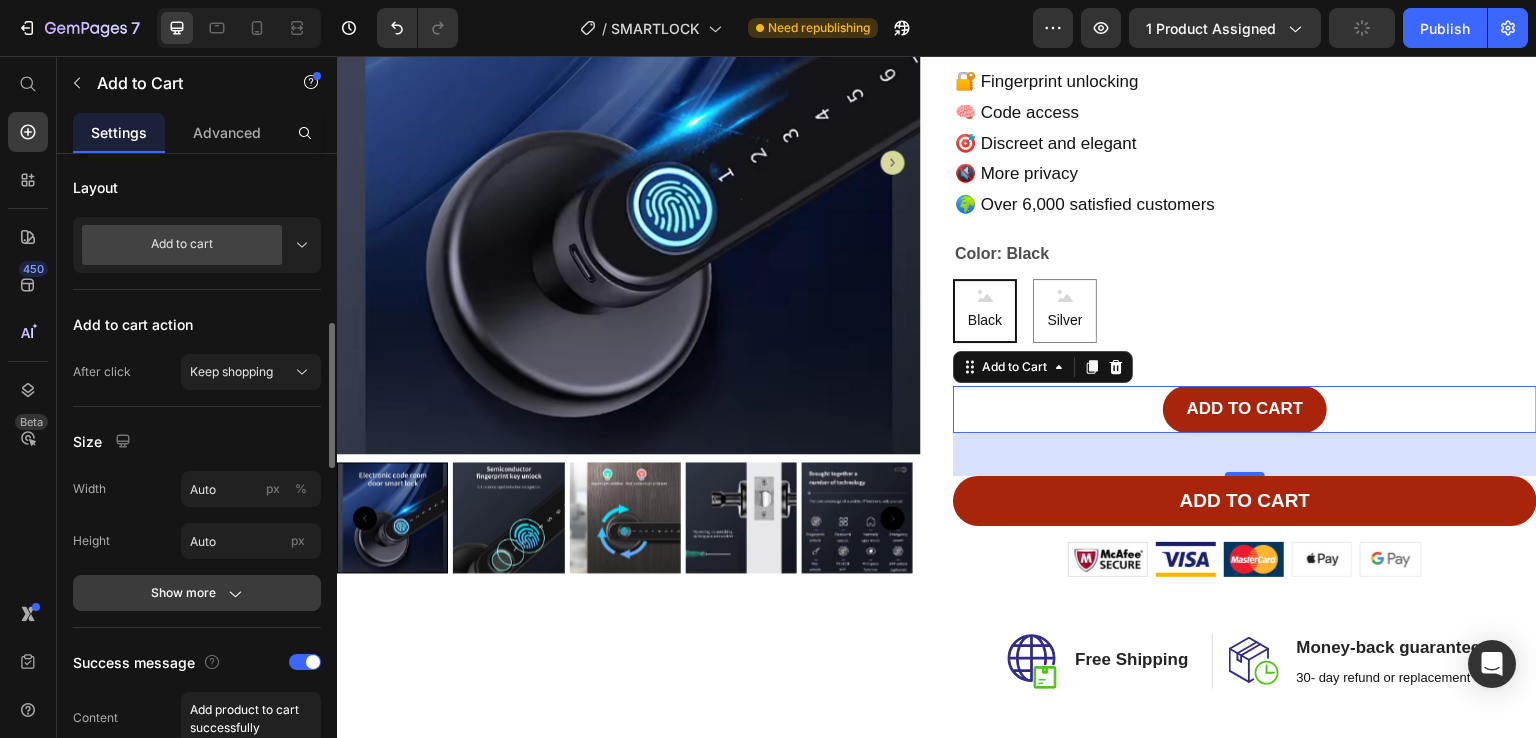 click 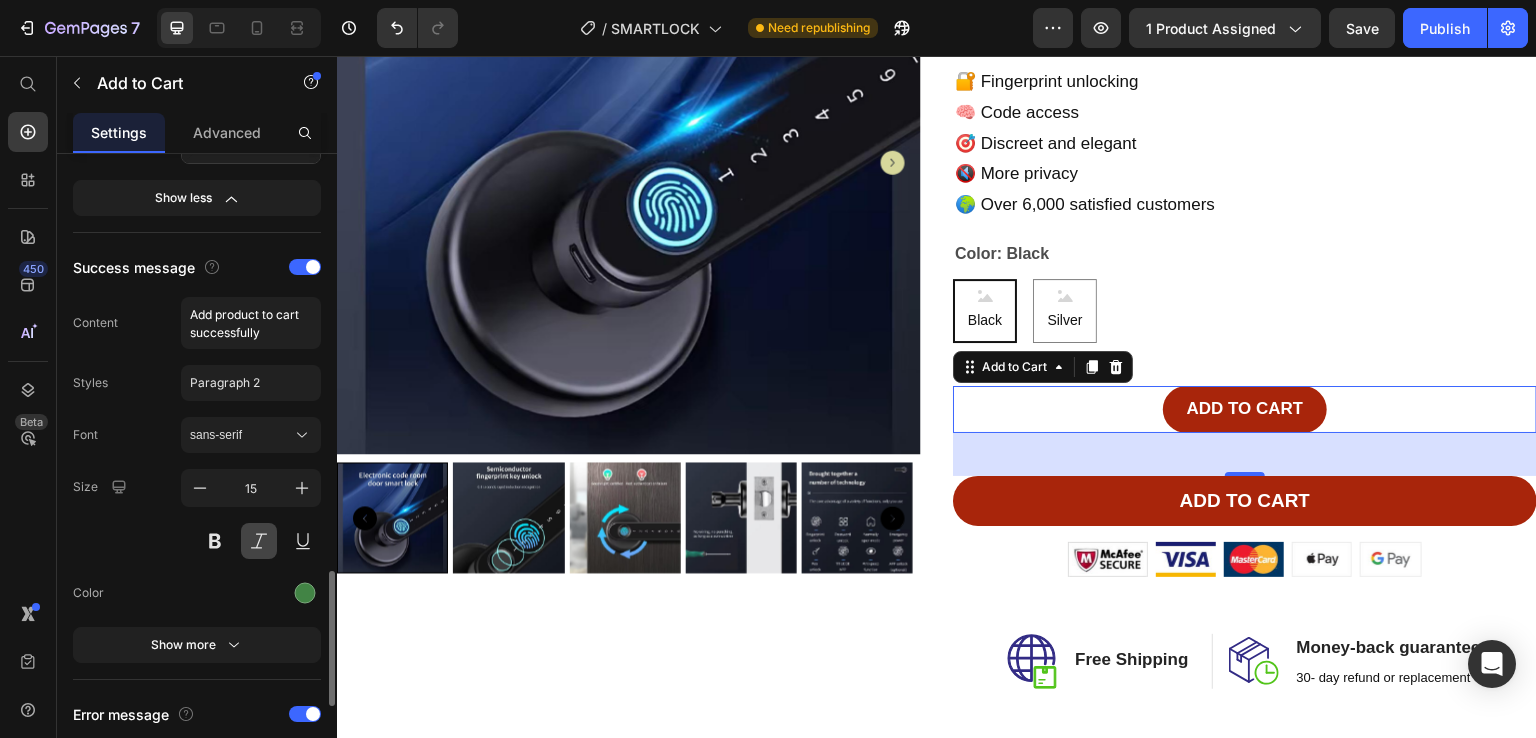 scroll, scrollTop: 1475, scrollLeft: 0, axis: vertical 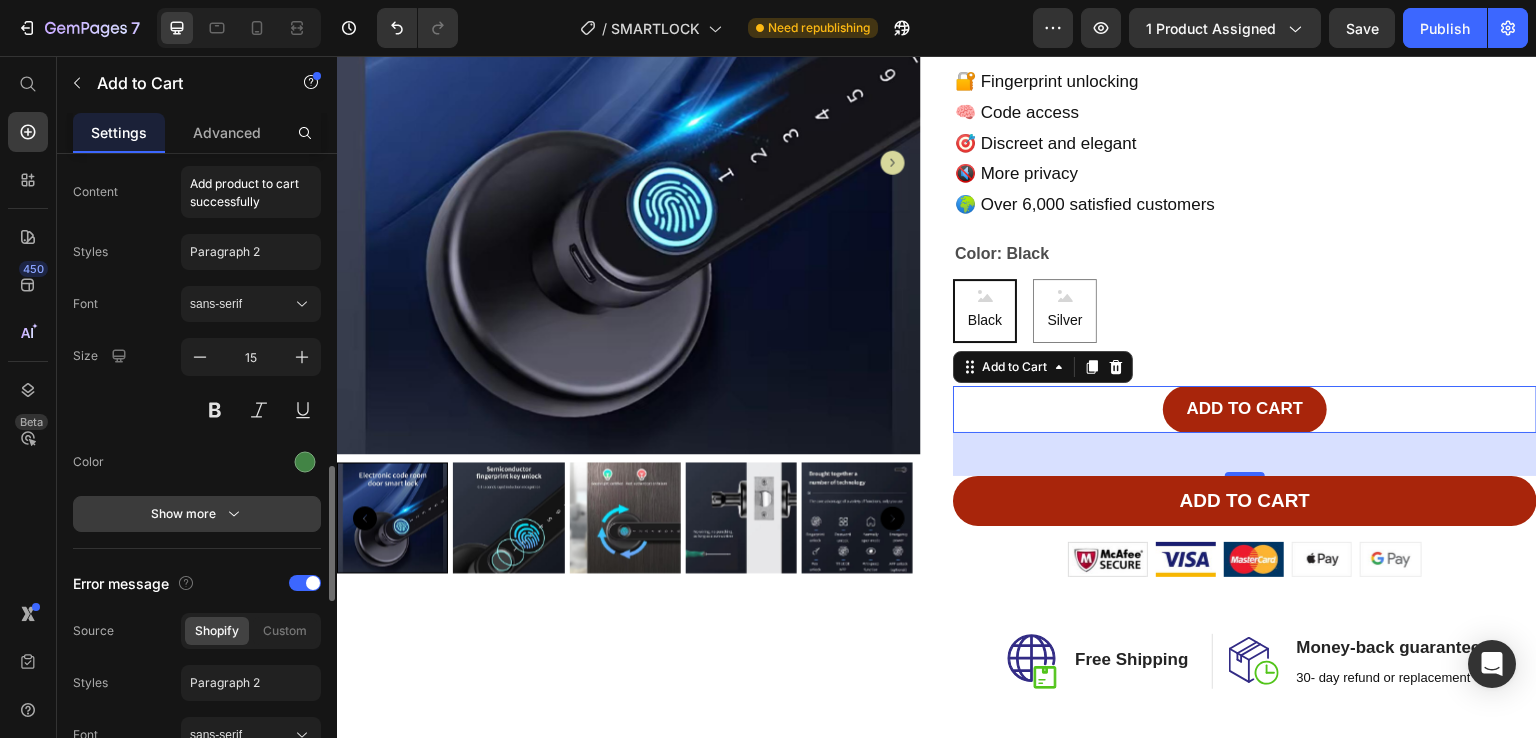 click on "Show more" at bounding box center [197, 514] 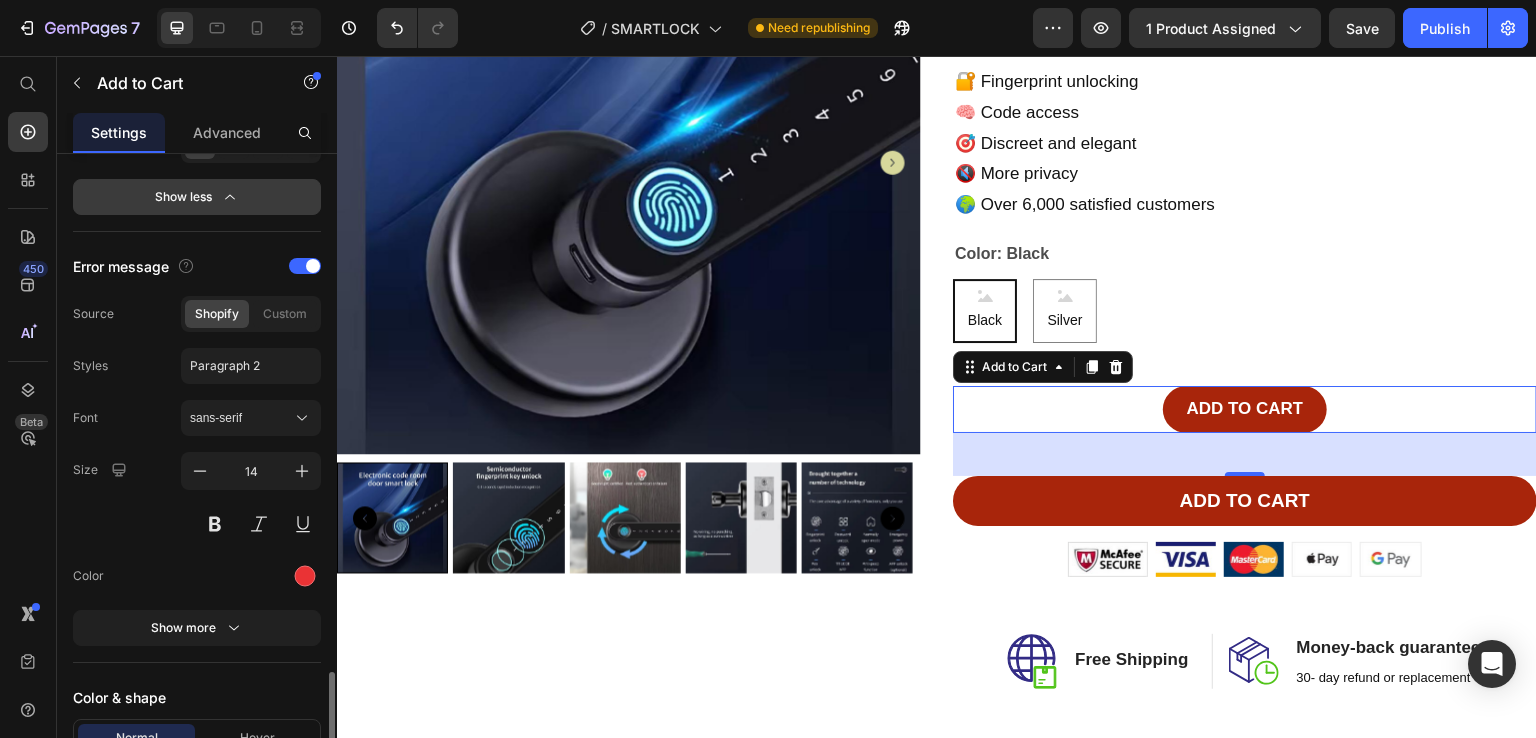 scroll, scrollTop: 2103, scrollLeft: 0, axis: vertical 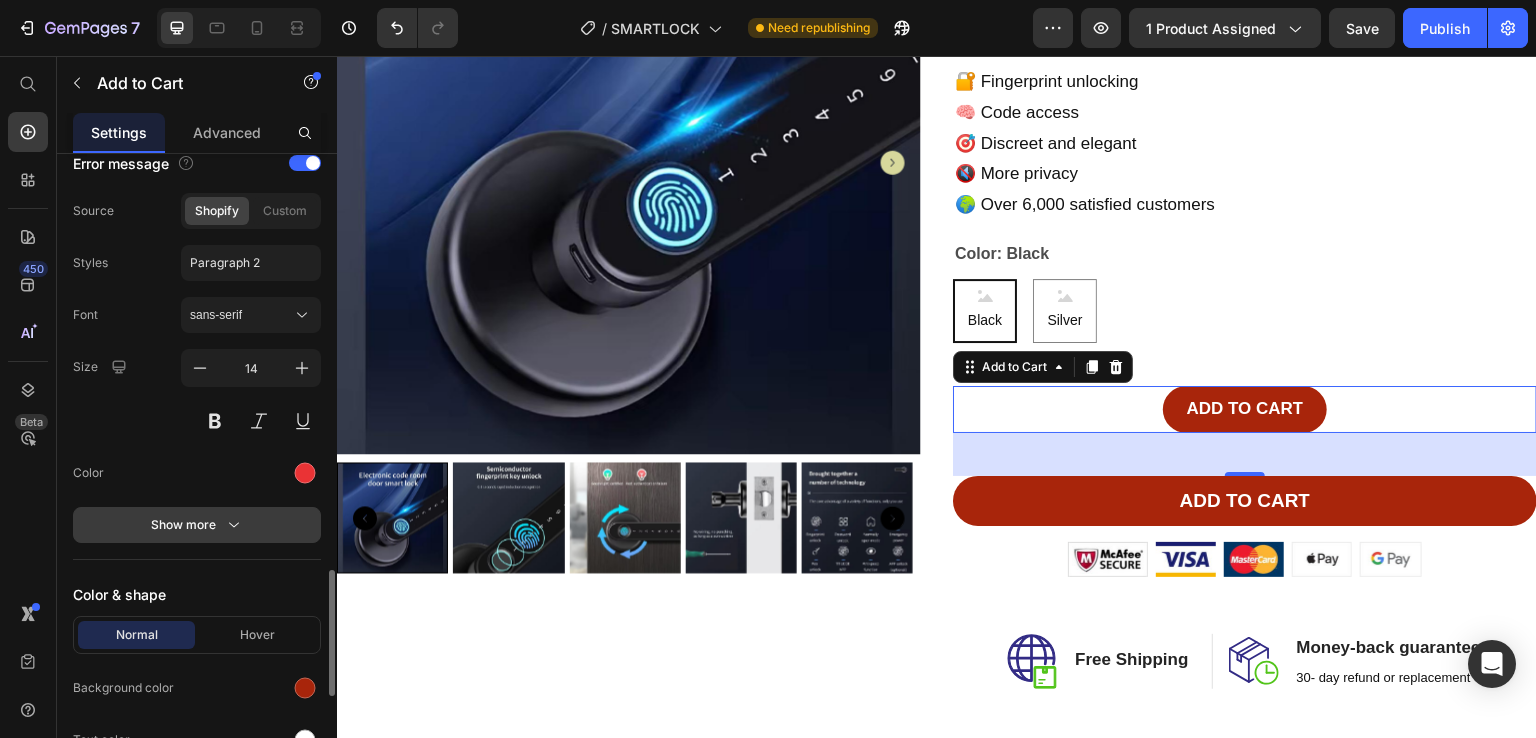 click on "Show more" at bounding box center [197, 525] 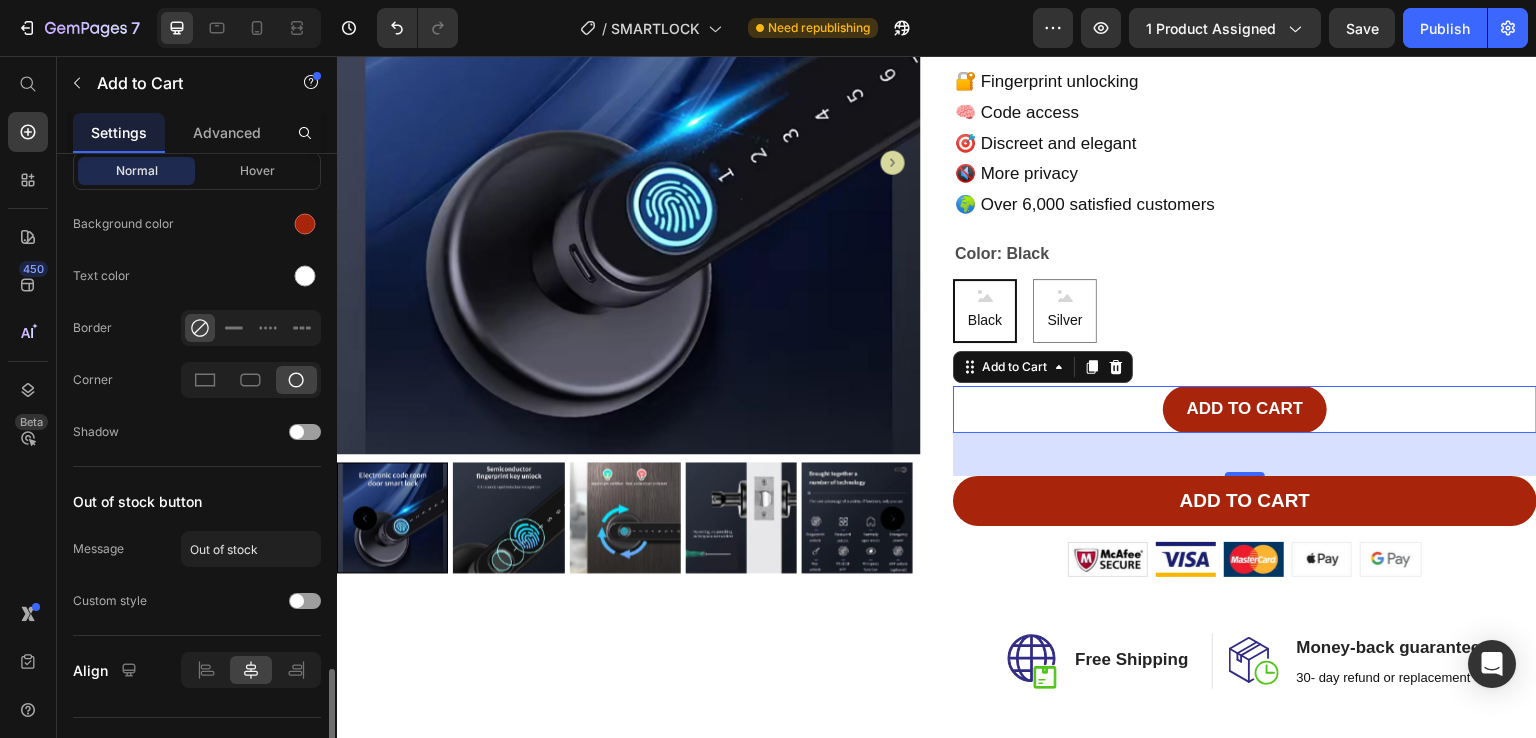 scroll, scrollTop: 2808, scrollLeft: 0, axis: vertical 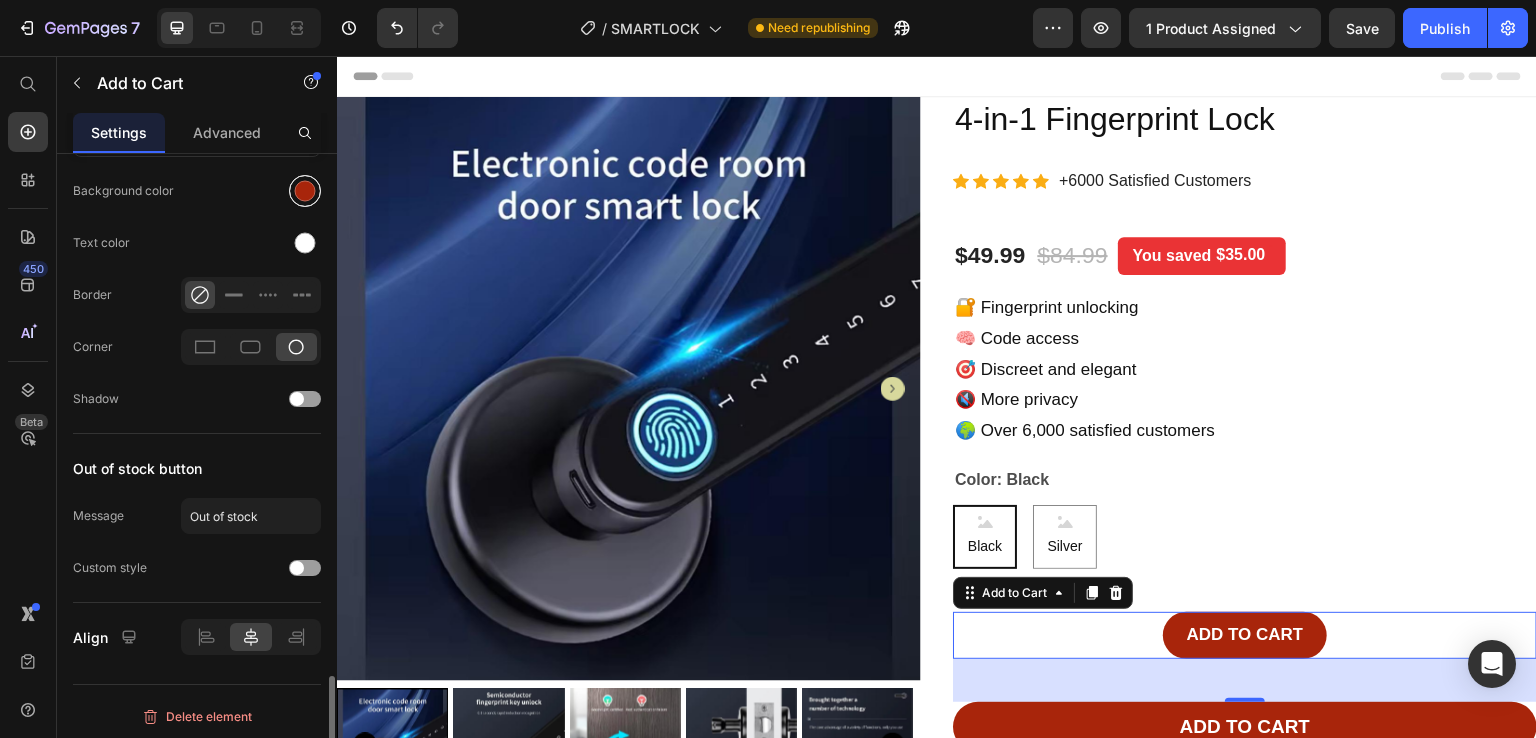 click at bounding box center [305, 191] 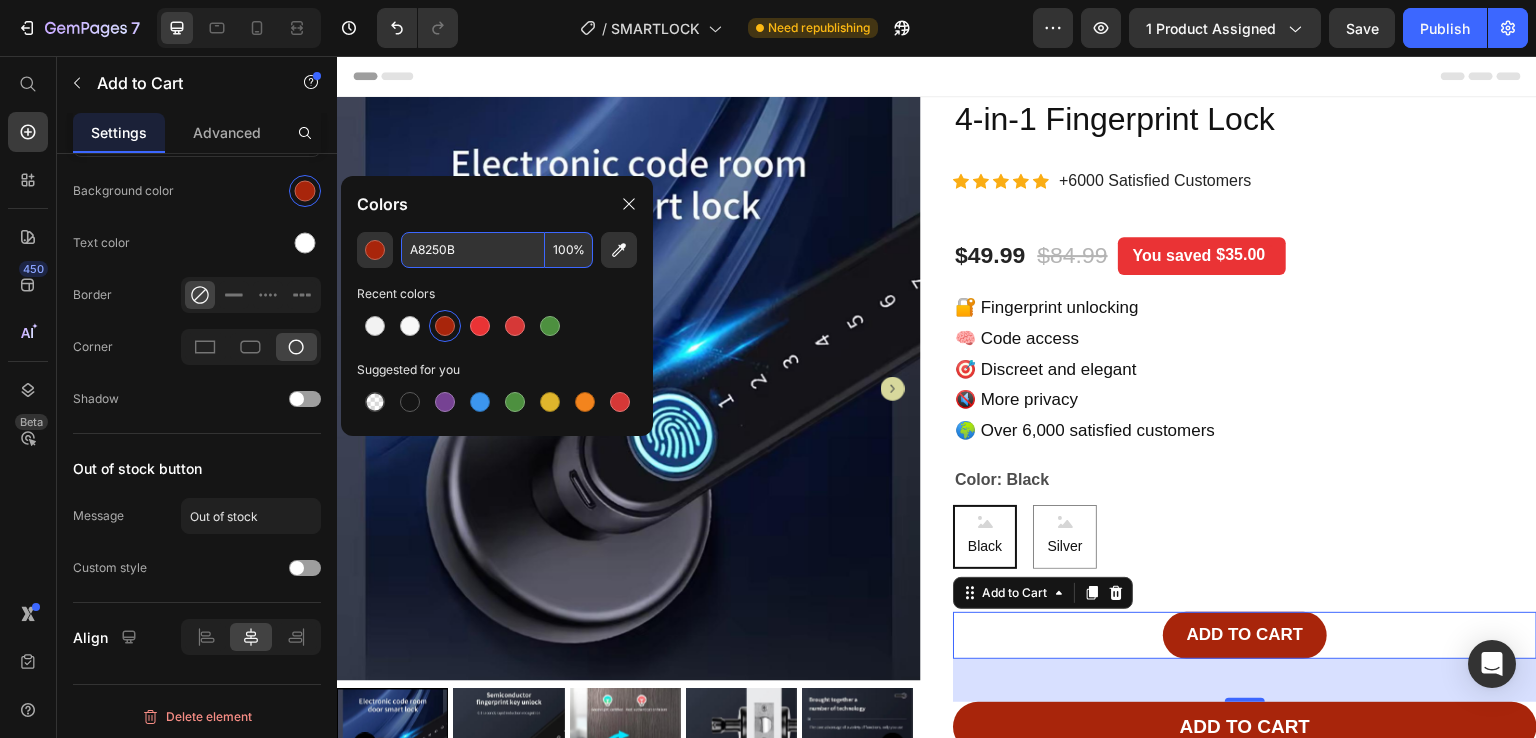click on "A8250B" at bounding box center [473, 250] 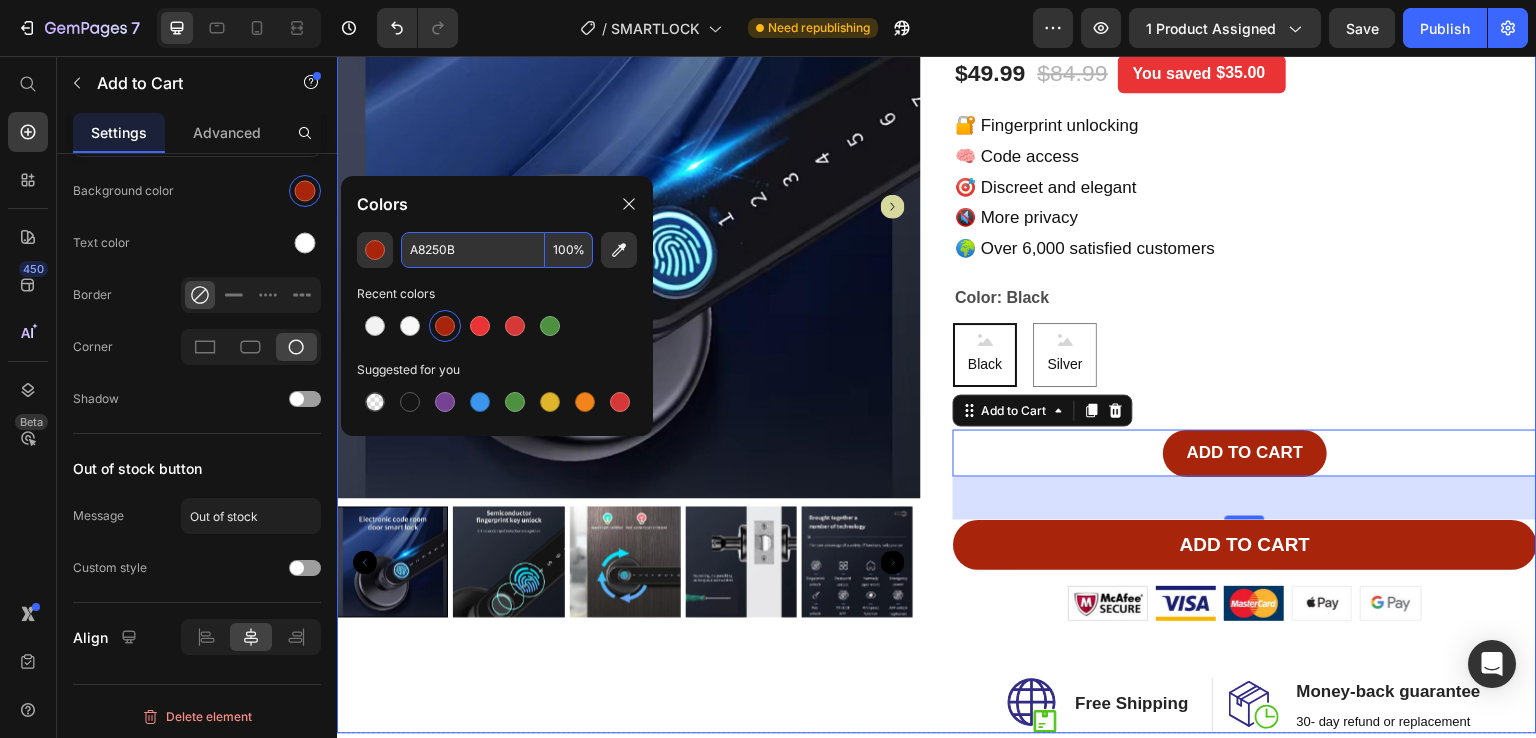 scroll, scrollTop: 183, scrollLeft: 0, axis: vertical 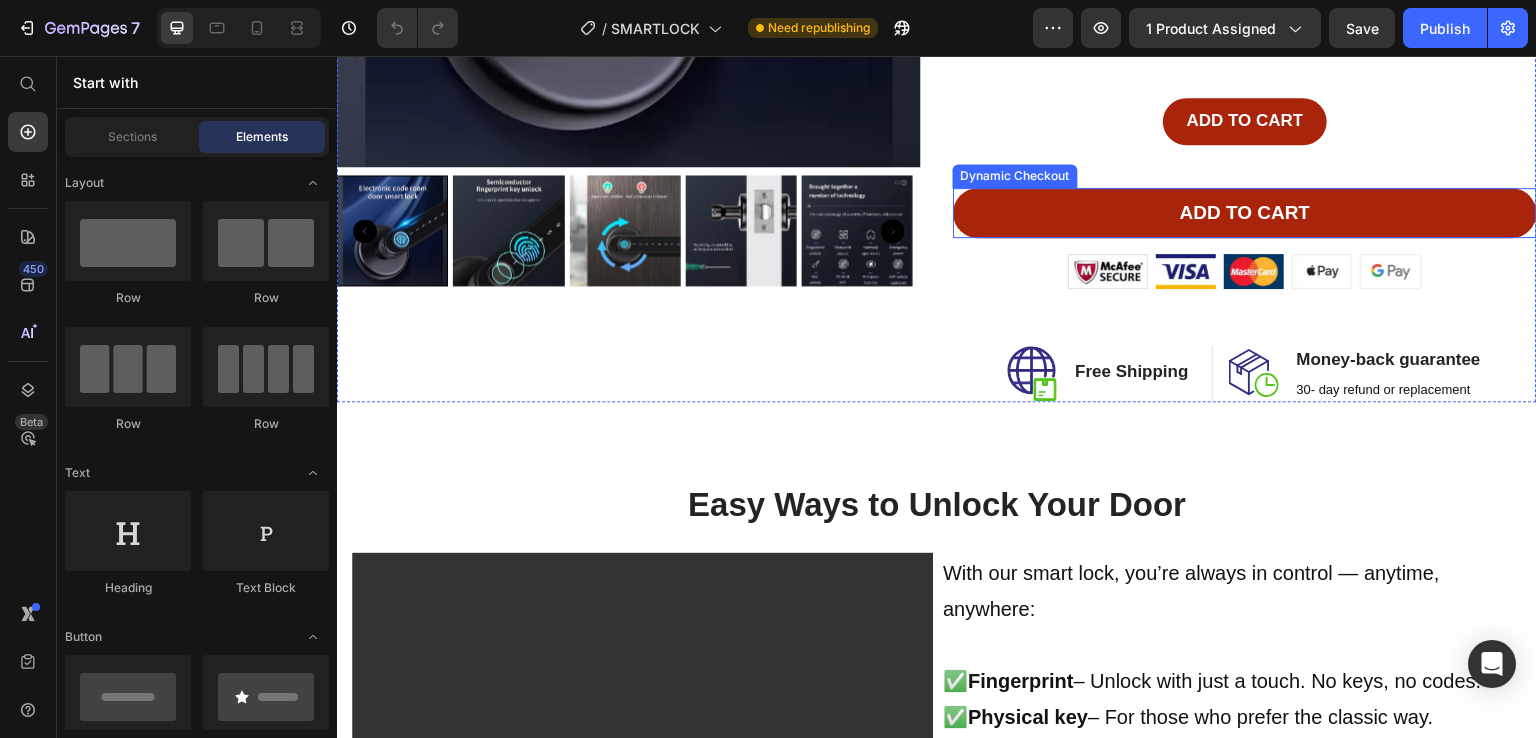 click on "ADD TO CART" at bounding box center [1245, 213] 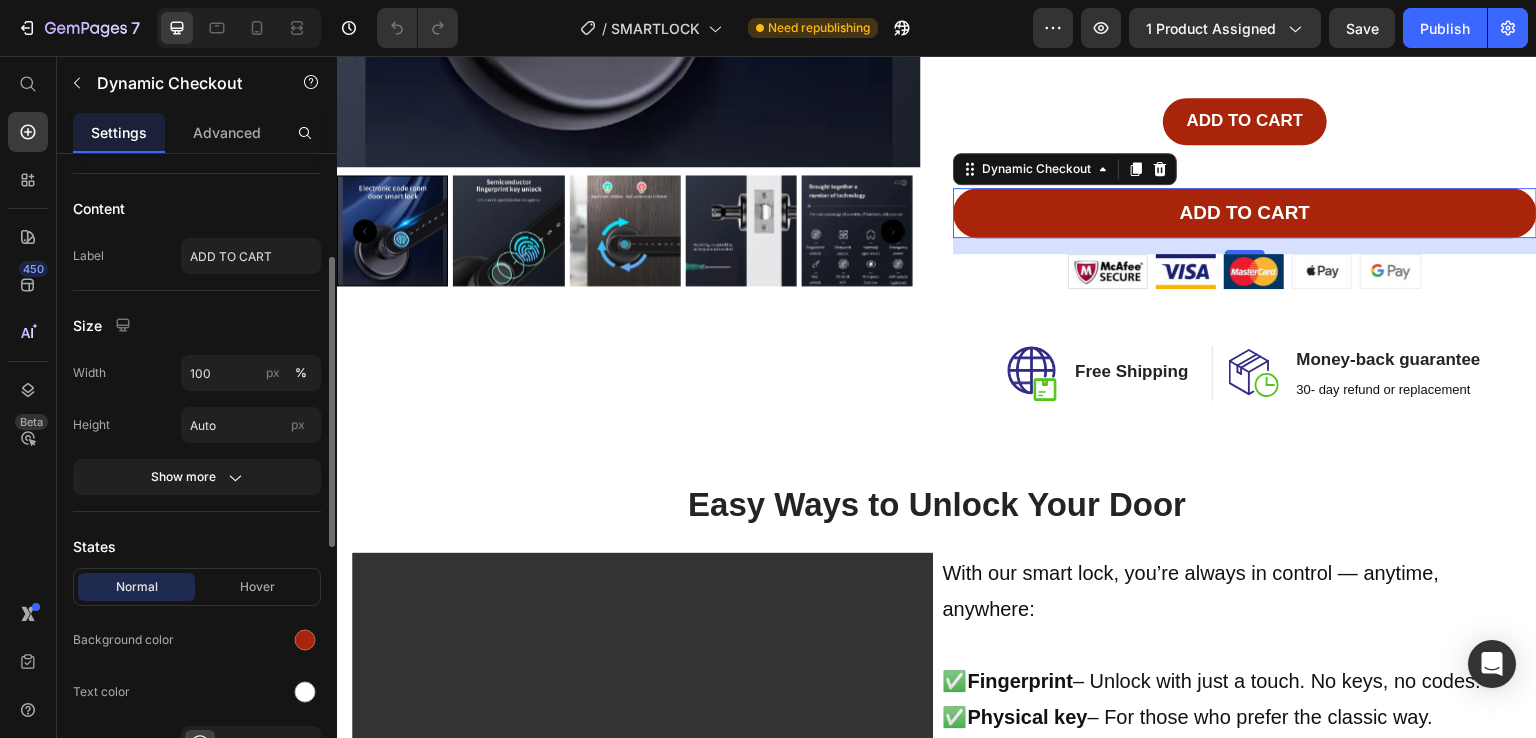 scroll, scrollTop: 230, scrollLeft: 0, axis: vertical 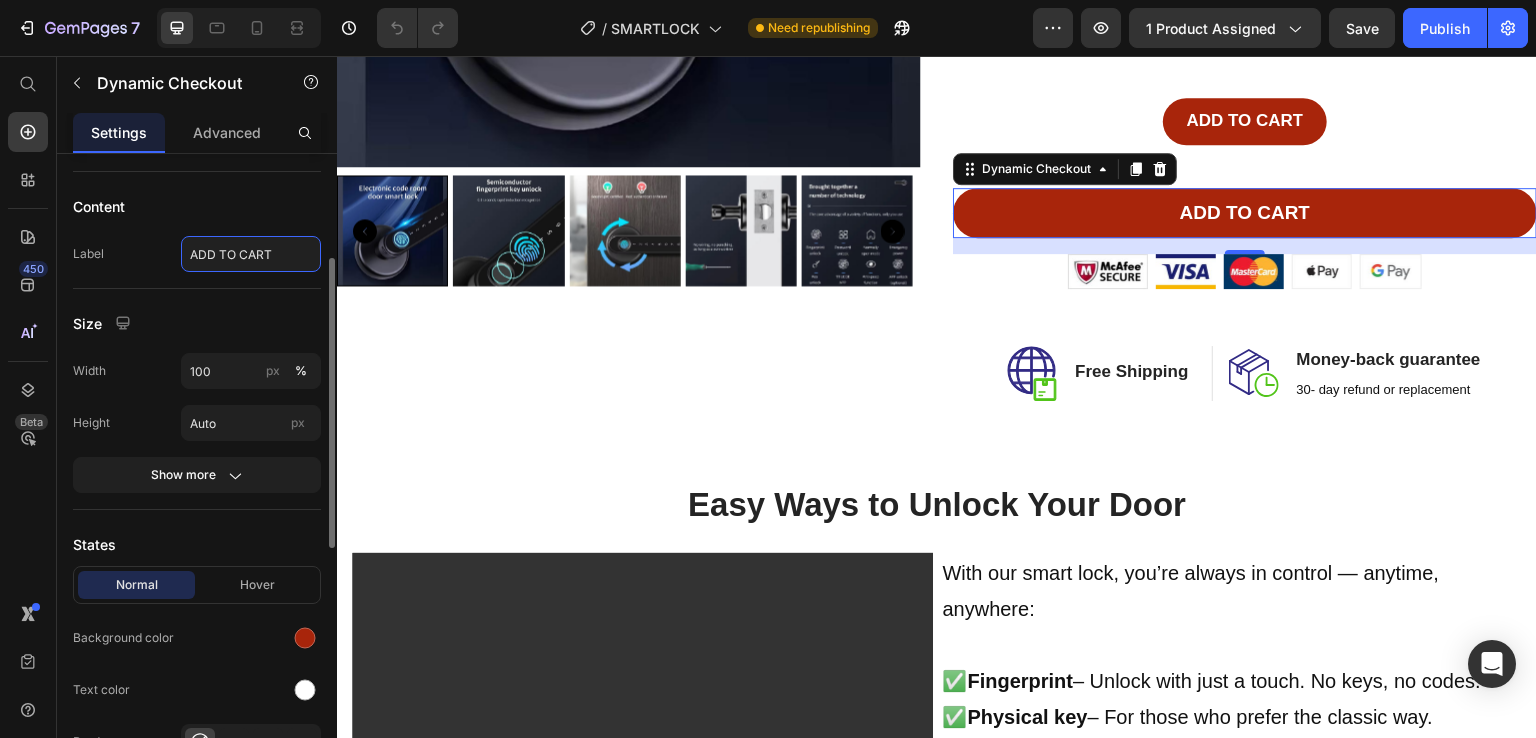 click on "ADD TO CART" 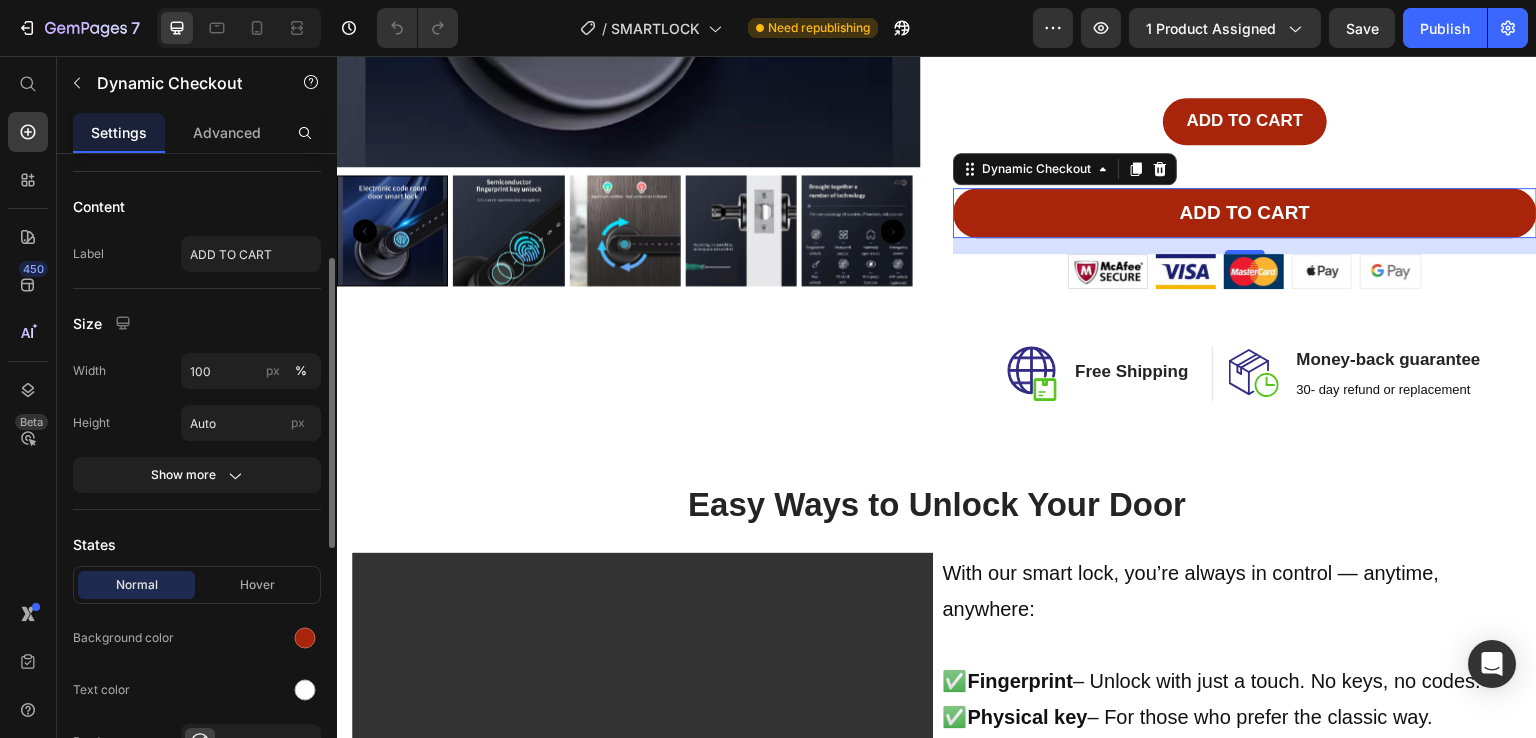 click on "Size Width 100 px % Height Auto px Show more" 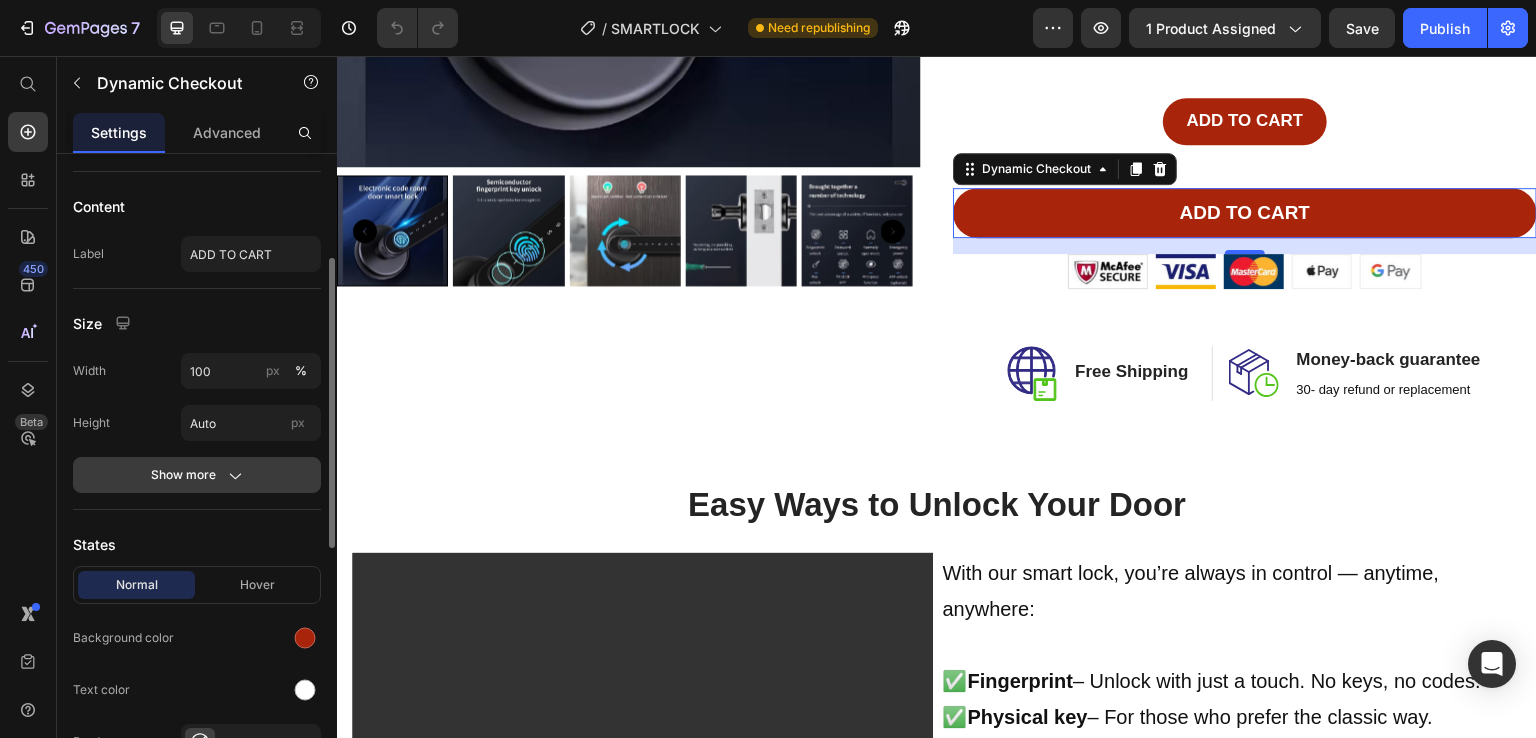 click on "Show more" at bounding box center [197, 475] 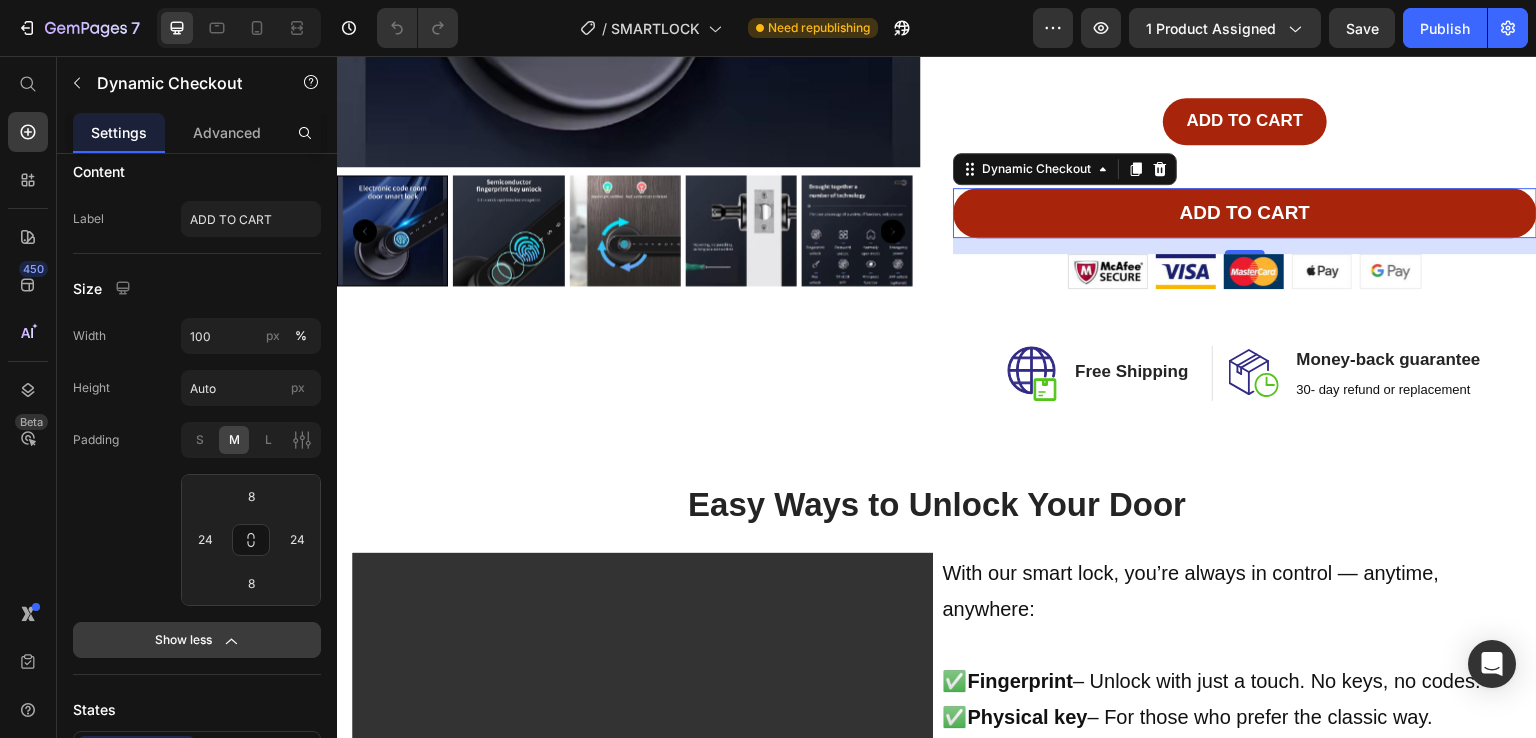scroll, scrollTop: 0, scrollLeft: 0, axis: both 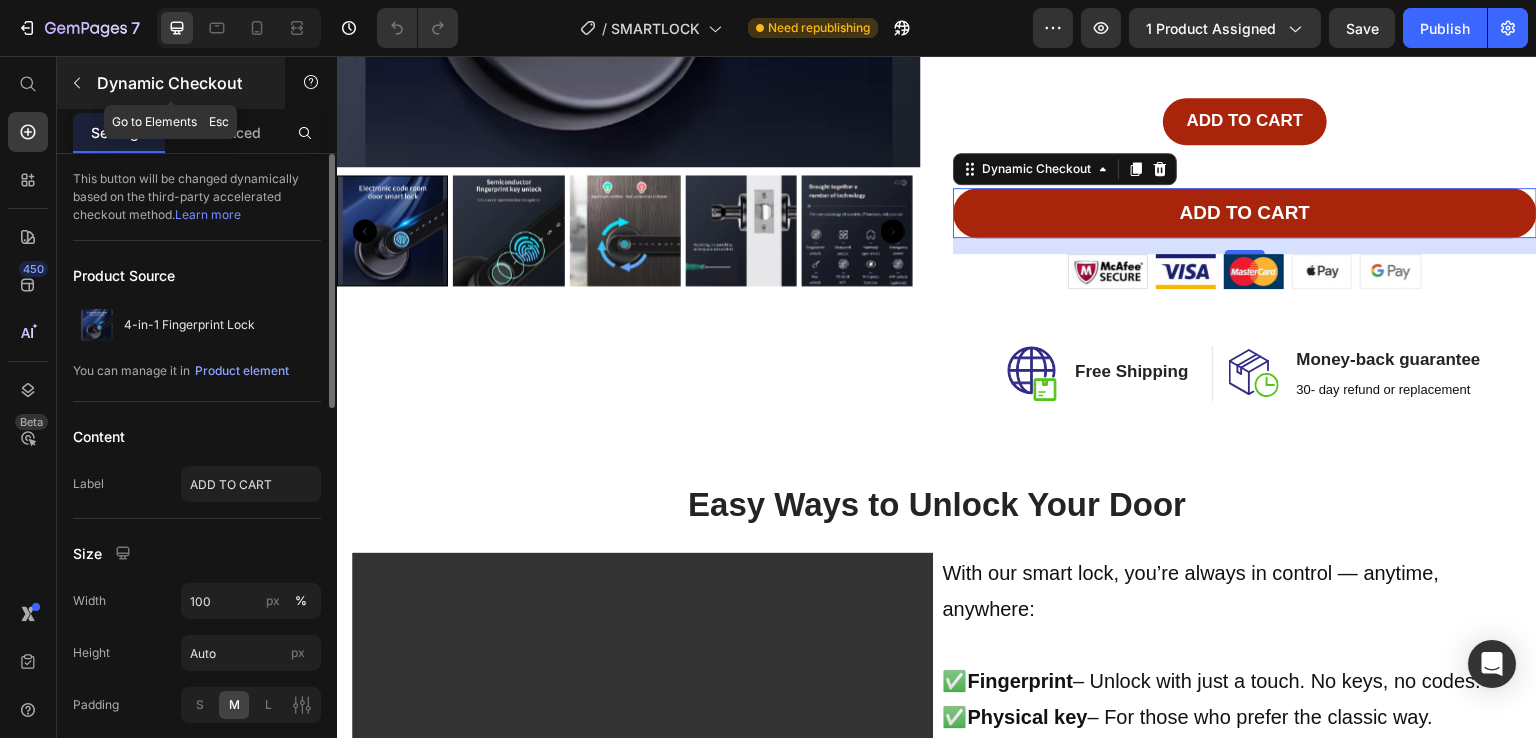 click at bounding box center (77, 83) 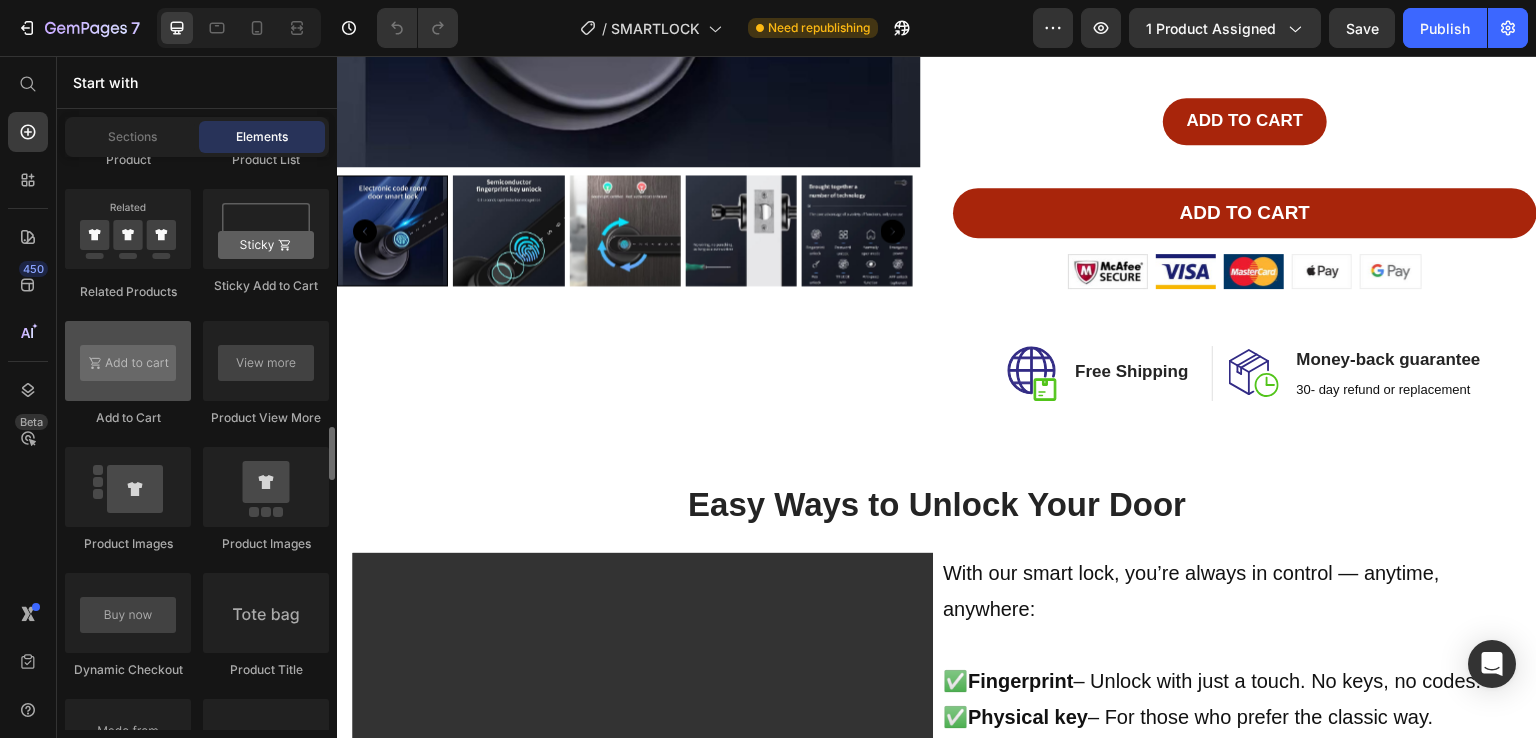 scroll, scrollTop: 2935, scrollLeft: 0, axis: vertical 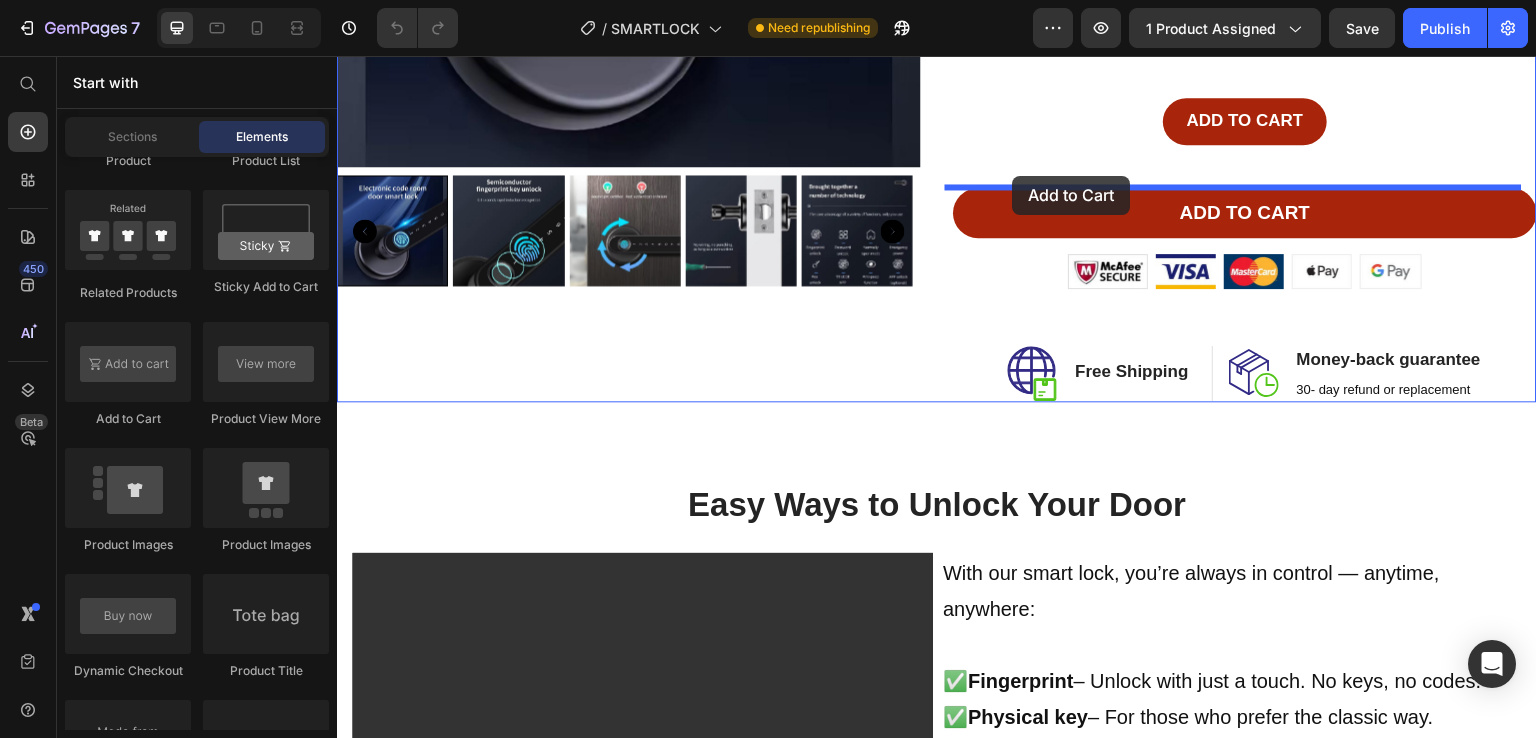 drag, startPoint x: 473, startPoint y: 445, endPoint x: 1013, endPoint y: 176, distance: 603.2918 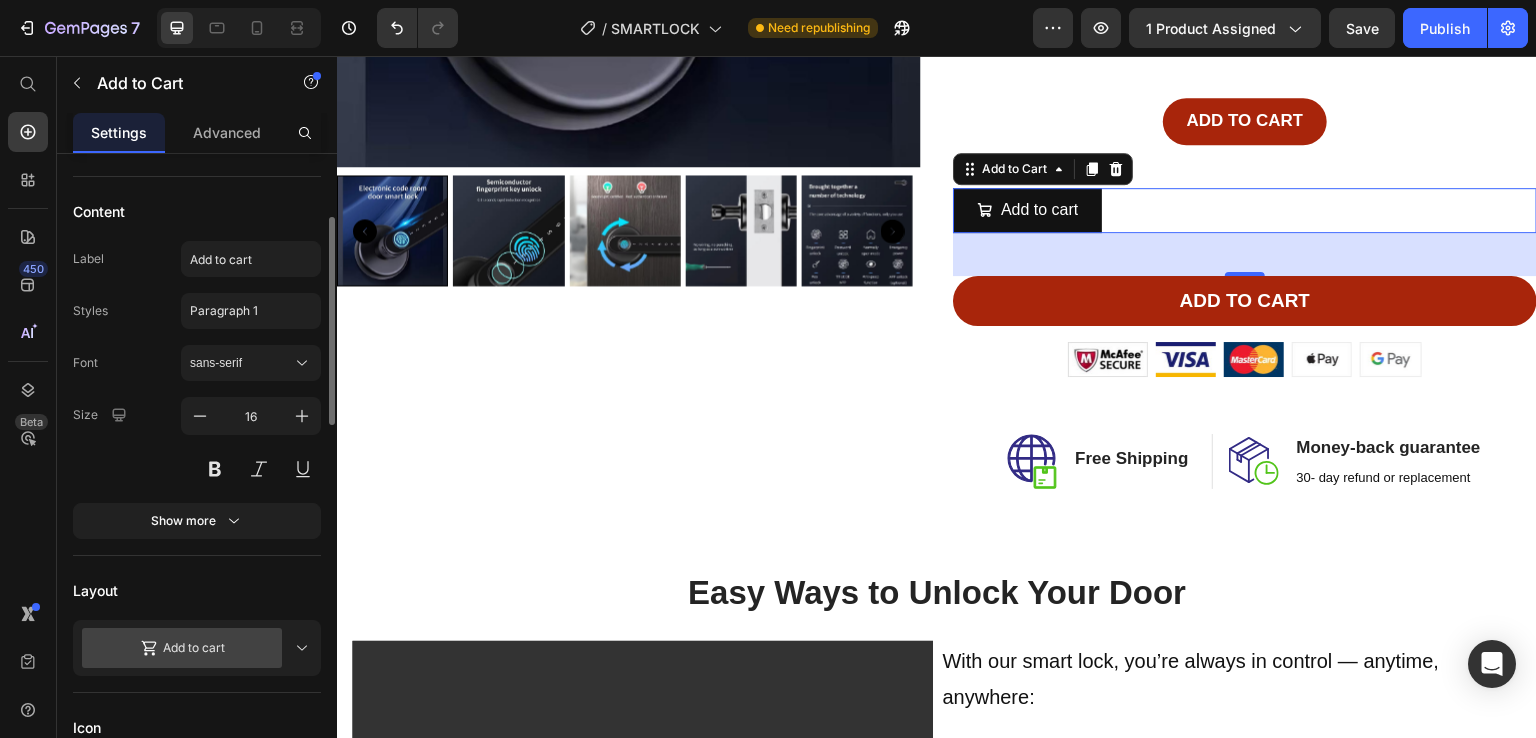 scroll, scrollTop: 168, scrollLeft: 0, axis: vertical 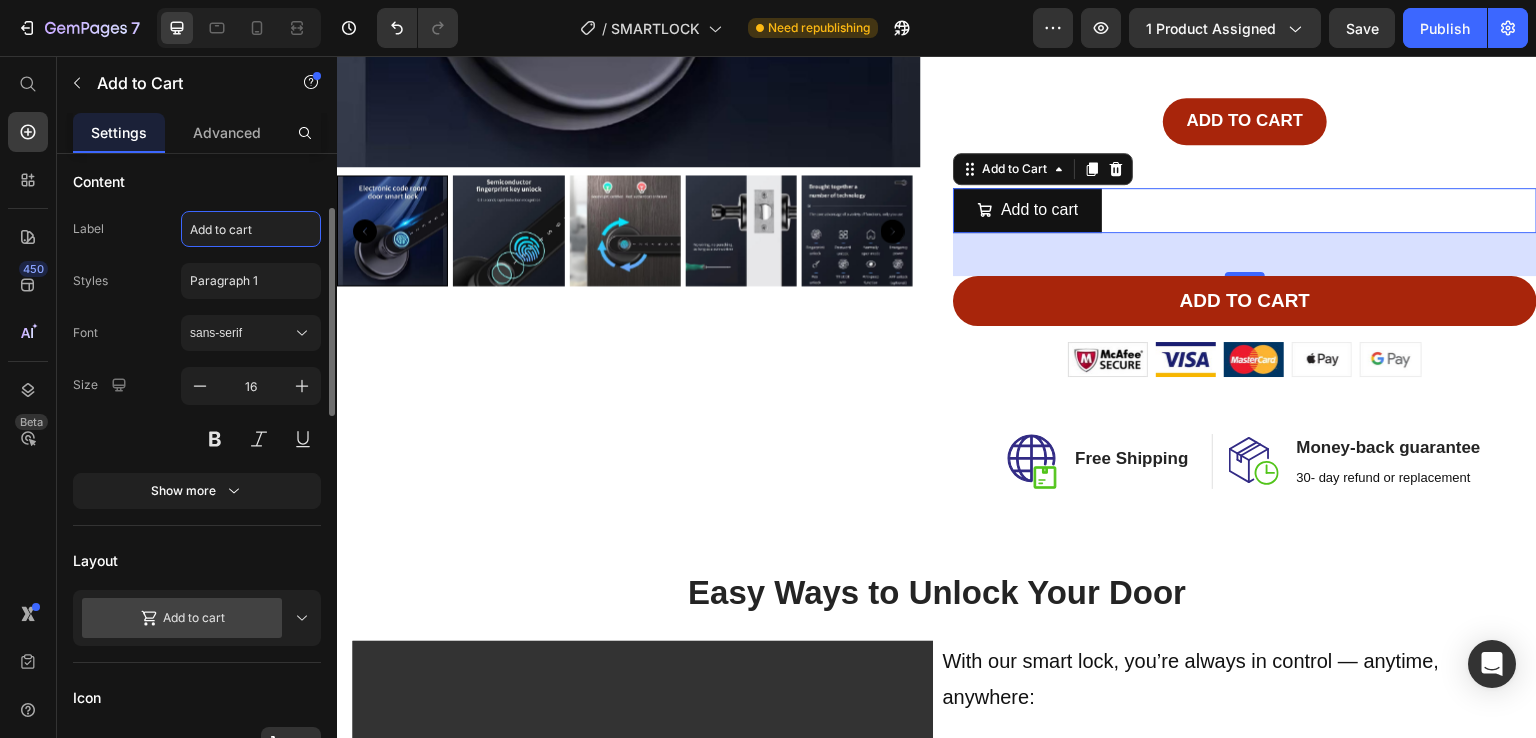 click on "Add to cart" 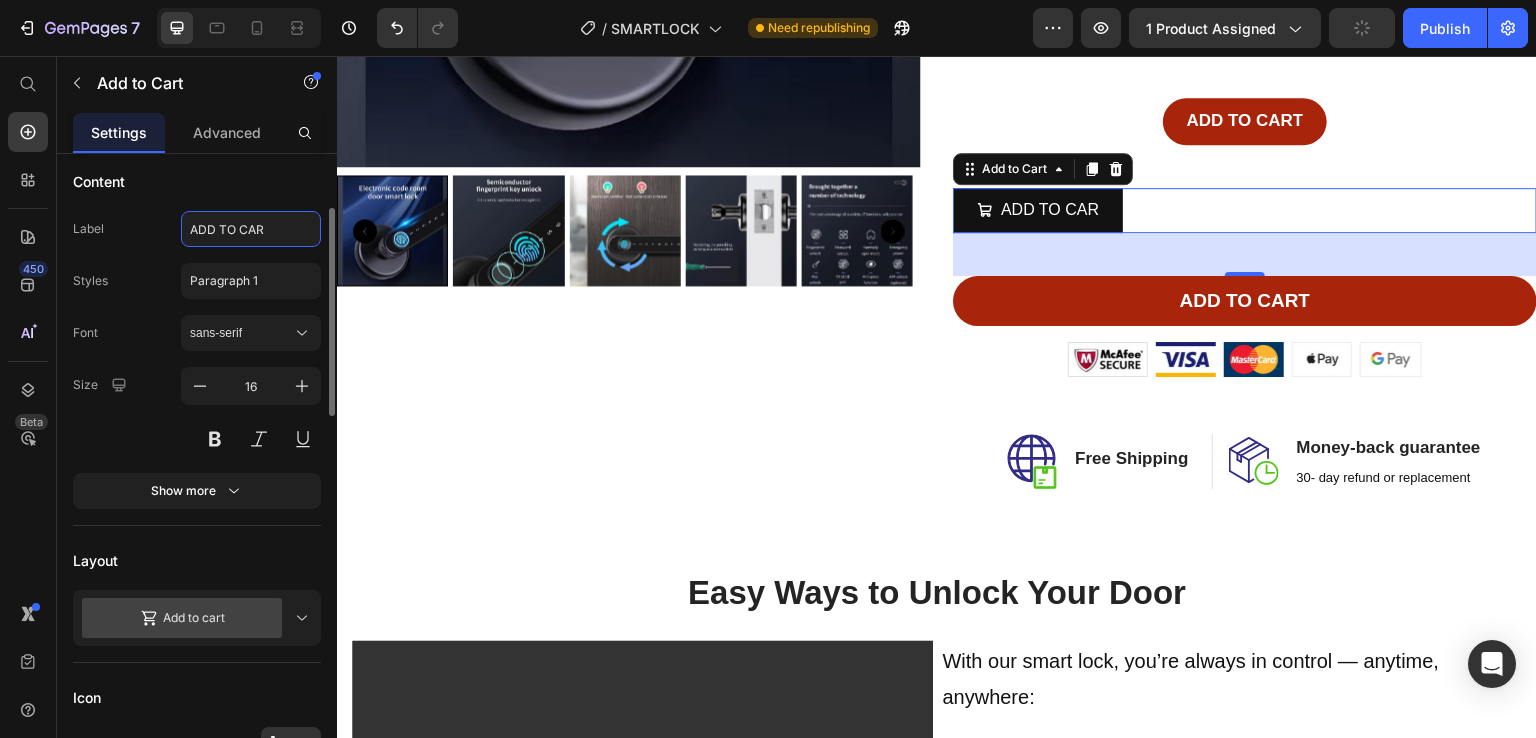 type on "ADD TO CART" 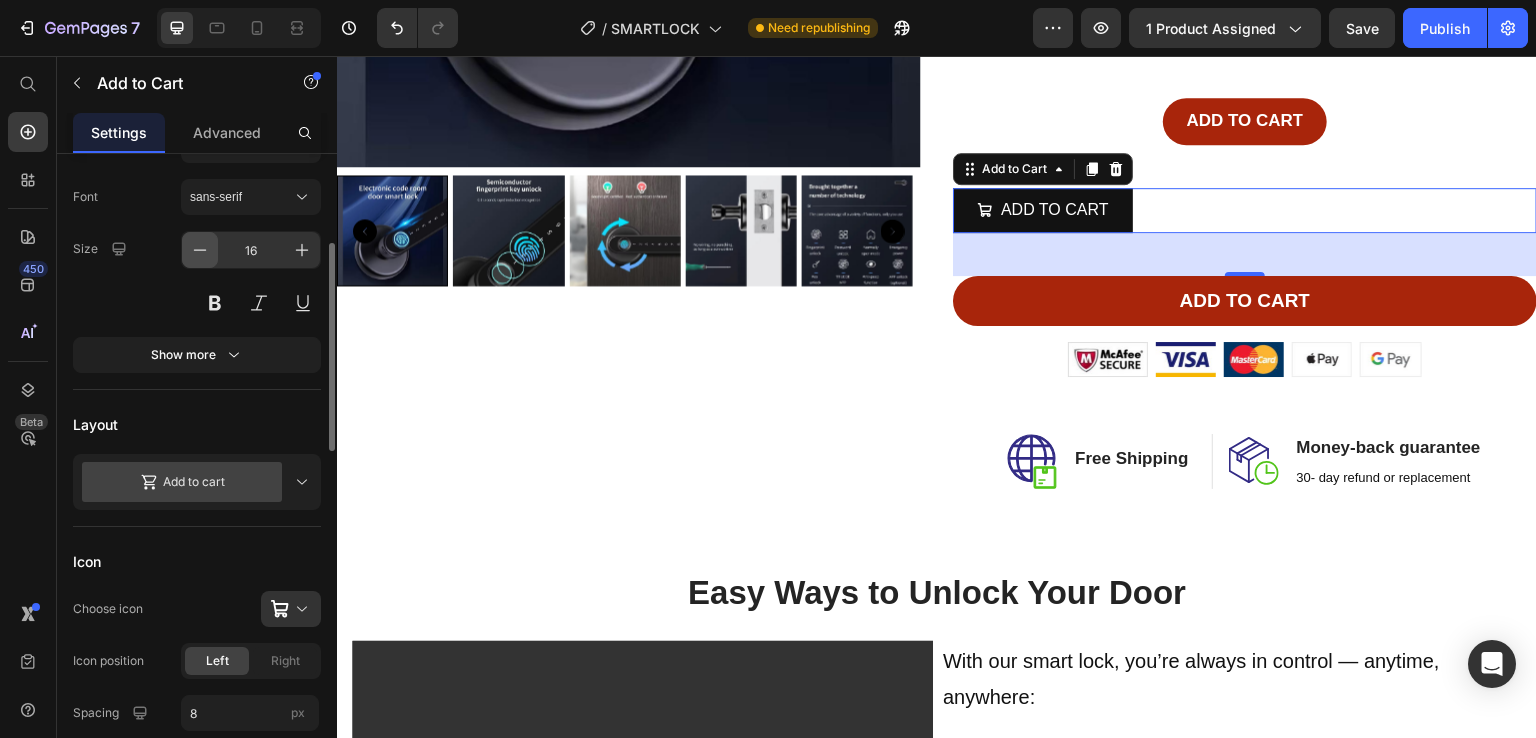scroll, scrollTop: 308, scrollLeft: 0, axis: vertical 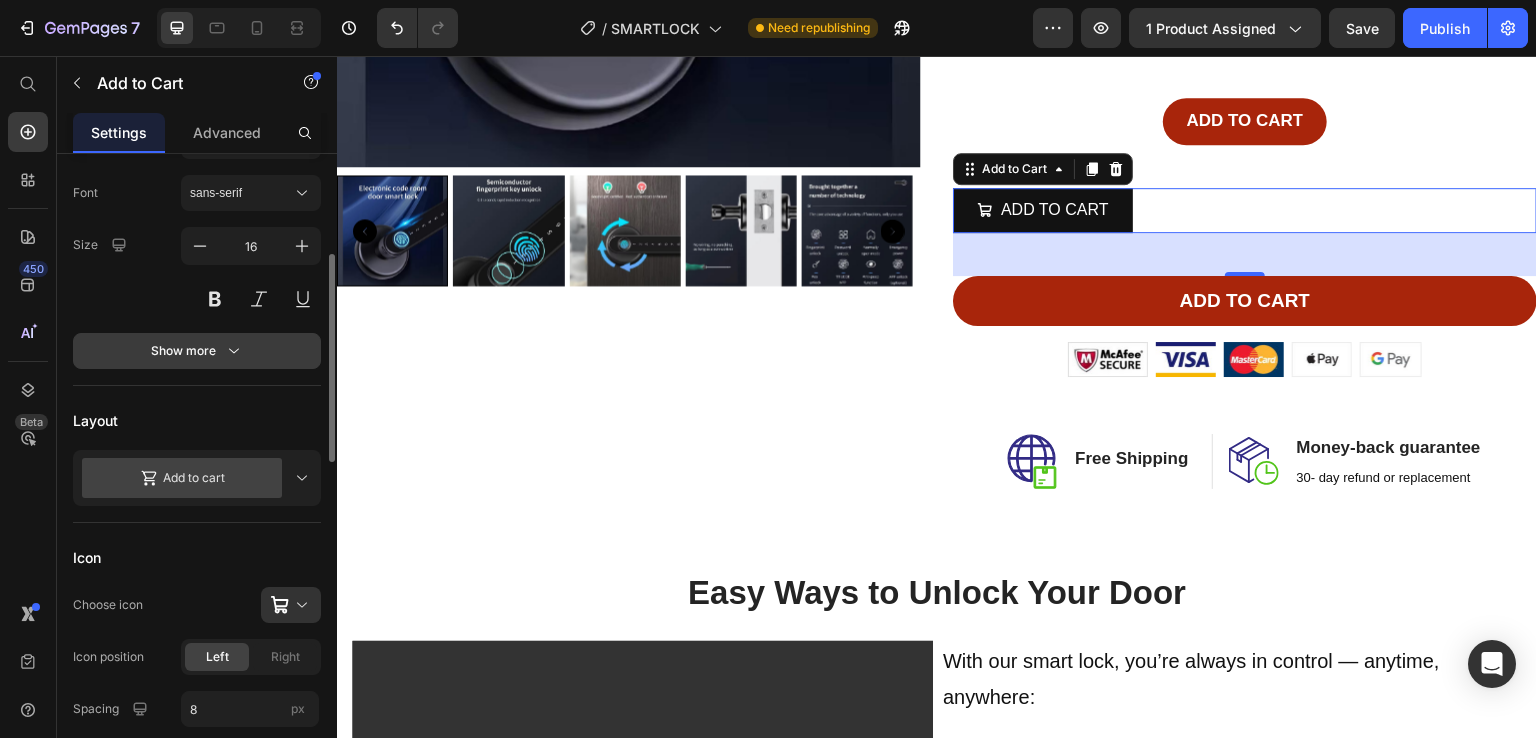 click on "Show more" at bounding box center [197, 351] 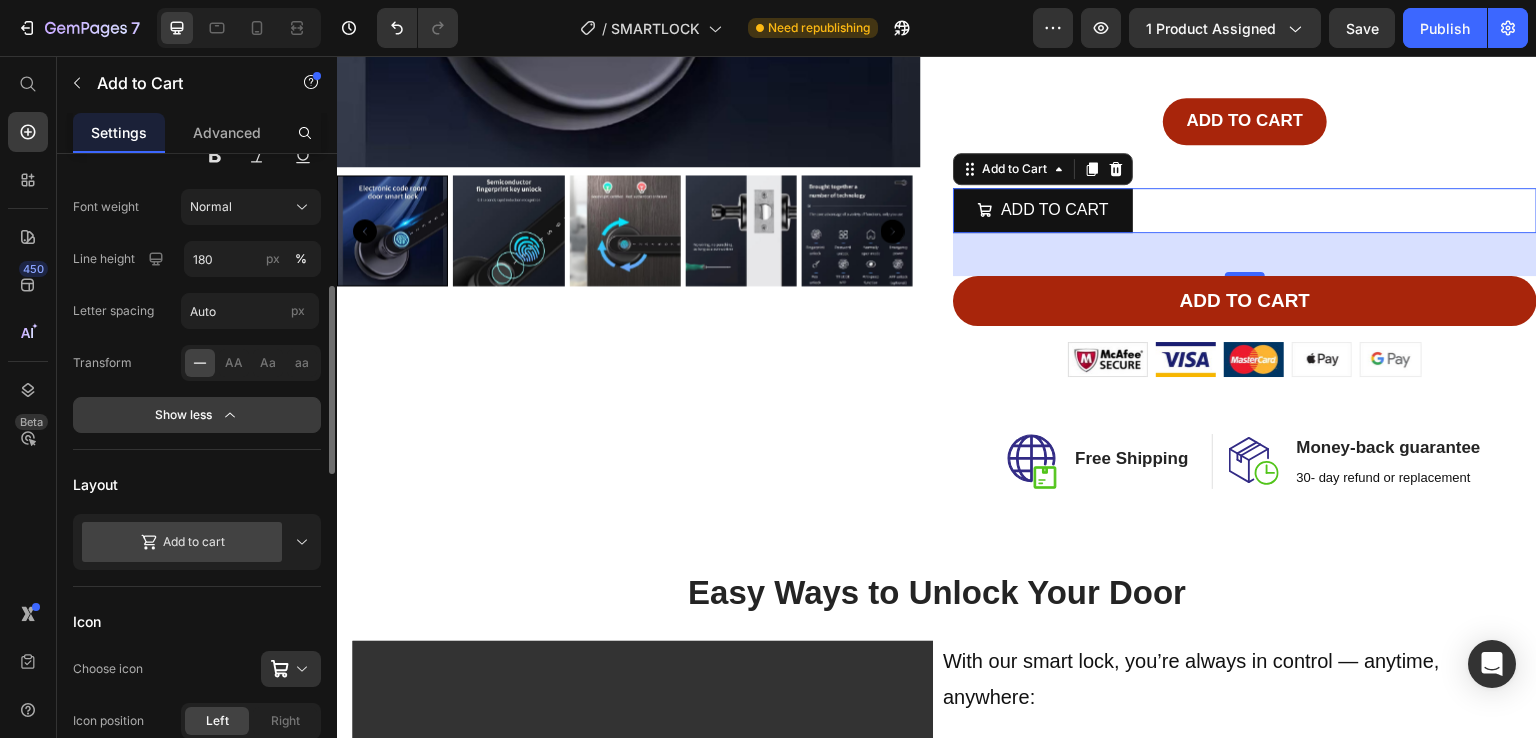 scroll, scrollTop: 451, scrollLeft: 0, axis: vertical 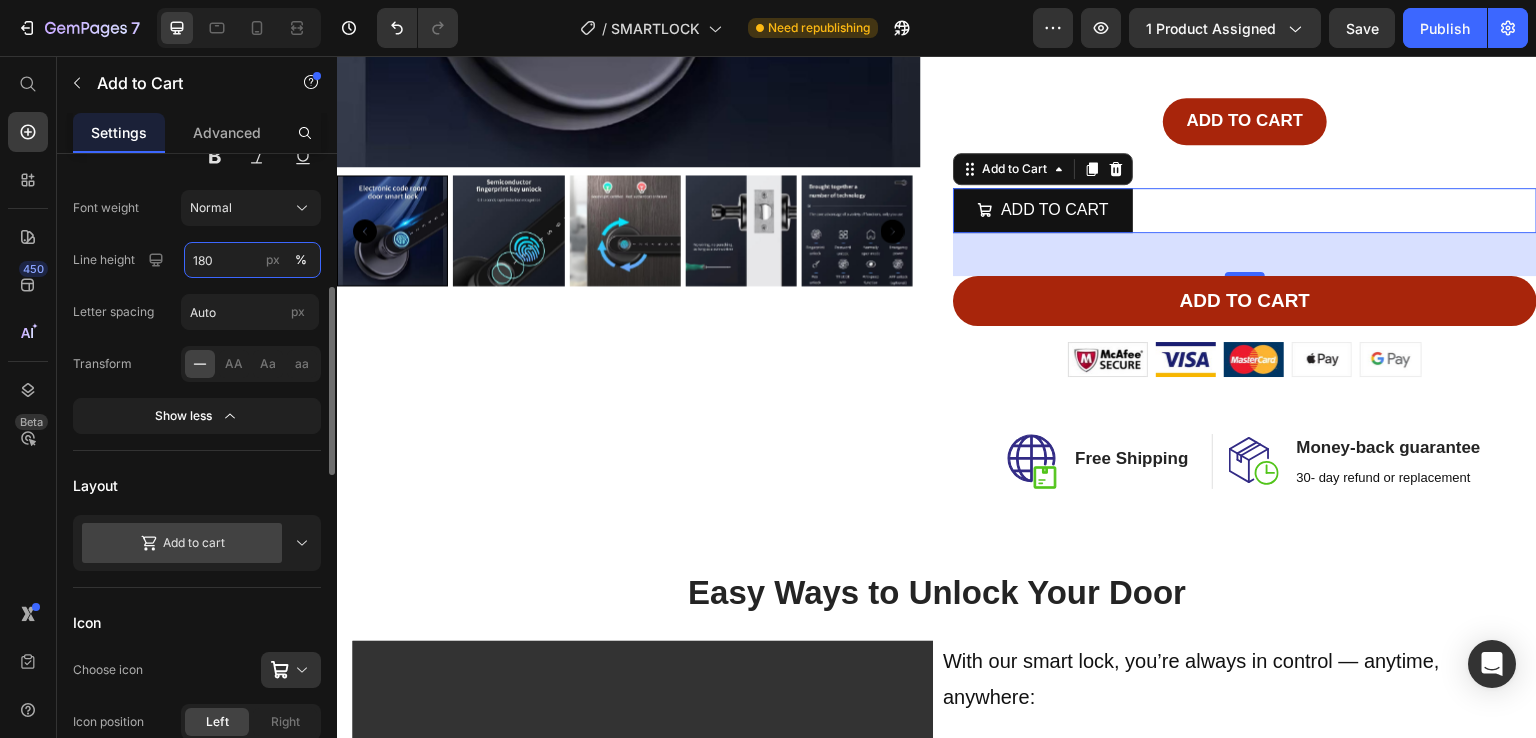 click on "180" at bounding box center (252, 260) 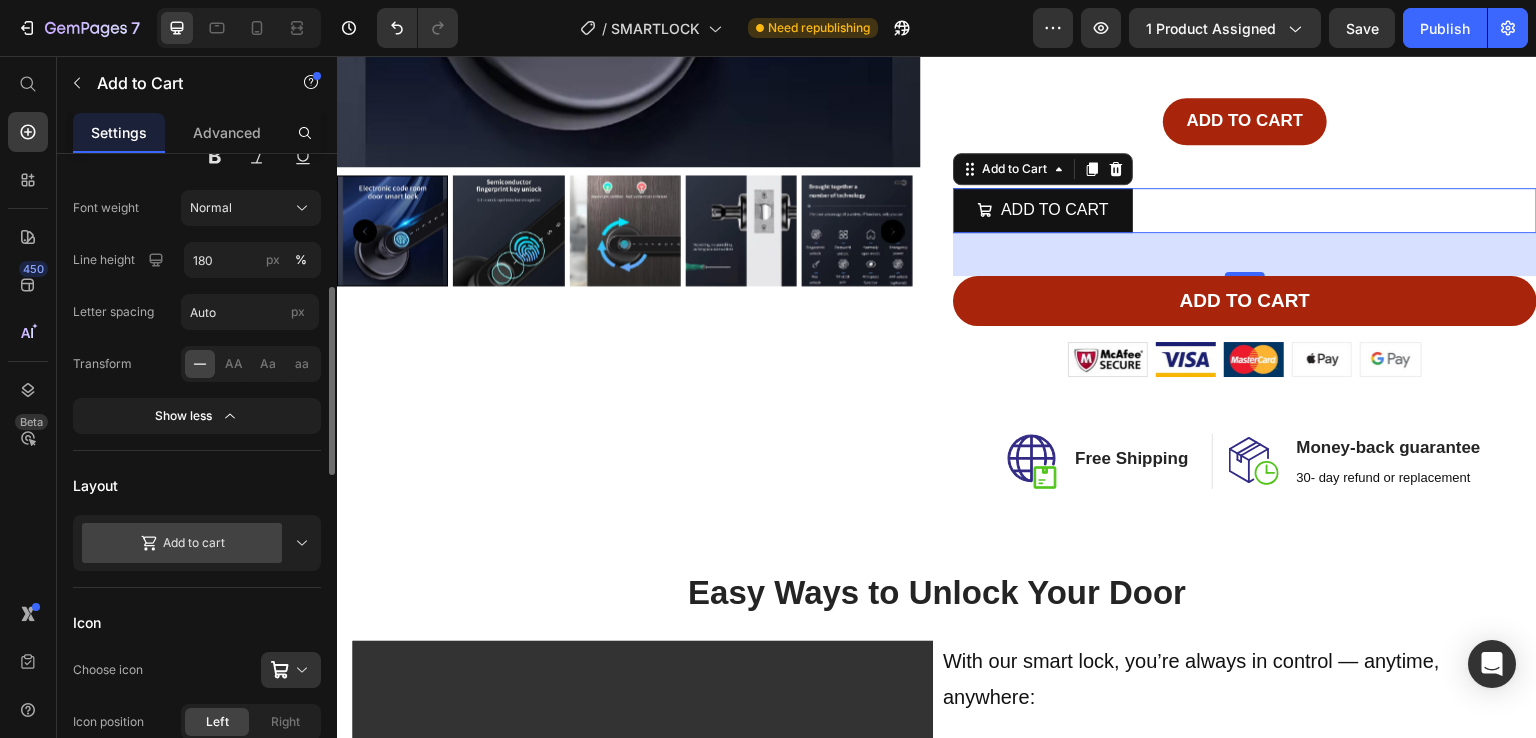 click on "Layout" at bounding box center [197, 485] 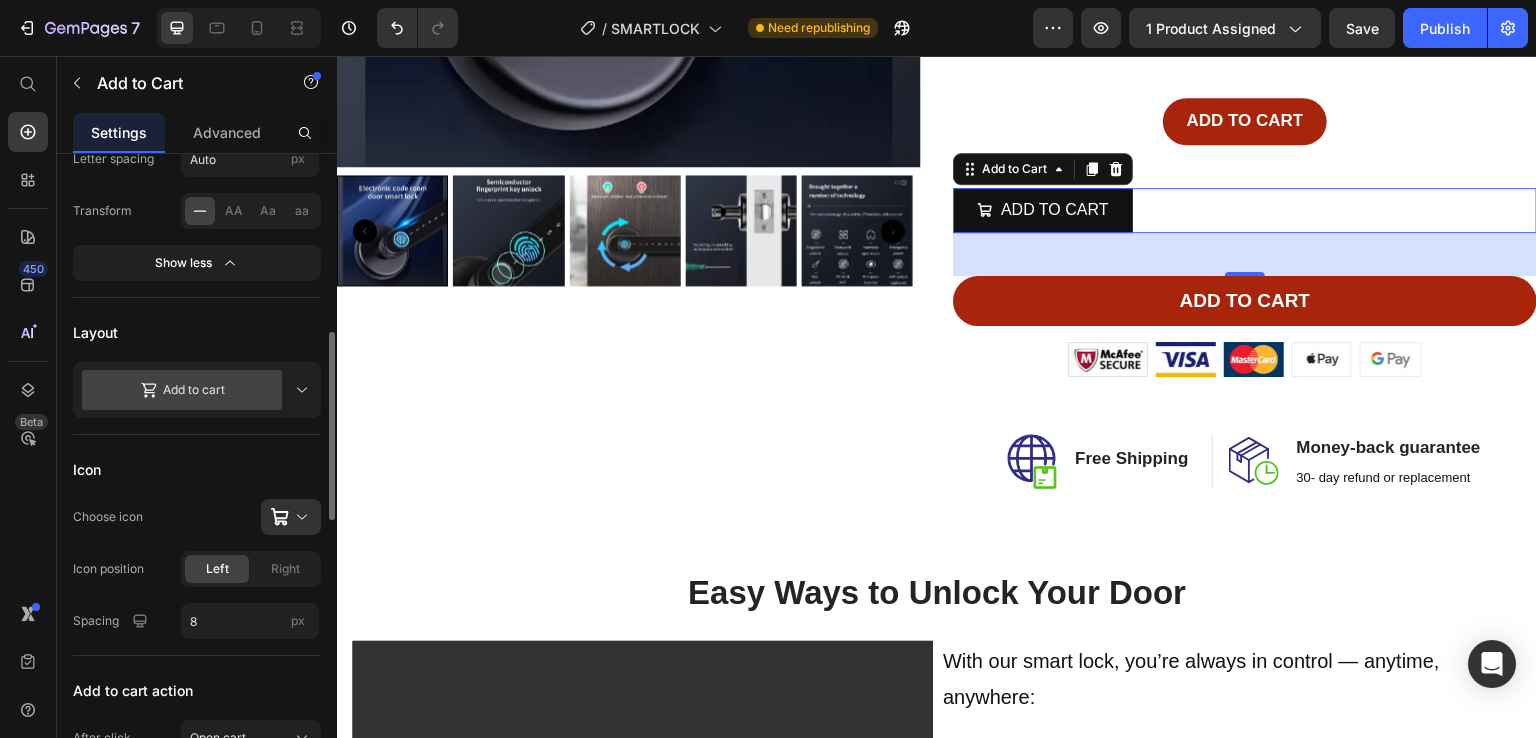 scroll, scrollTop: 604, scrollLeft: 0, axis: vertical 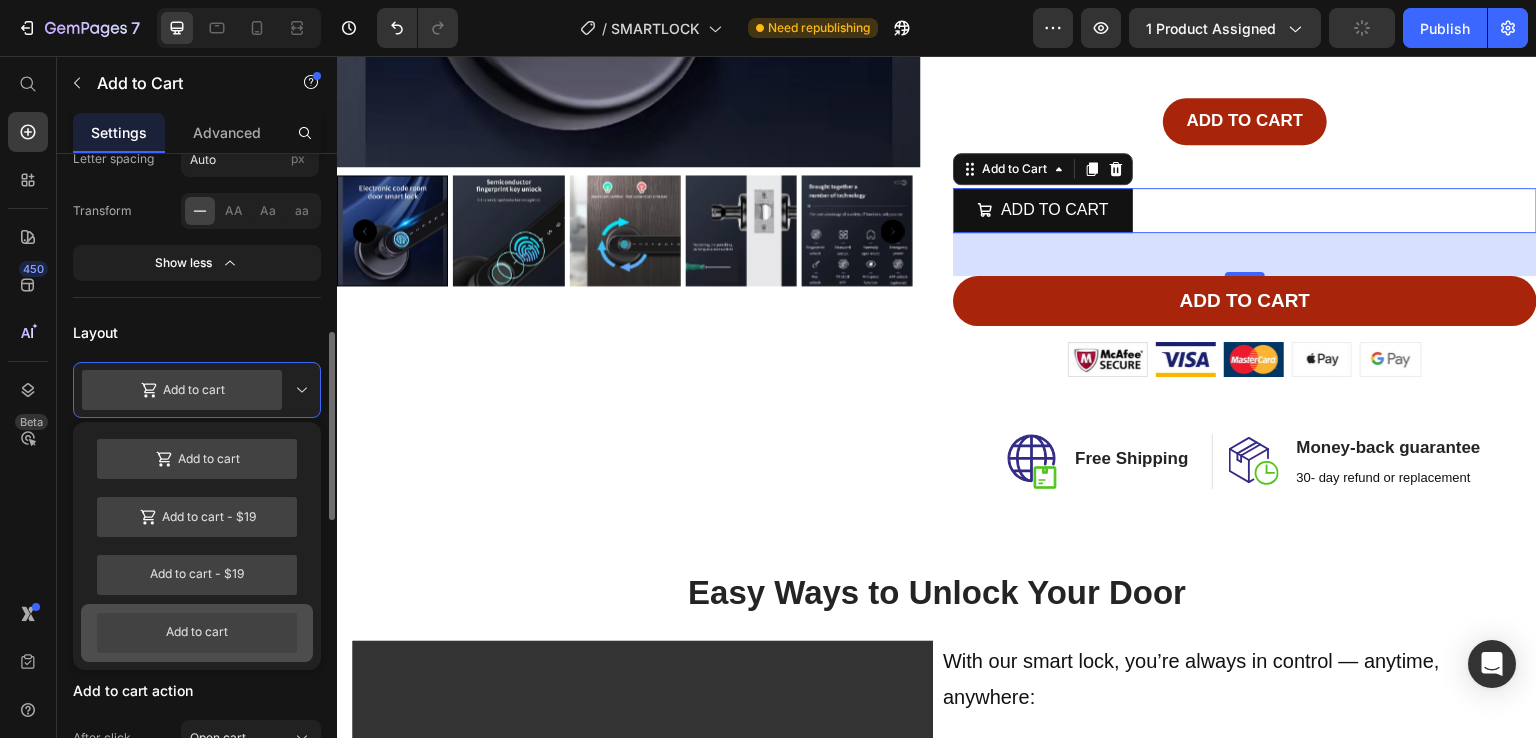click on "Add to cart" at bounding box center (197, 633) 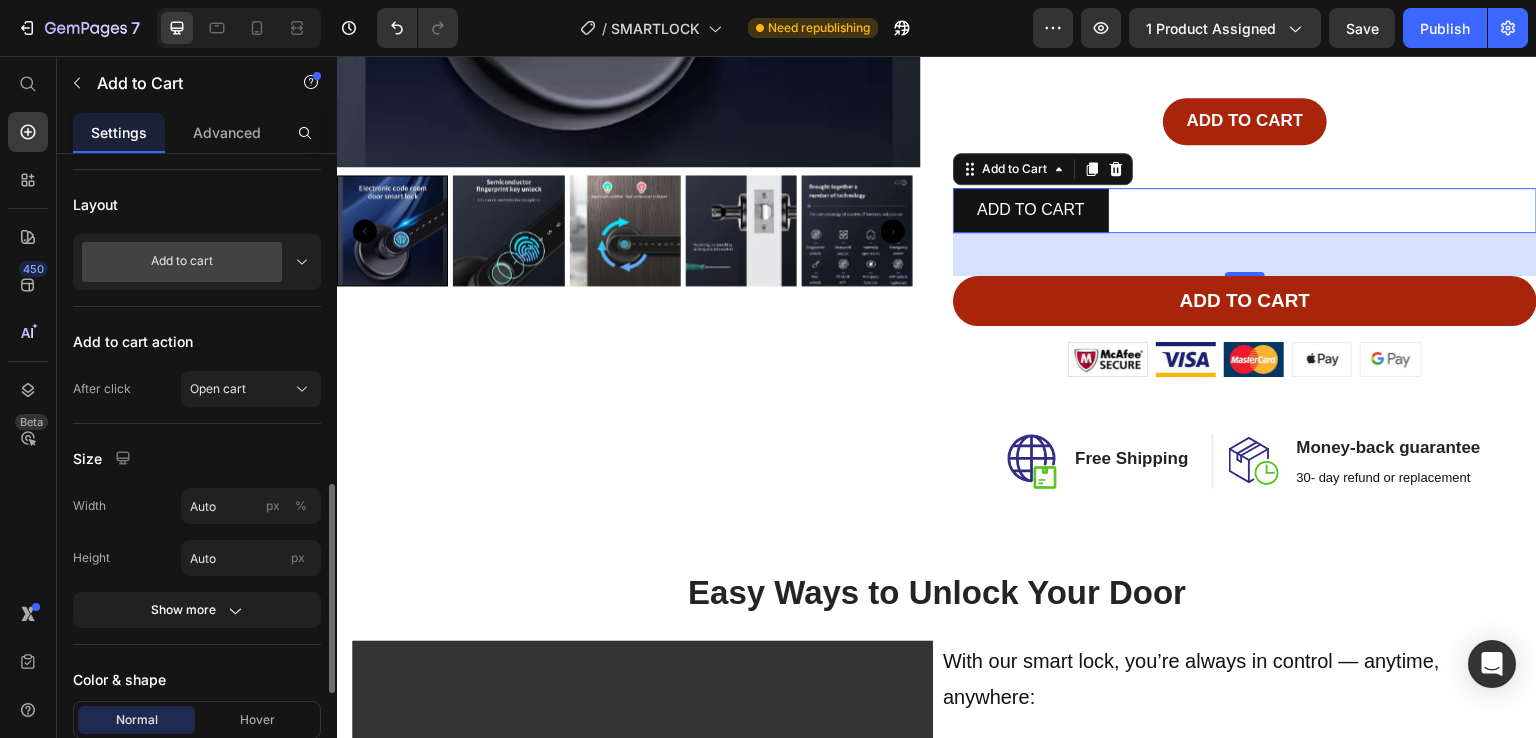 scroll, scrollTop: 815, scrollLeft: 0, axis: vertical 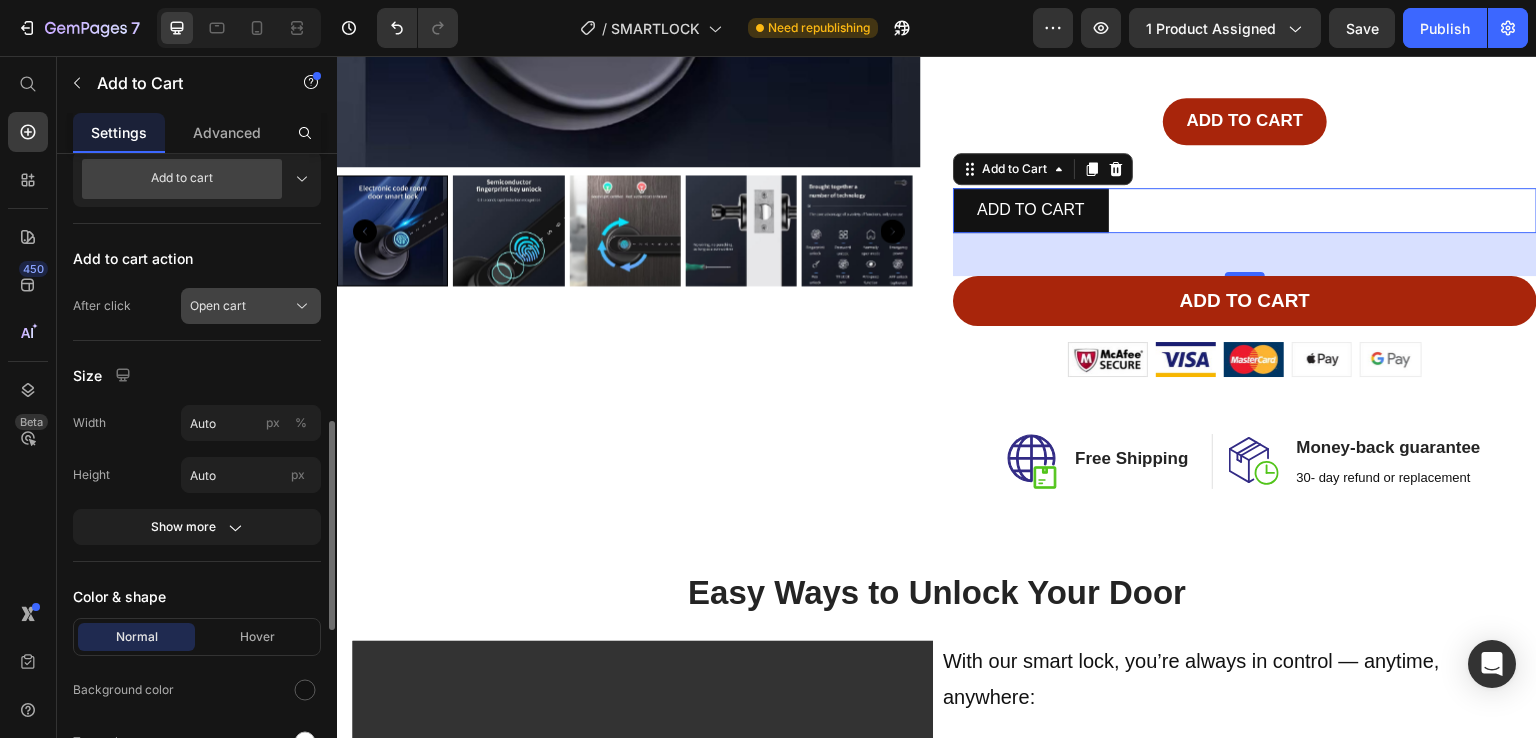 click on "Open cart" at bounding box center (251, 306) 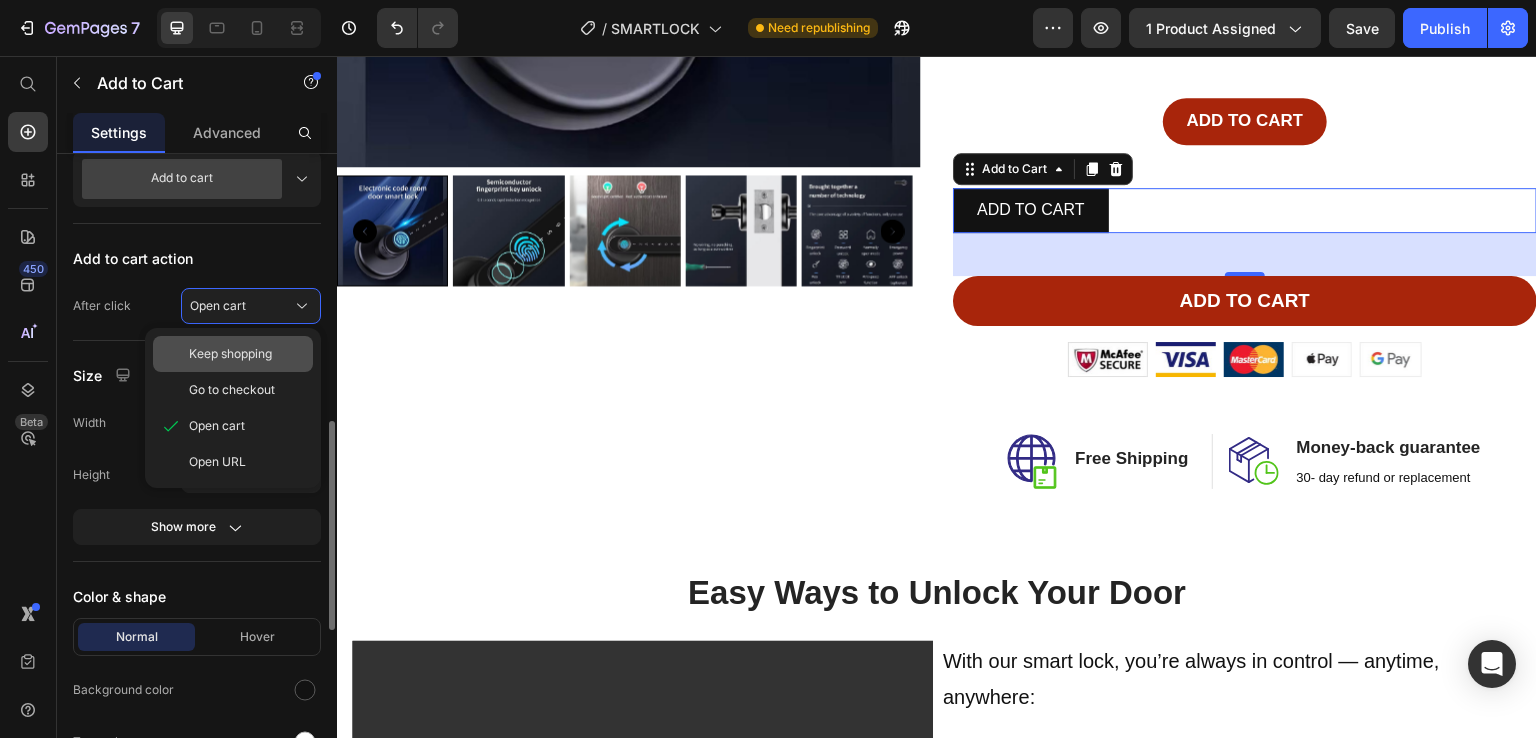 click on "Keep shopping" at bounding box center (230, 354) 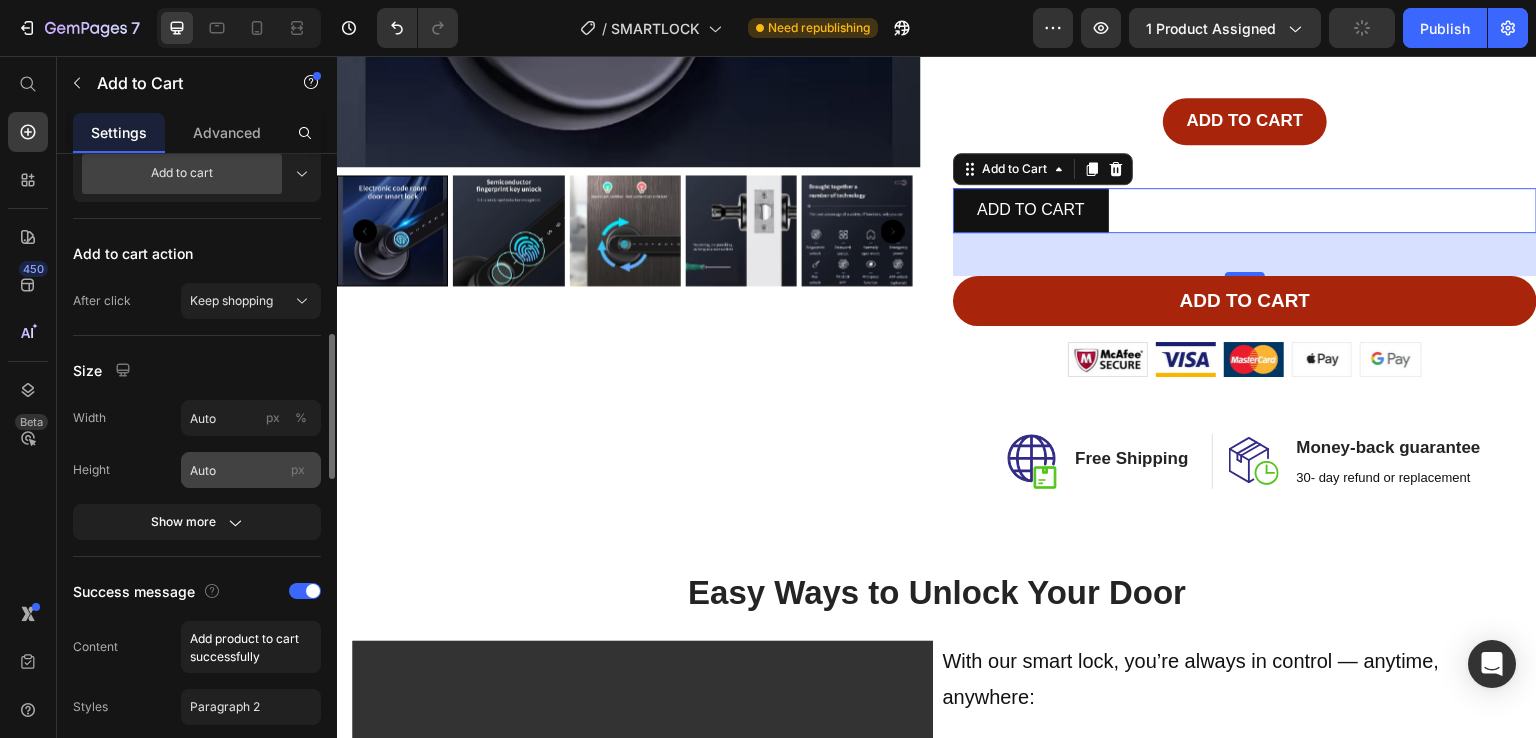 scroll, scrollTop: 816, scrollLeft: 0, axis: vertical 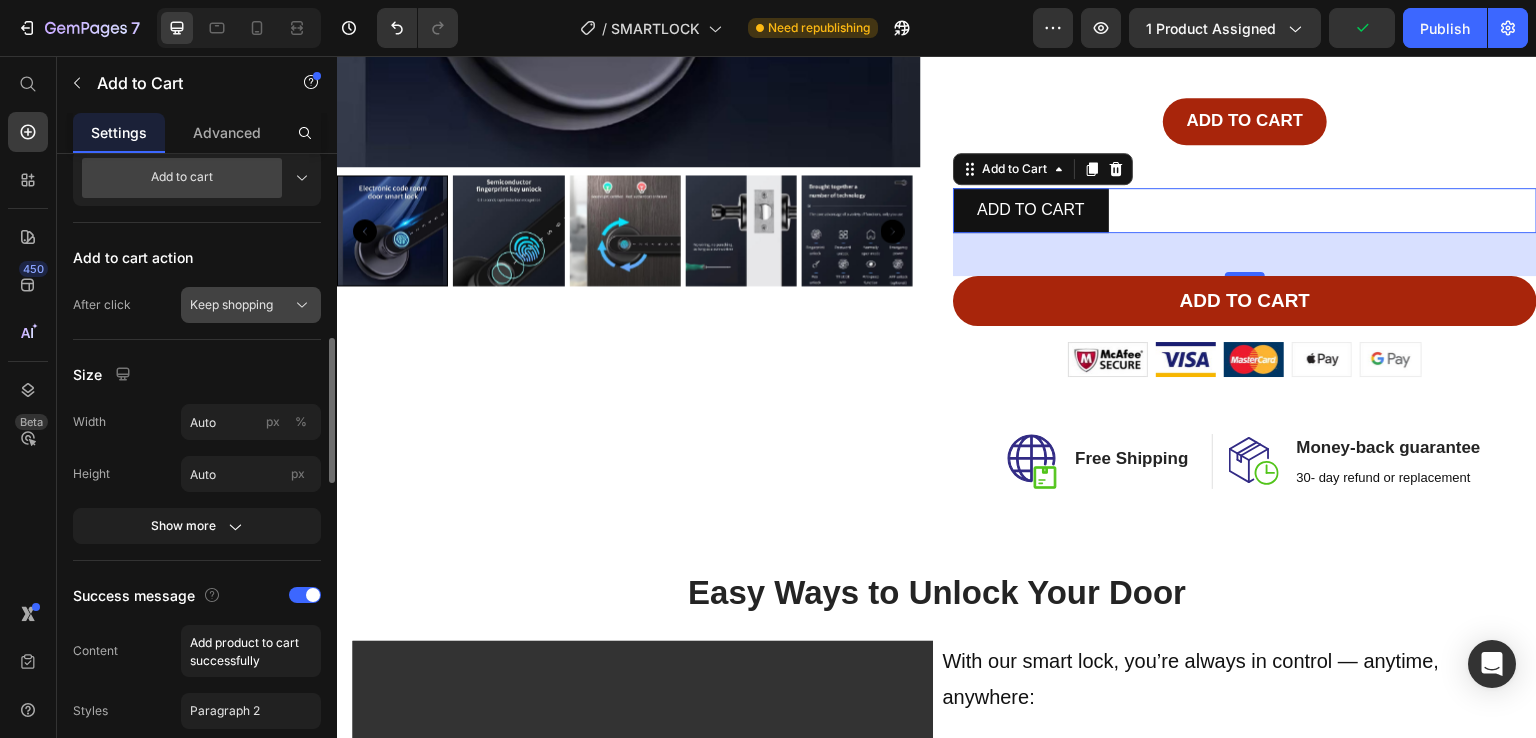 click on "Keep shopping" at bounding box center [231, 305] 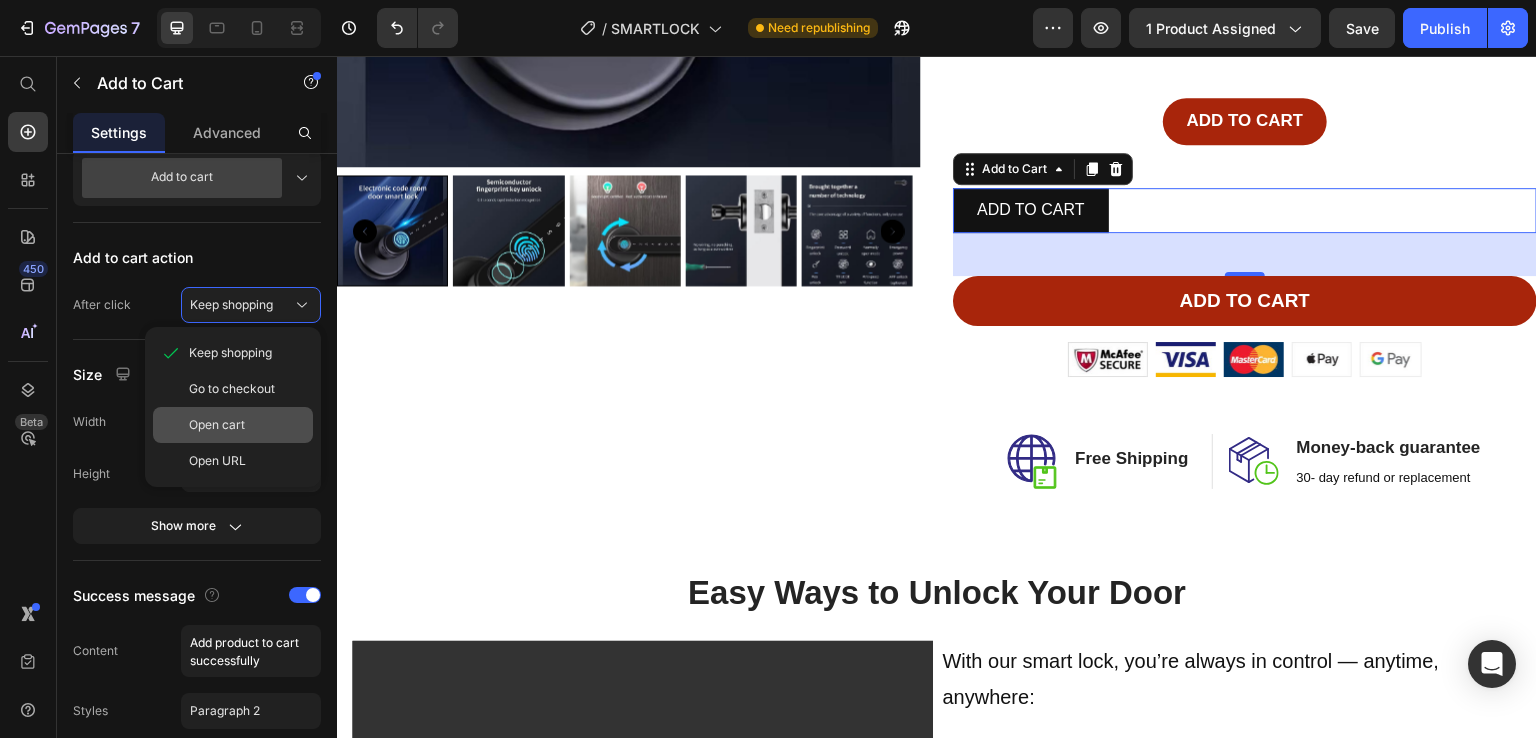 click on "Open cart" 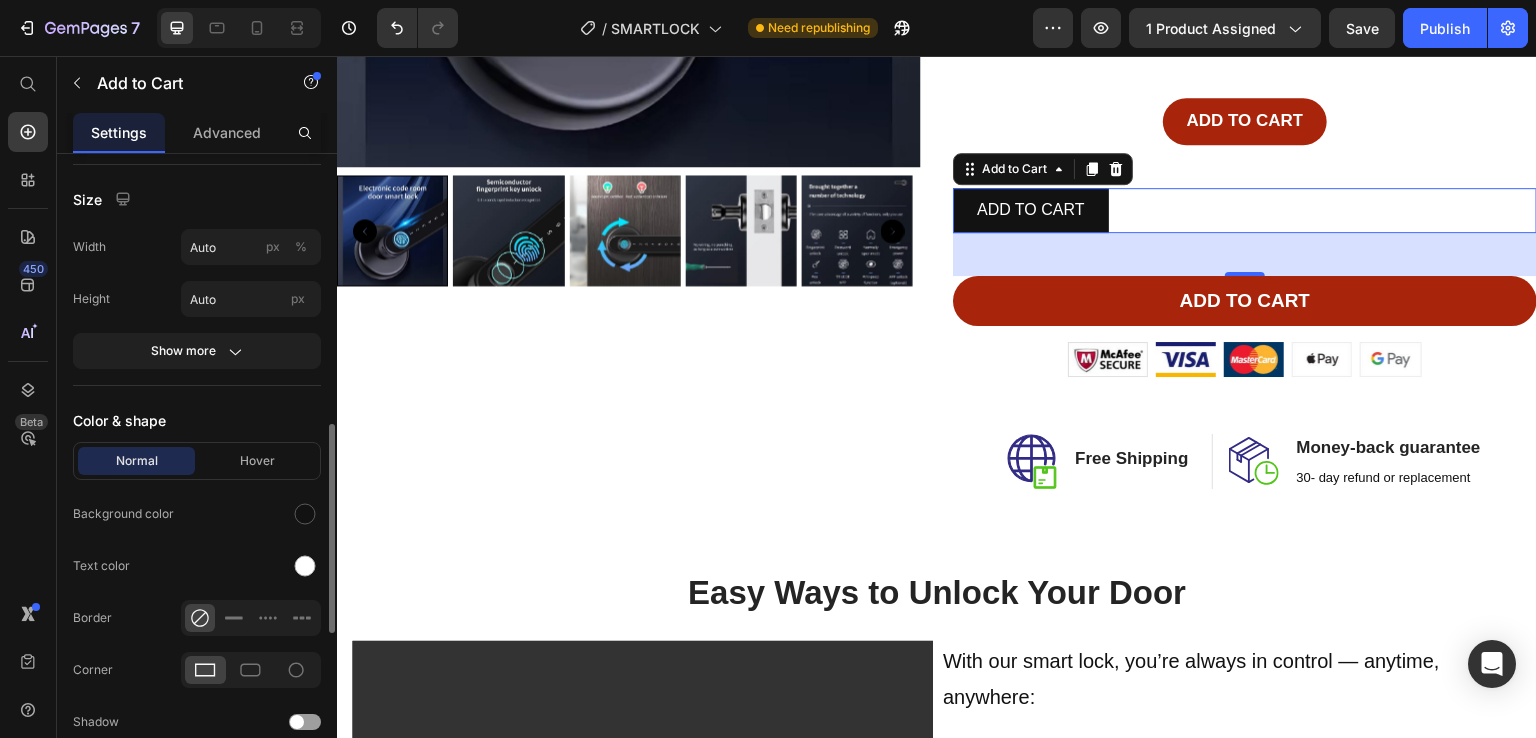 scroll, scrollTop: 996, scrollLeft: 0, axis: vertical 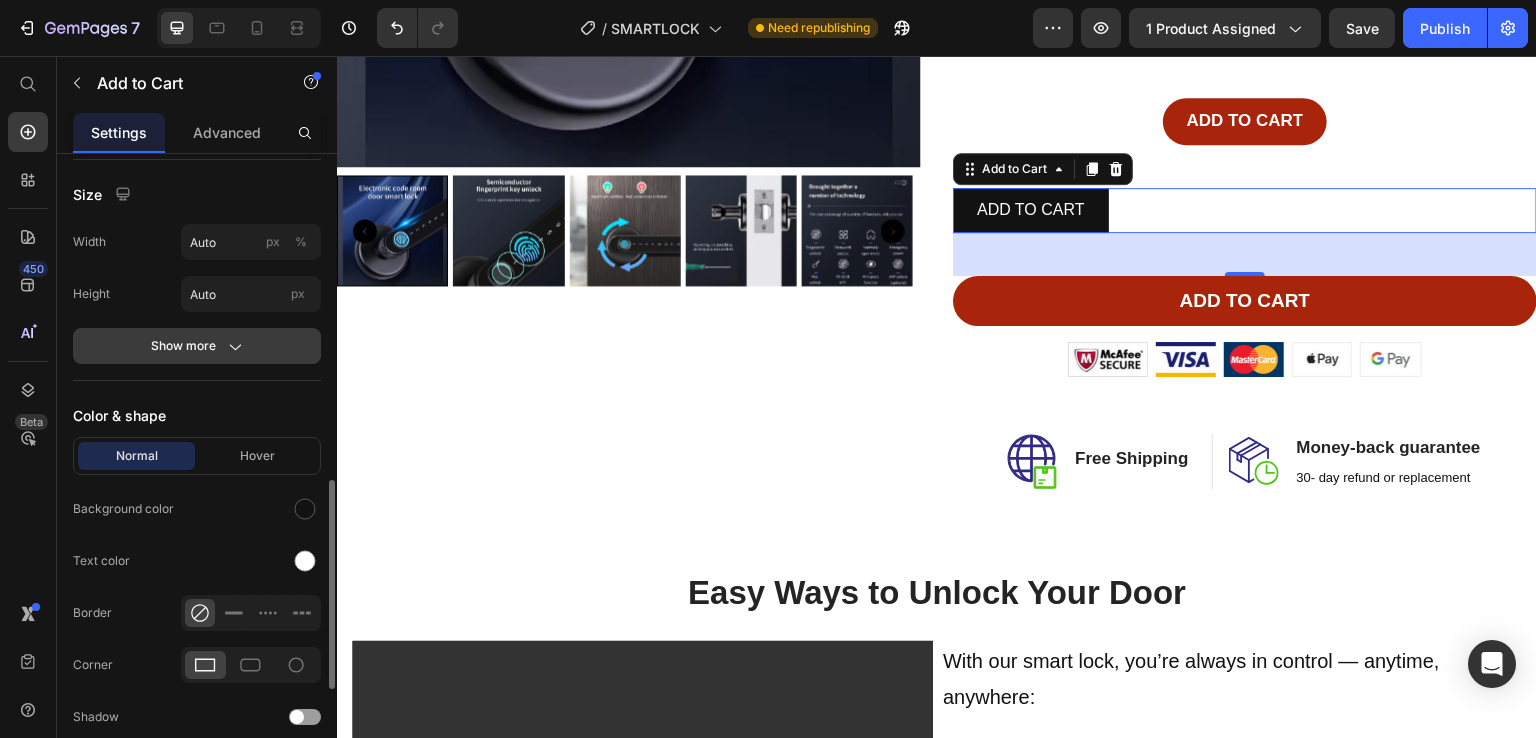 click 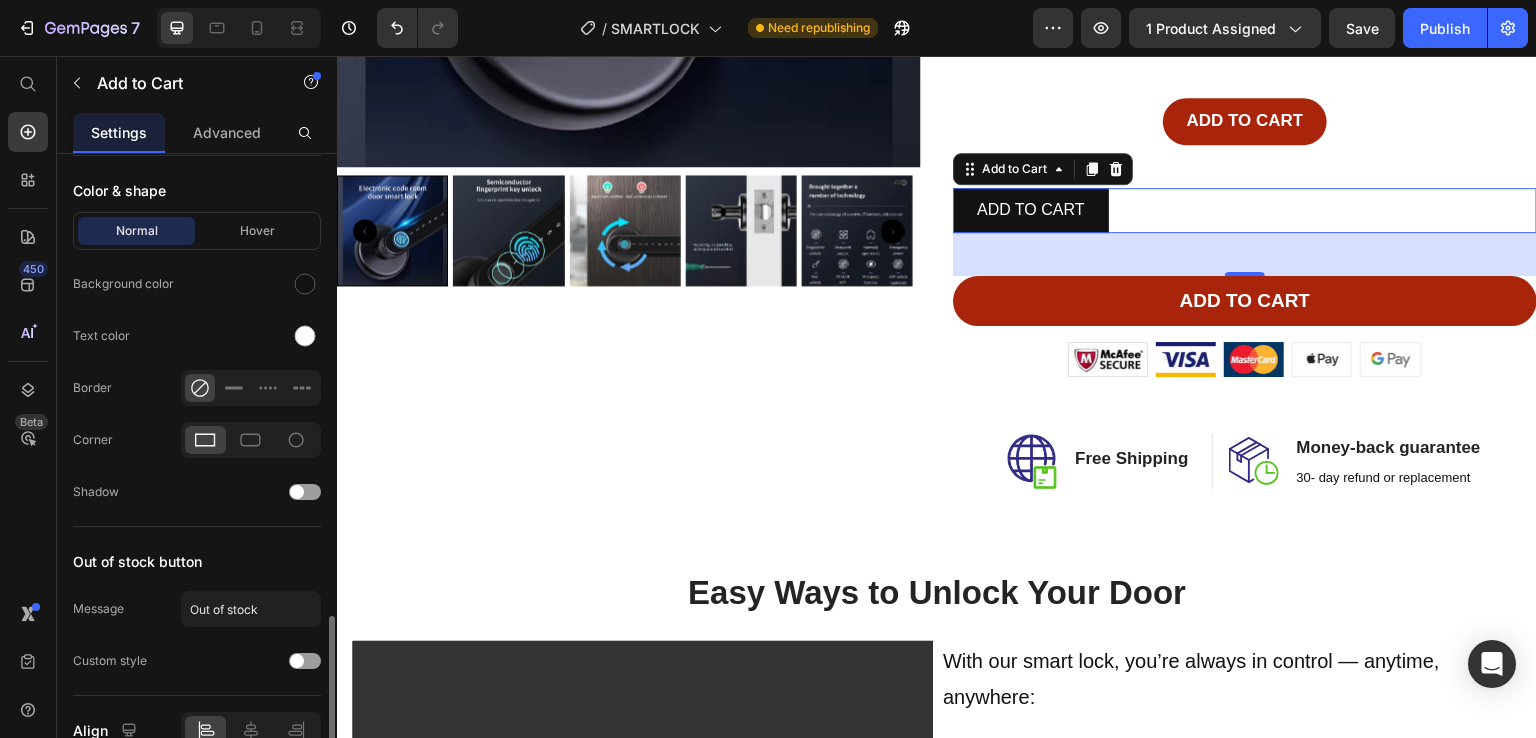 scroll, scrollTop: 1456, scrollLeft: 0, axis: vertical 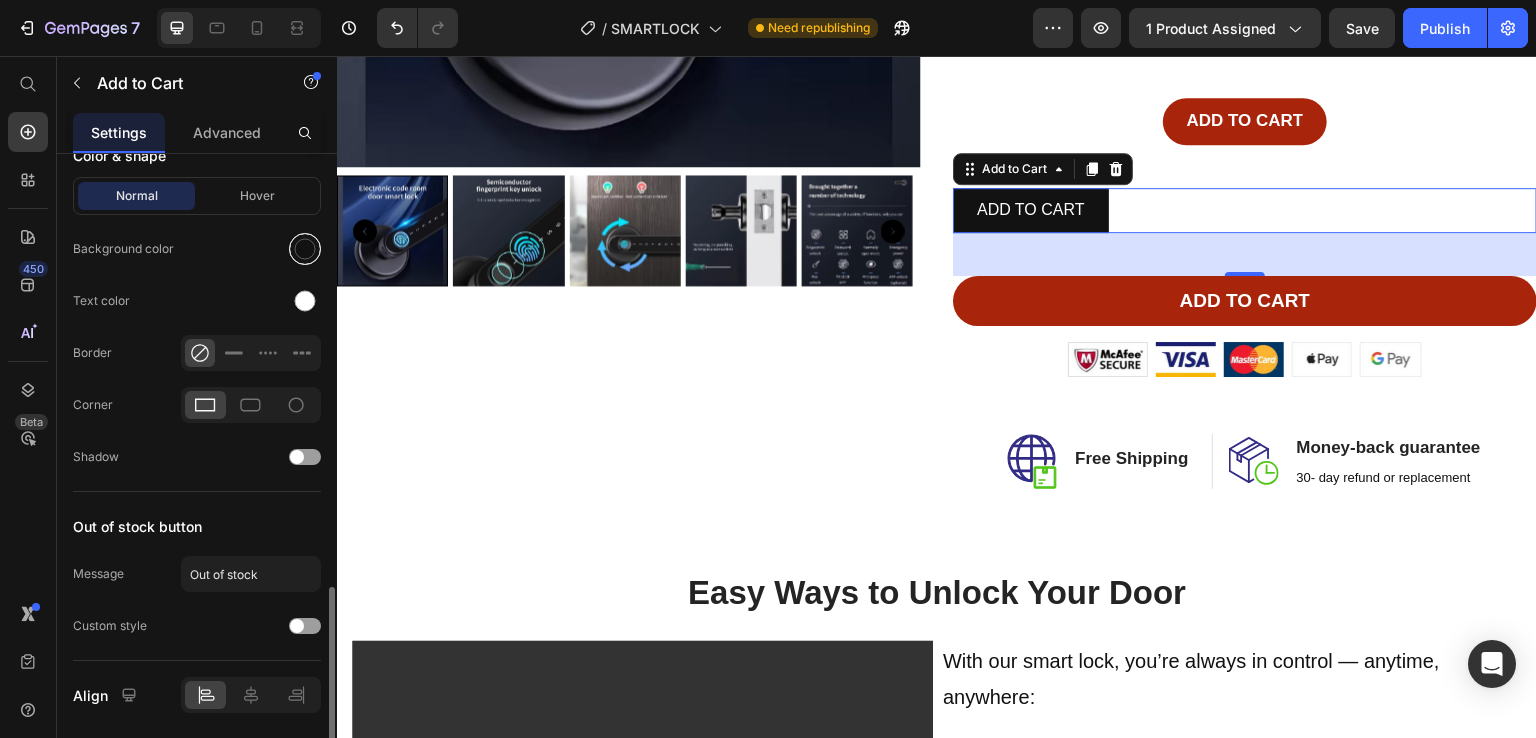 click at bounding box center [305, 249] 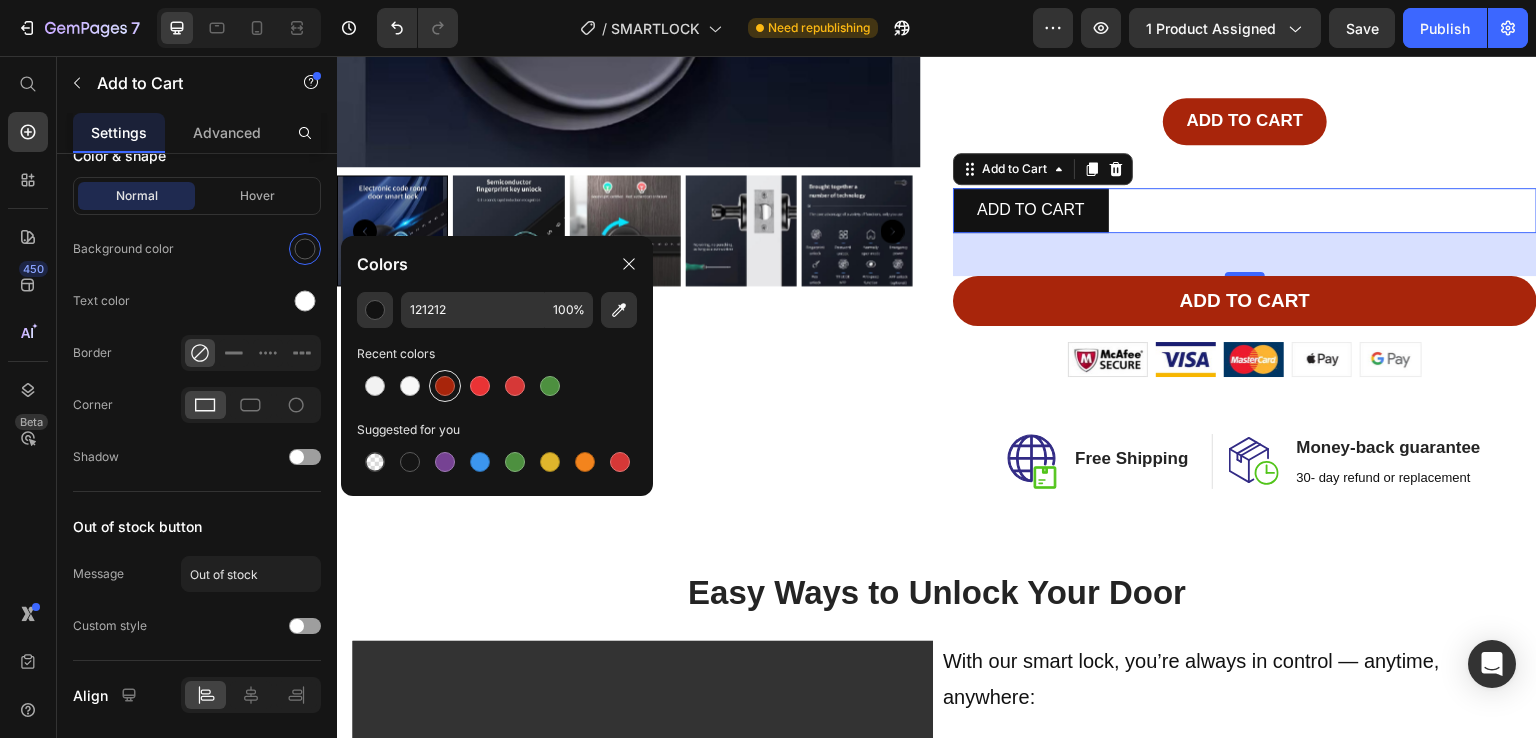 click at bounding box center (445, 386) 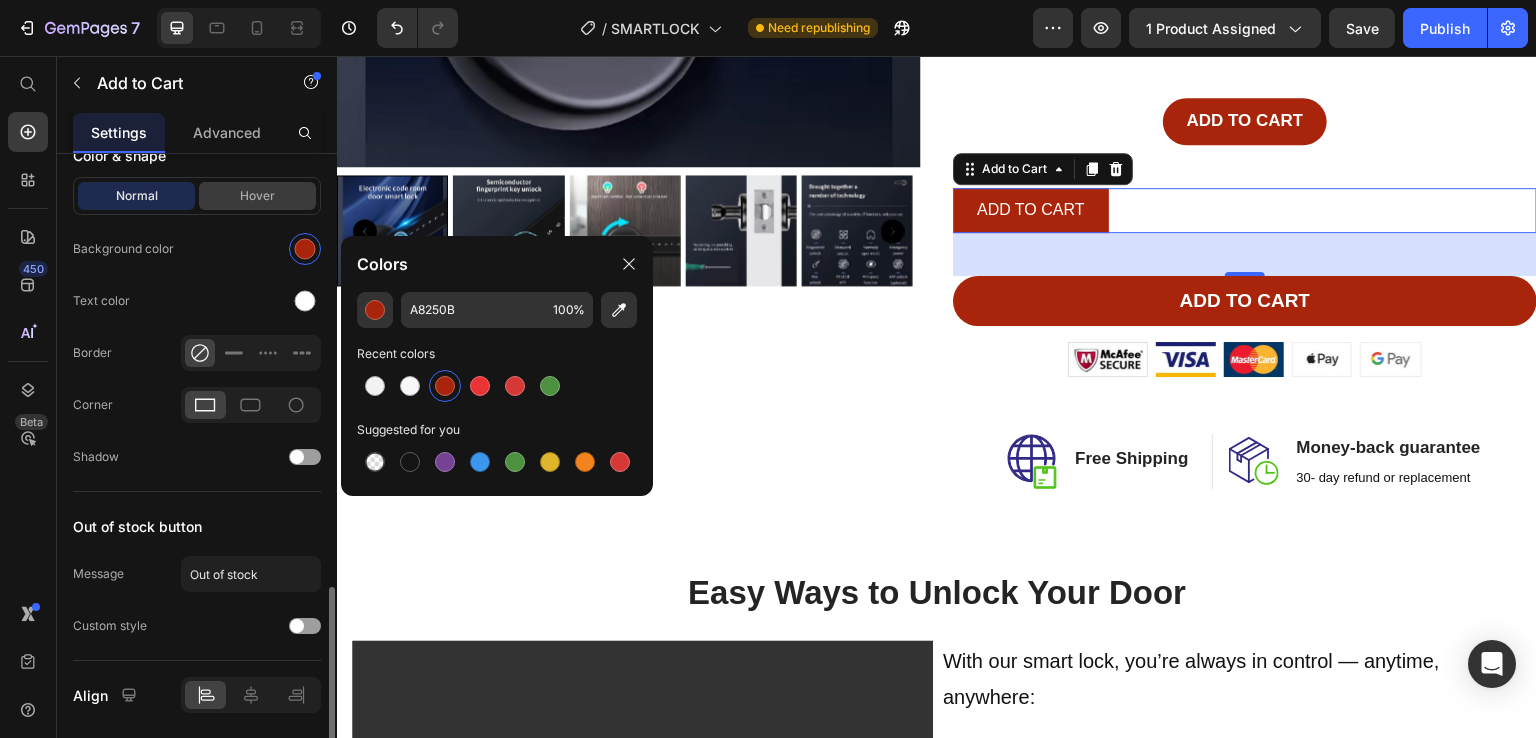 click on "Hover" at bounding box center [257, 196] 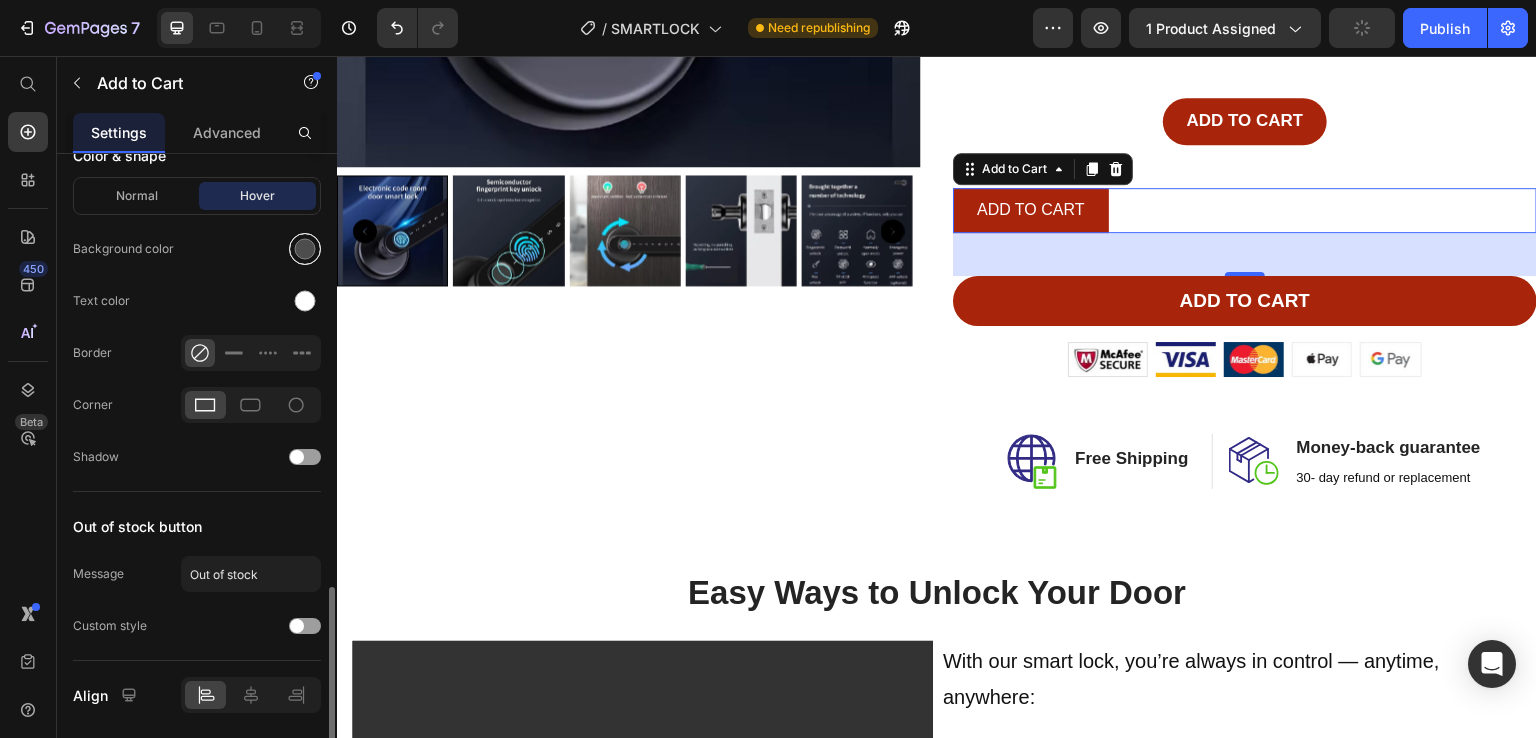 click at bounding box center (305, 249) 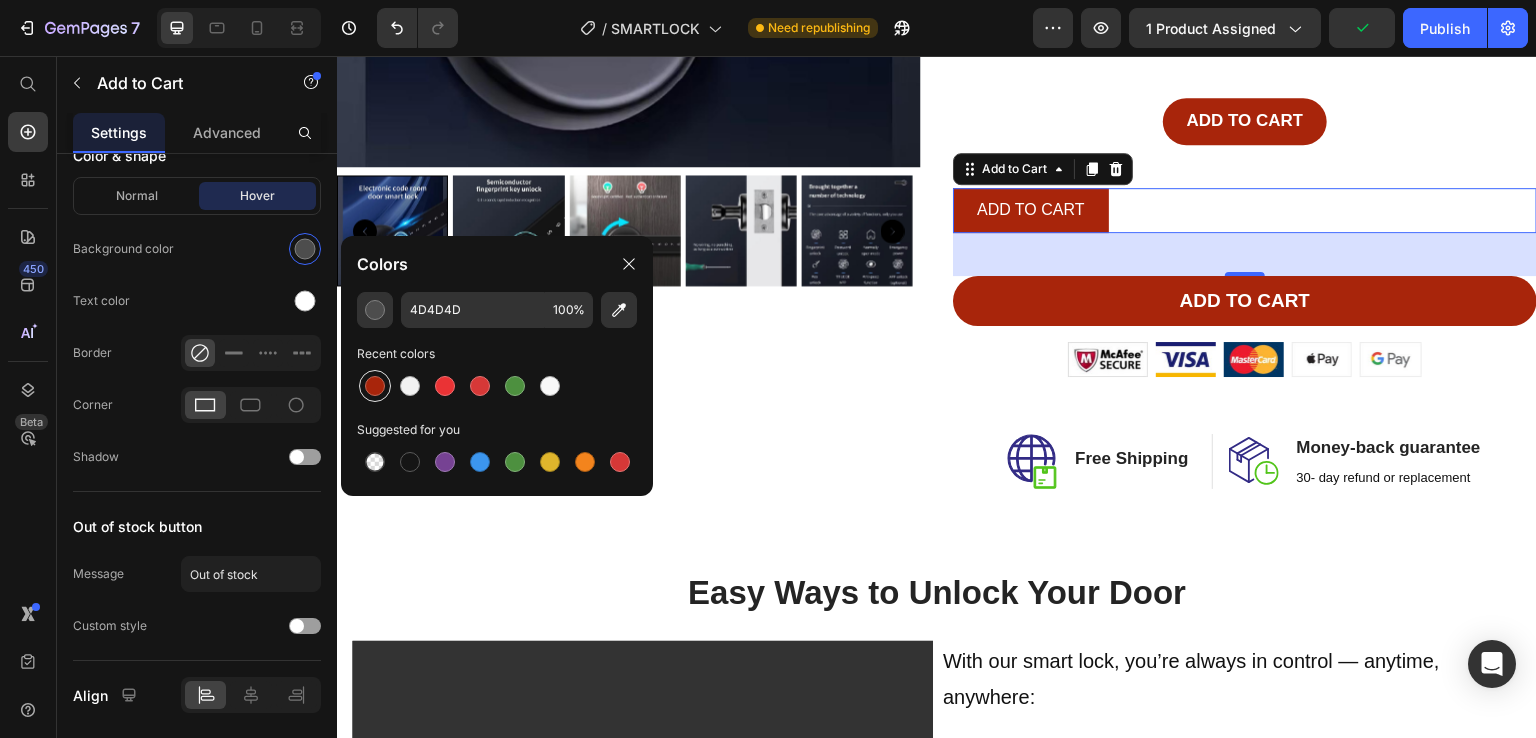 click at bounding box center (375, 386) 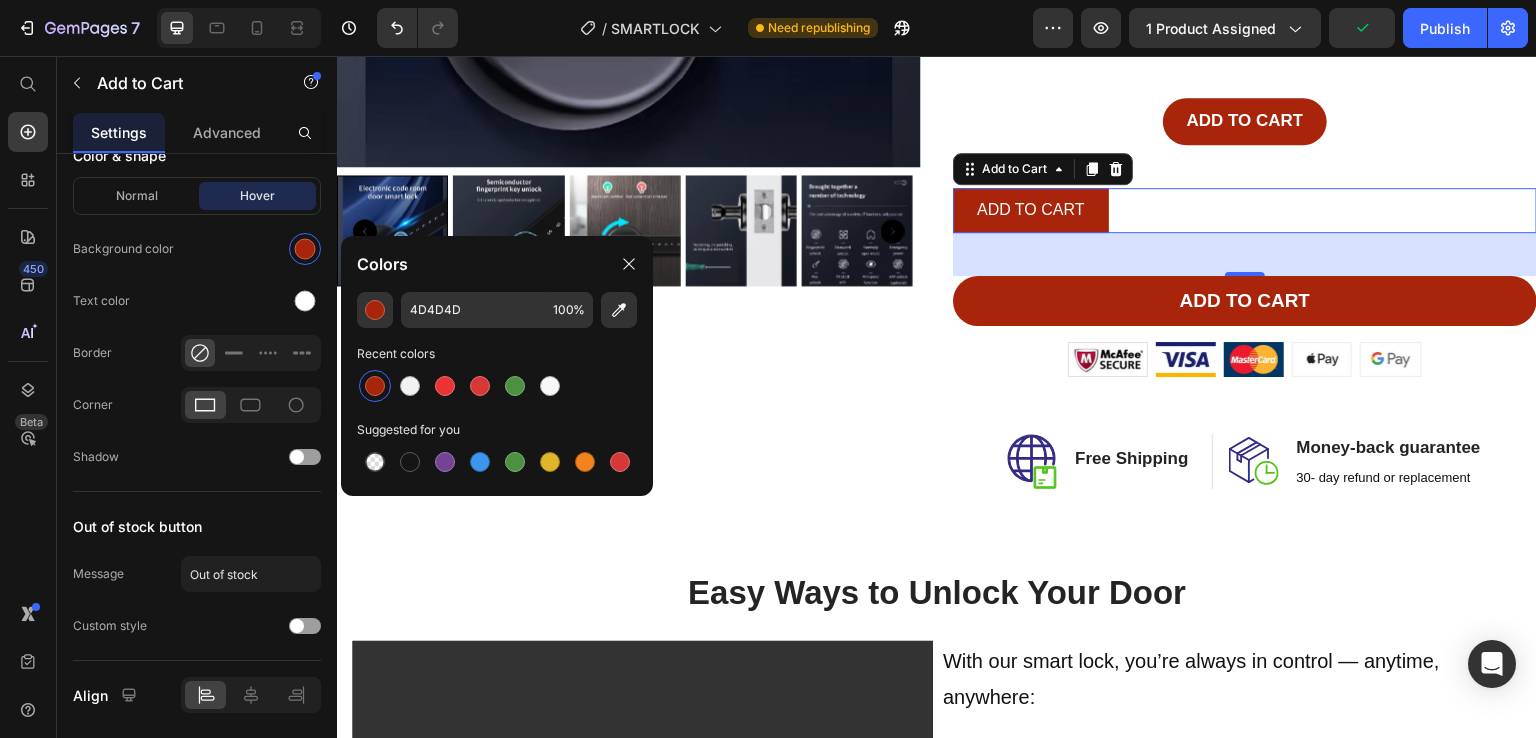type on "A8250B" 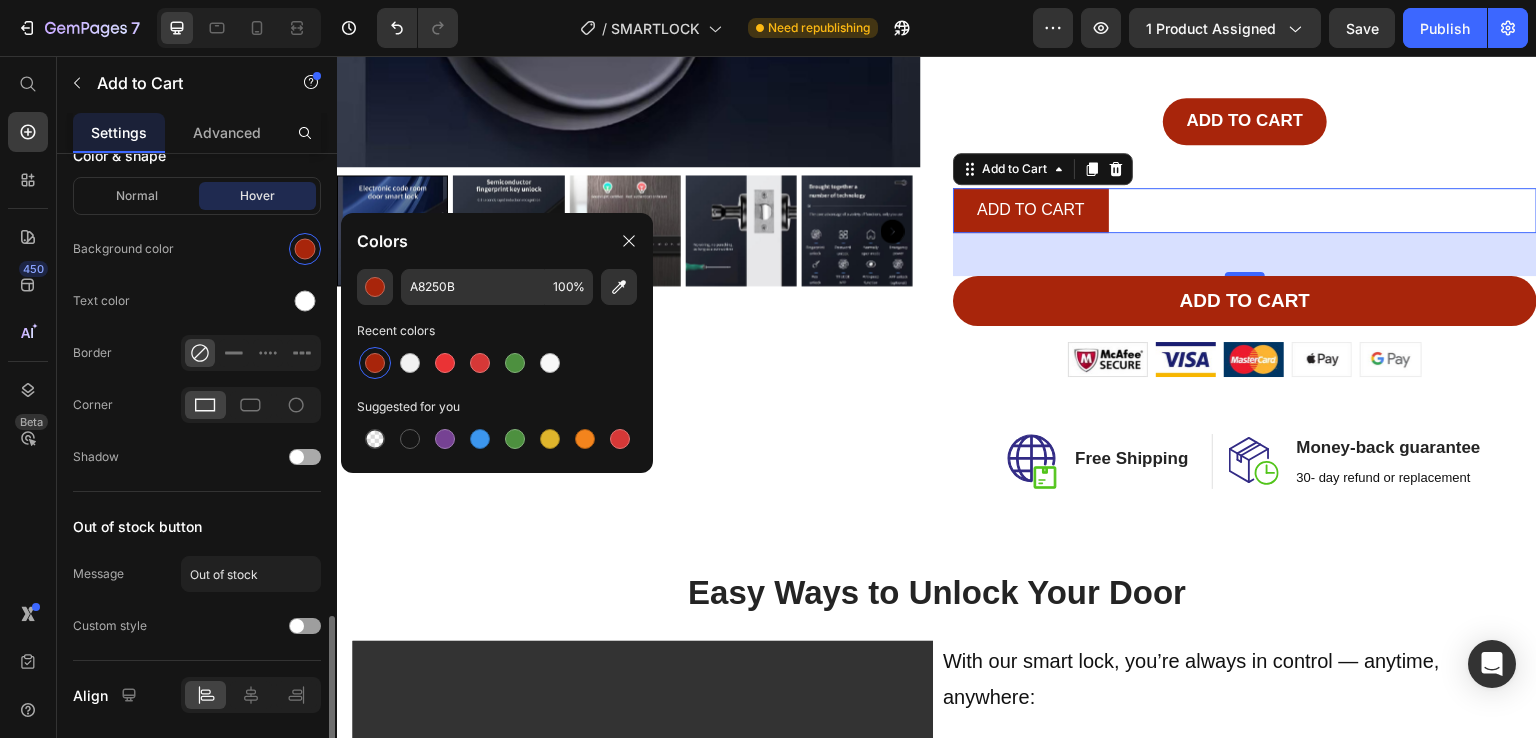 scroll, scrollTop: 1482, scrollLeft: 0, axis: vertical 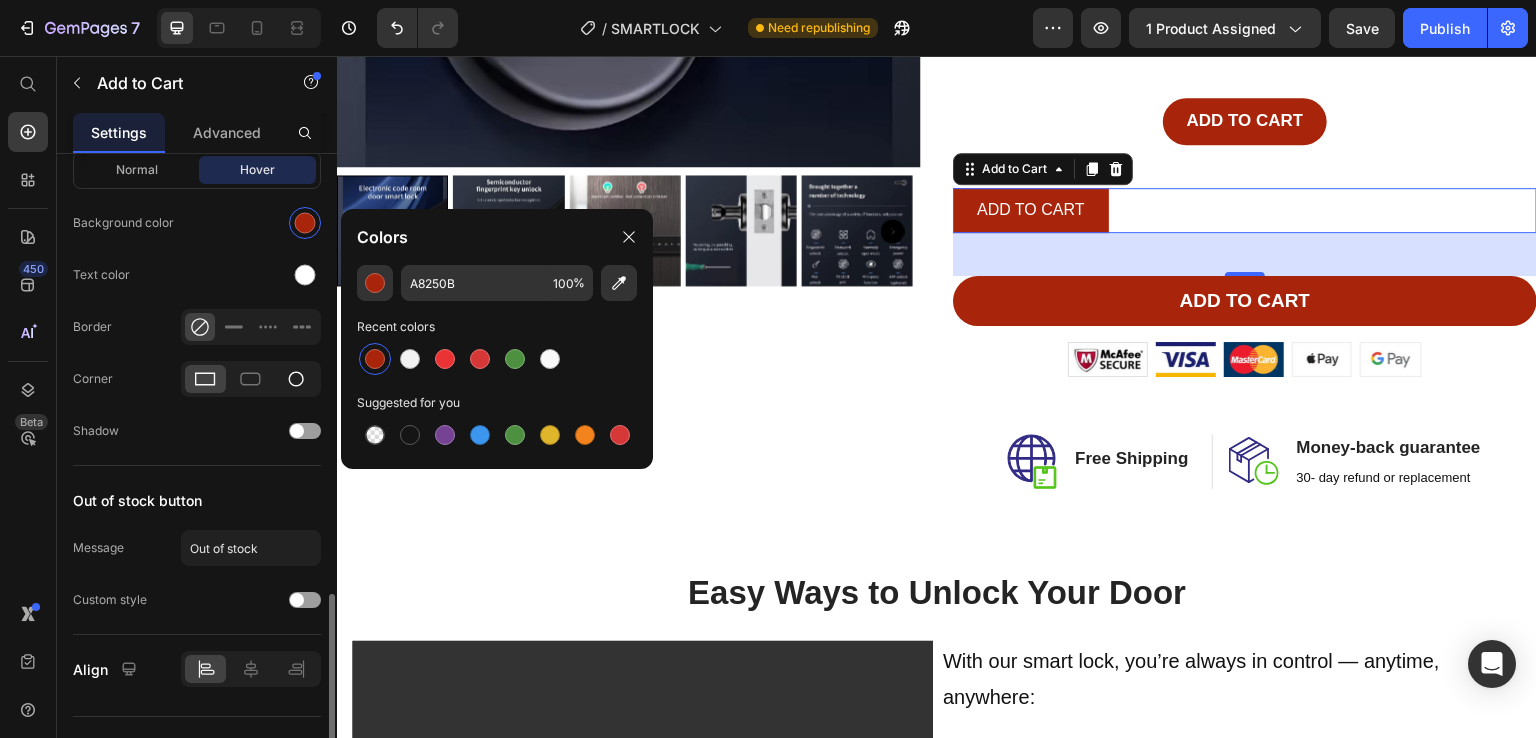 click 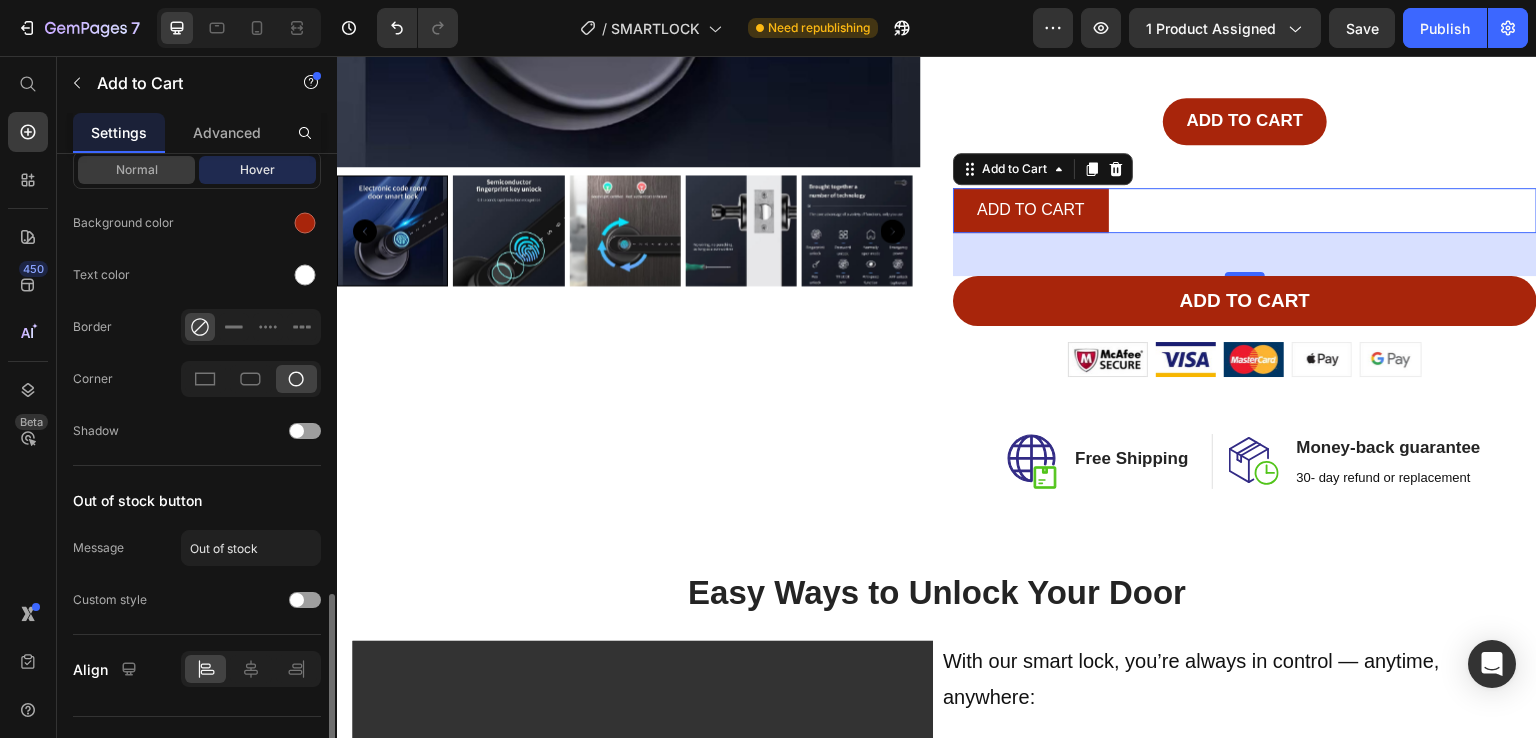 click on "Normal" at bounding box center (136, 170) 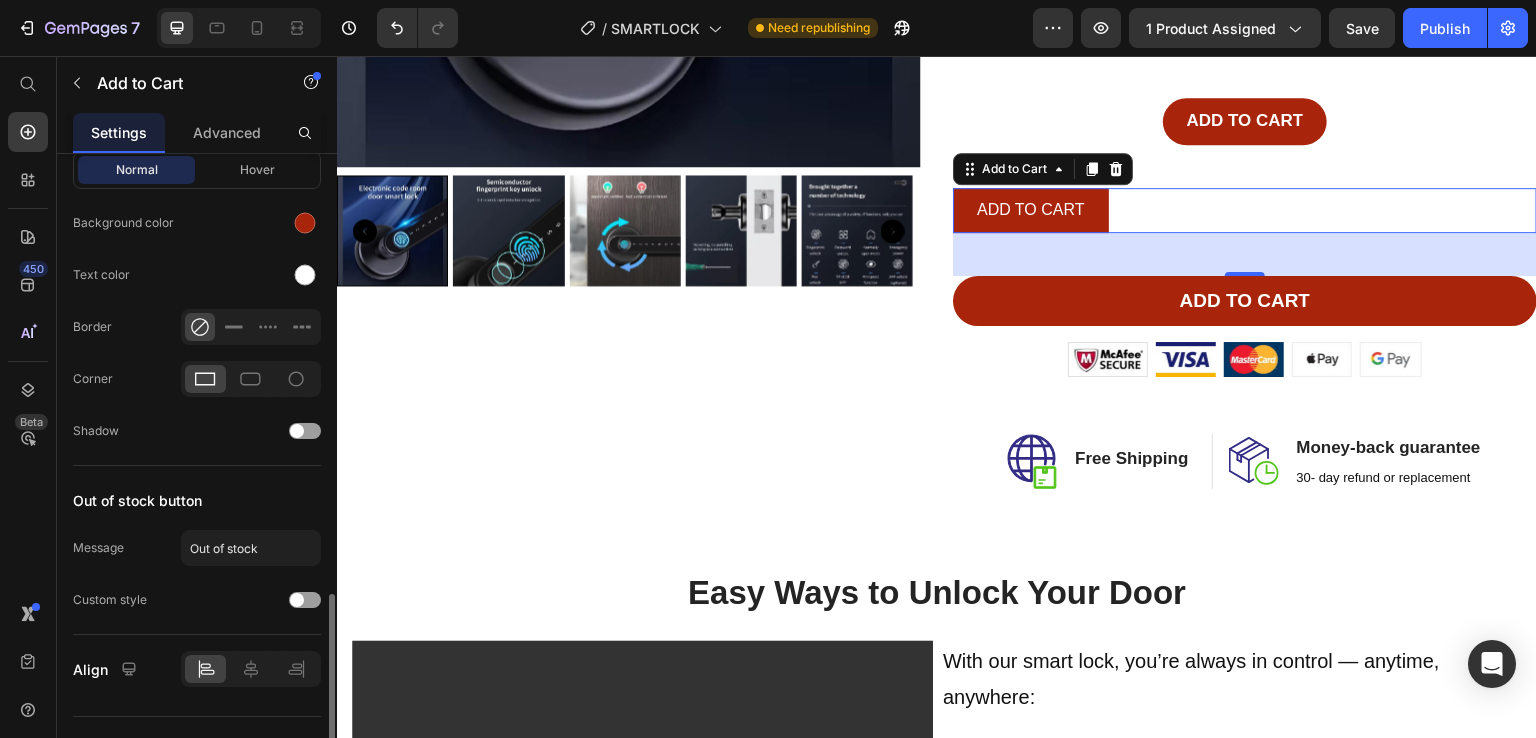 click 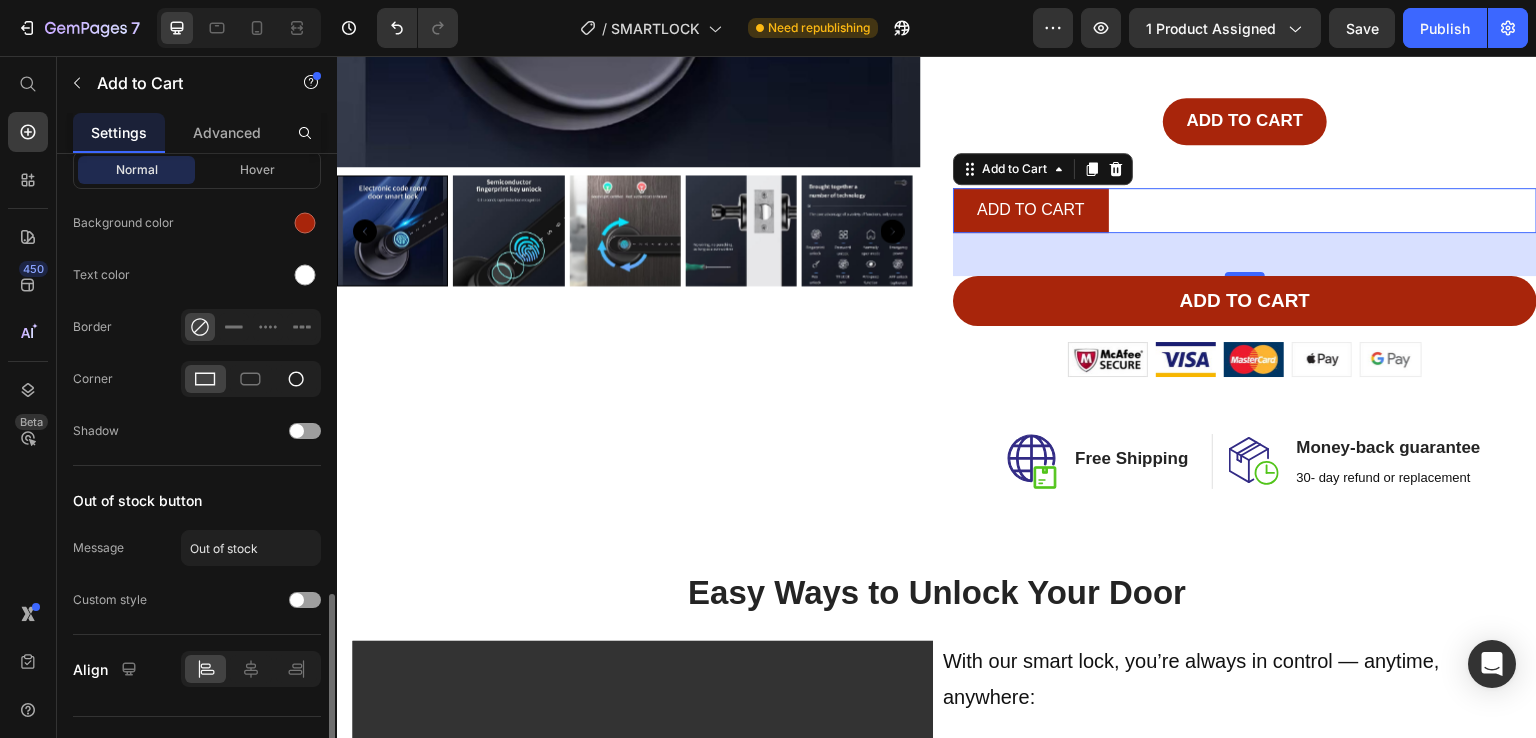 click 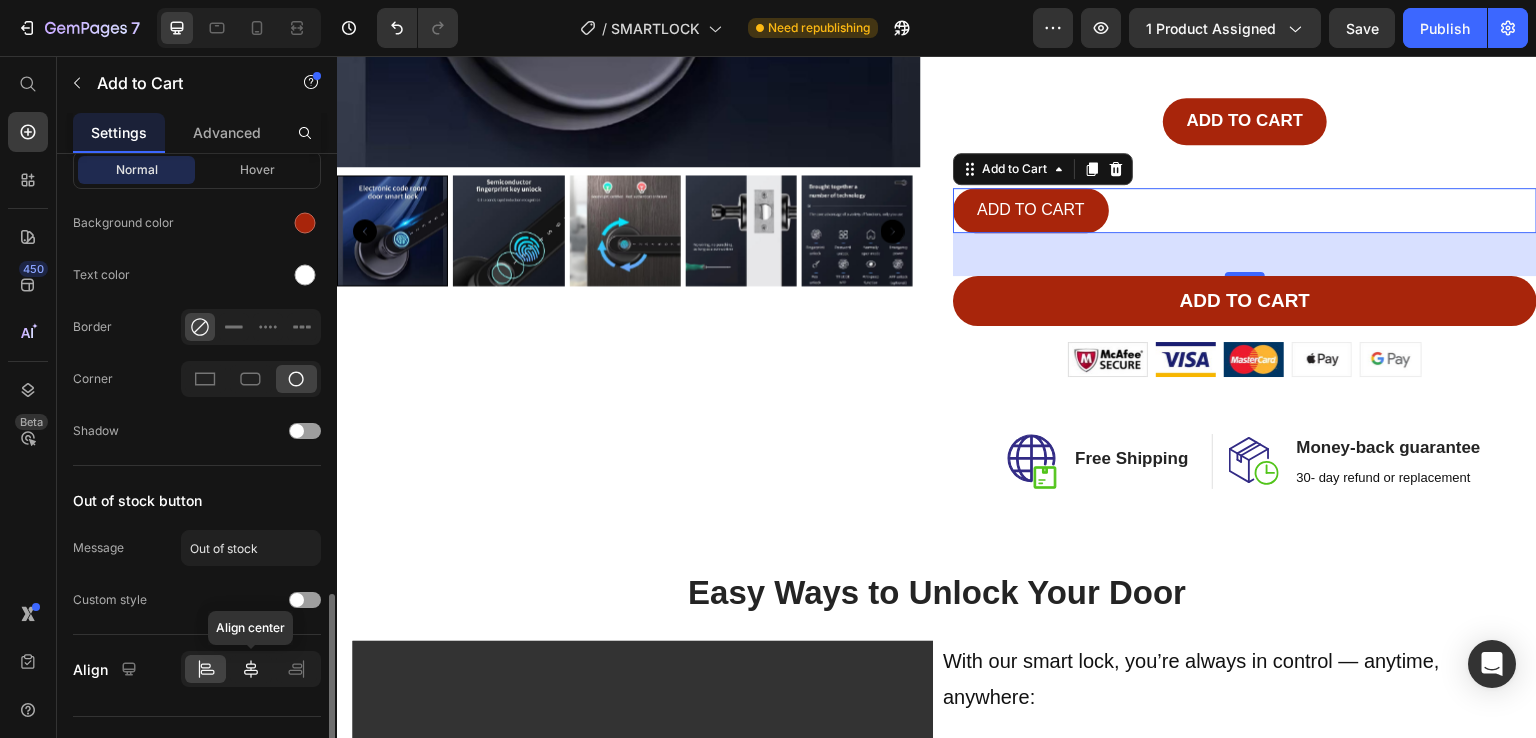 click 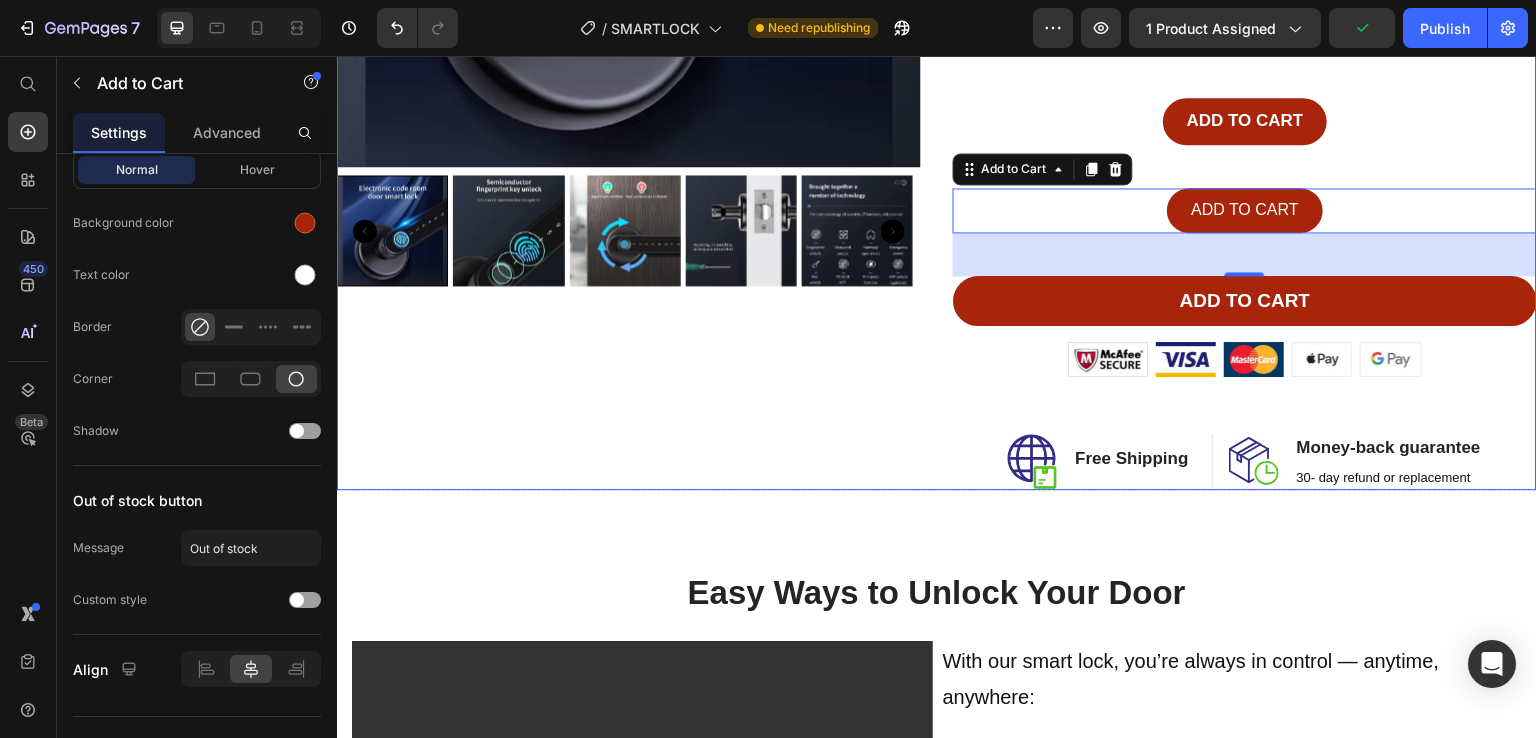 scroll, scrollTop: 342, scrollLeft: 0, axis: vertical 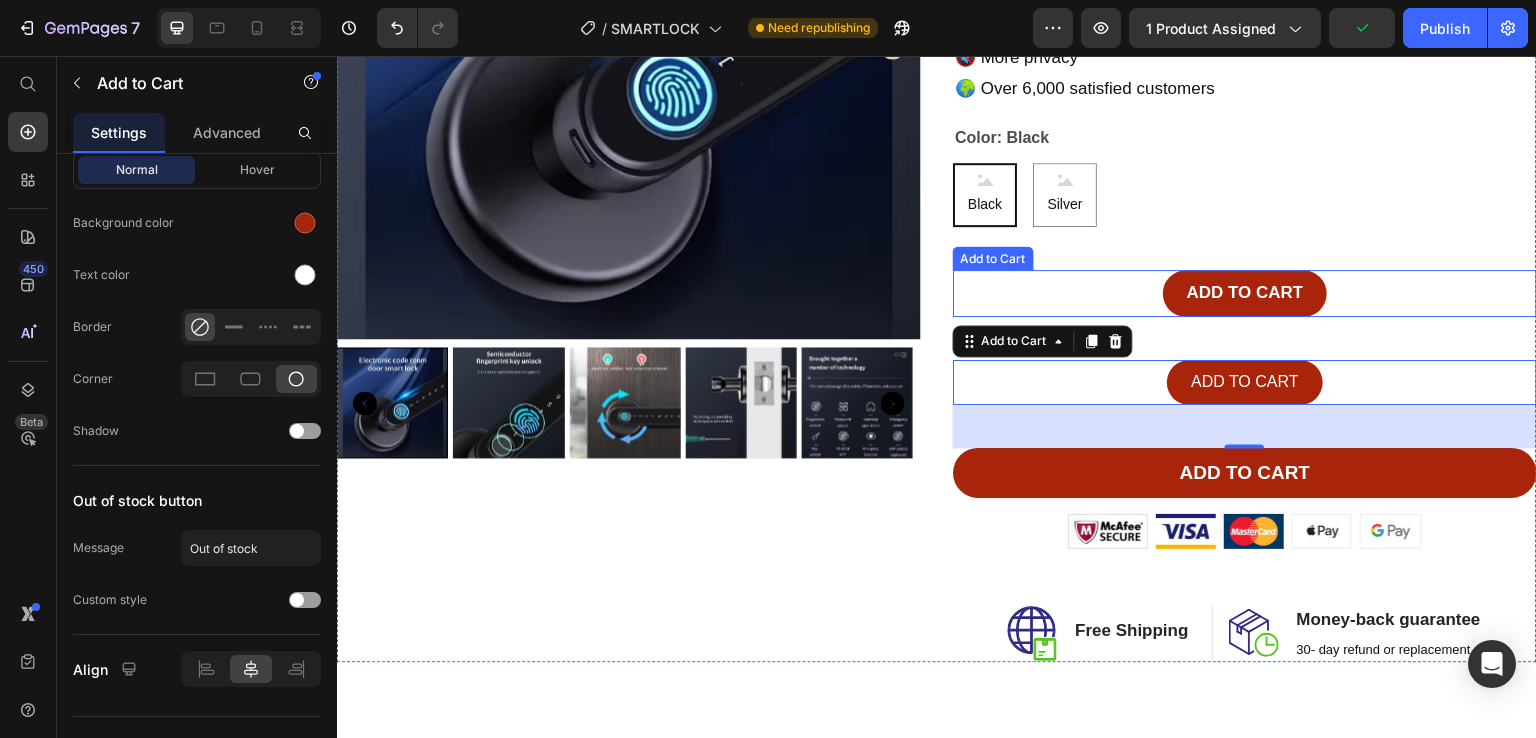 click on "ADD TO CART Add to Cart" at bounding box center [1245, 293] 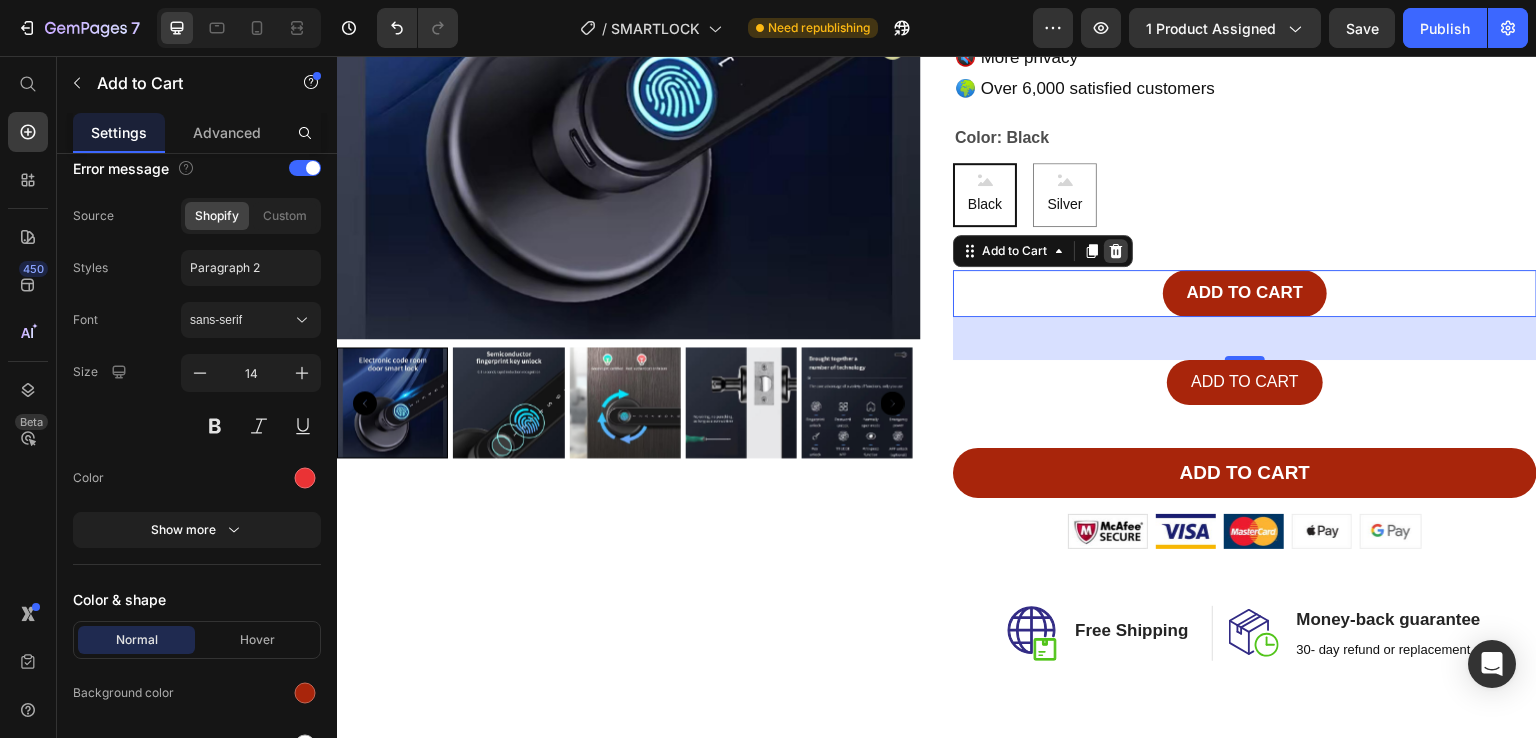 click at bounding box center (1116, 251) 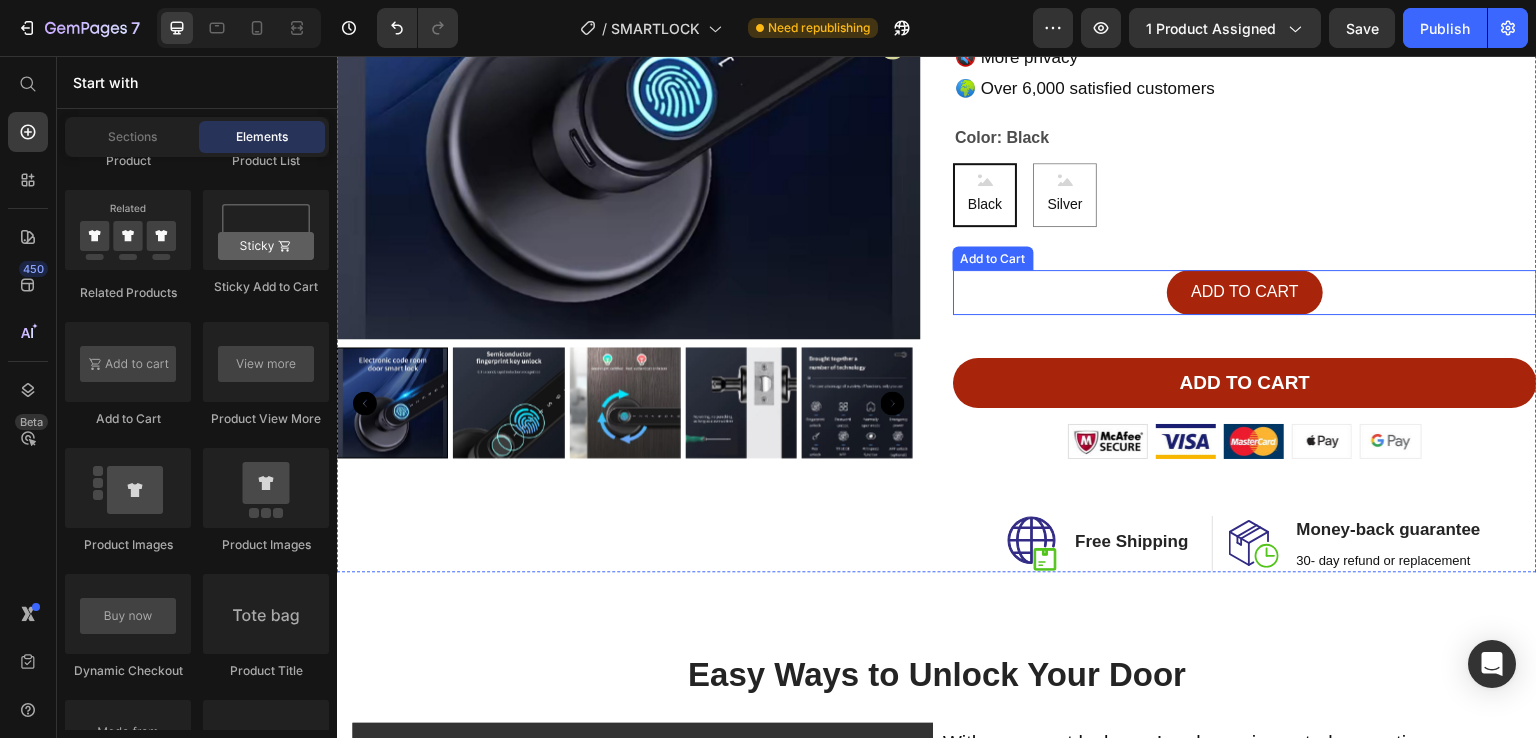 click on "ADD TO CART Add to Cart" at bounding box center (1245, 292) 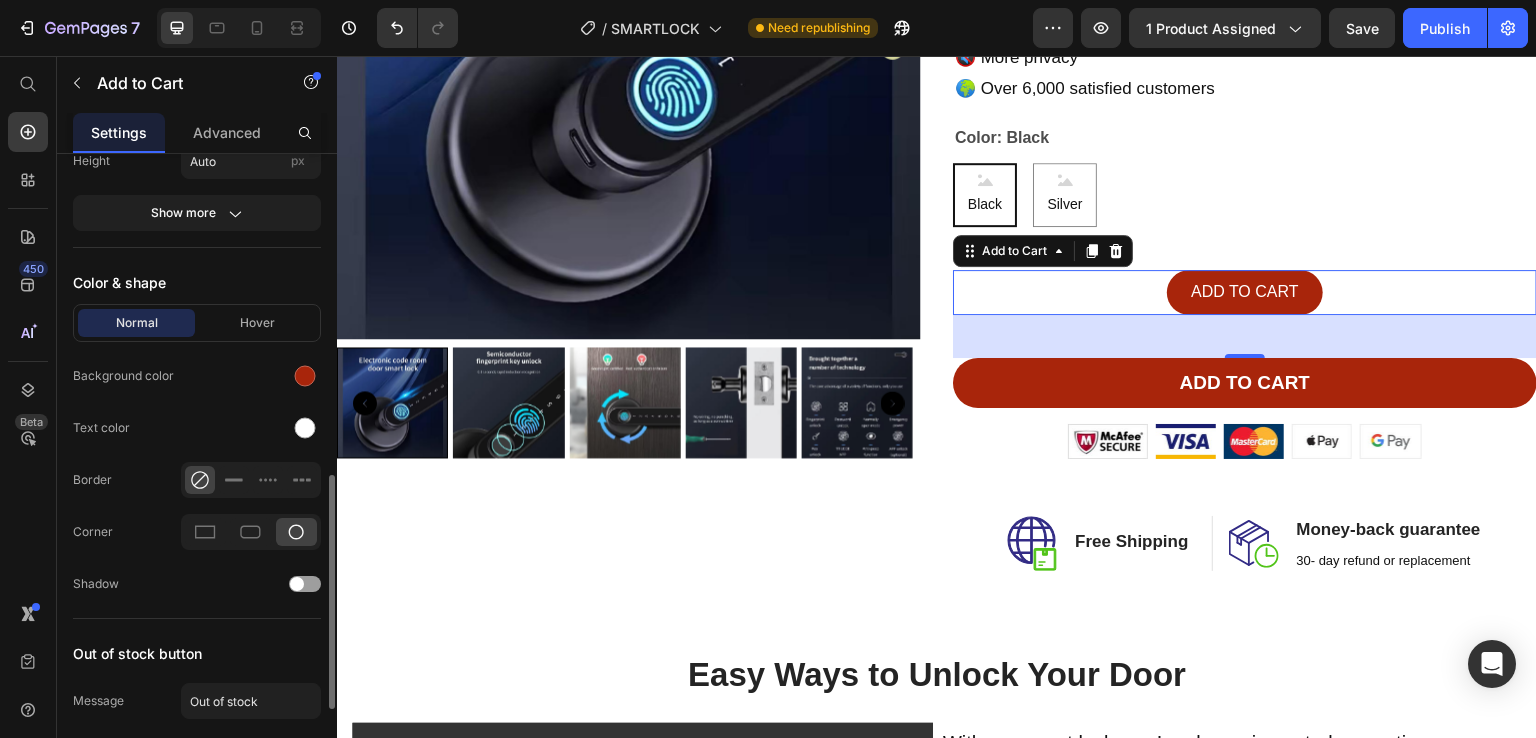 scroll, scrollTop: 906, scrollLeft: 0, axis: vertical 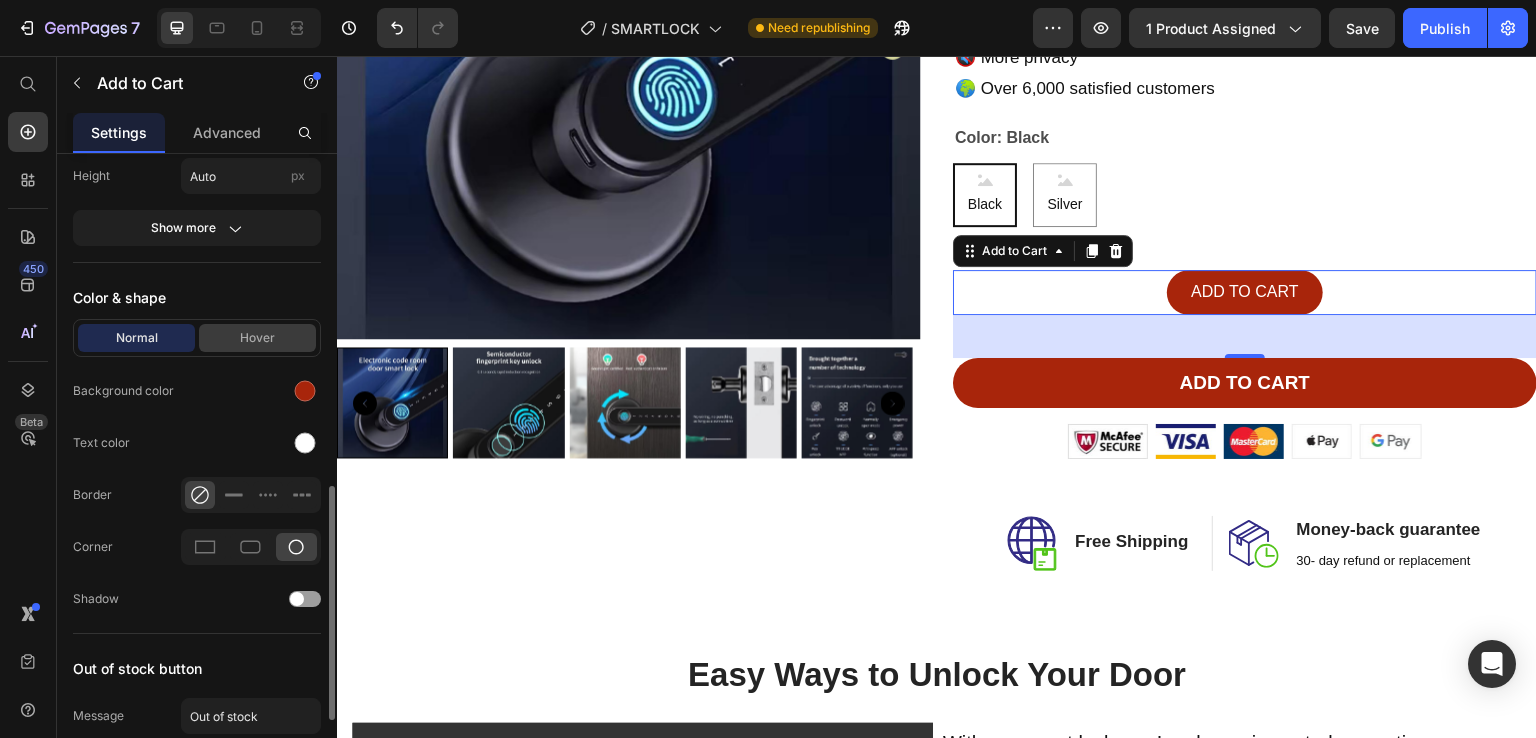 click on "Hover" at bounding box center [257, 338] 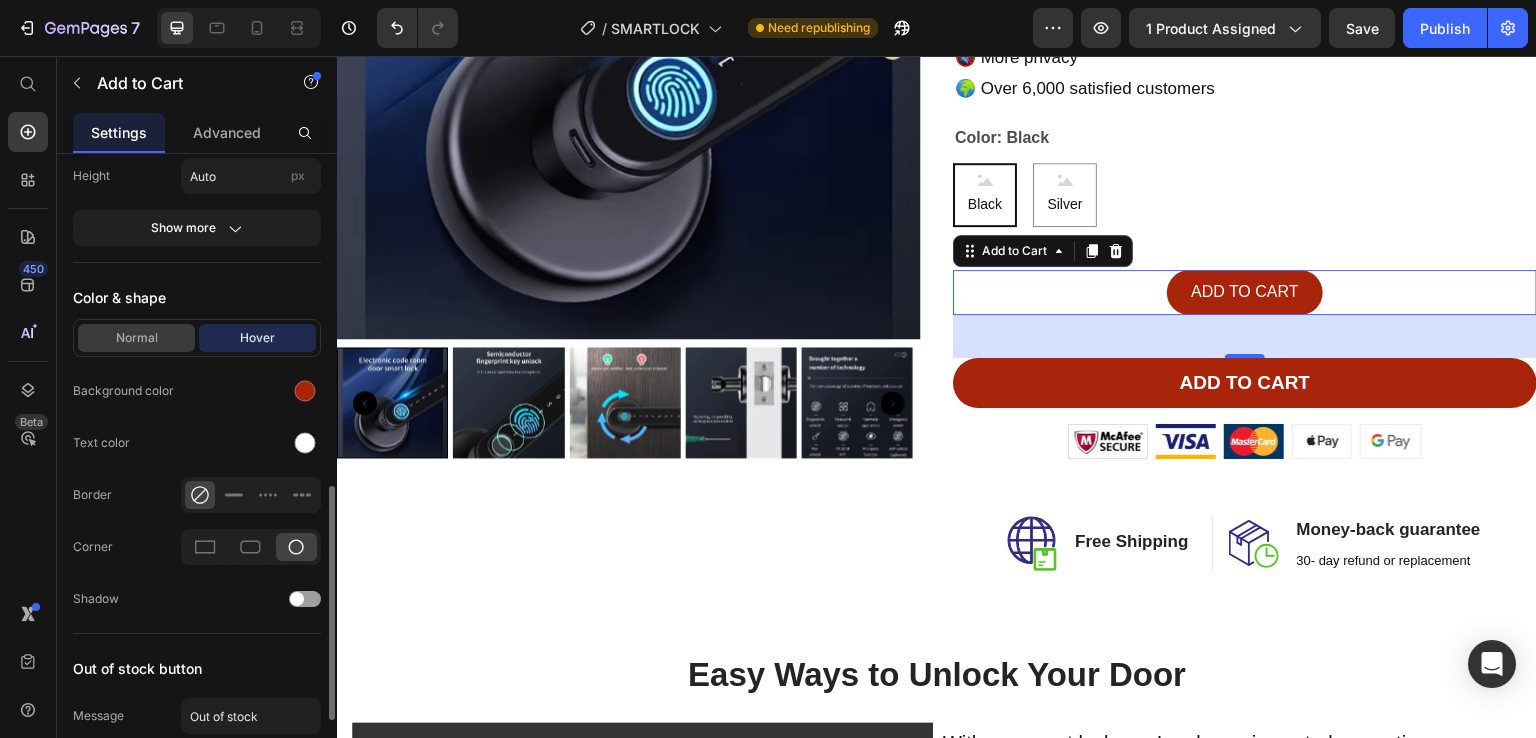 click on "Normal" at bounding box center [136, 338] 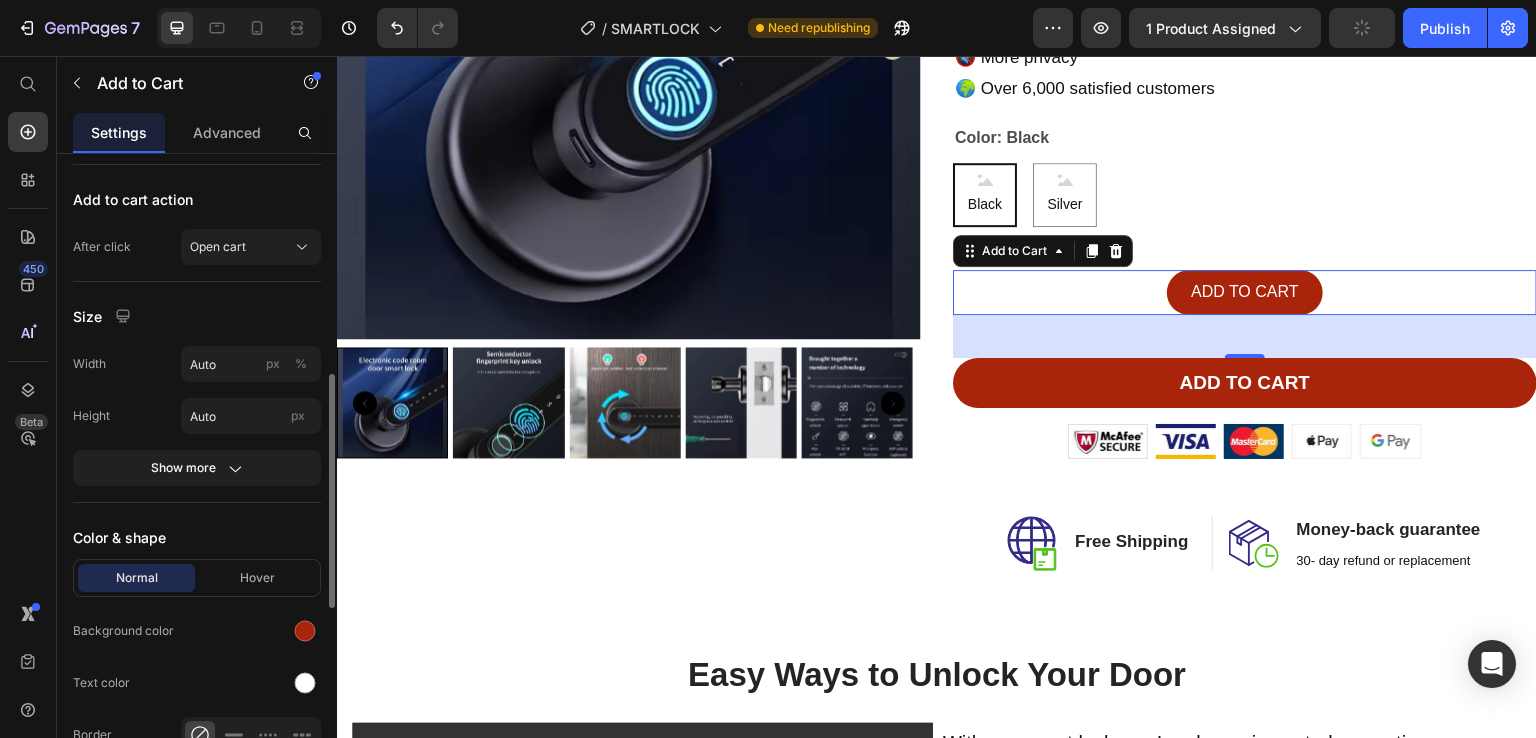 scroll, scrollTop: 648, scrollLeft: 0, axis: vertical 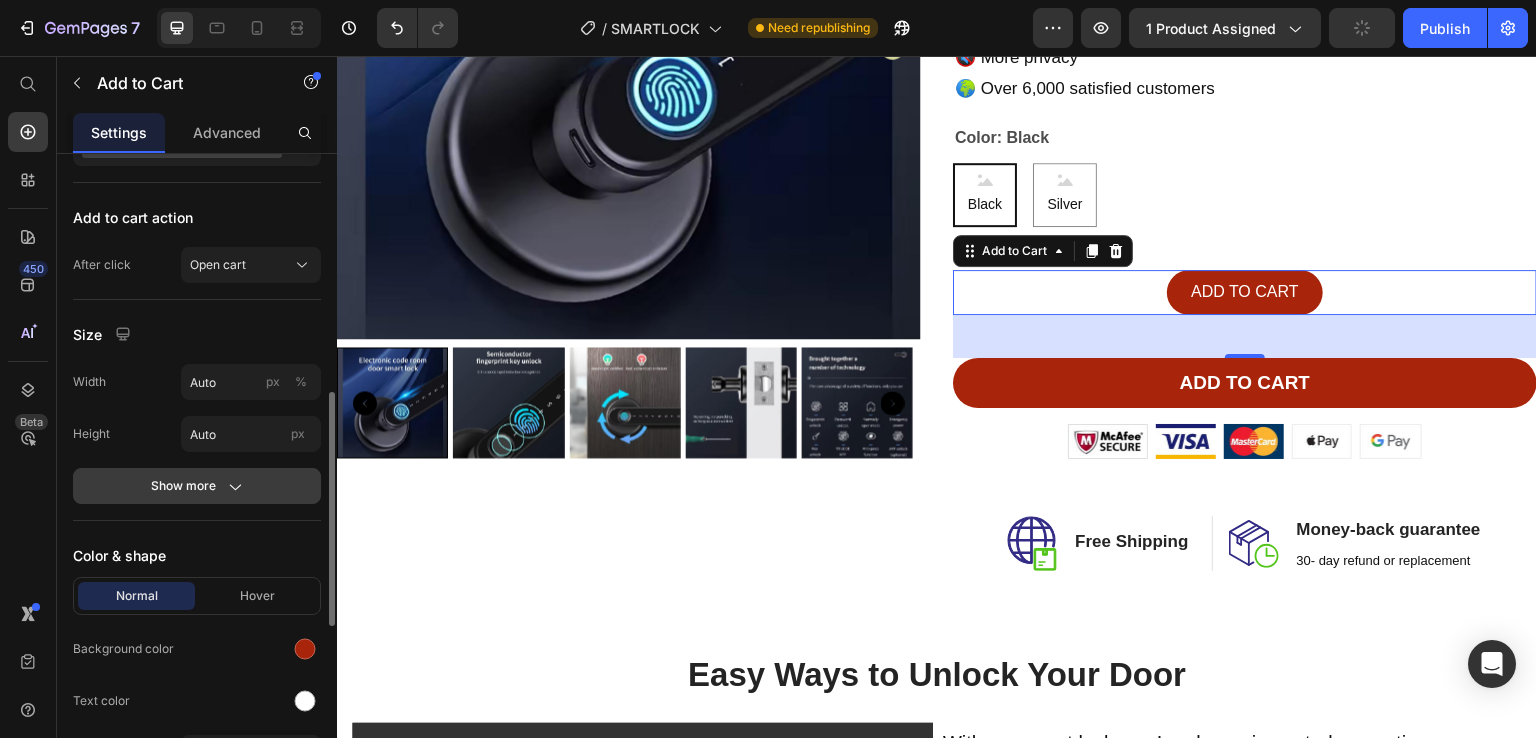 click on "Show more" 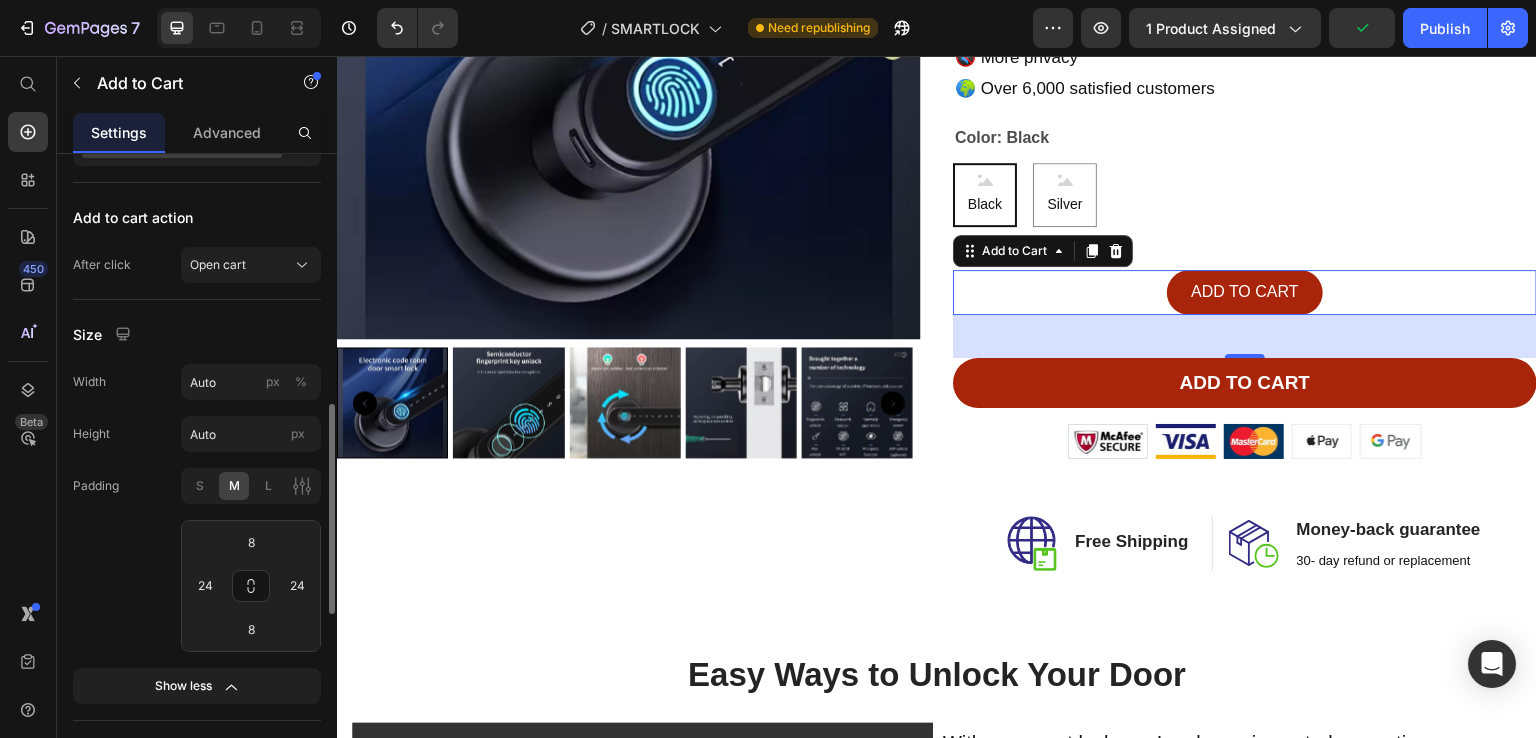 scroll, scrollTop: 687, scrollLeft: 0, axis: vertical 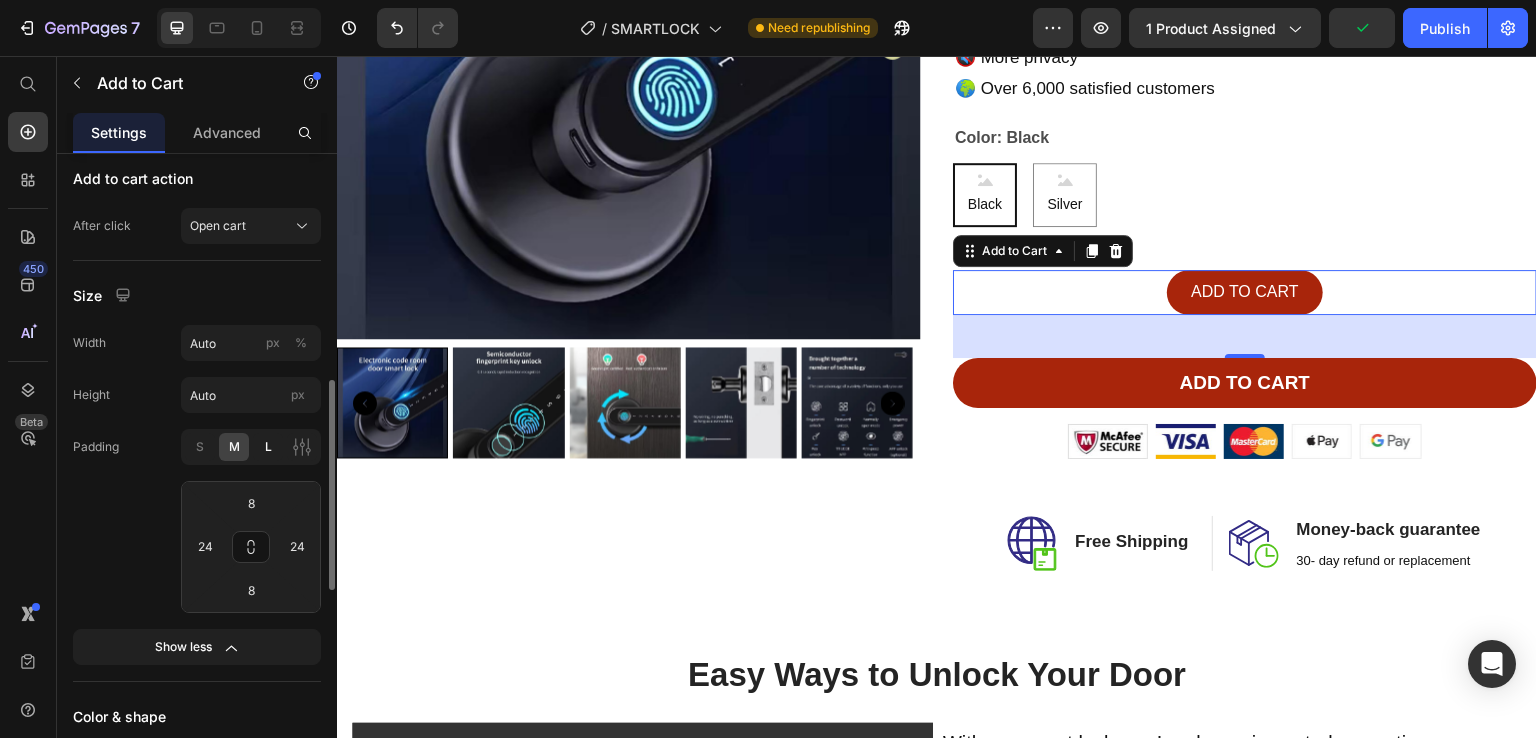 click on "L" 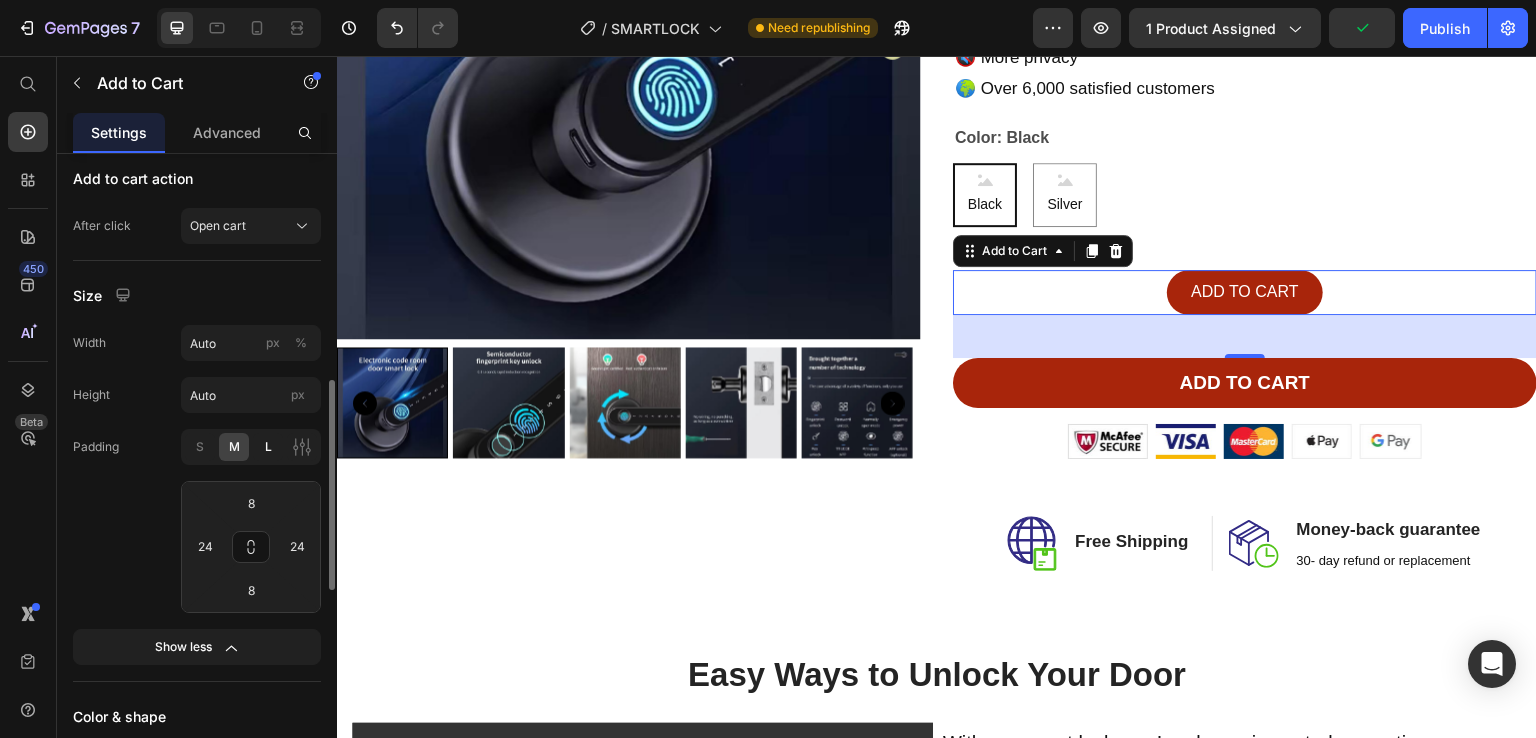 type on "12" 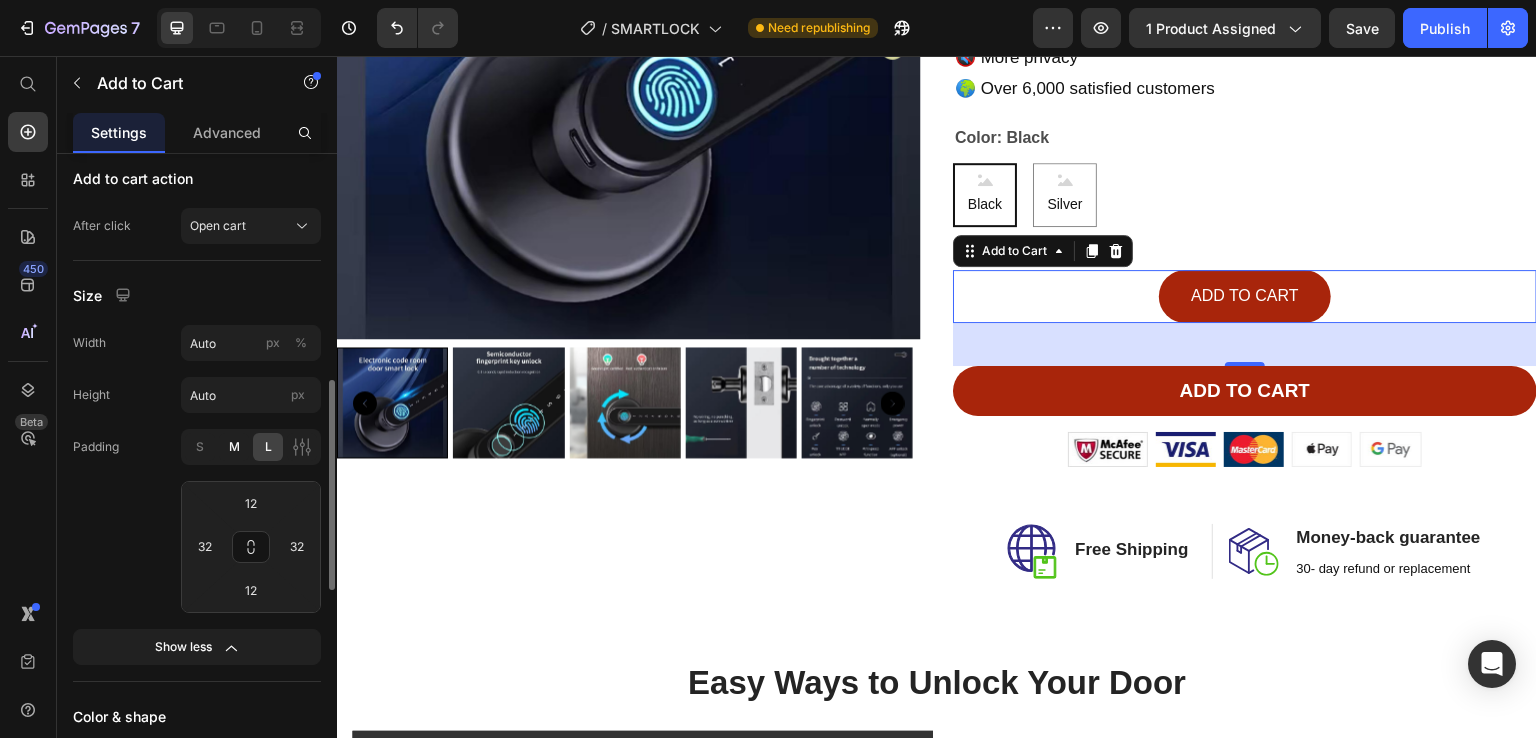 click on "M" 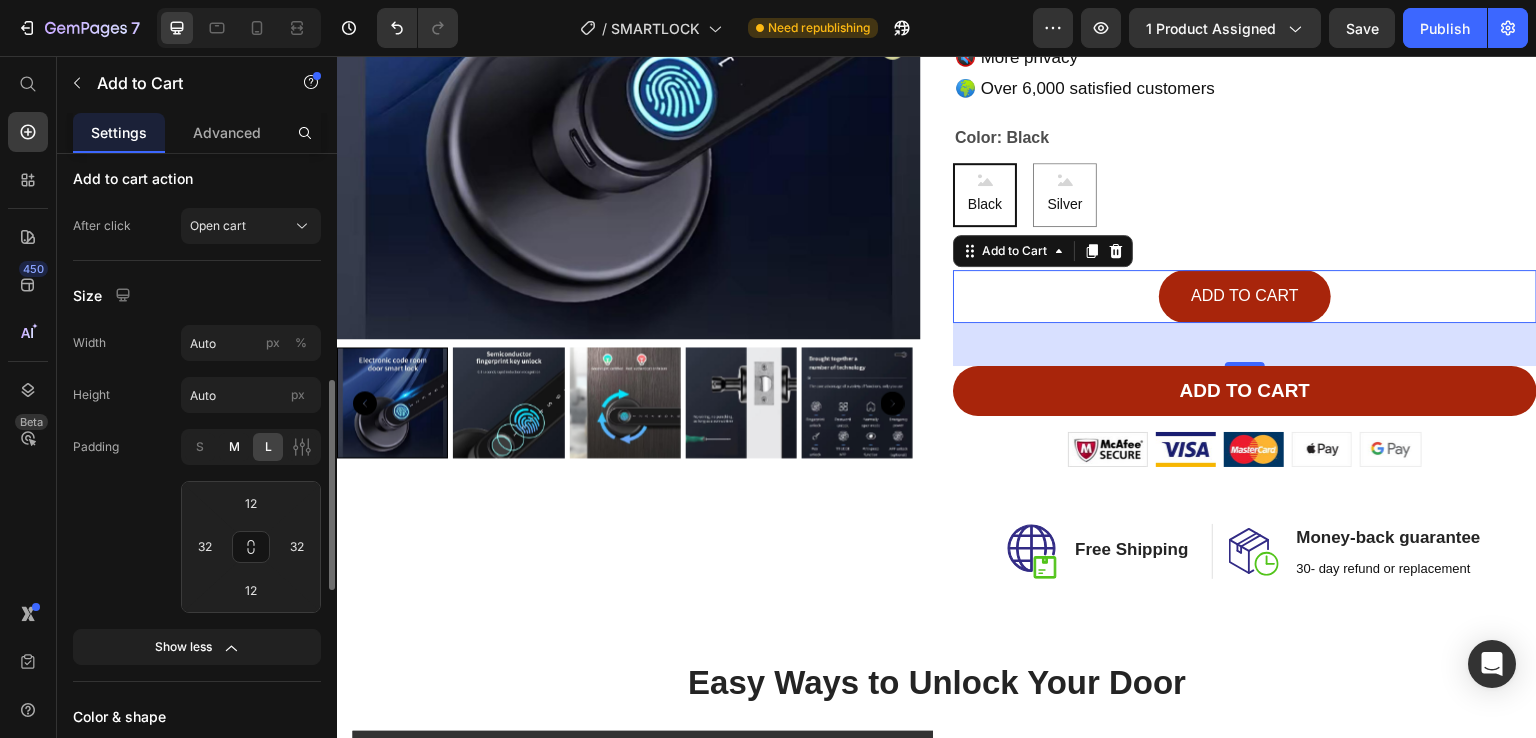 type on "8" 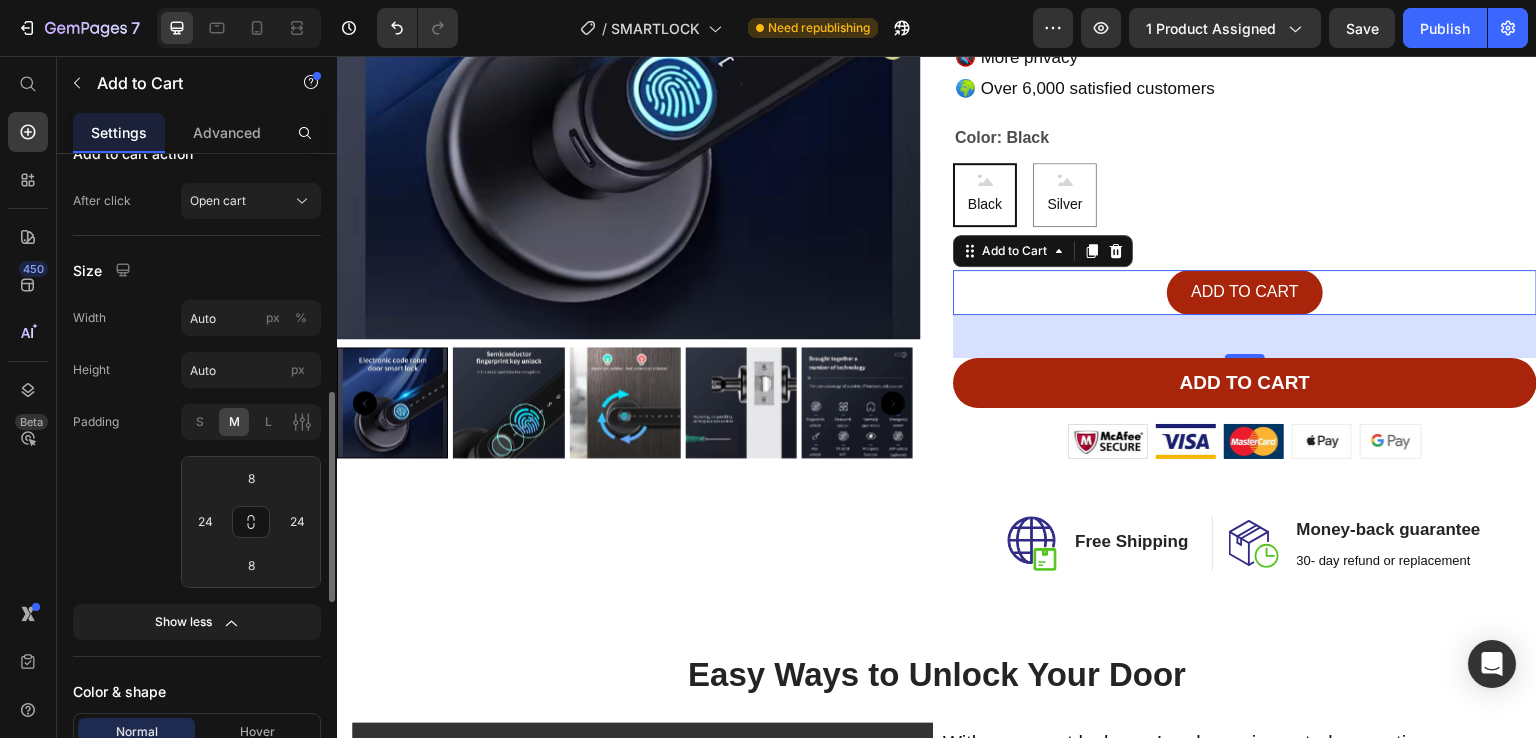 scroll, scrollTop: 715, scrollLeft: 0, axis: vertical 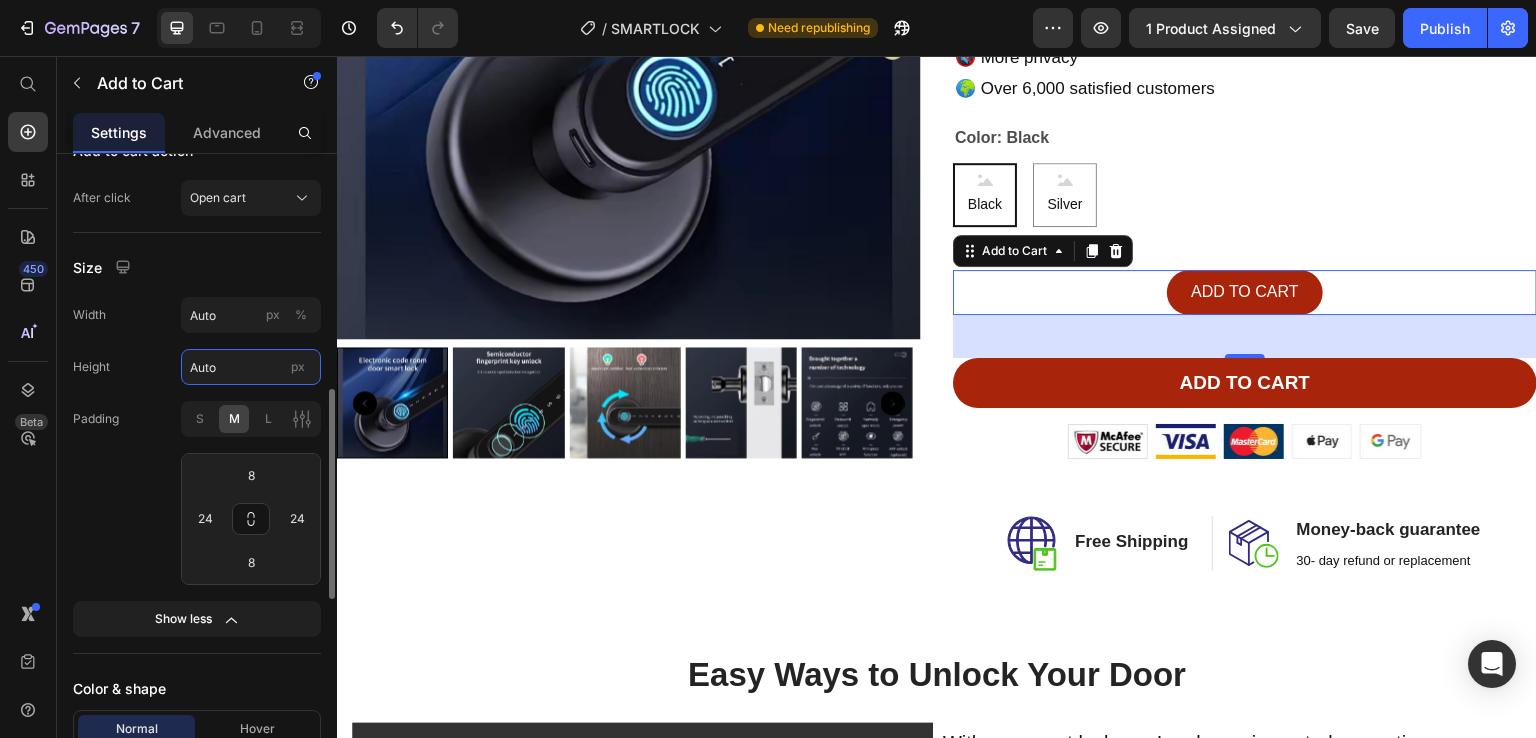 click on "Auto" at bounding box center [251, 367] 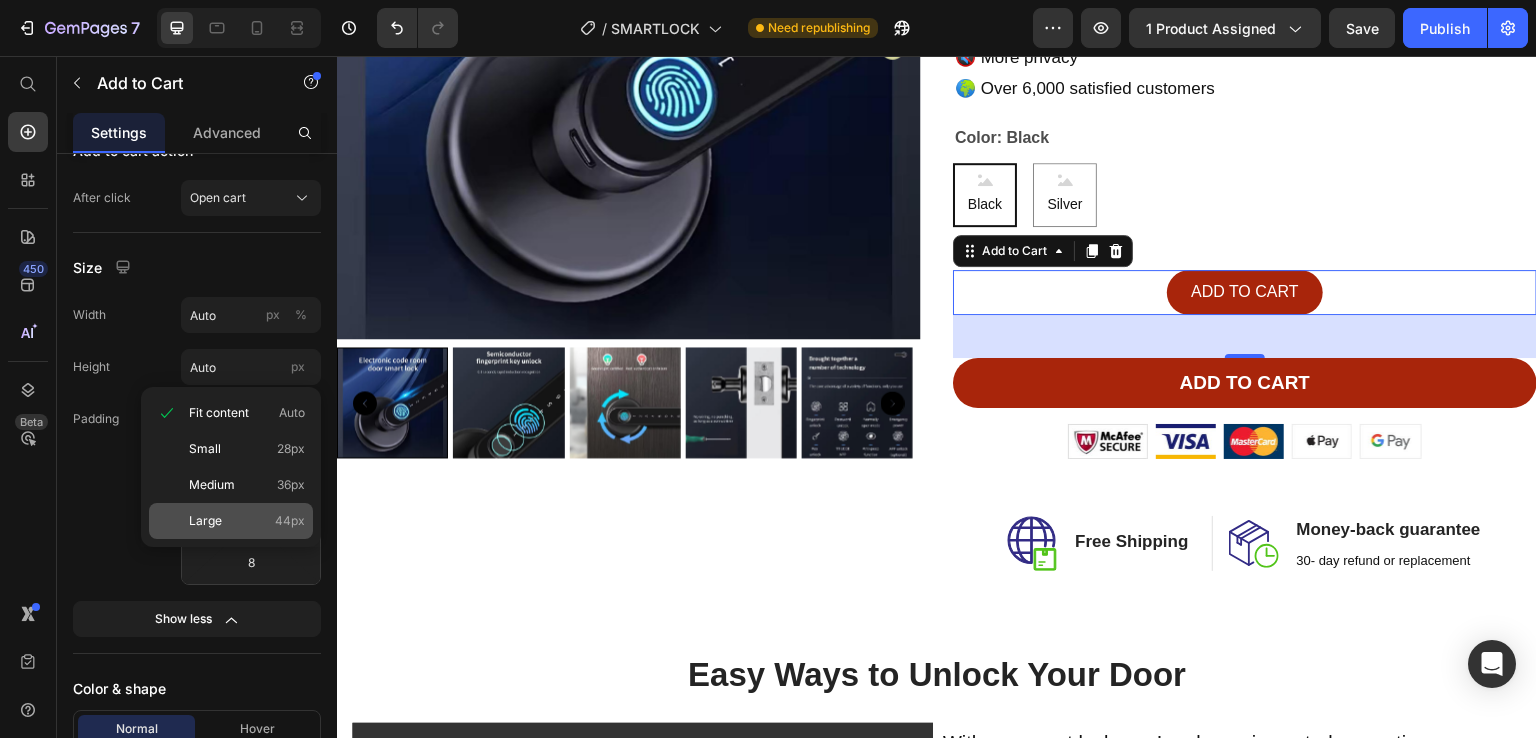 click on "Large 44px" 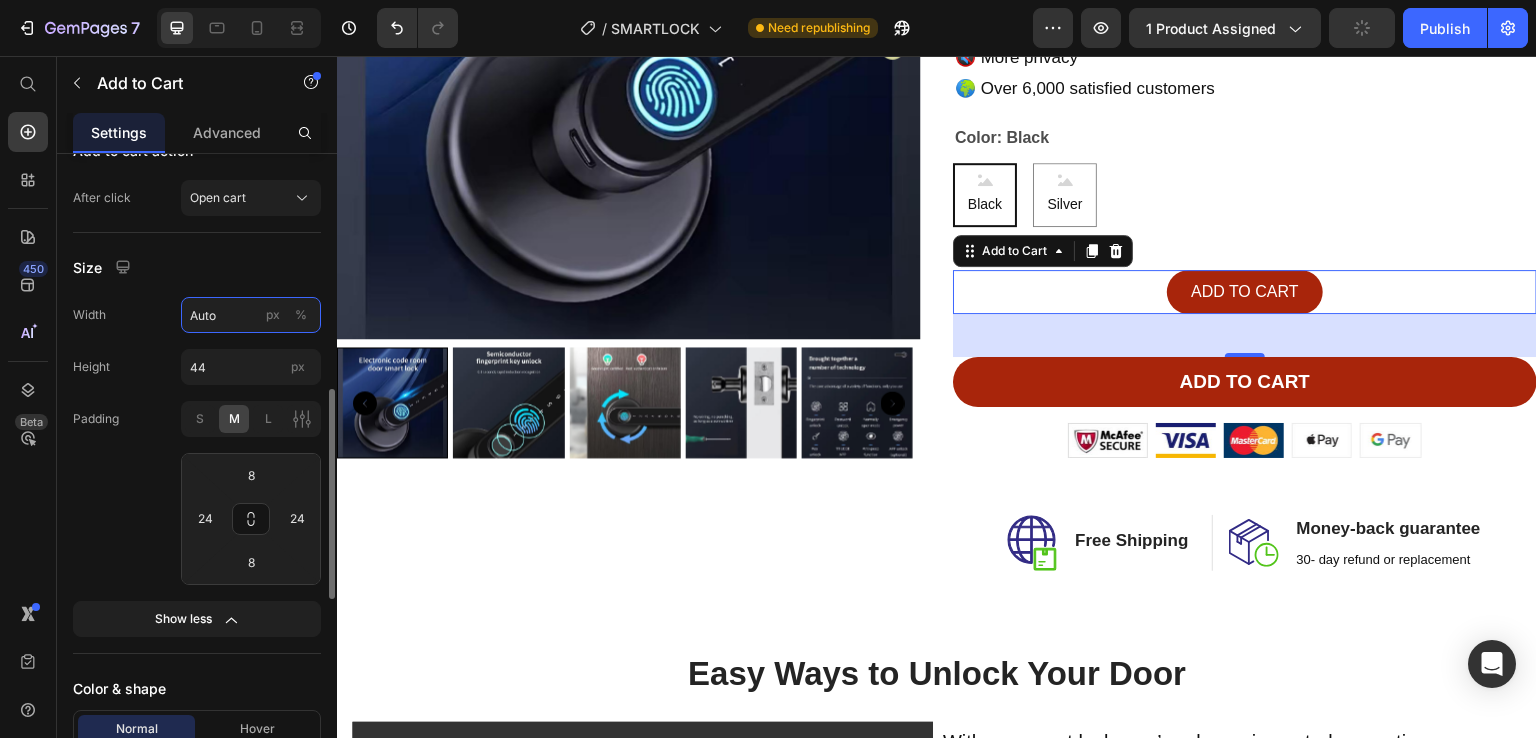 click on "Auto" at bounding box center [251, 315] 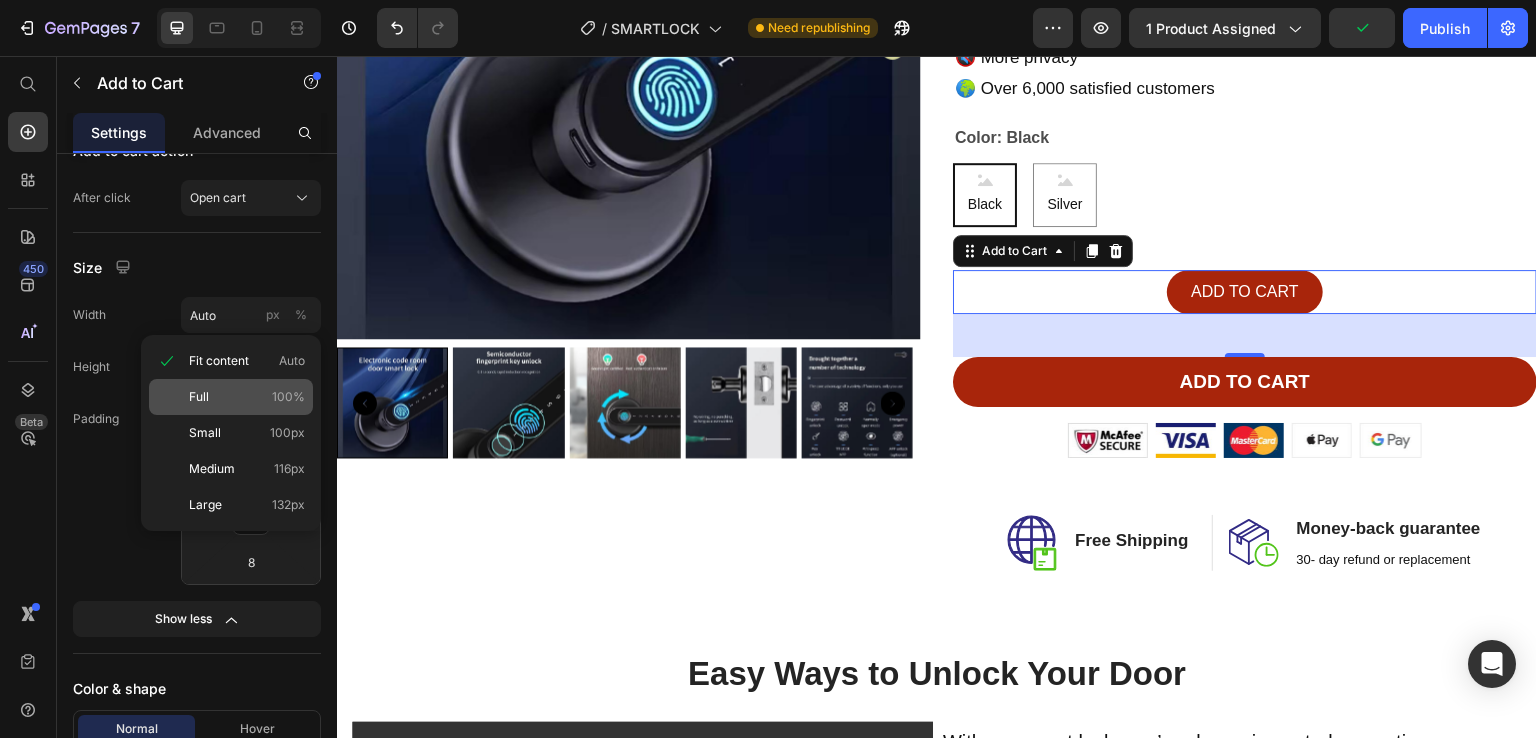click on "Full 100%" at bounding box center [247, 397] 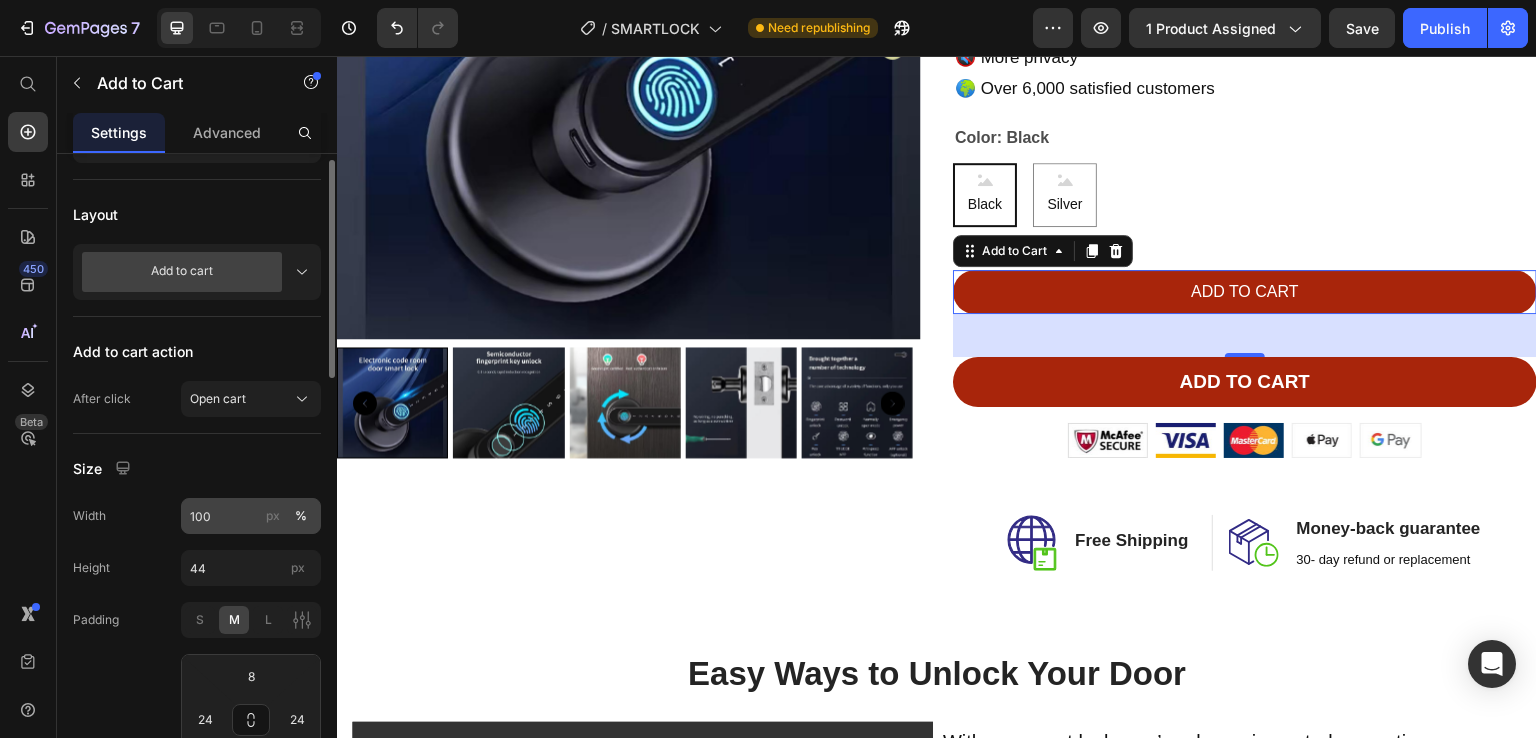 scroll, scrollTop: 355, scrollLeft: 0, axis: vertical 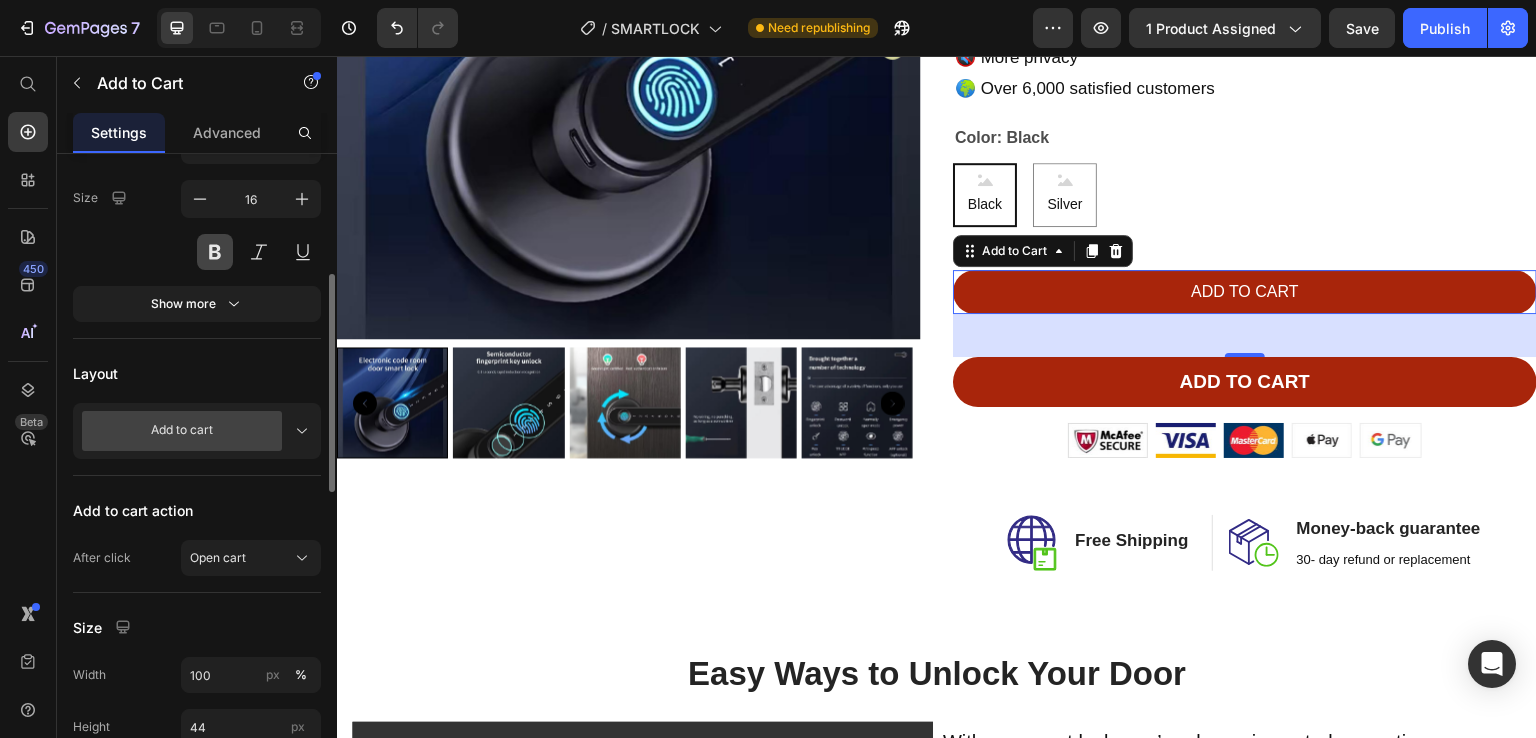 click at bounding box center (215, 252) 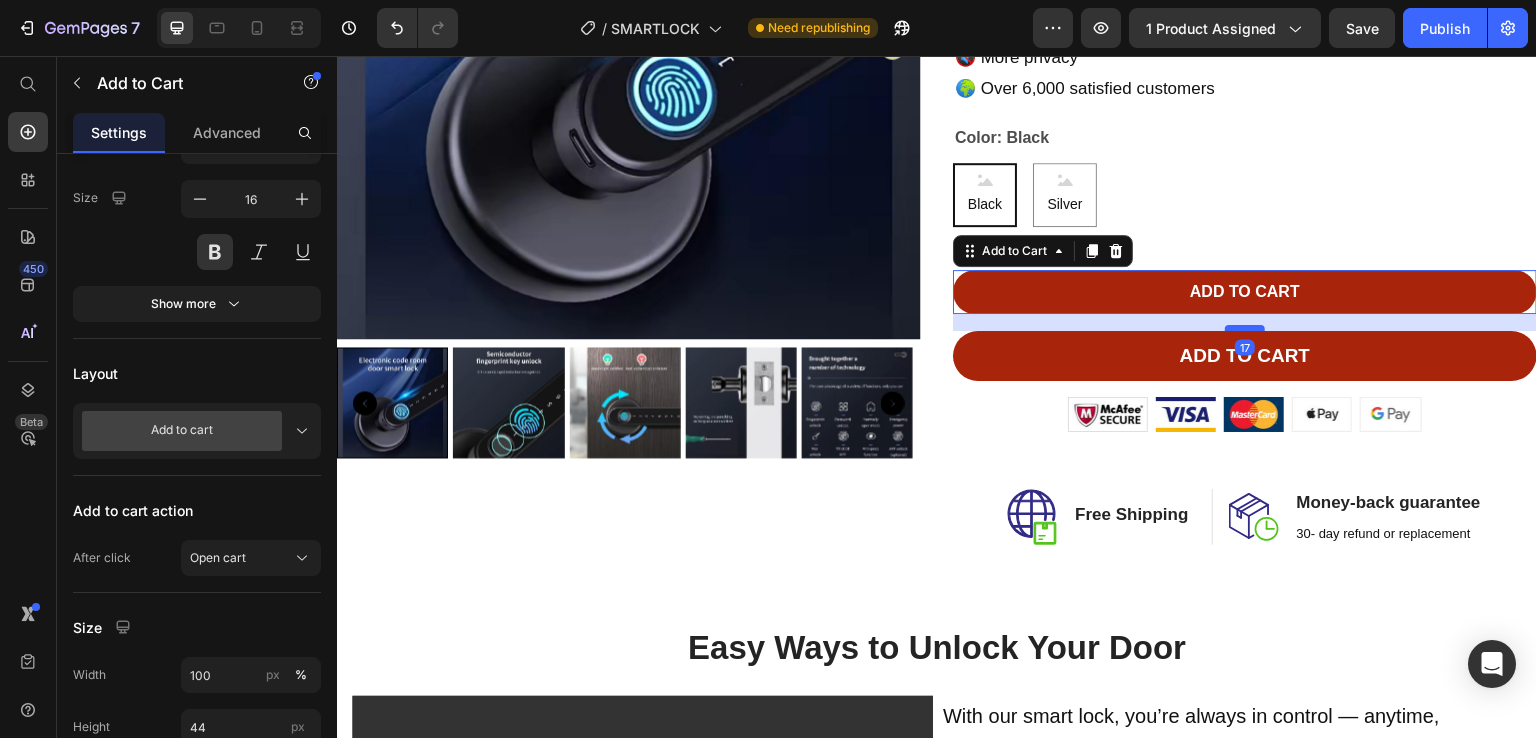 drag, startPoint x: 1235, startPoint y: 353, endPoint x: 1244, endPoint y: 327, distance: 27.513634 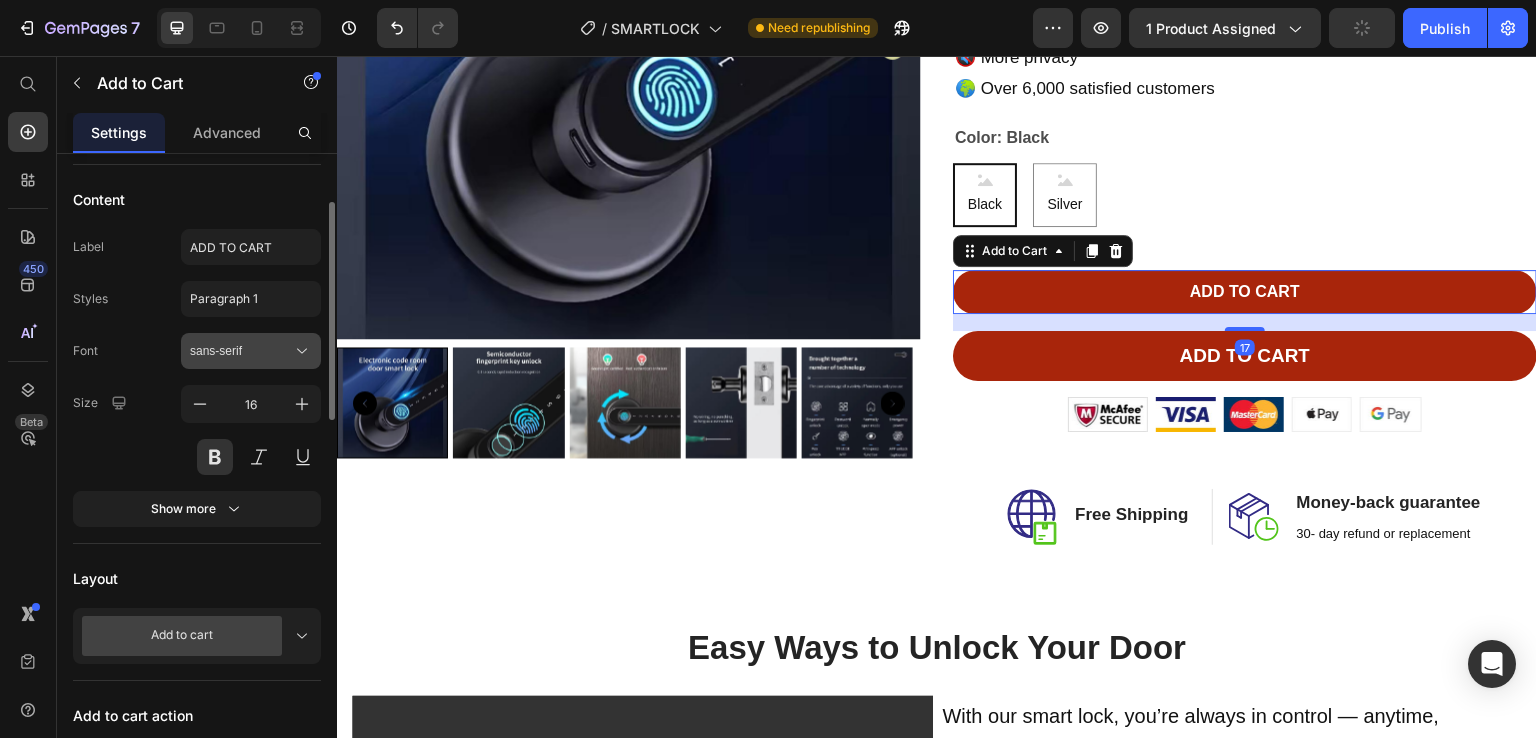 scroll, scrollTop: 148, scrollLeft: 0, axis: vertical 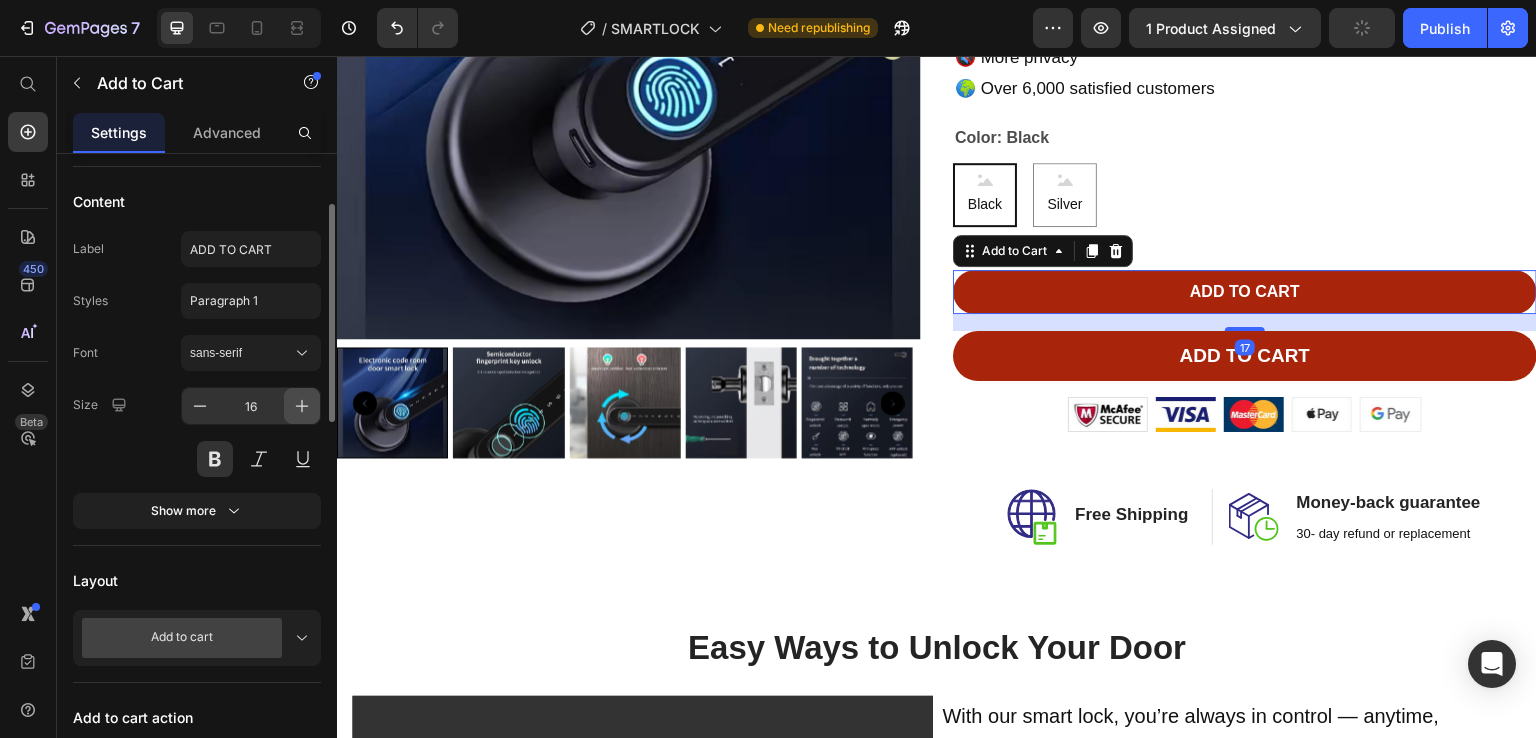 click 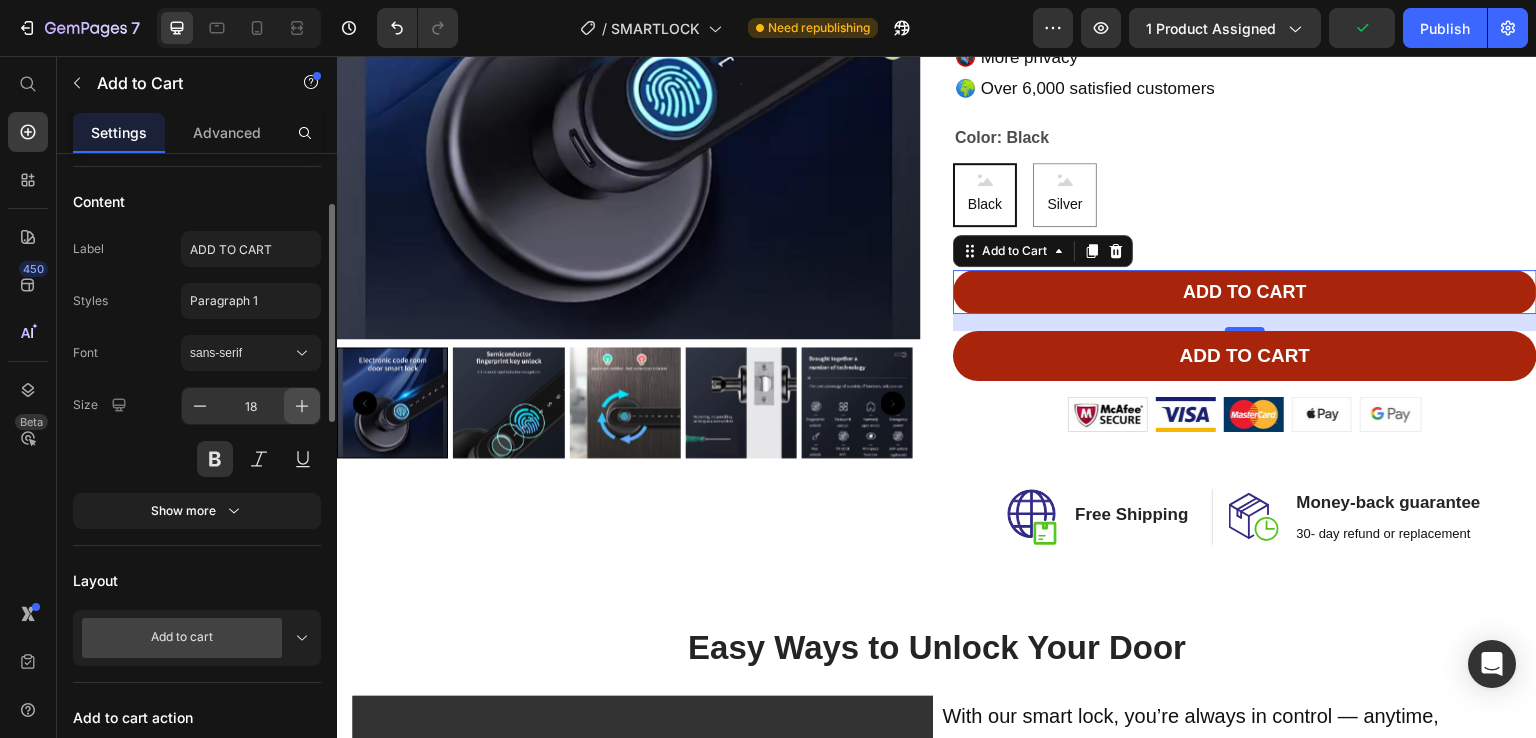 click 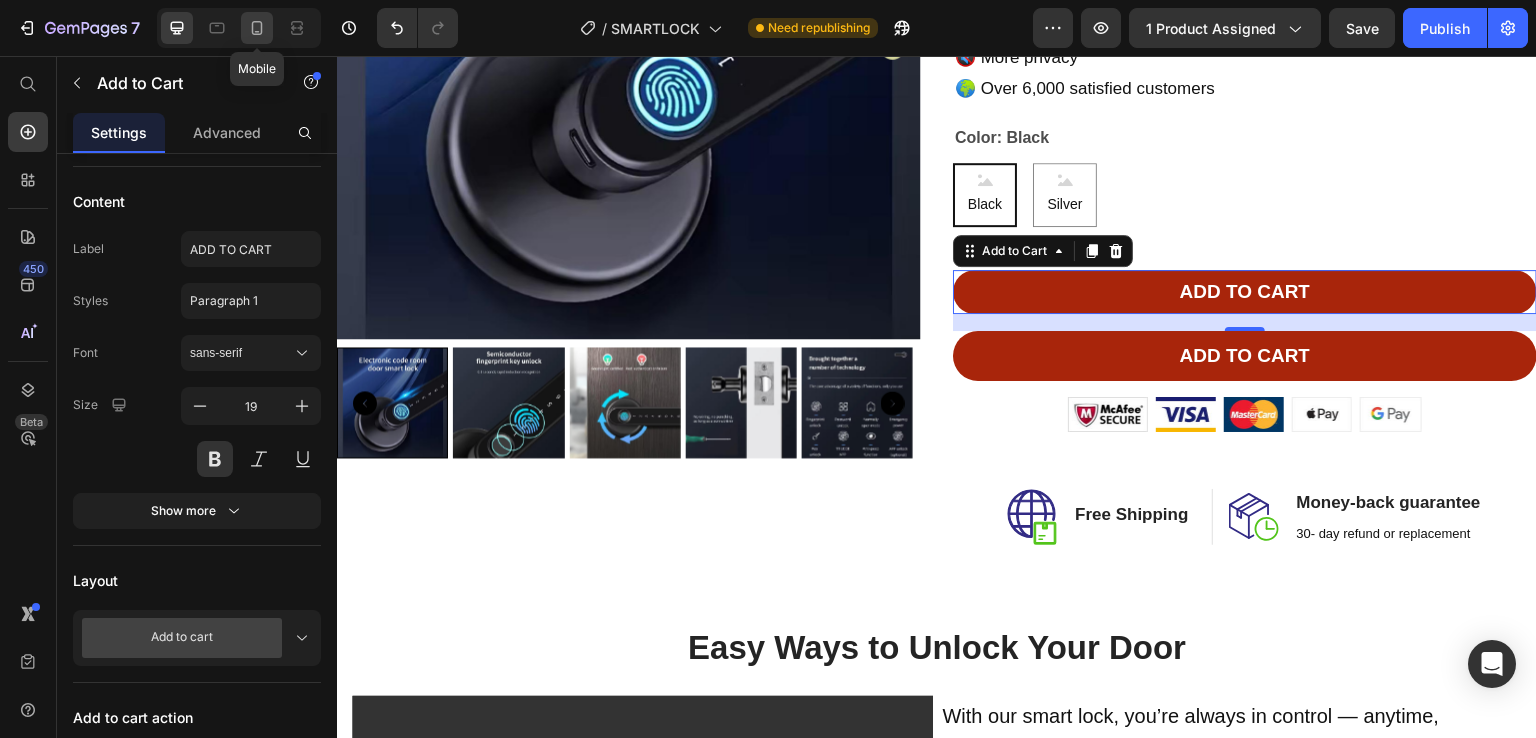 click 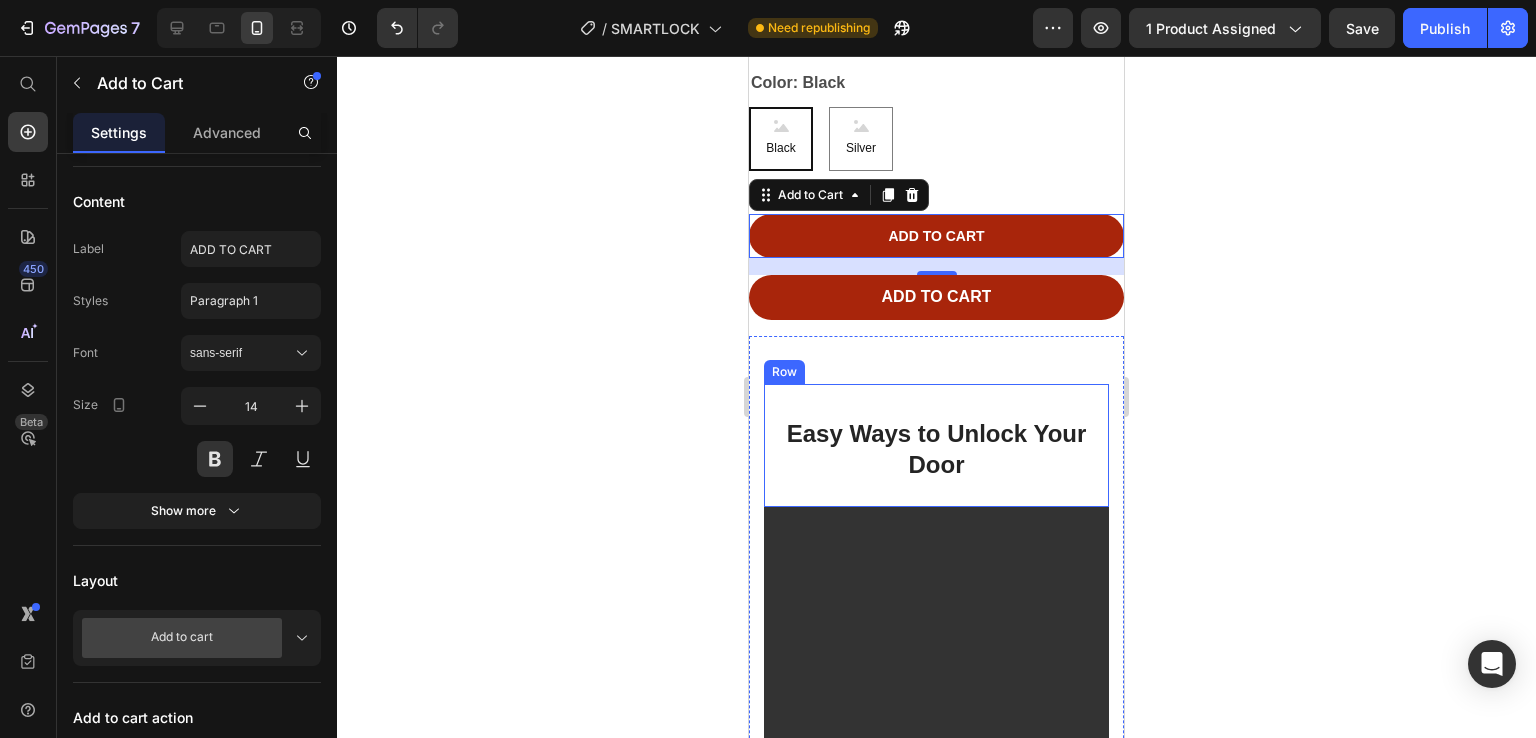 scroll, scrollTop: 774, scrollLeft: 0, axis: vertical 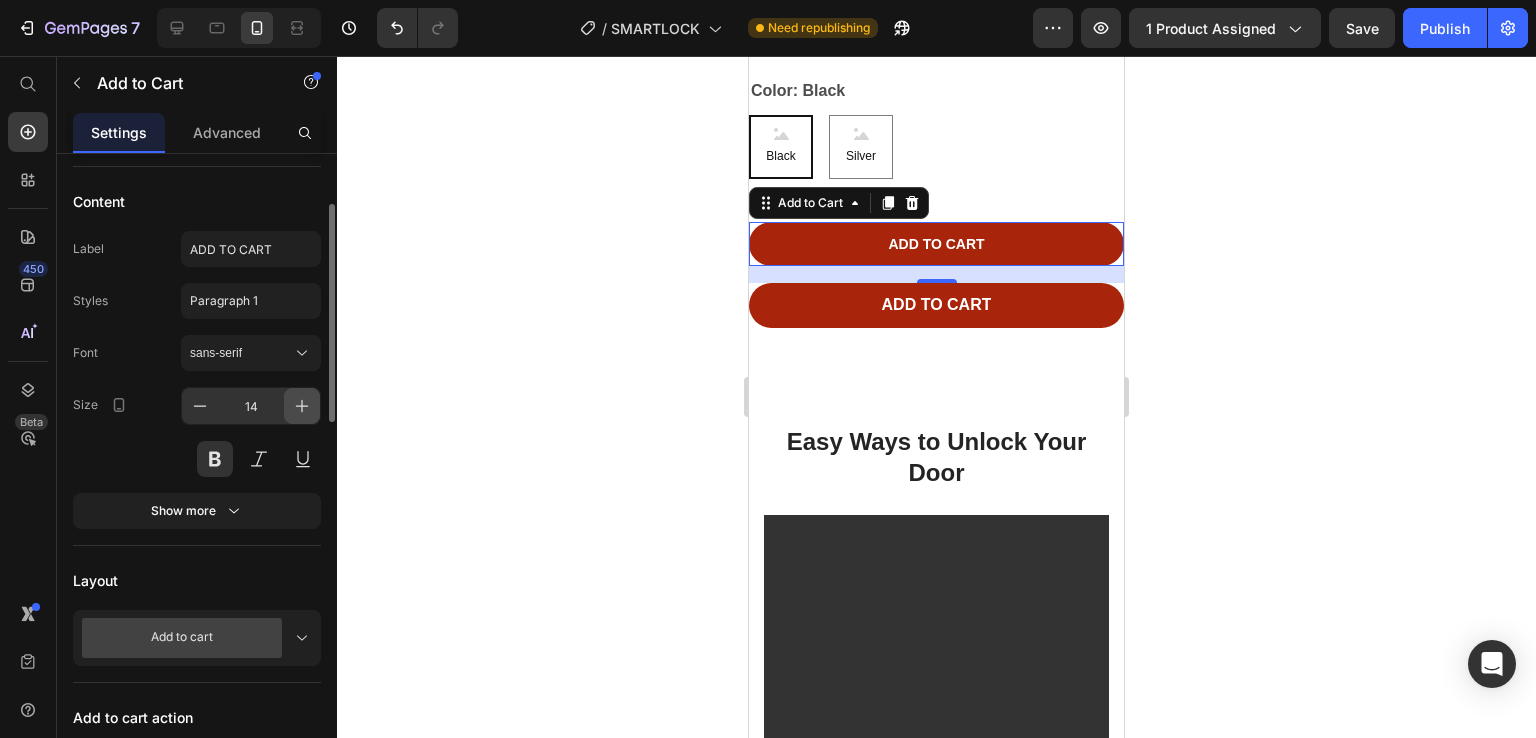 click 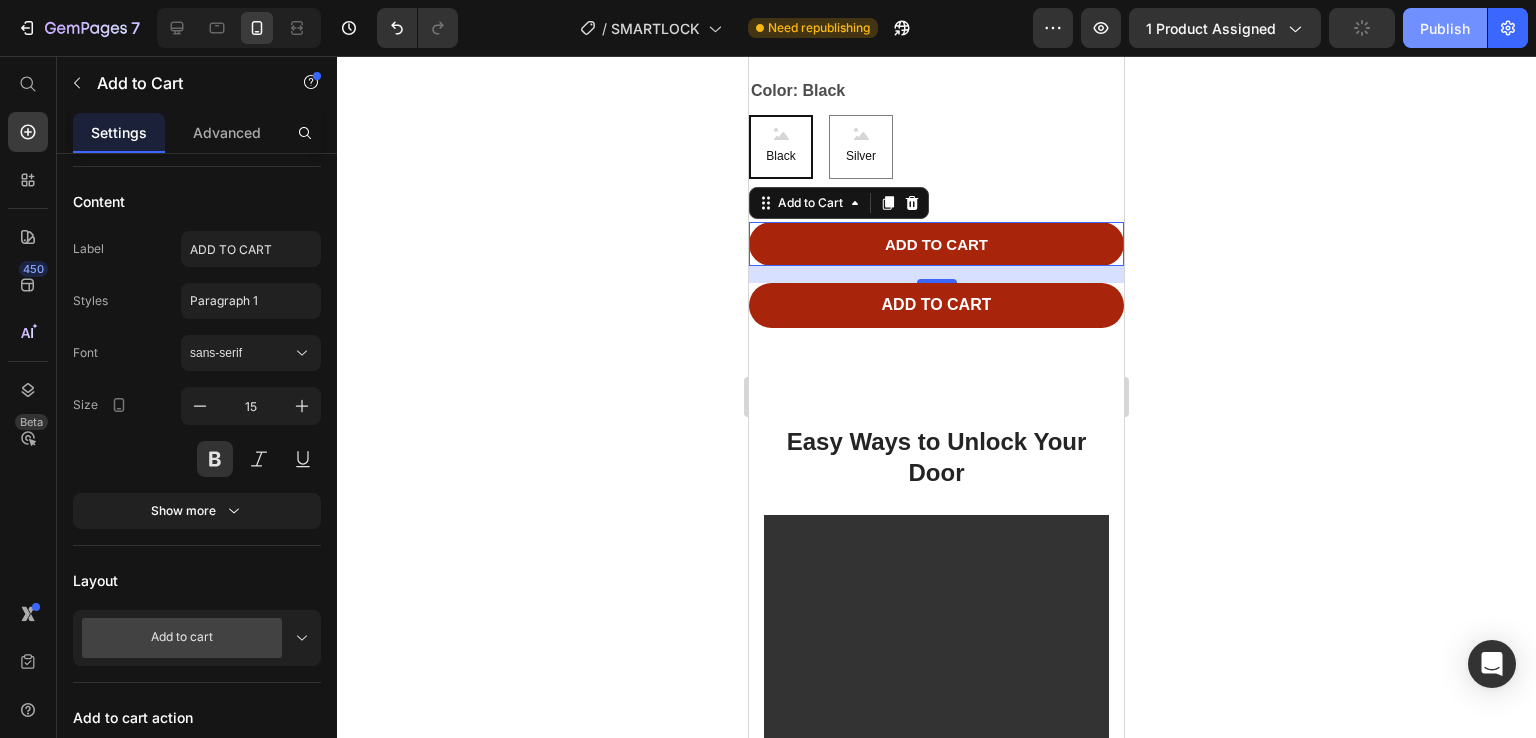 click on "Publish" 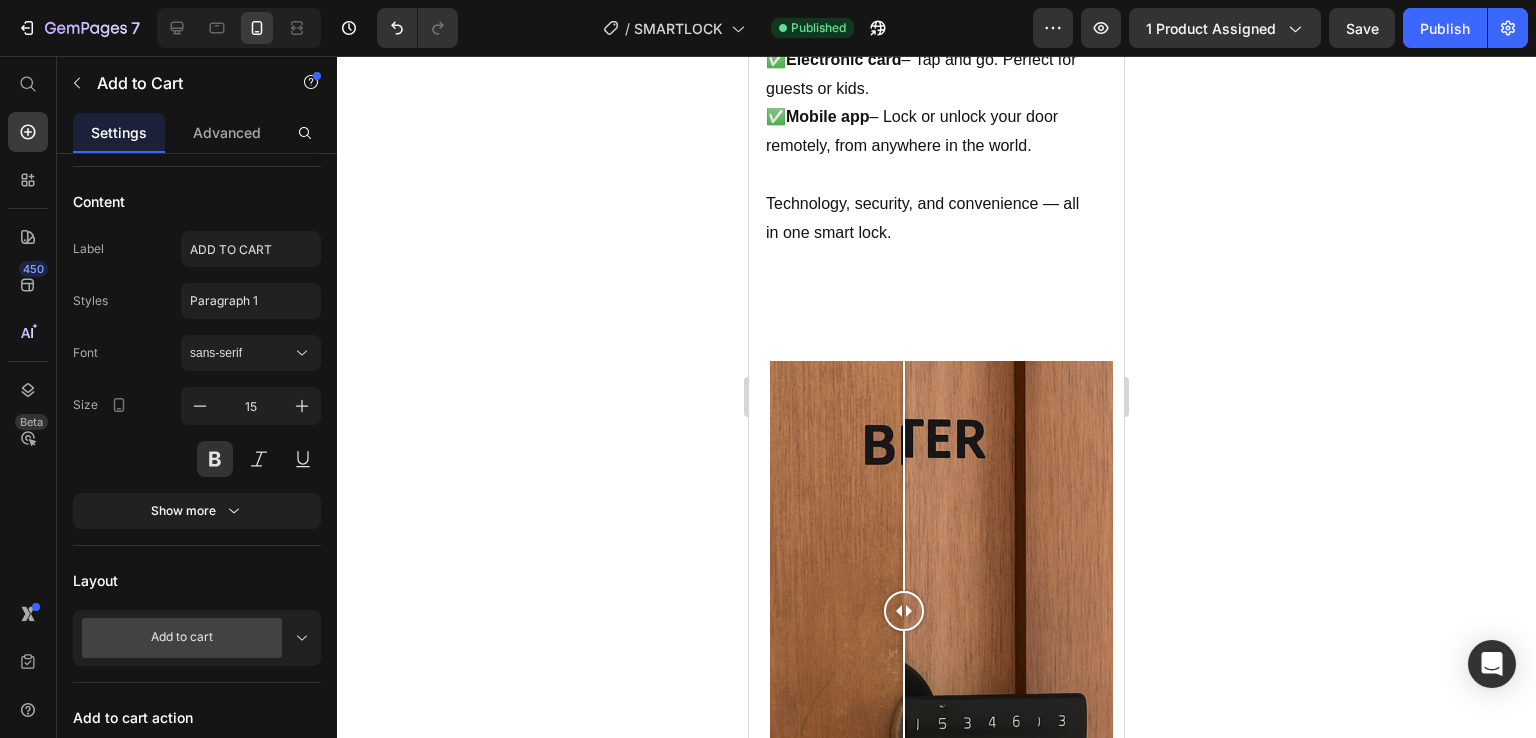 scroll, scrollTop: 1920, scrollLeft: 0, axis: vertical 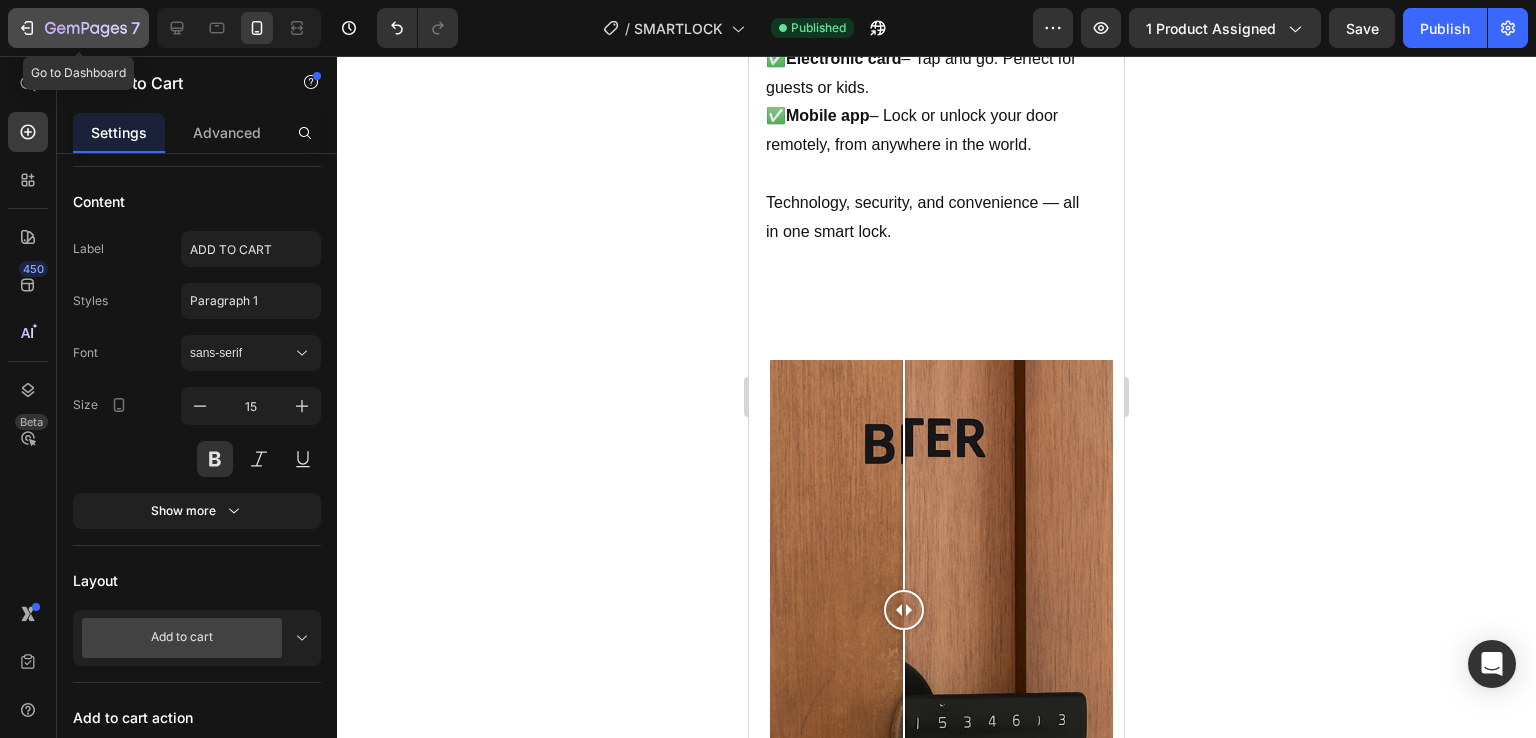 click 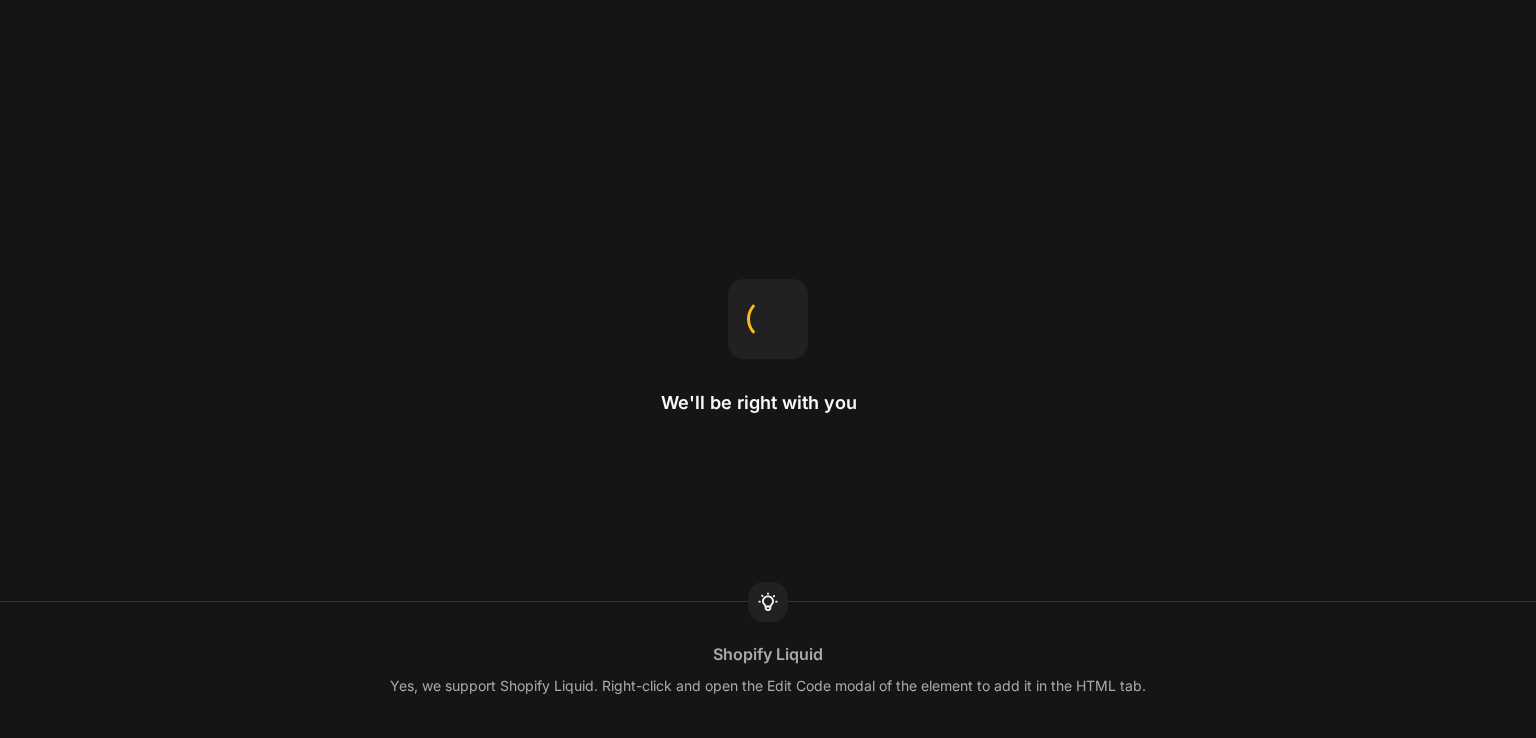 scroll, scrollTop: 0, scrollLeft: 0, axis: both 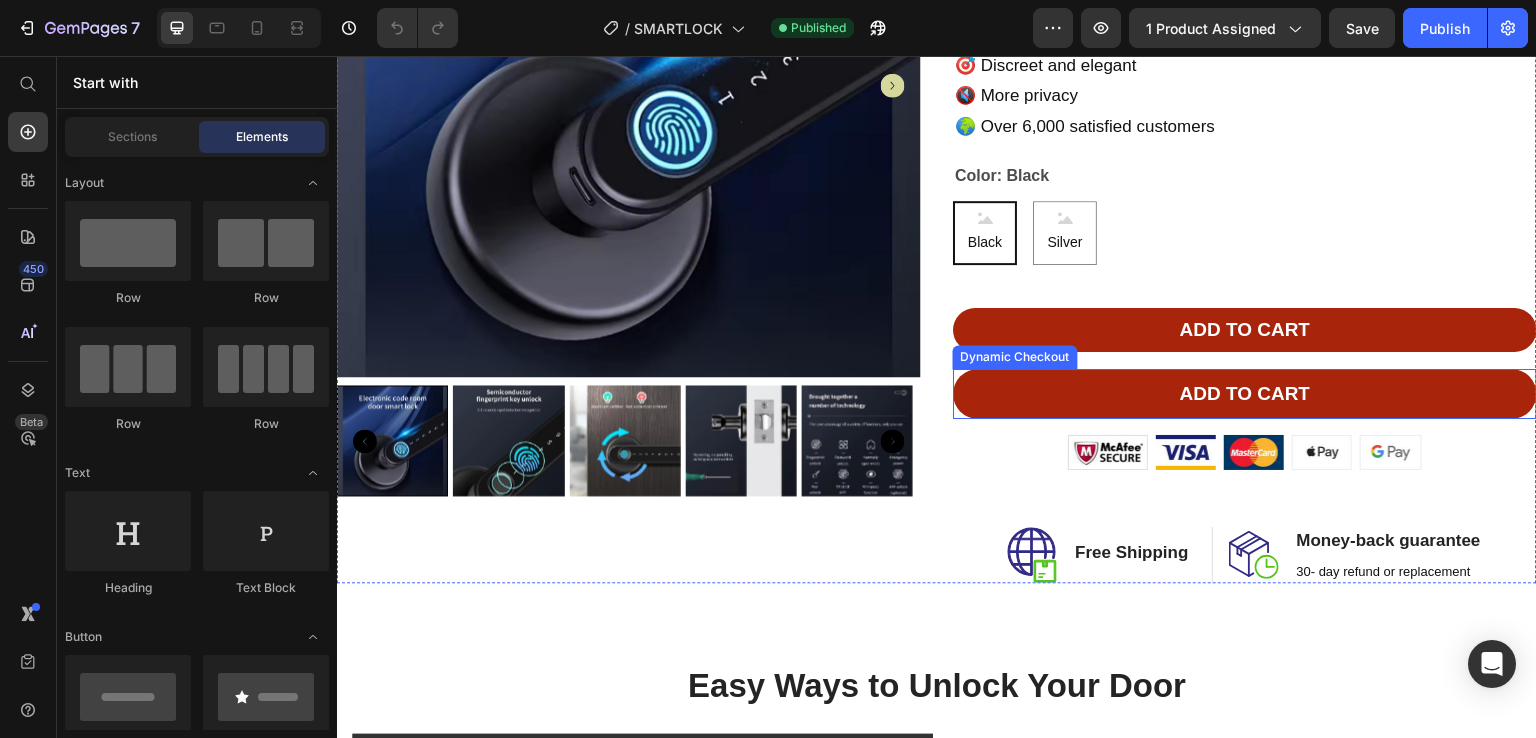 click on "ADD TO CART" at bounding box center (1245, 394) 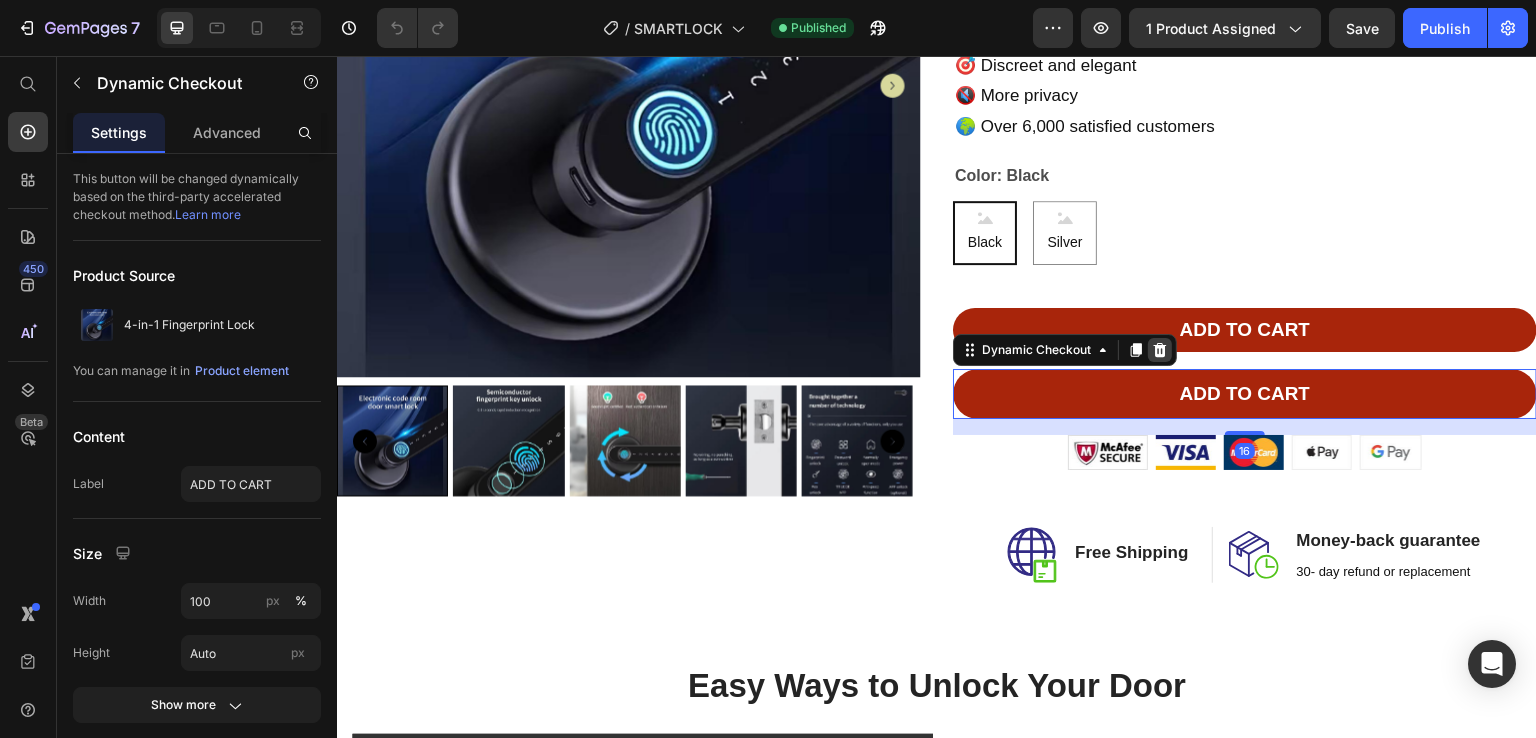 click 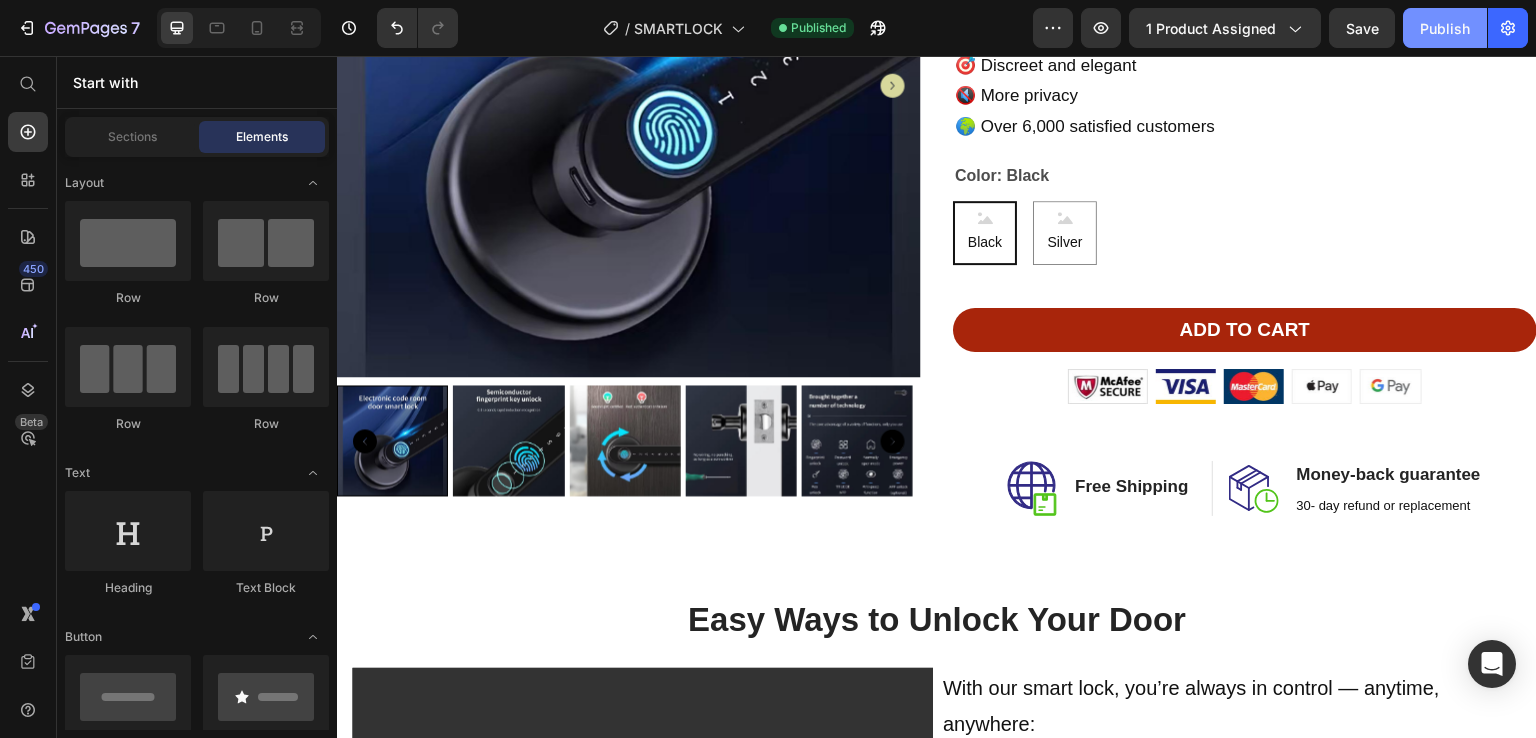 click on "Publish" at bounding box center (1445, 28) 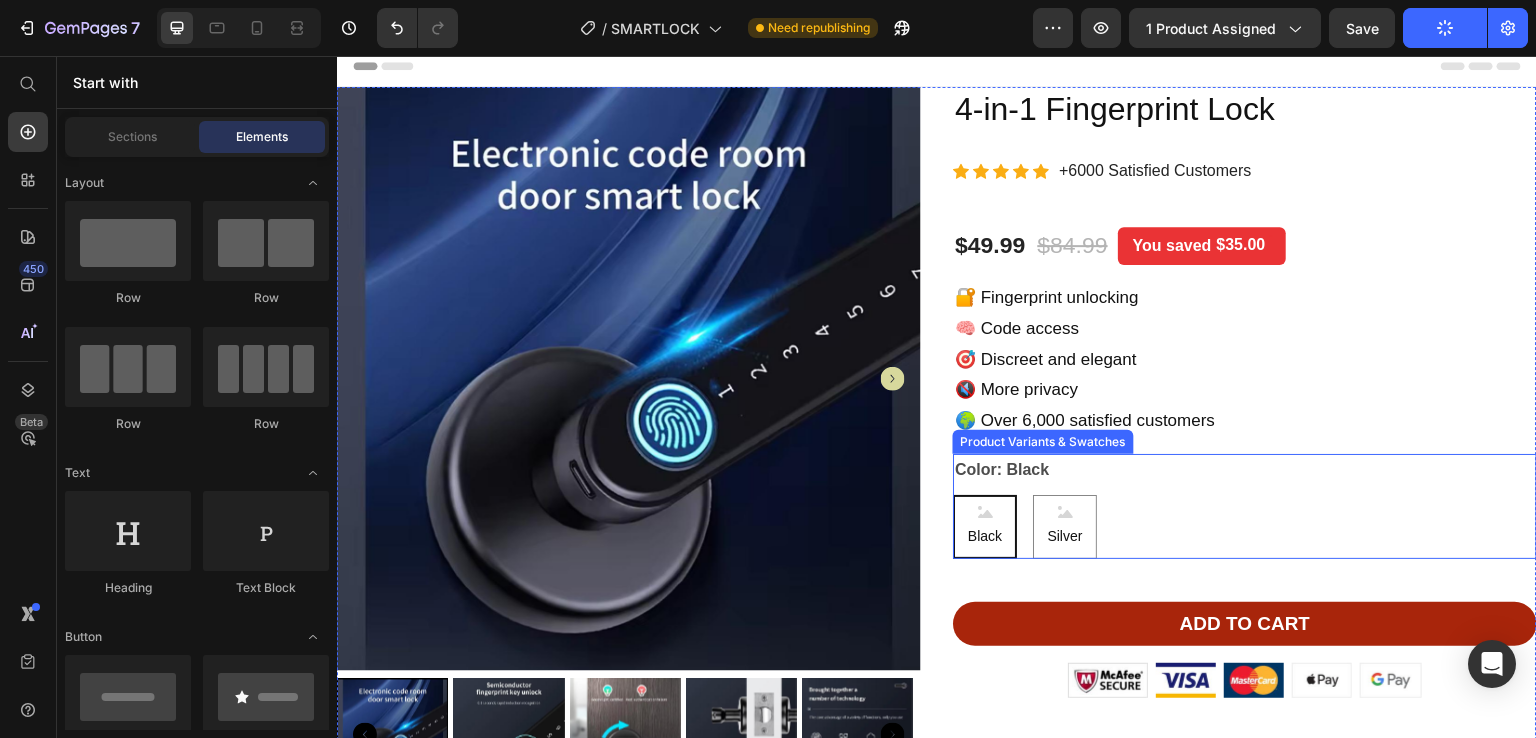 scroll, scrollTop: 0, scrollLeft: 0, axis: both 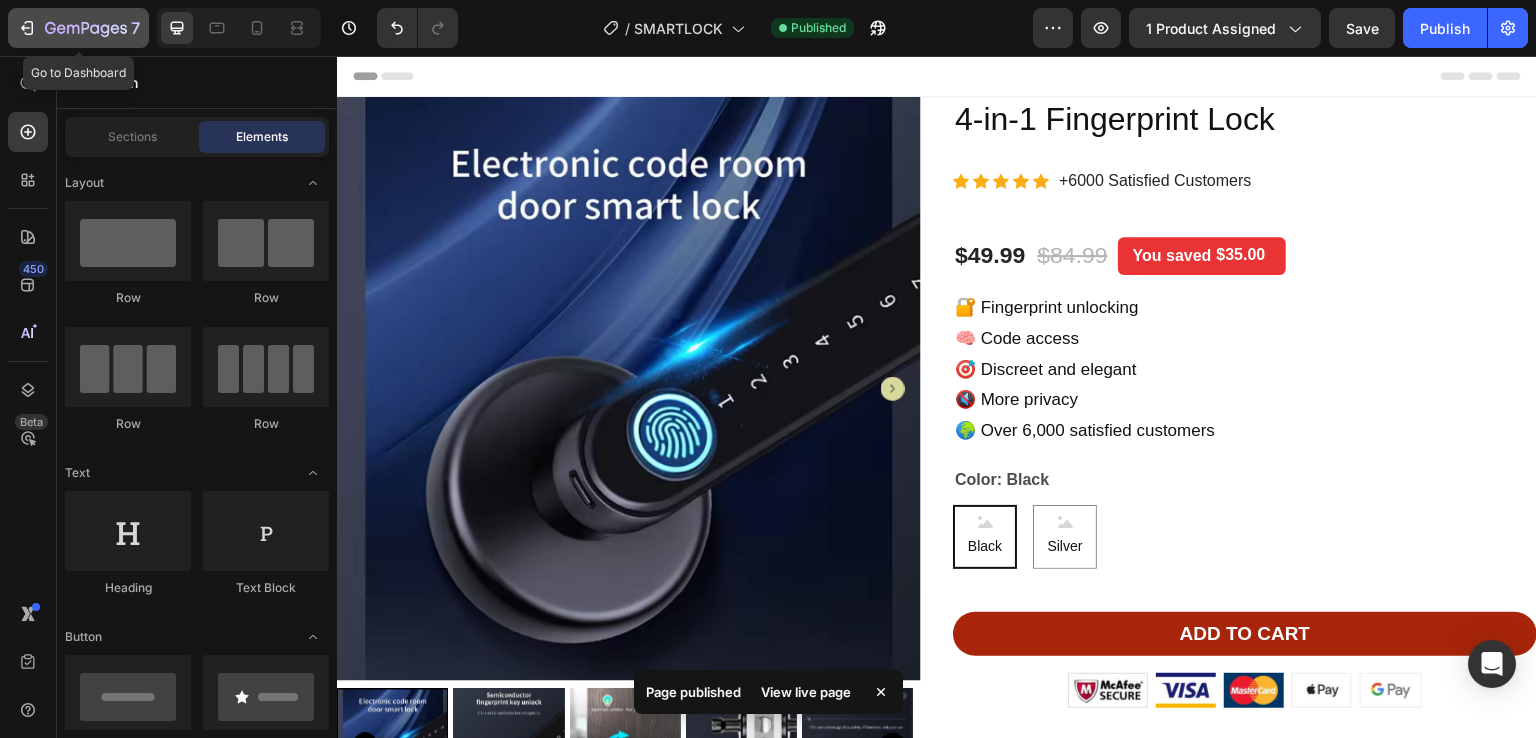 click 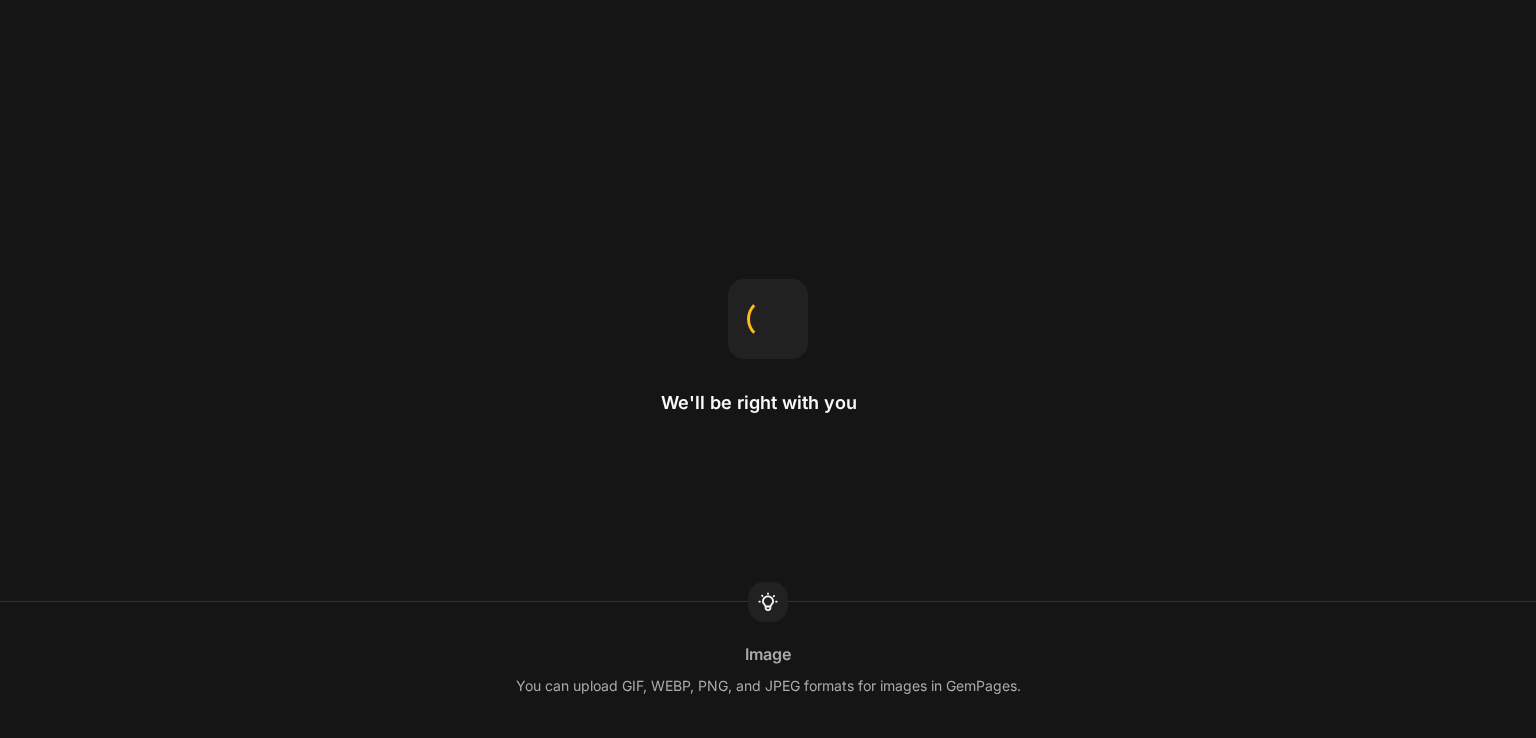 scroll, scrollTop: 0, scrollLeft: 0, axis: both 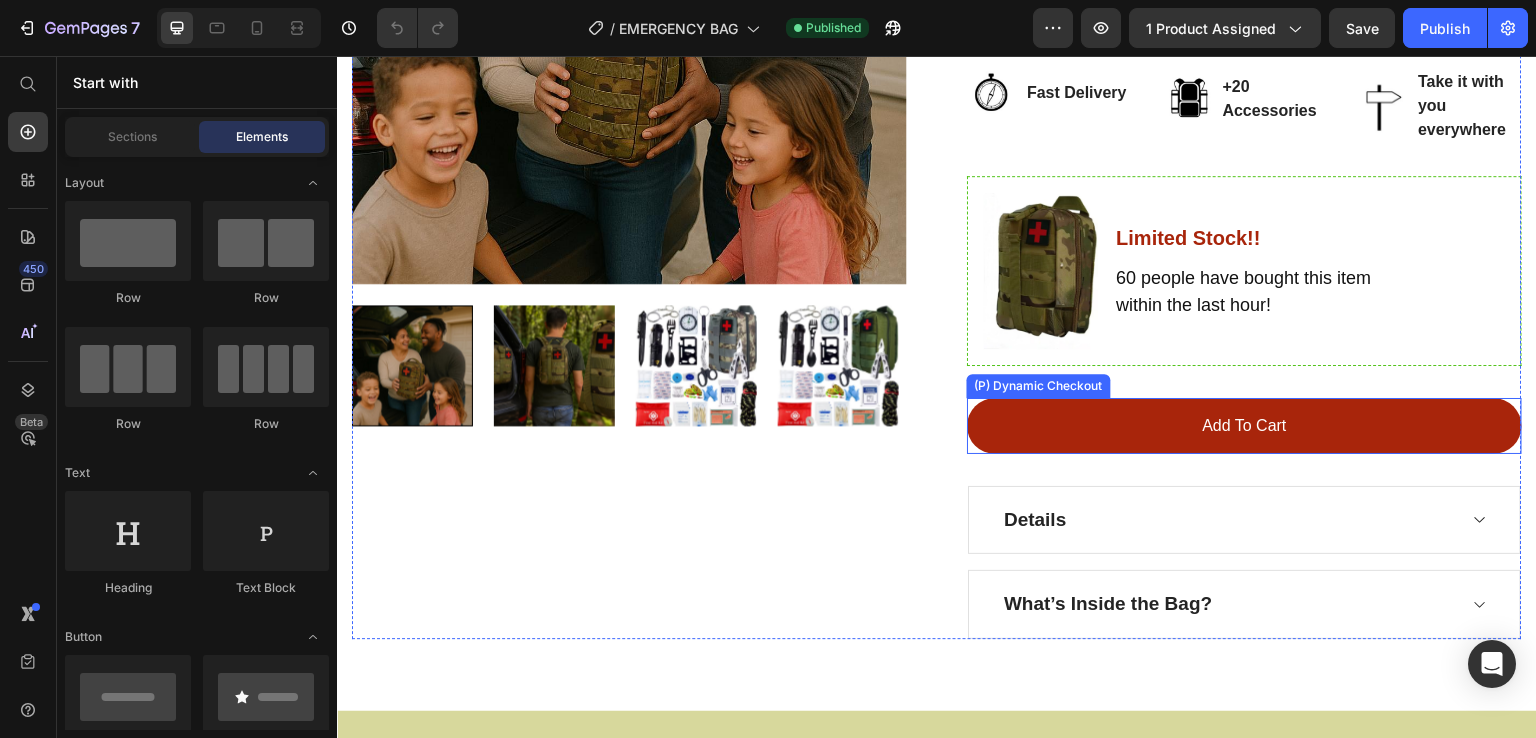 click on "add to cart" at bounding box center (1244, 426) 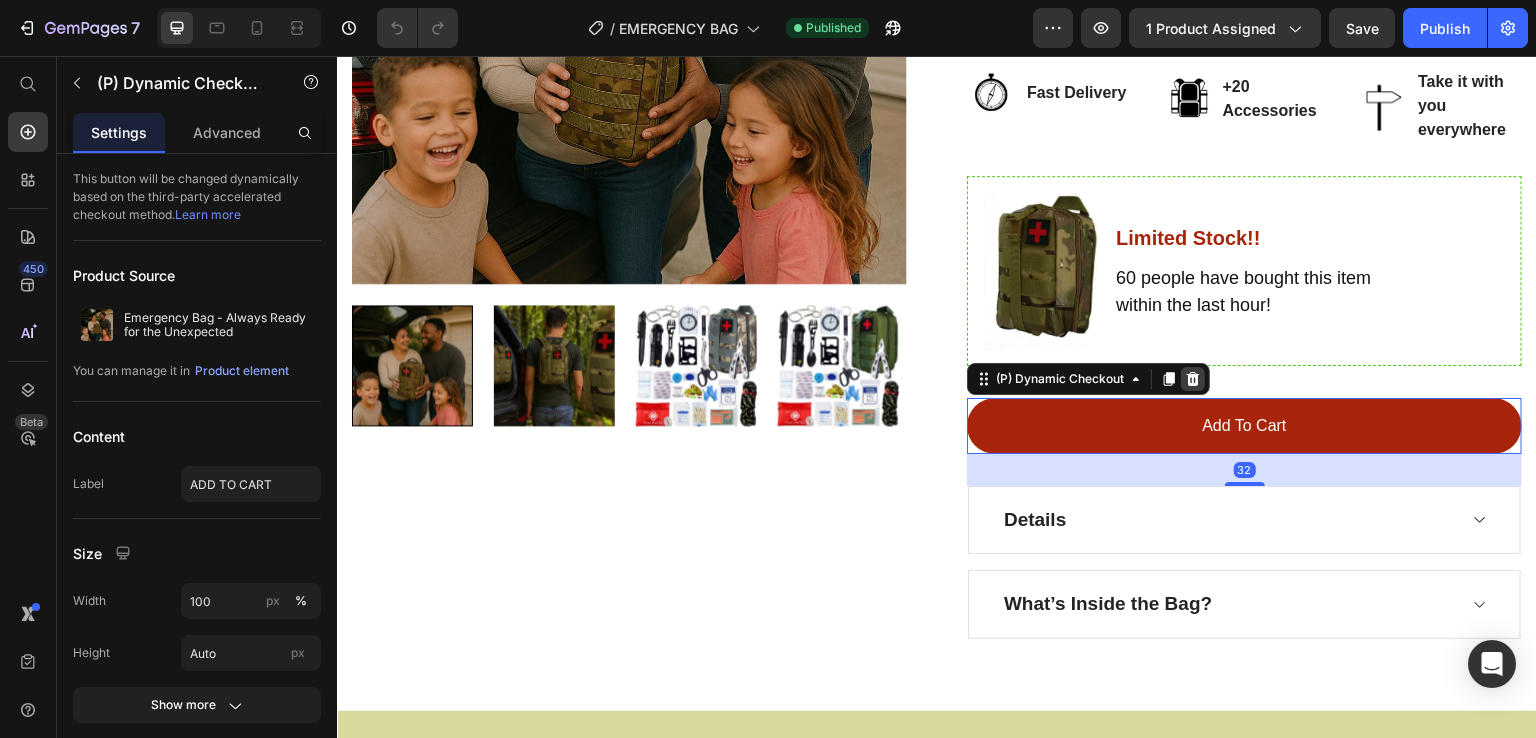 click 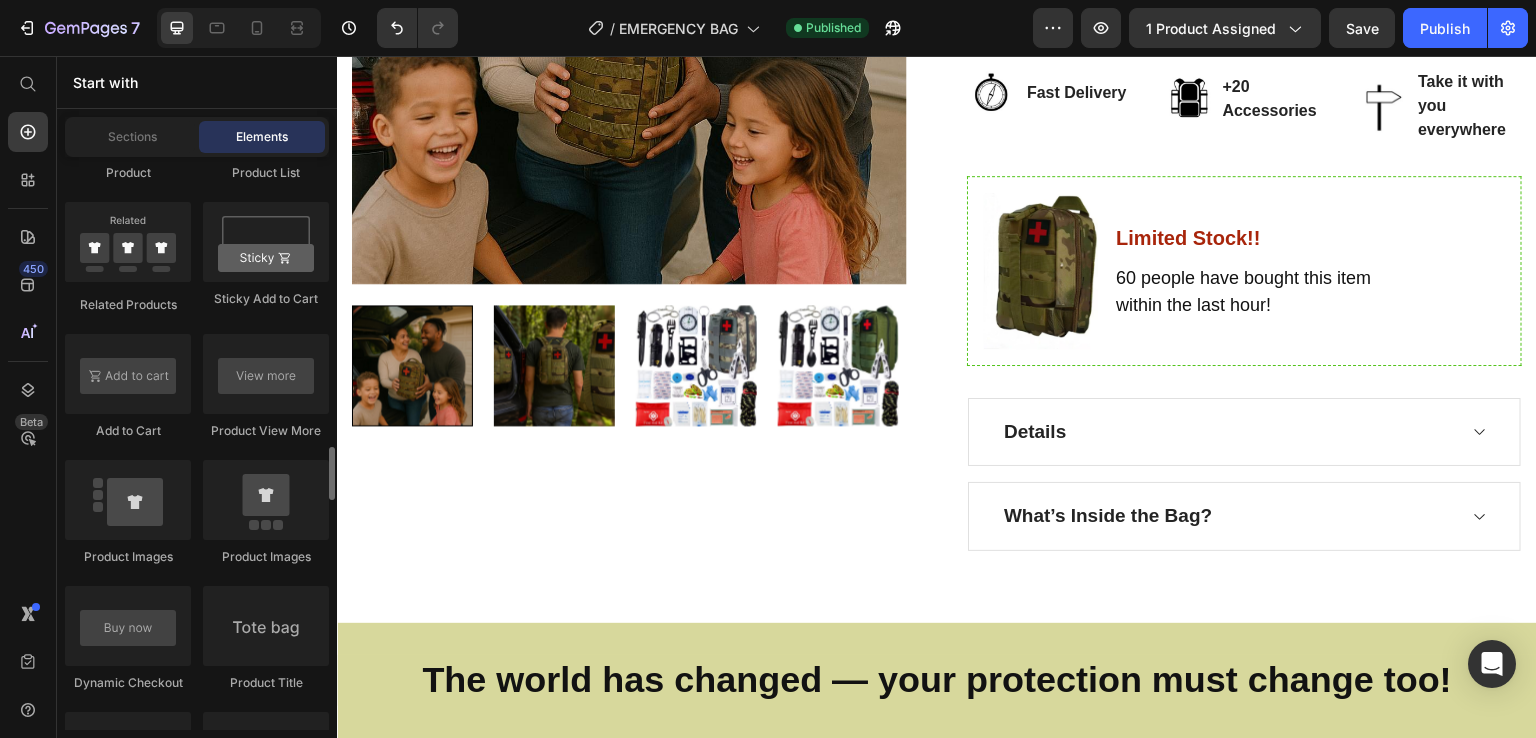 scroll, scrollTop: 2944, scrollLeft: 0, axis: vertical 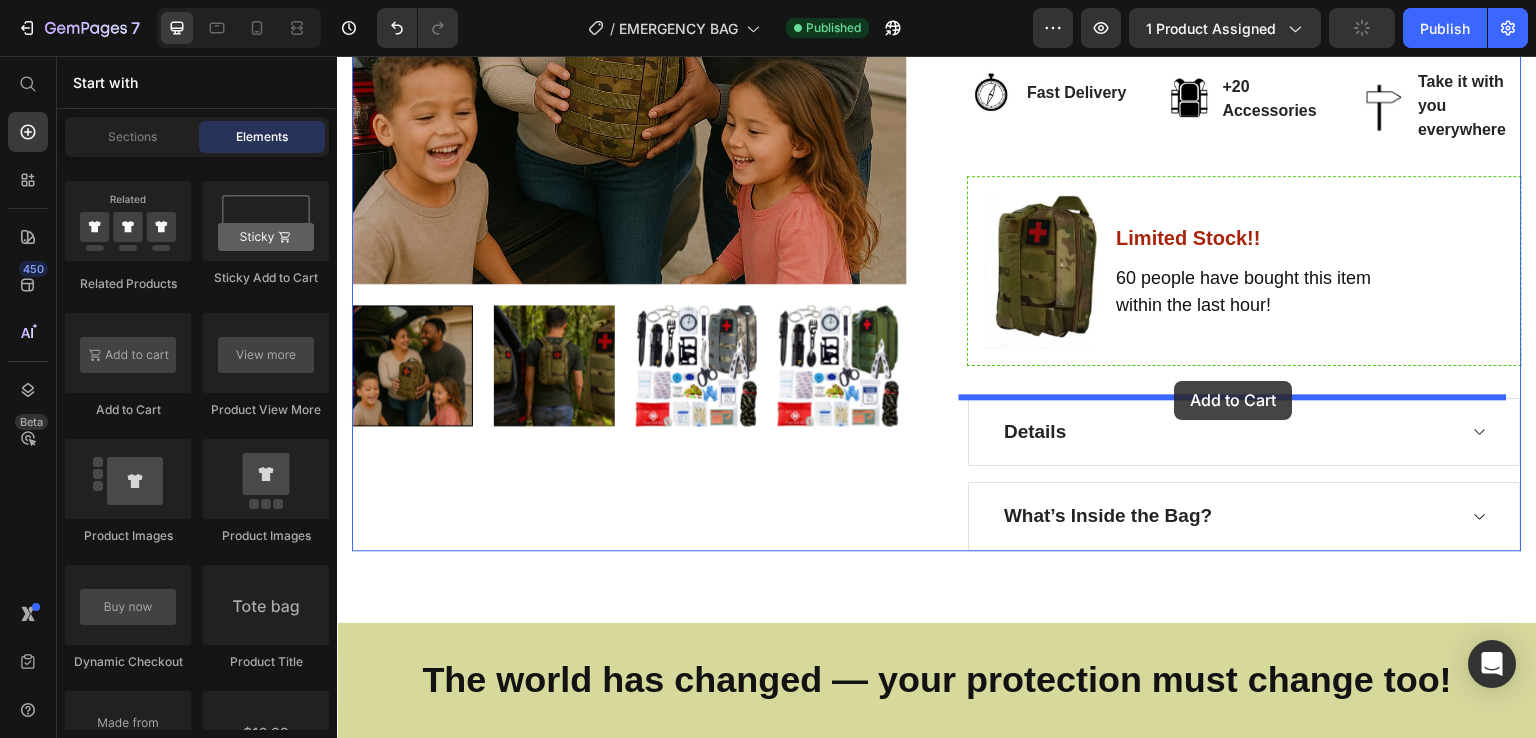 drag, startPoint x: 468, startPoint y: 421, endPoint x: 1175, endPoint y: 381, distance: 708.1306 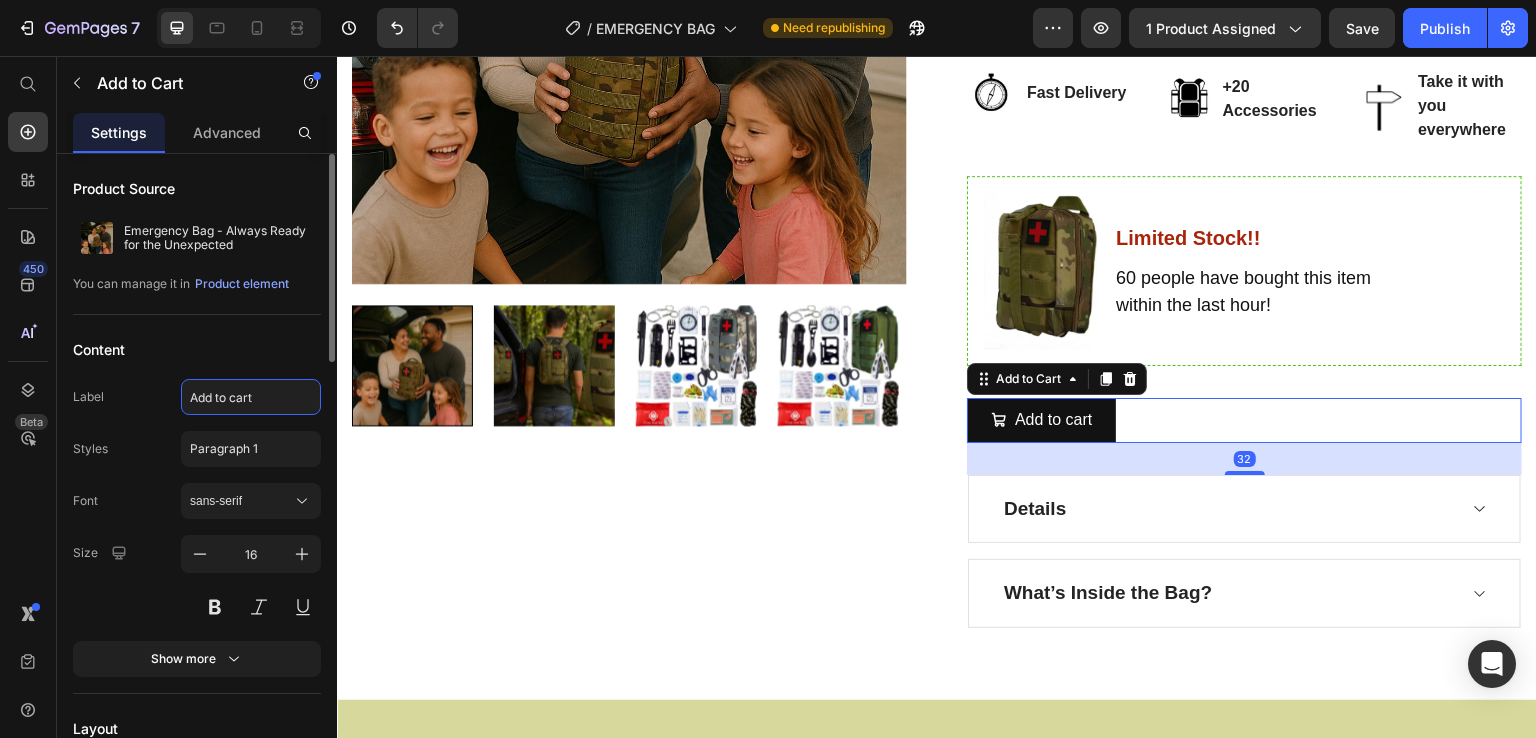 click on "Add to cart" 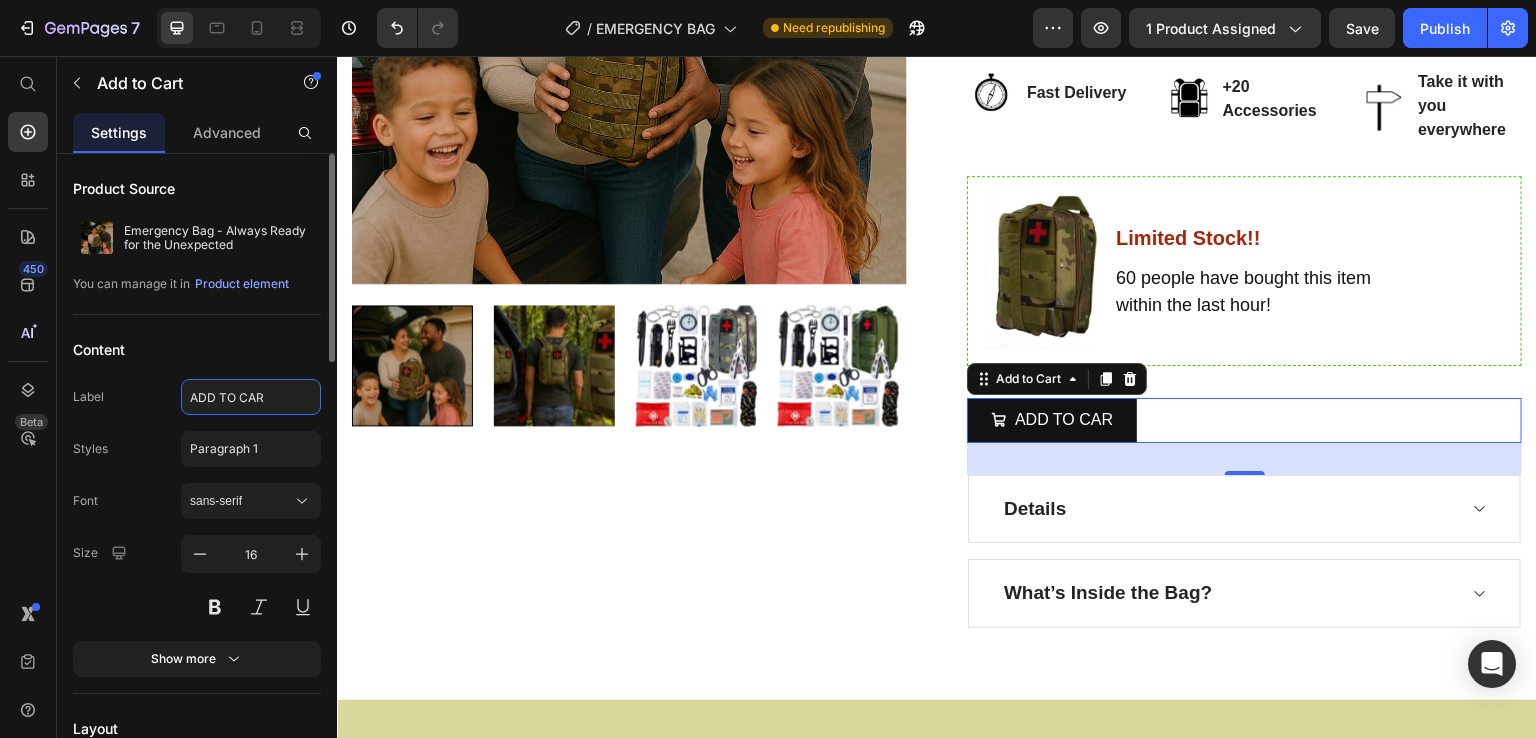 type on "ADD TO CART" 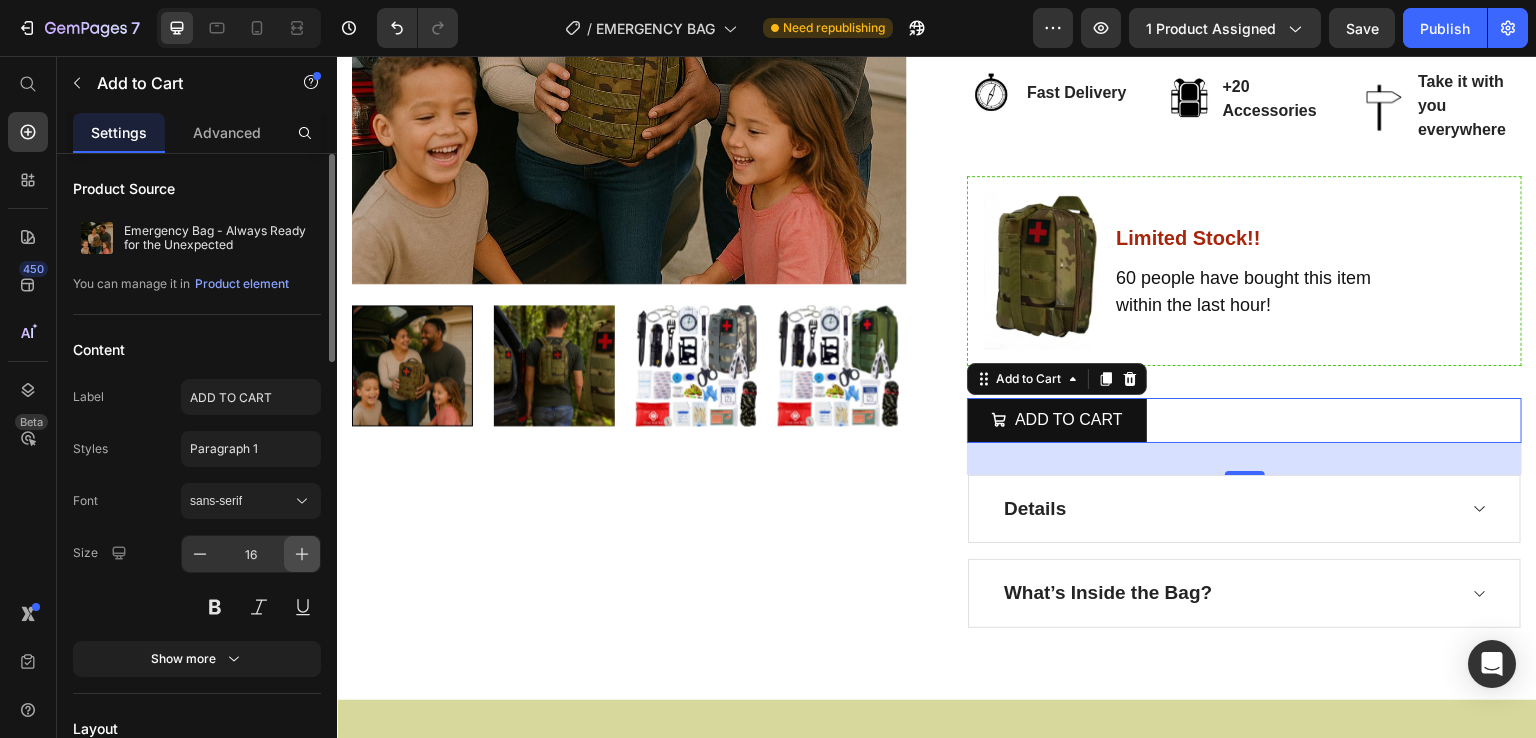 click at bounding box center [302, 554] 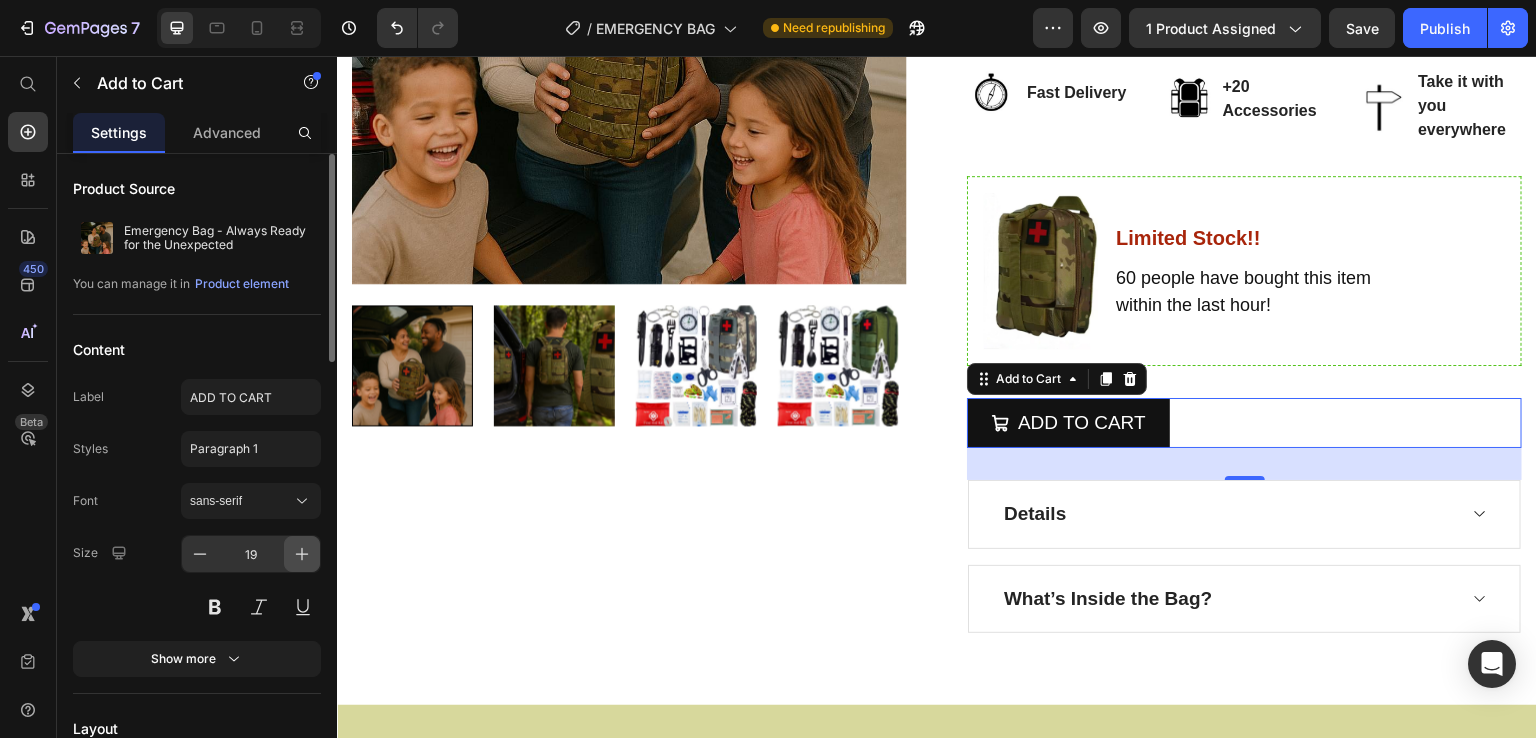 click 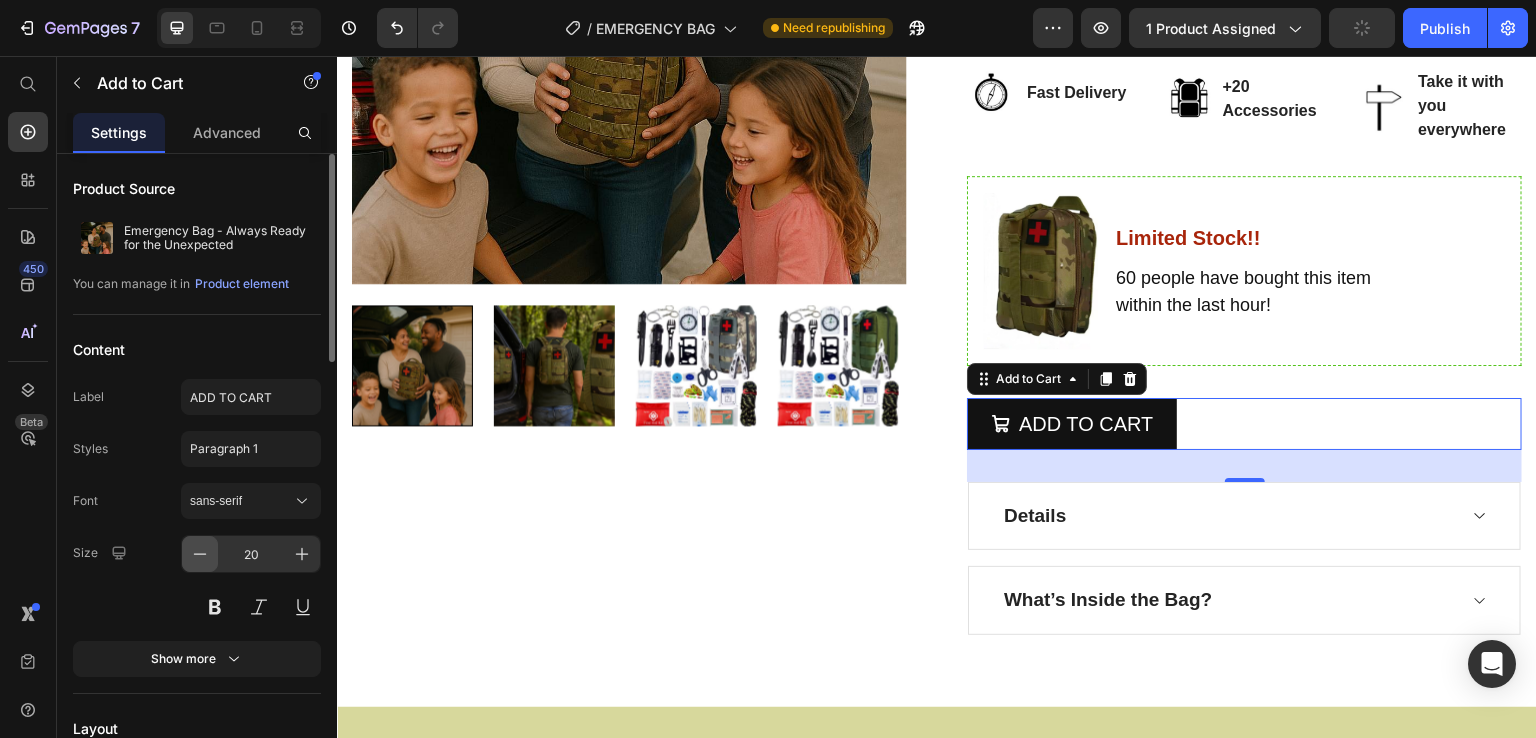 click 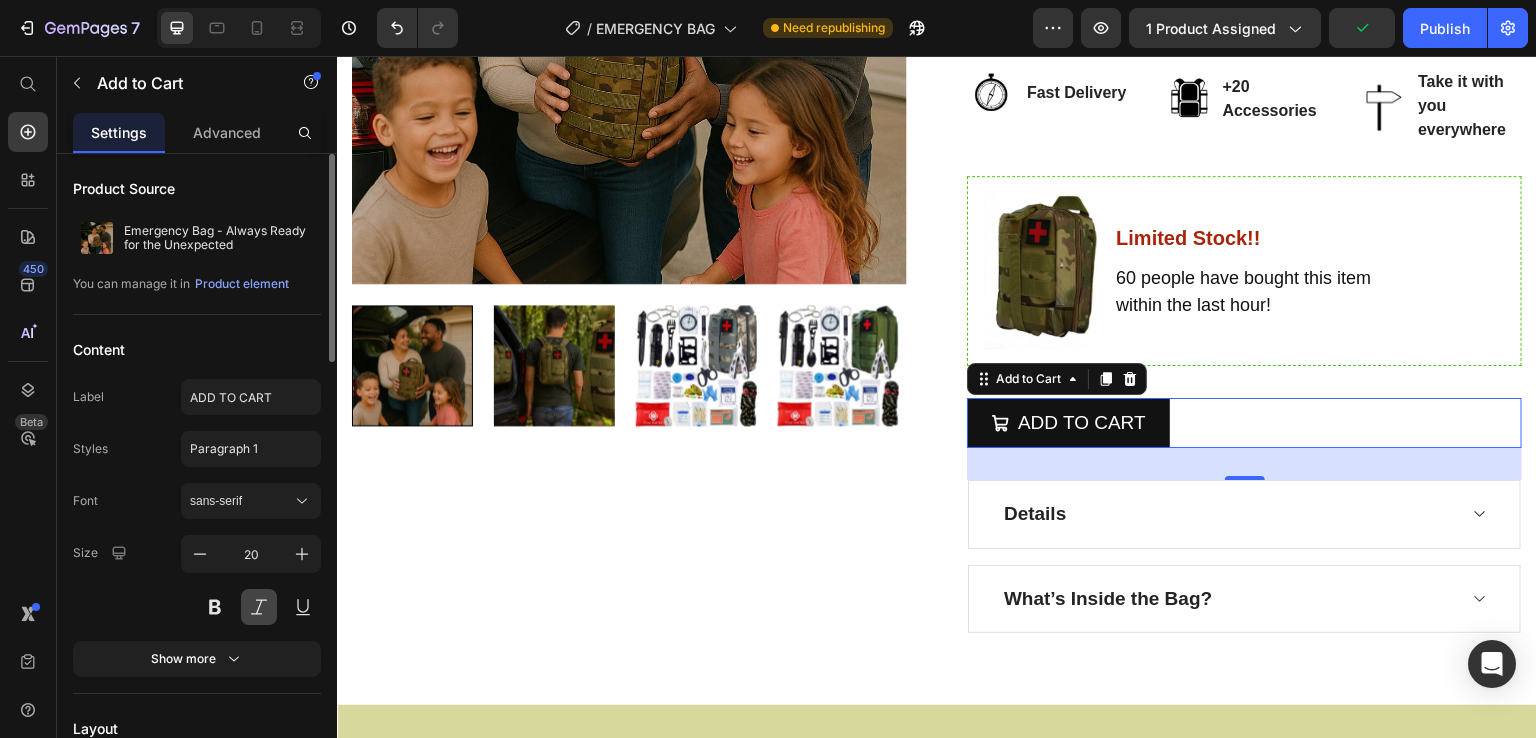 type on "19" 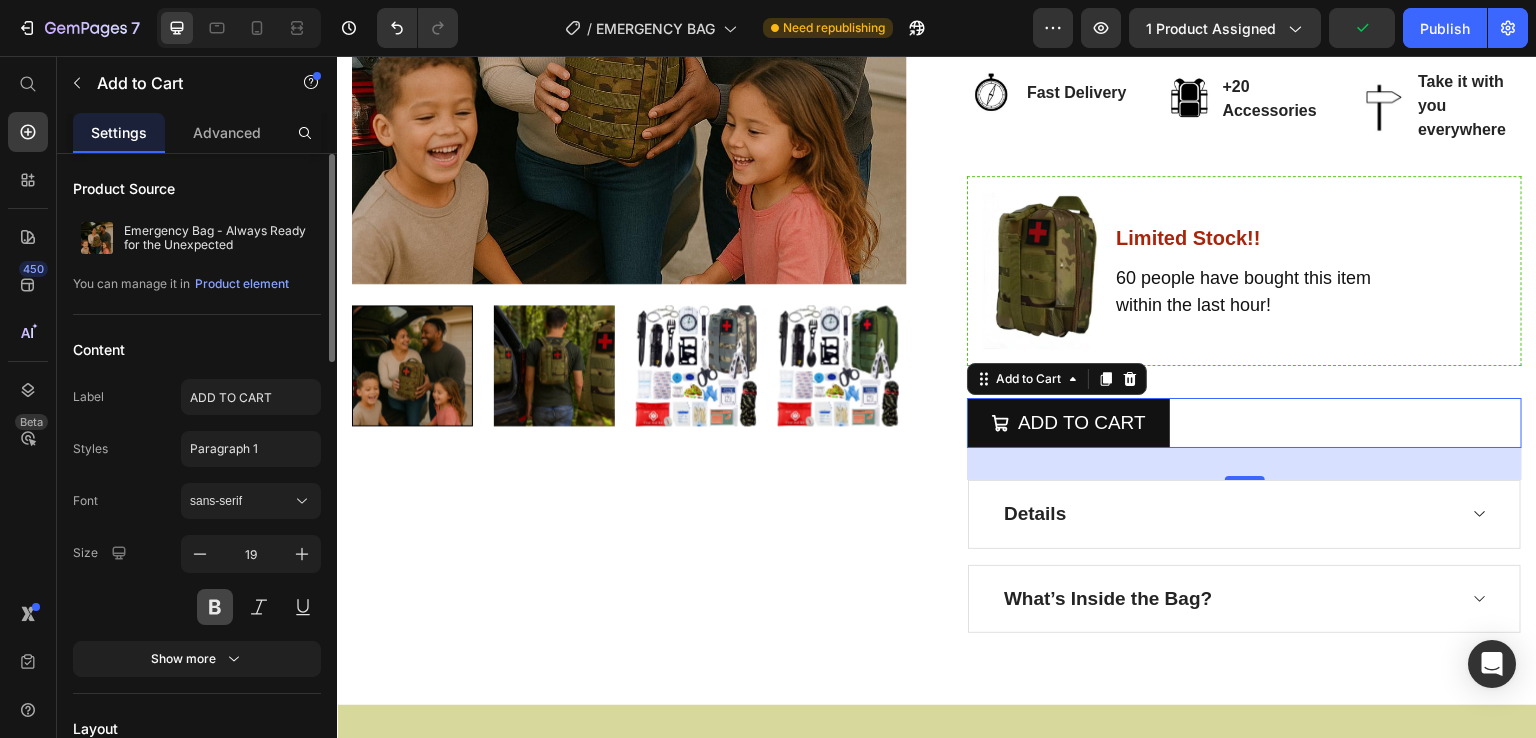 click at bounding box center [215, 607] 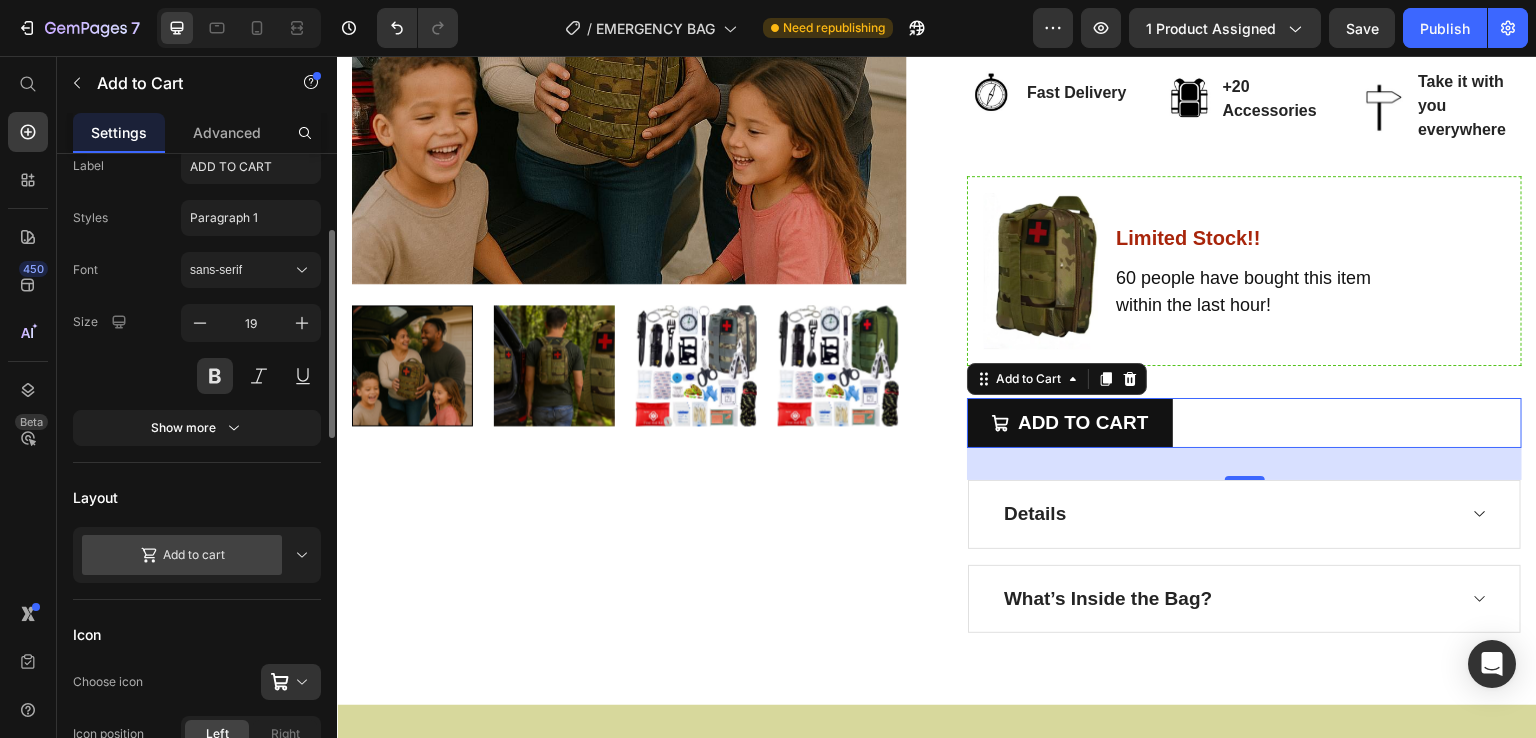 scroll, scrollTop: 232, scrollLeft: 0, axis: vertical 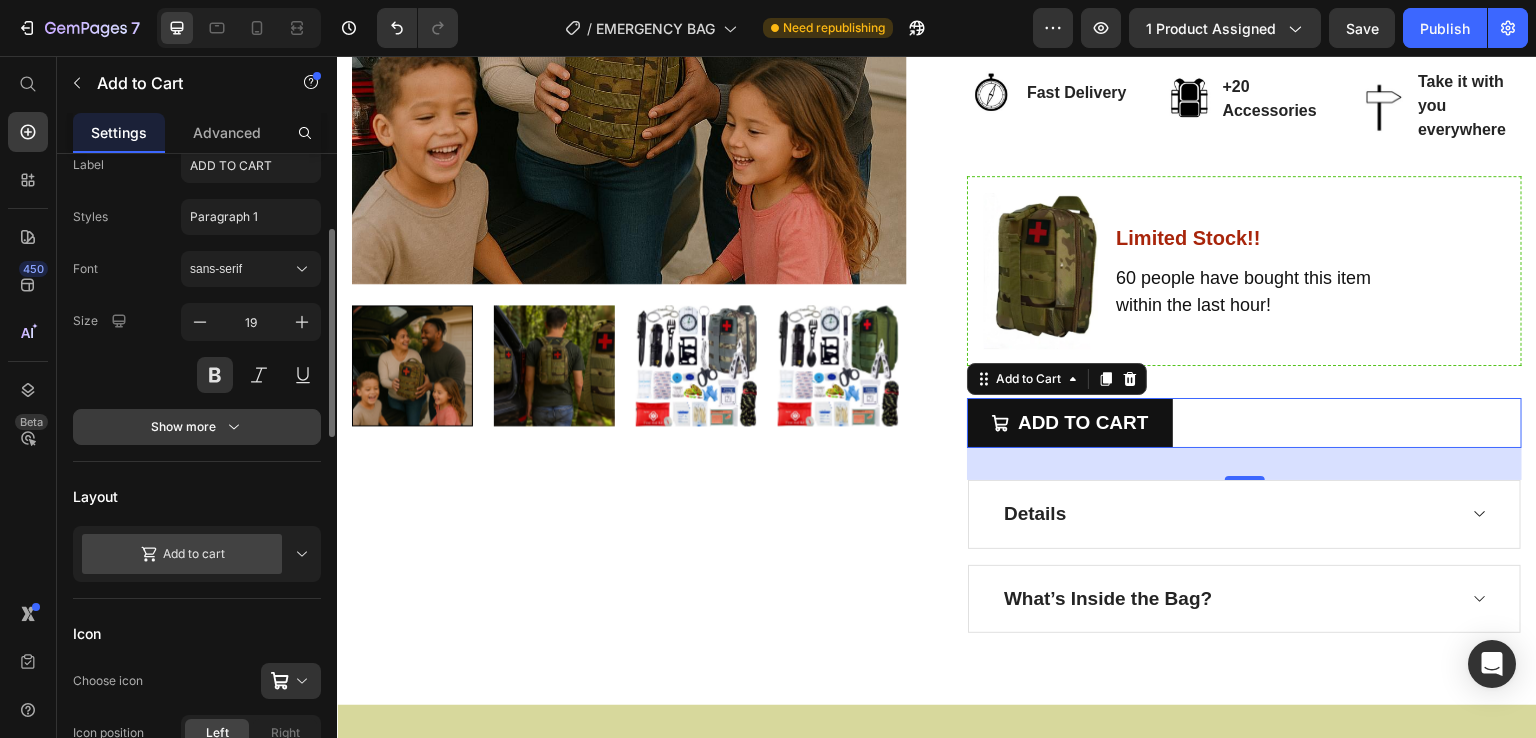 click on "Show more" at bounding box center (197, 427) 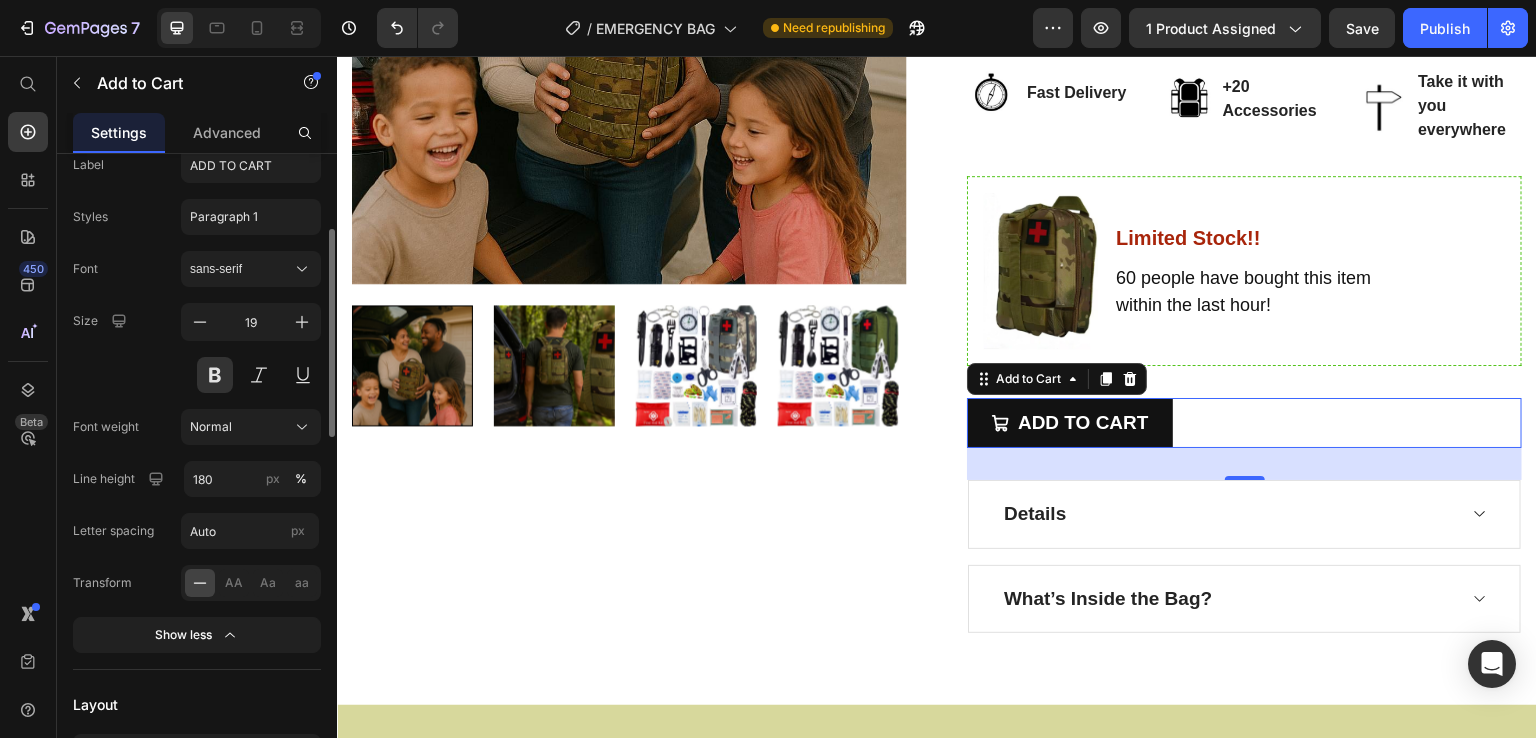 click on "Font sans-serif Size 19 Font weight Normal Line height 180 px % Letter spacing Auto px Transform
AA Aa aa Show less" at bounding box center (197, 452) 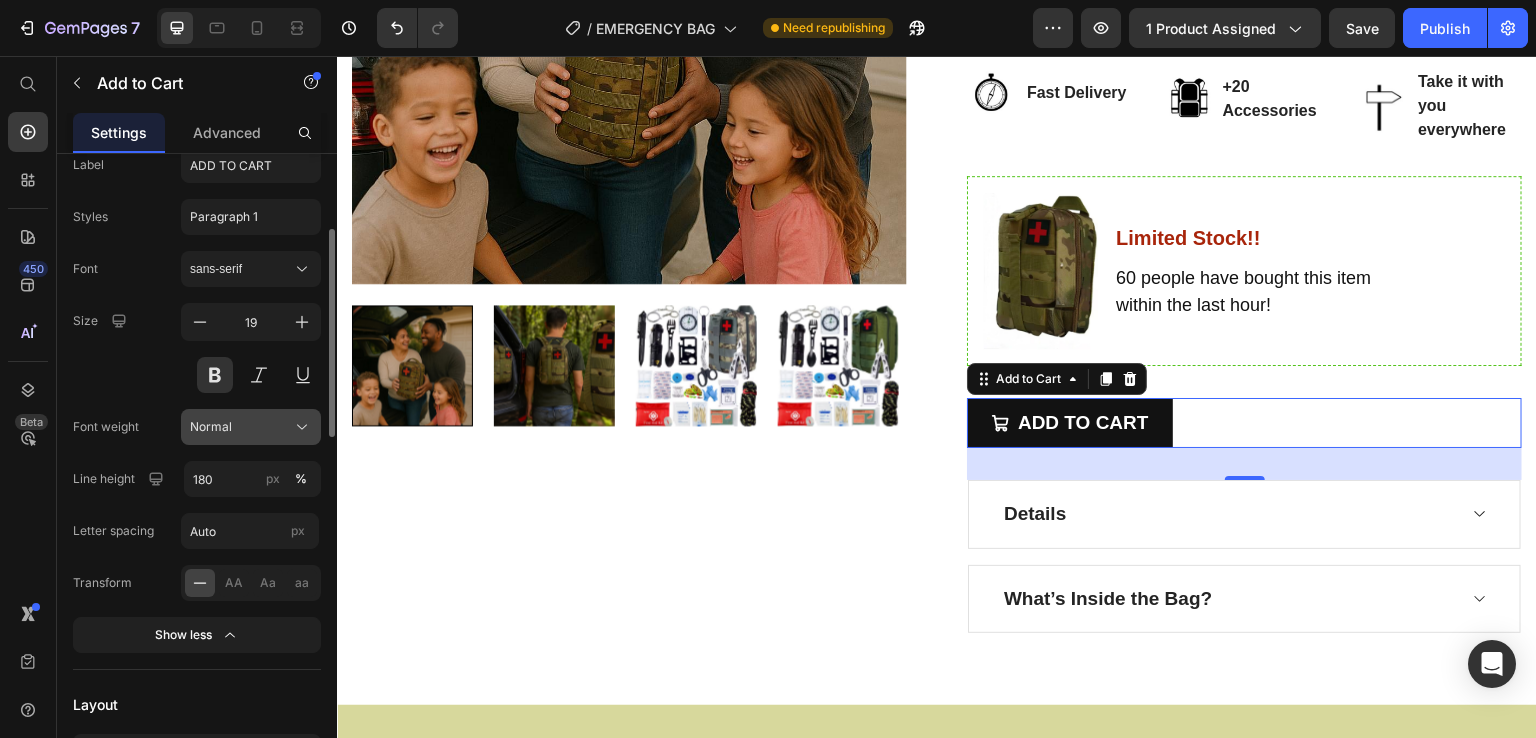 click on "Normal" 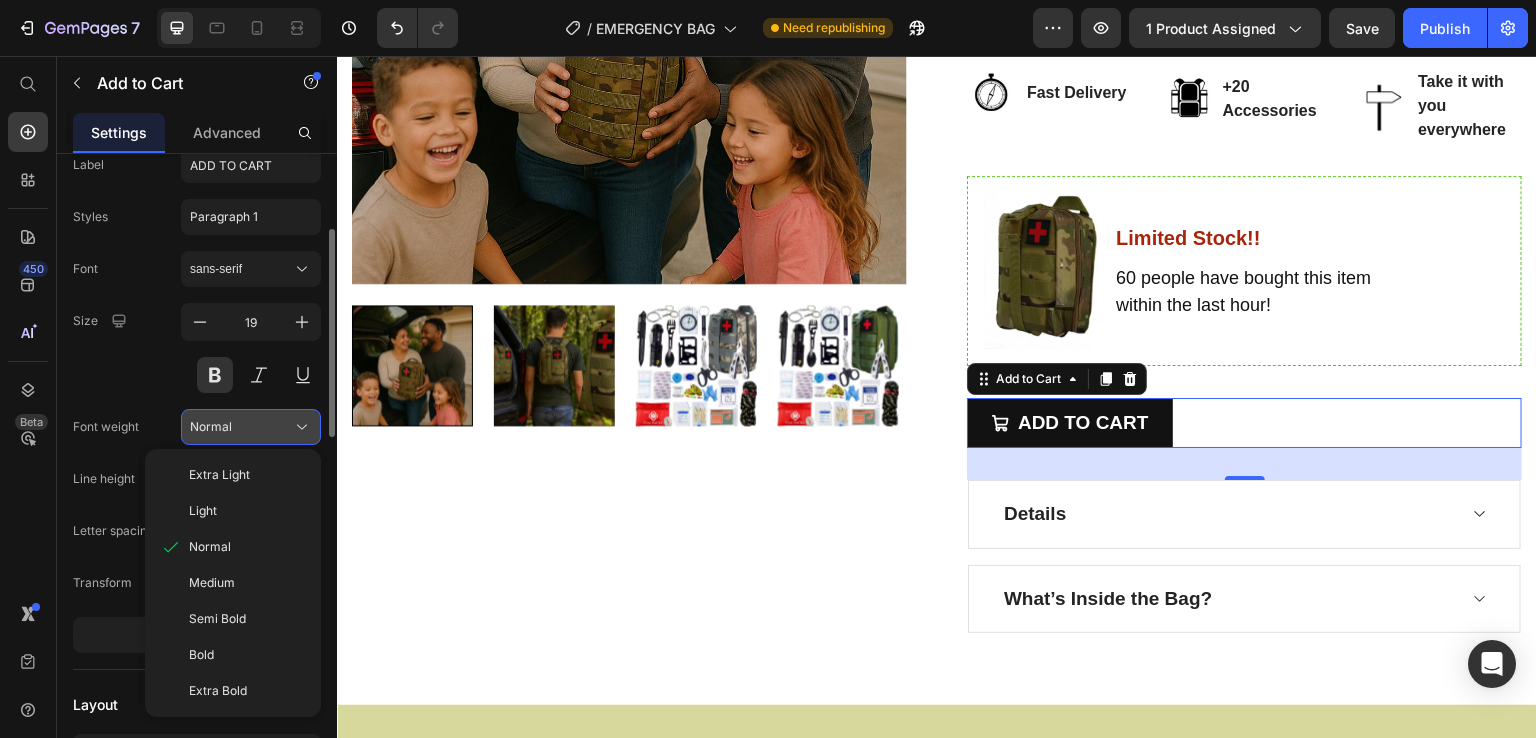 click on "Normal" 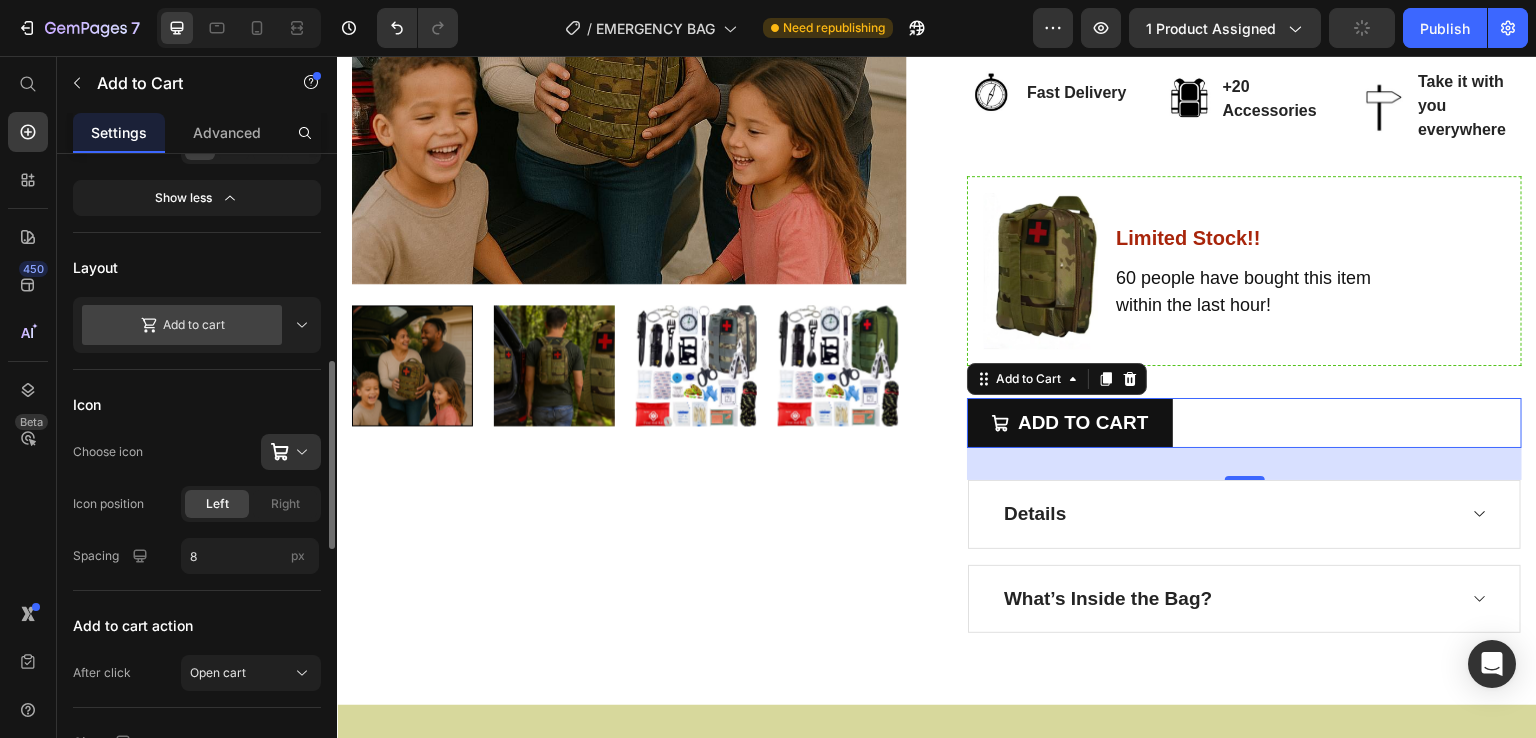 scroll, scrollTop: 684, scrollLeft: 0, axis: vertical 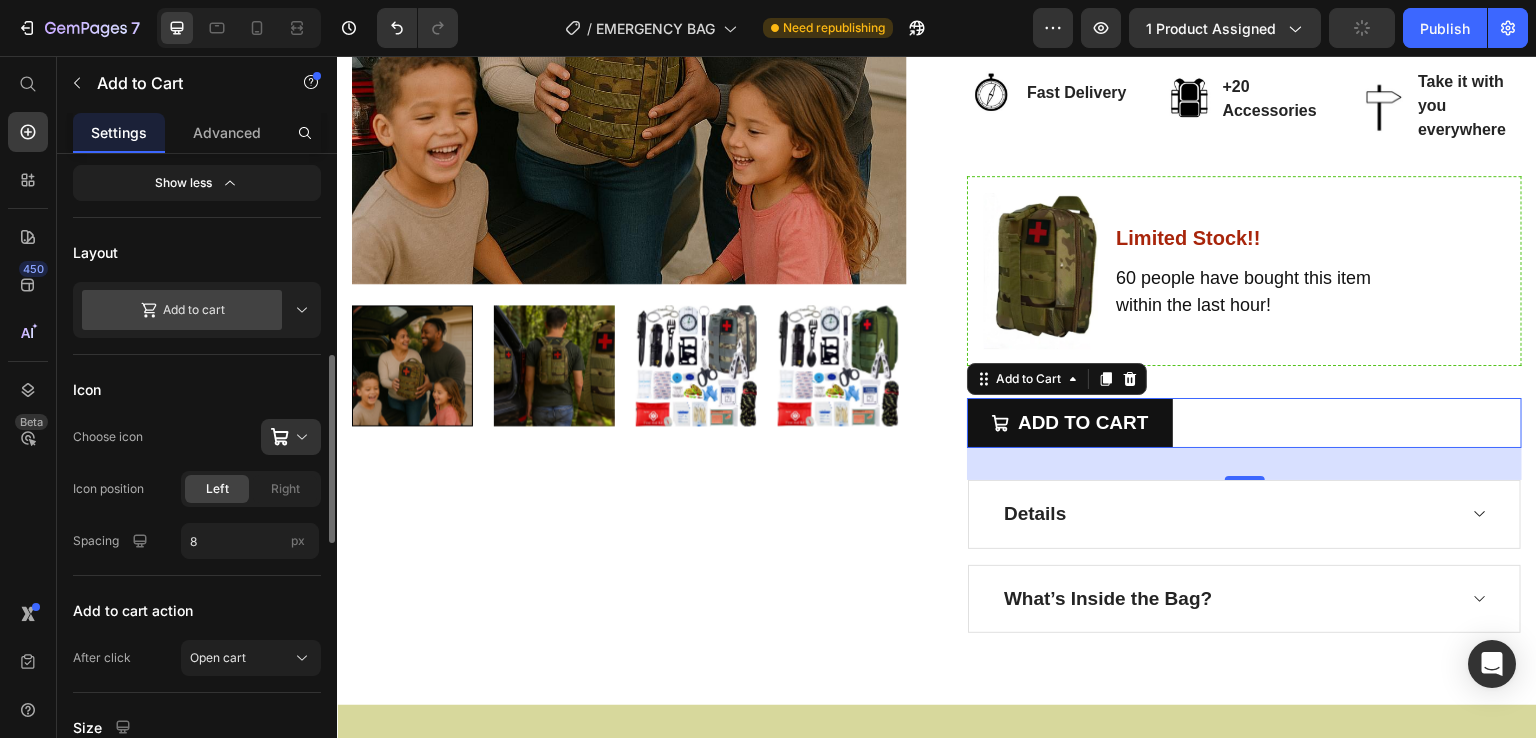 click on "Add to cart" at bounding box center [182, 310] 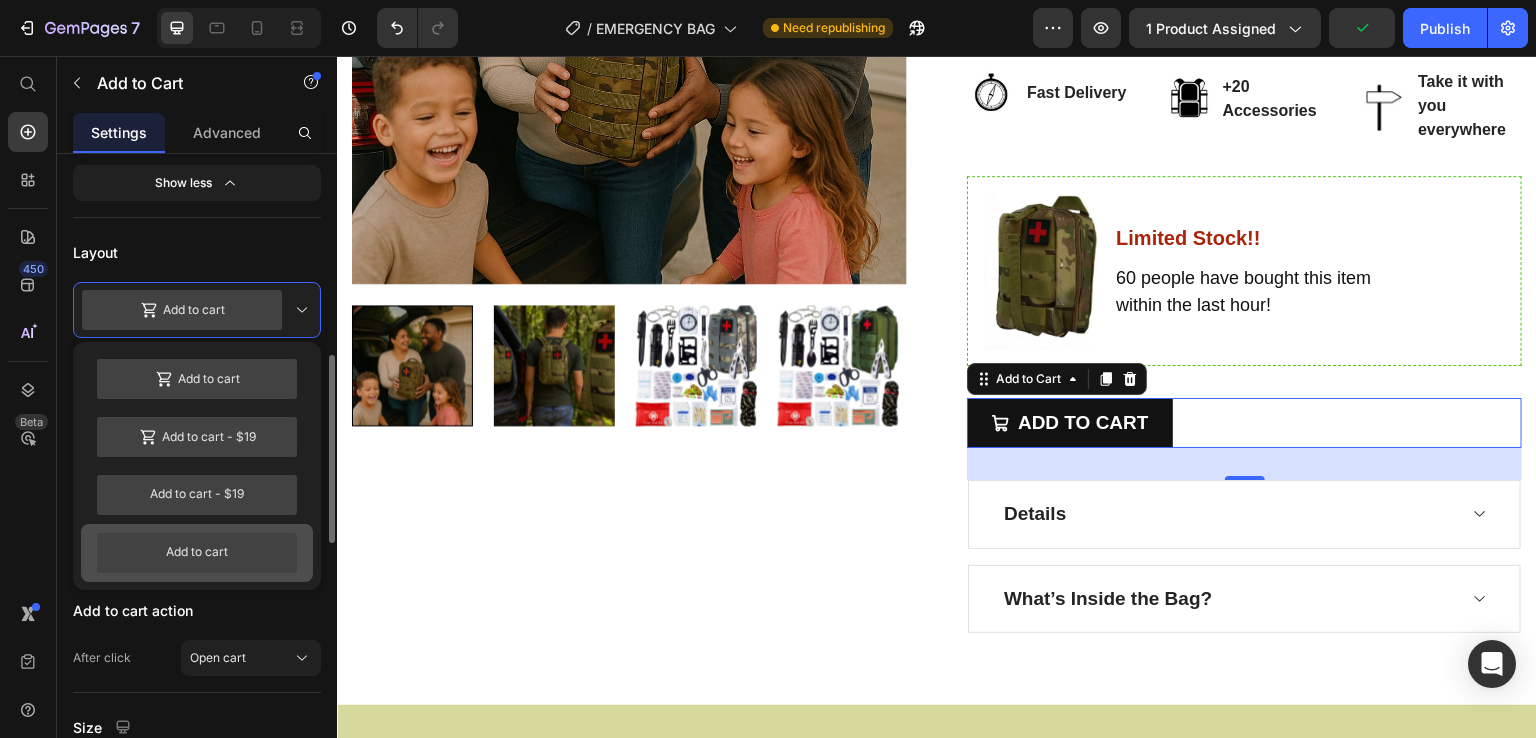 click on "Add to cart" at bounding box center (197, 553) 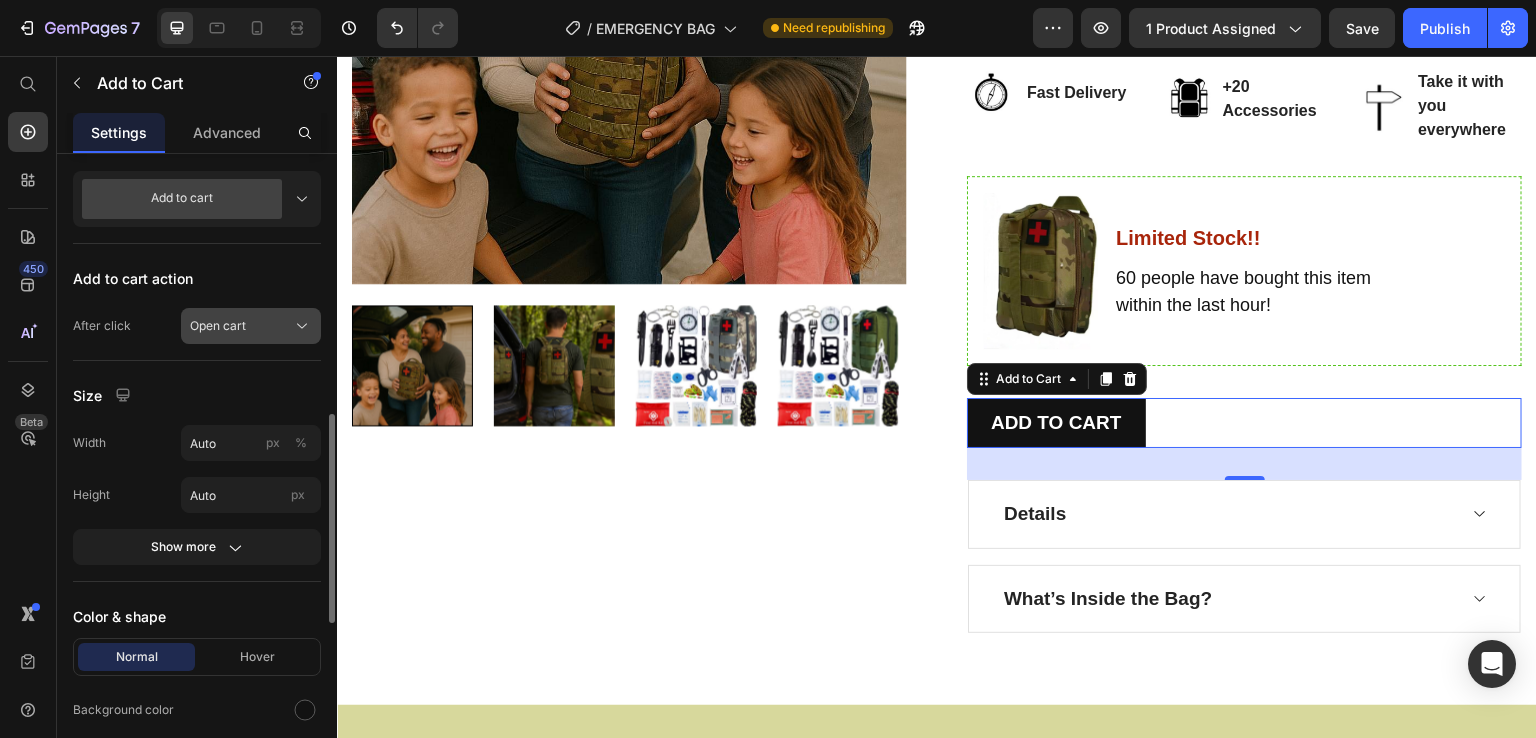 scroll, scrollTop: 799, scrollLeft: 0, axis: vertical 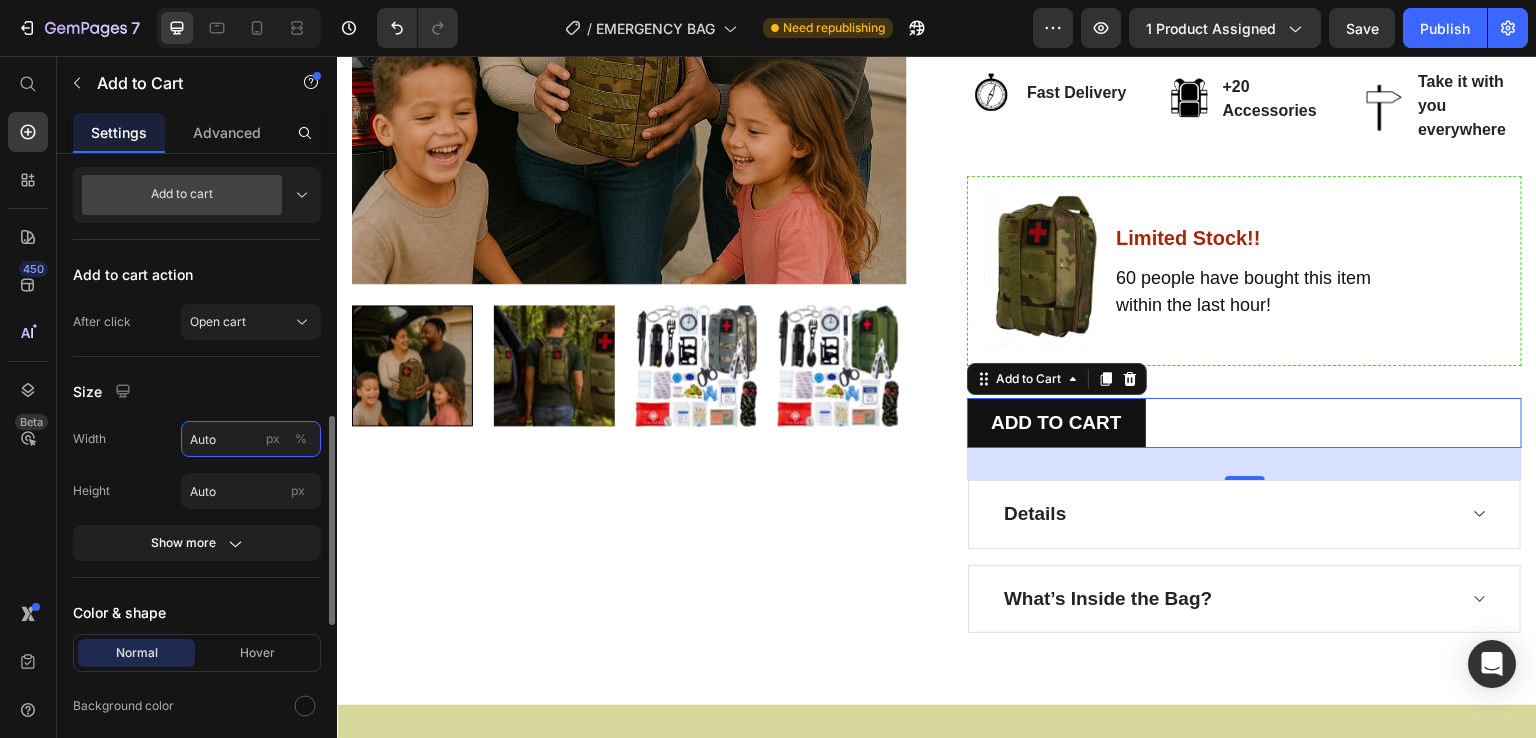 click on "Auto" at bounding box center [251, 439] 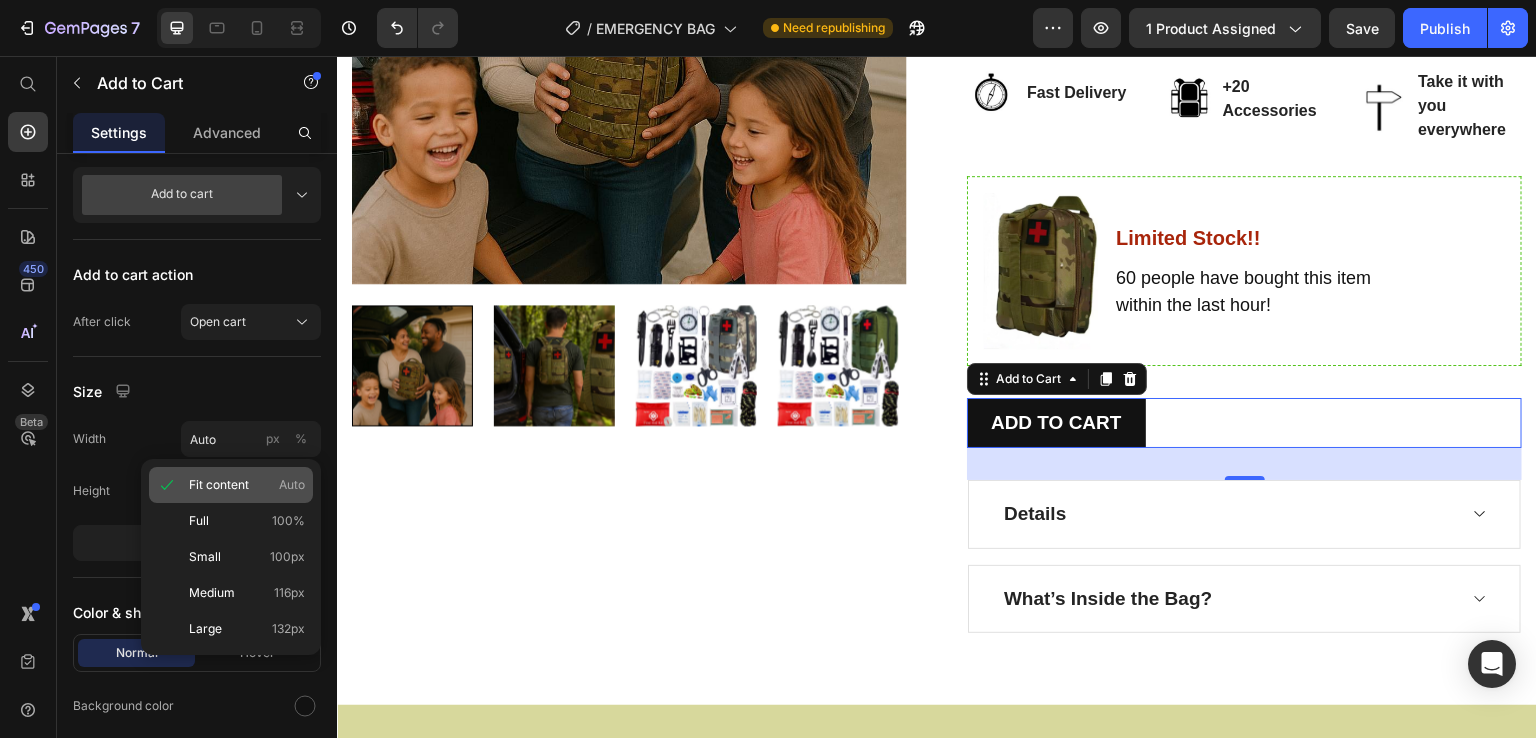click on "Fit content Auto" 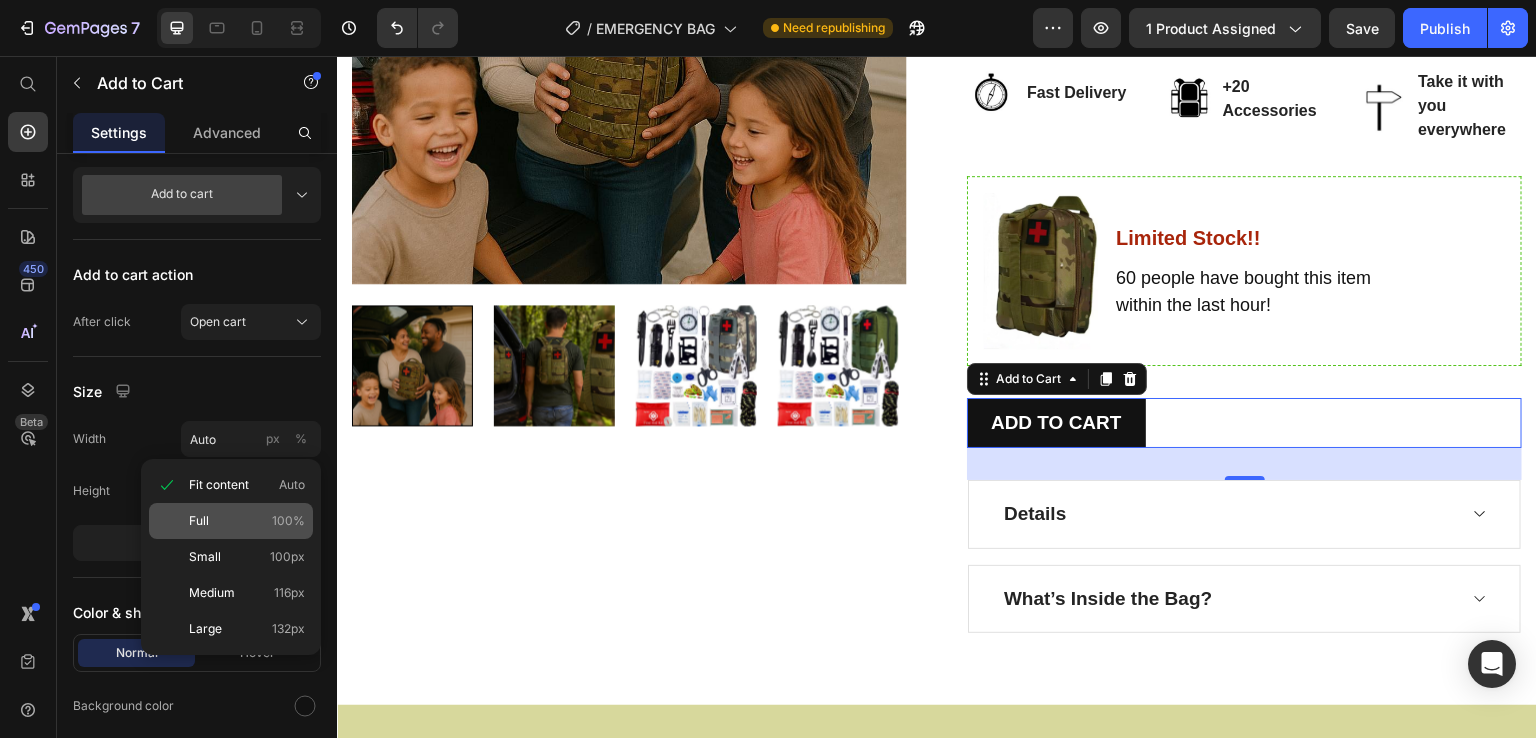 click on "Full 100%" at bounding box center (247, 521) 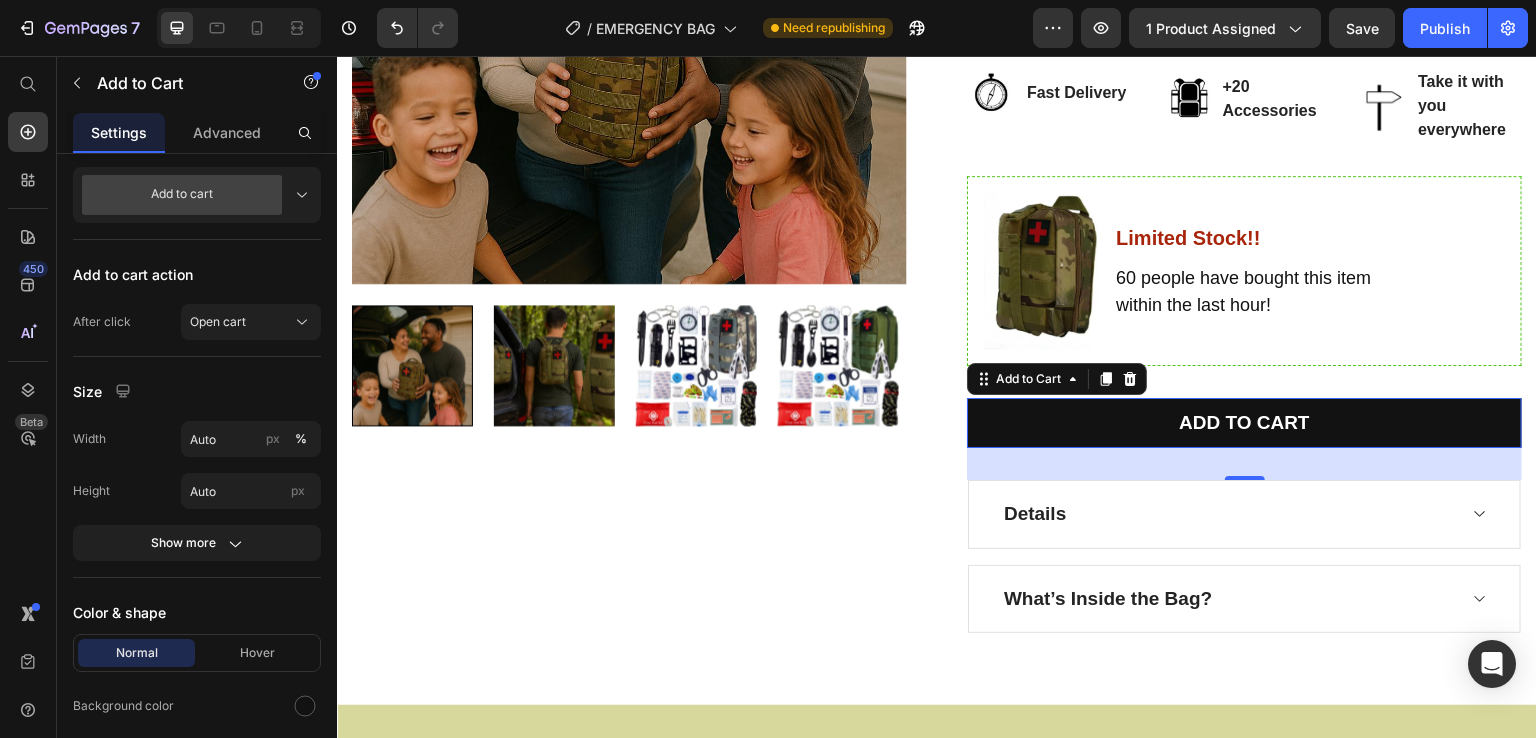 type on "100" 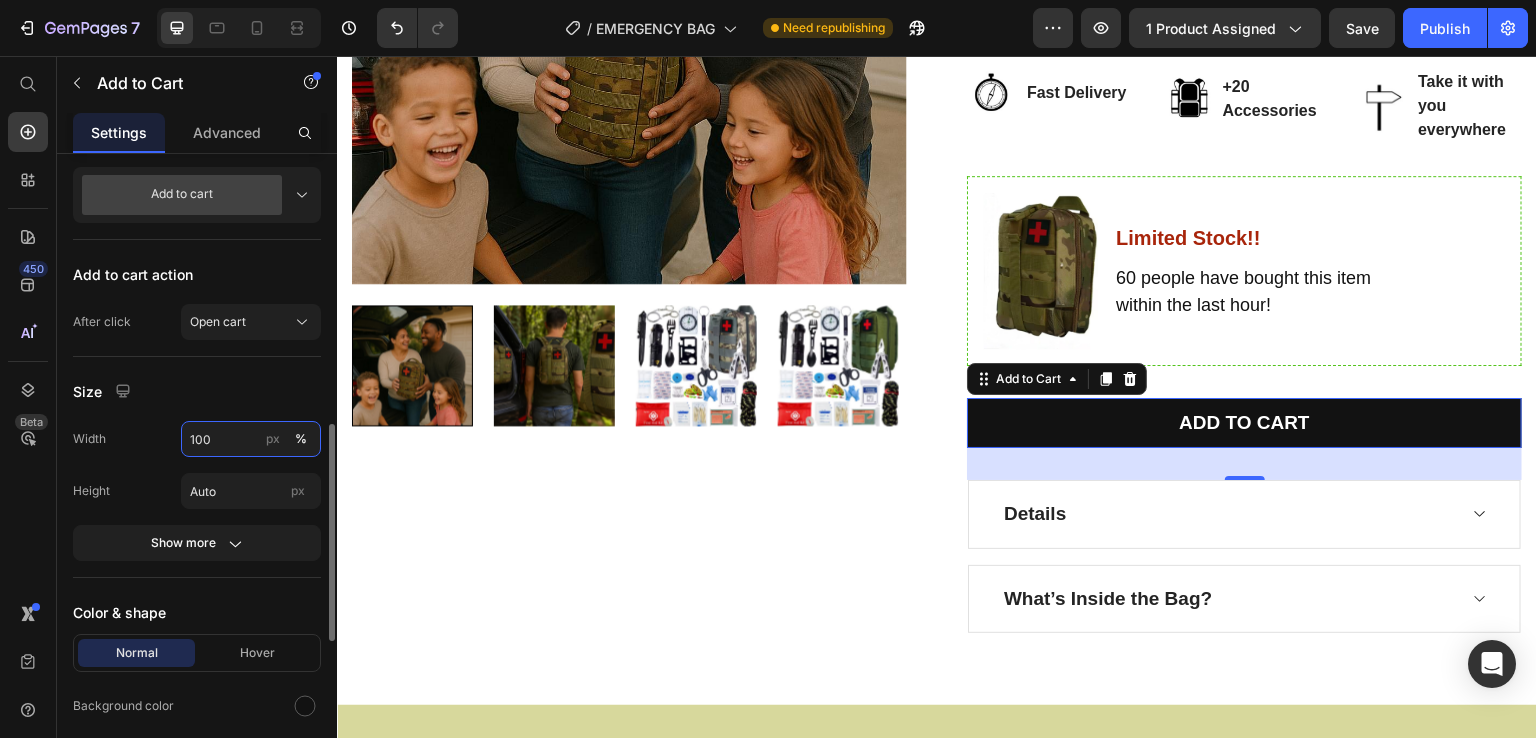 click on "100" at bounding box center (251, 439) 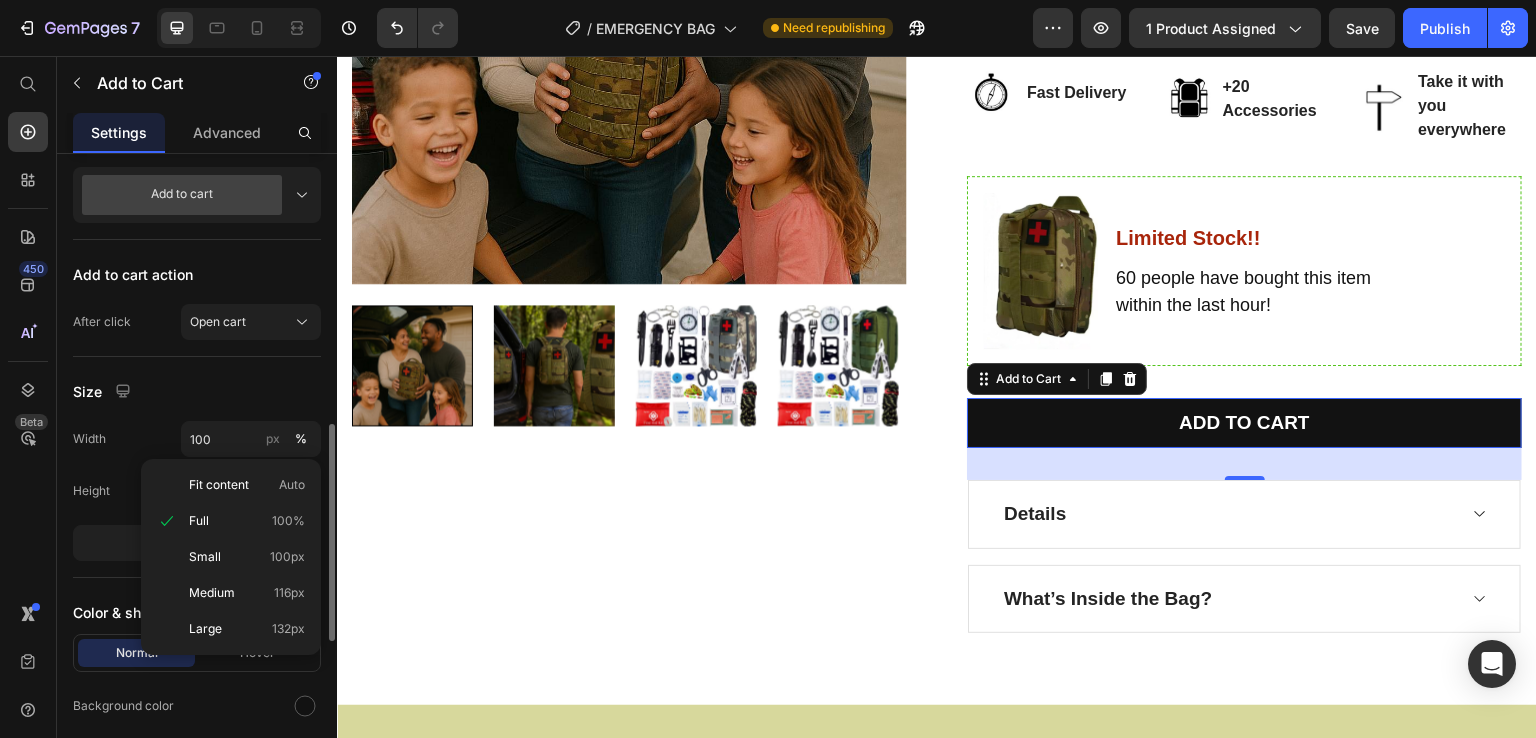 click on "Product Source Emergency Bag - Always Ready for the Unexpected  You can manage it in   Product element  Content Label ADD TO CART Styles Paragraph 1 Font sans-serif Size 19 Font weight Normal Line height 180 px % Letter spacing Auto px Transform
AA Aa aa Show less Layout Add to cart Add to cart action After click Open cart Size Width 100 px % Height Auto px Show more Color & shape Normal Hover Background color Text color Border Corner Shadow Out of stock button Message Out of stock Custom style" at bounding box center [197, 252] 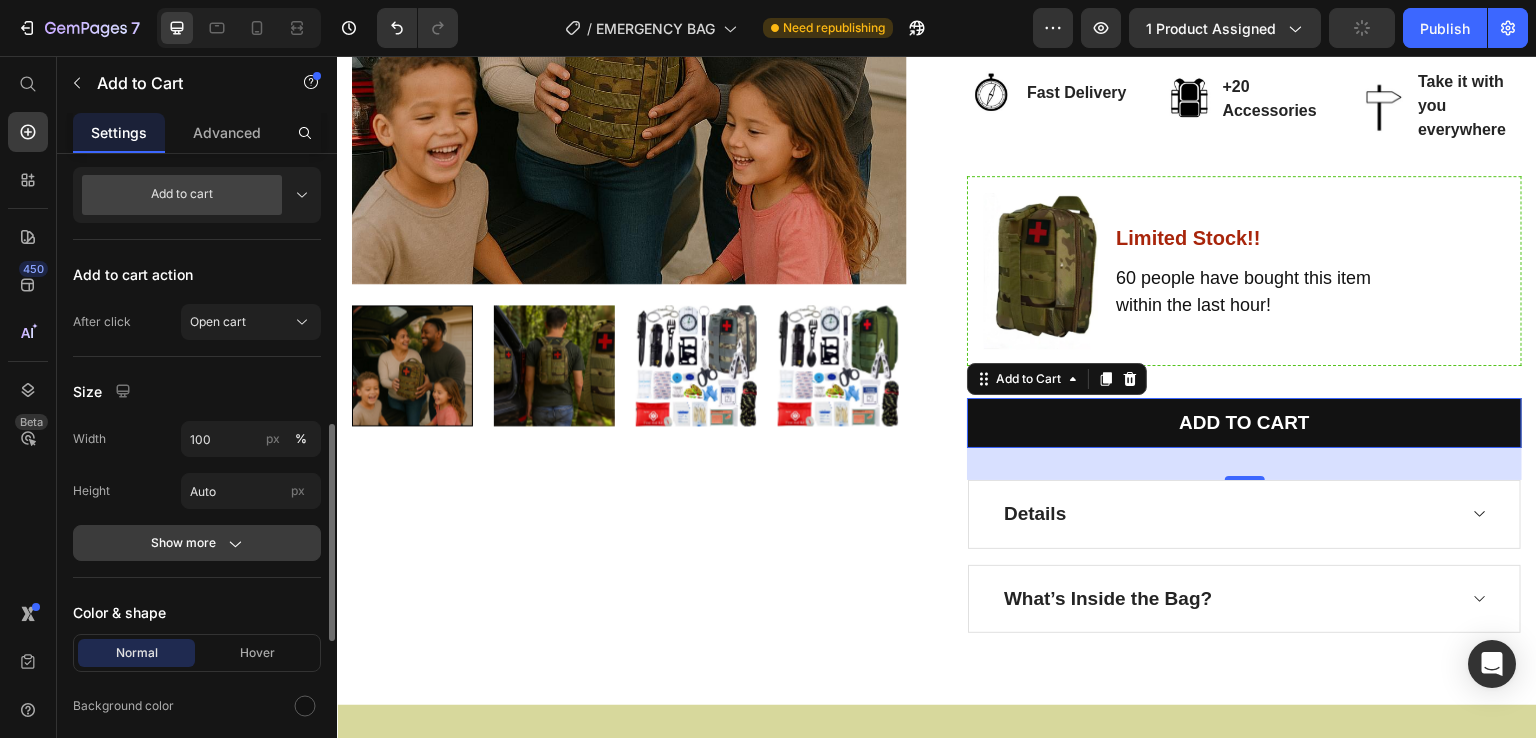 click on "Show more" at bounding box center (197, 543) 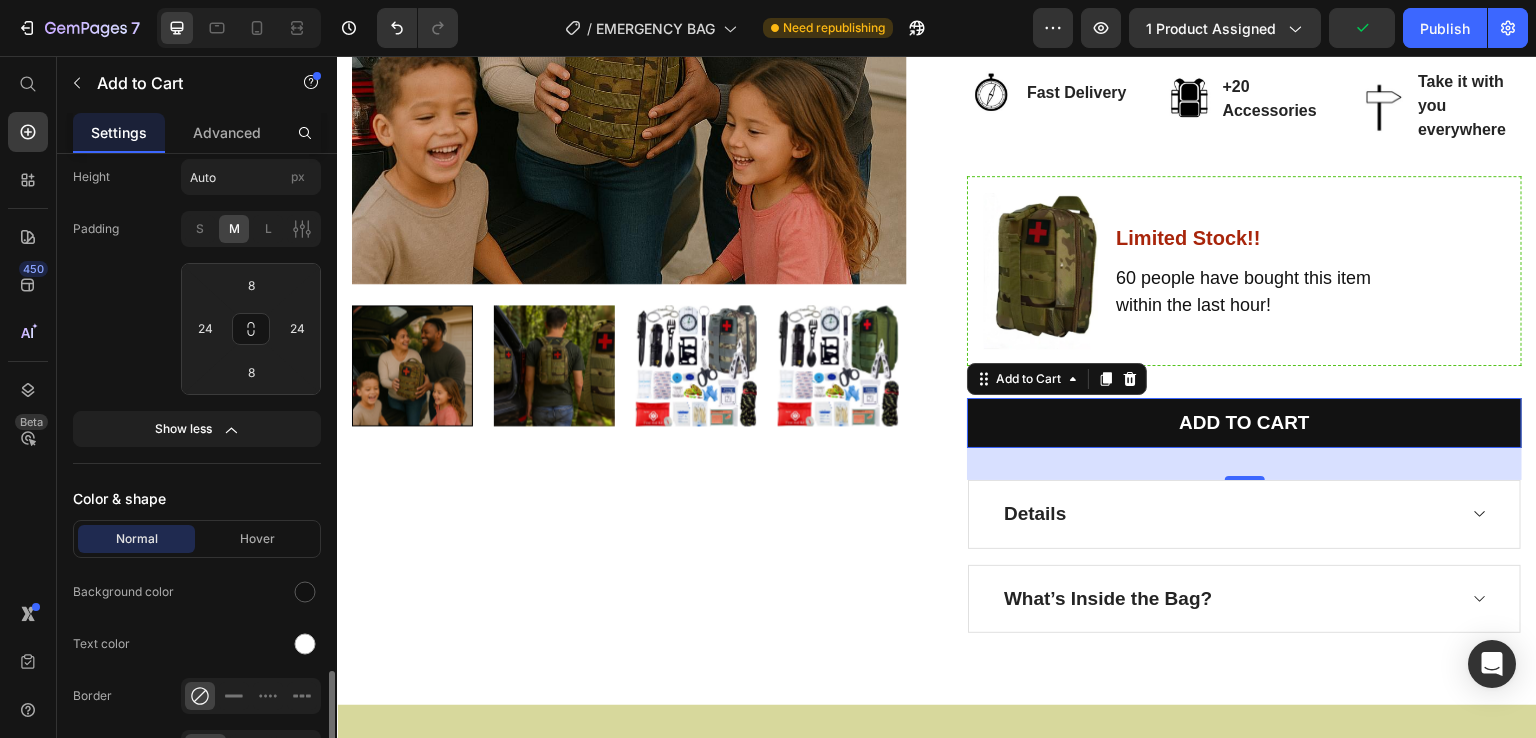 scroll, scrollTop: 1255, scrollLeft: 0, axis: vertical 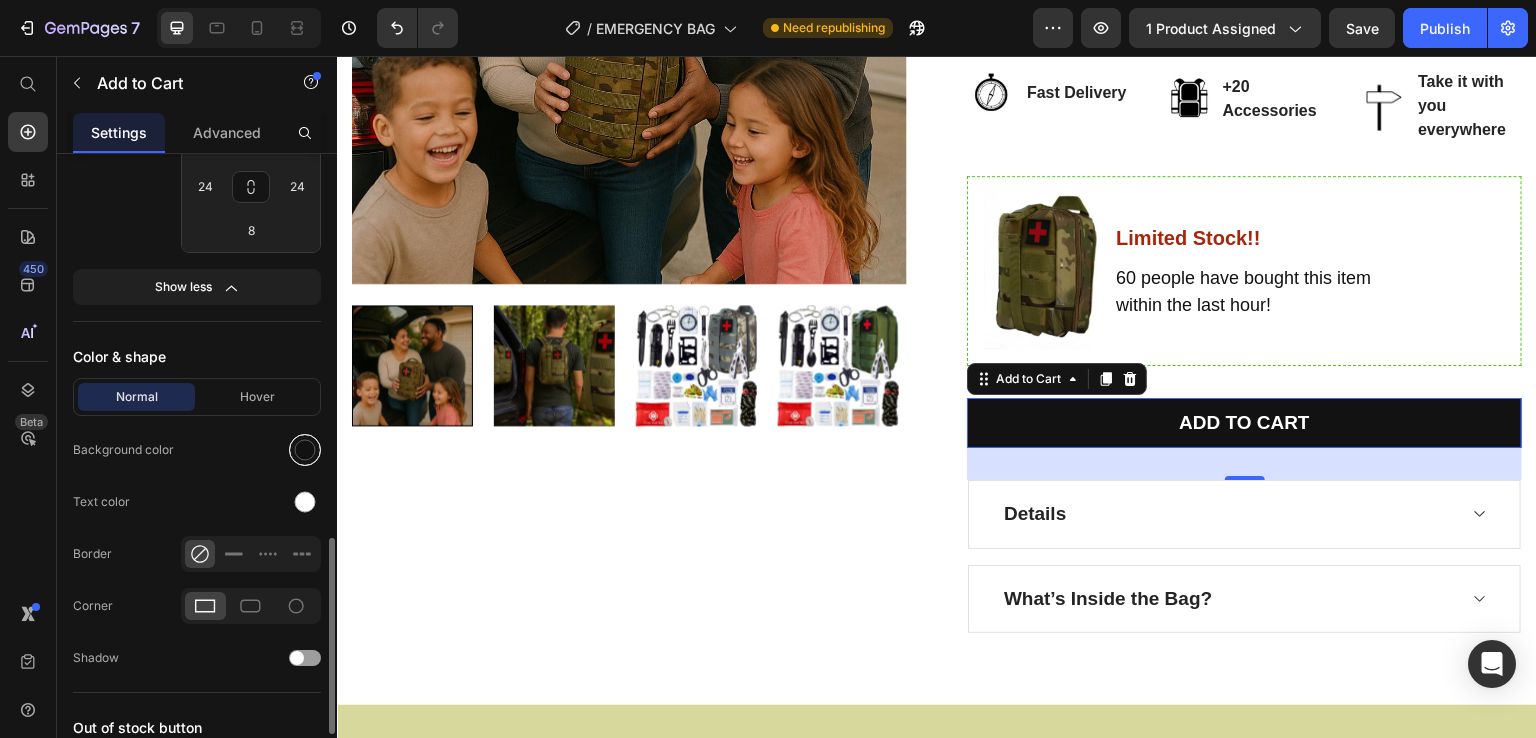 click at bounding box center [305, 450] 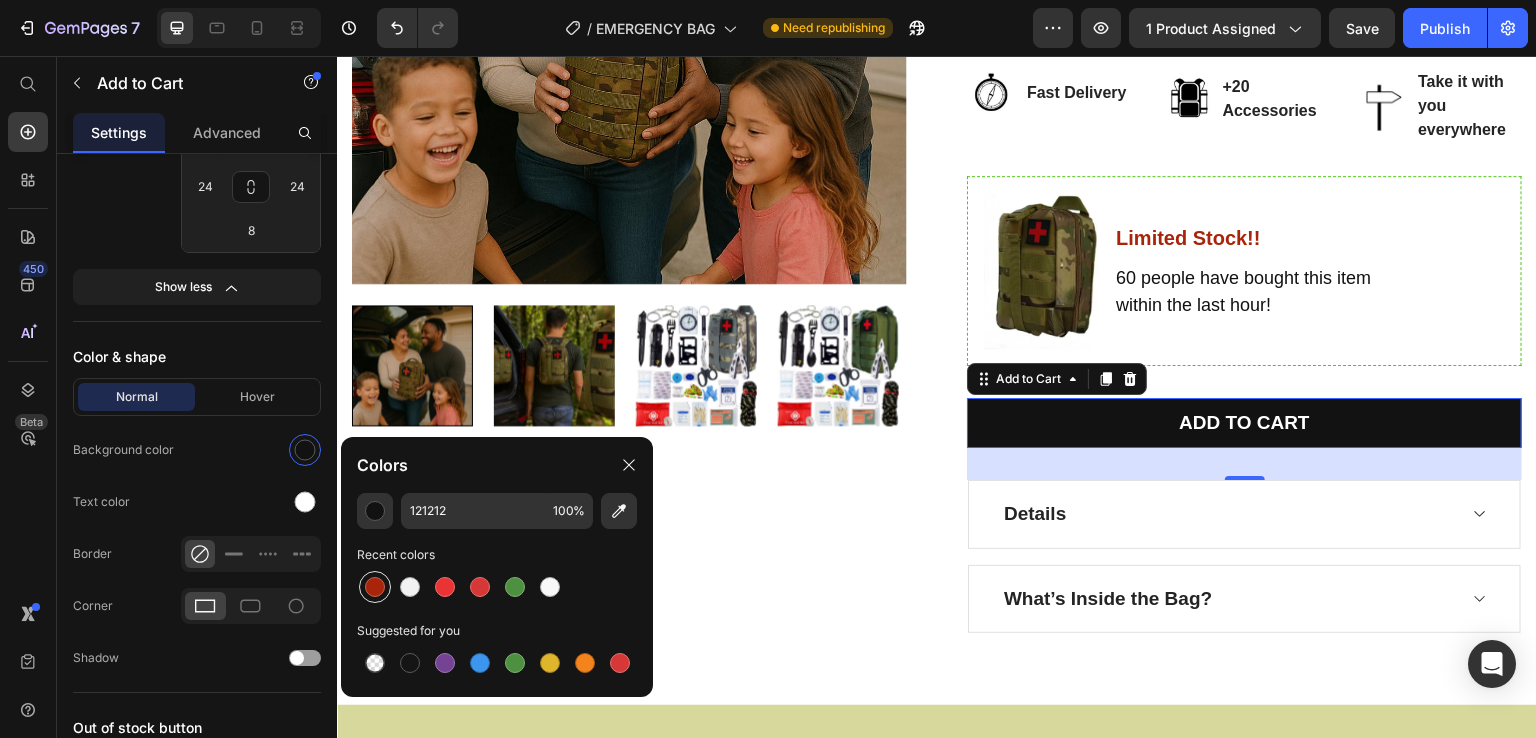 click at bounding box center (375, 587) 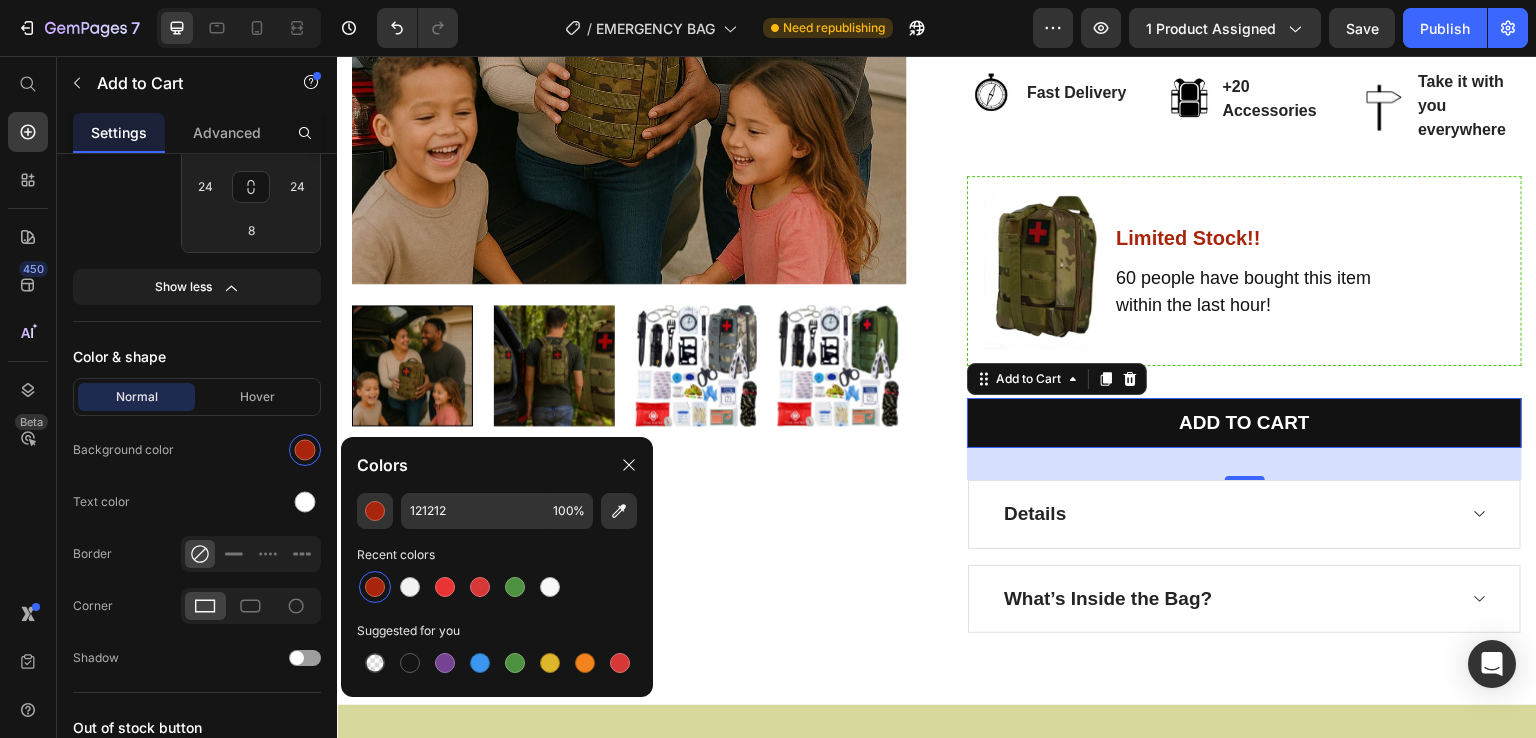 type on "A8250B" 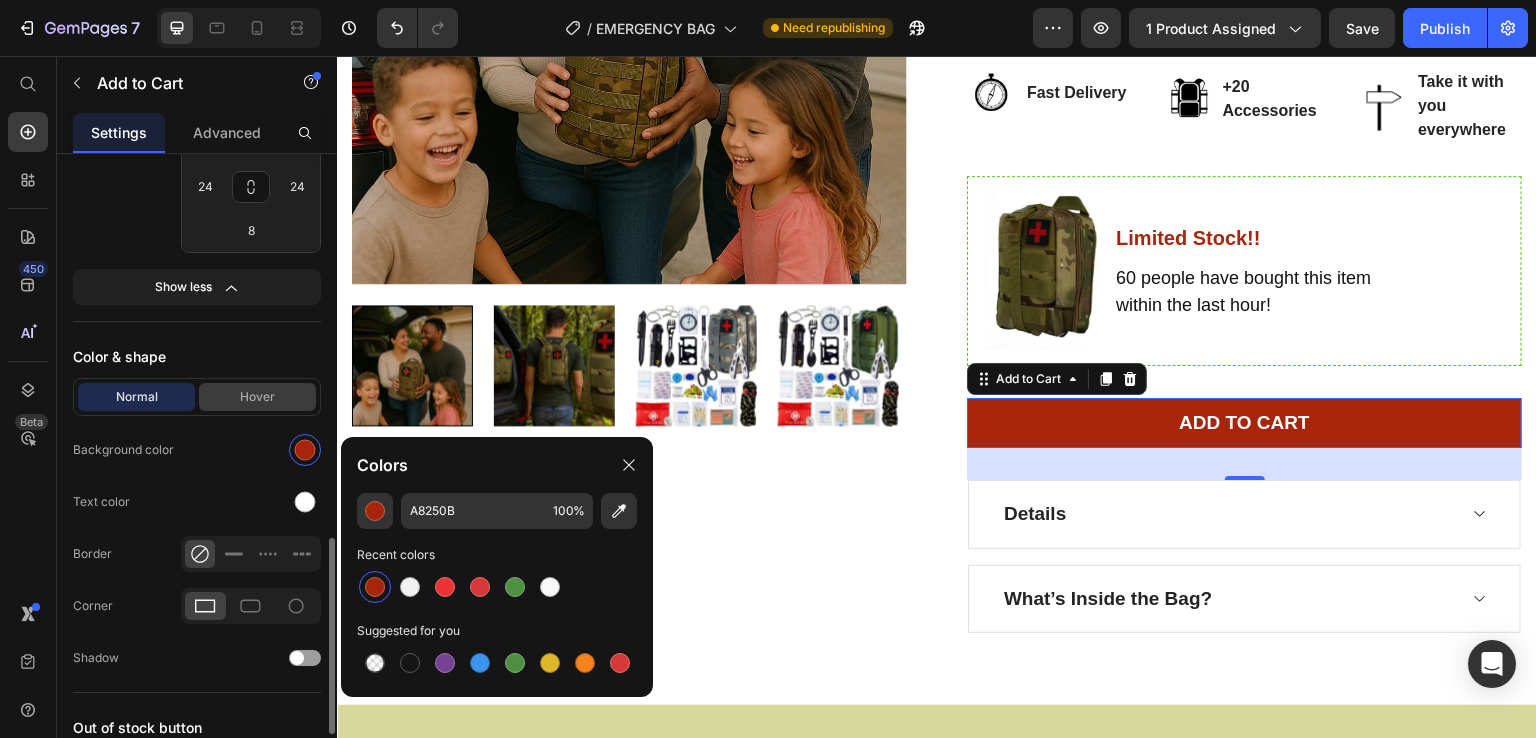 click on "Hover" at bounding box center [257, 397] 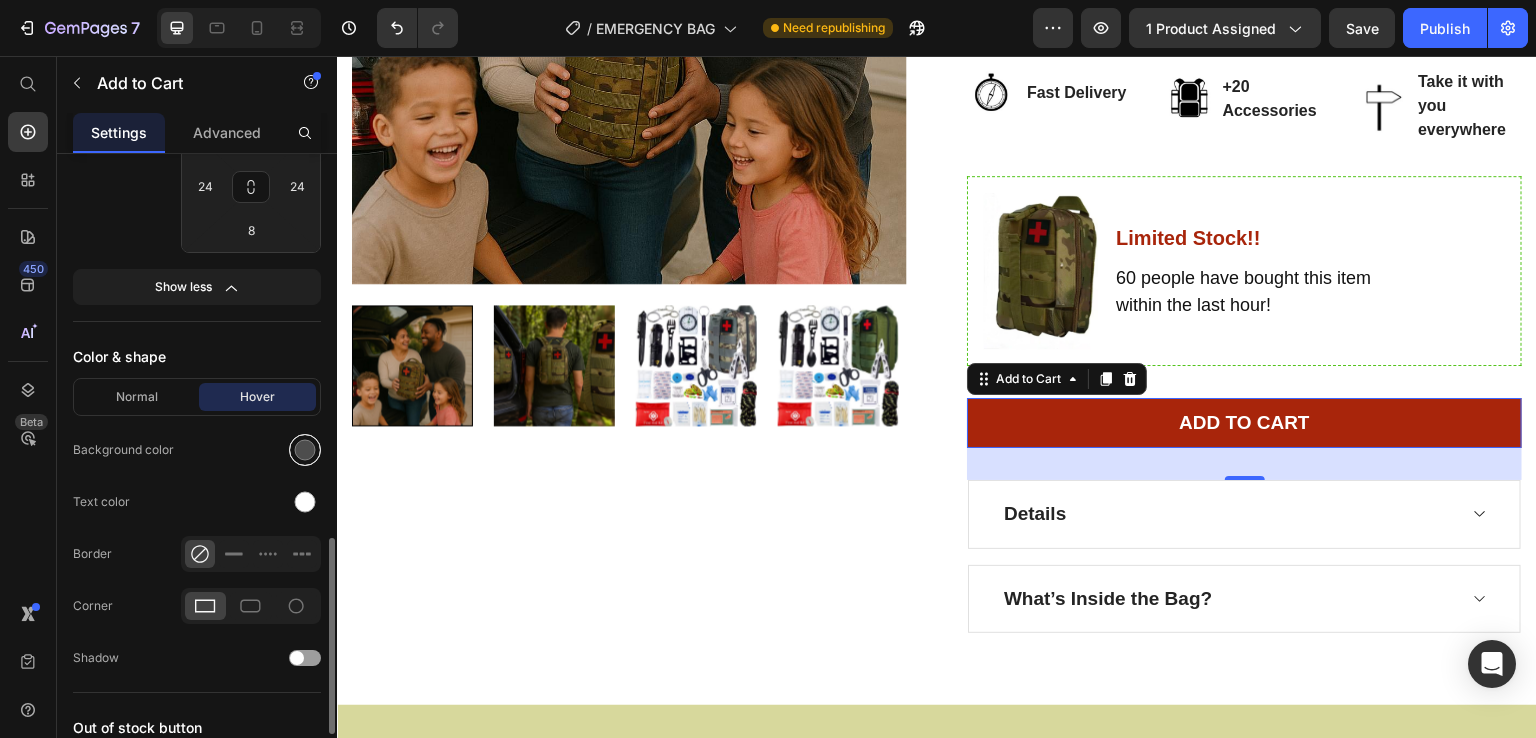 click at bounding box center (305, 450) 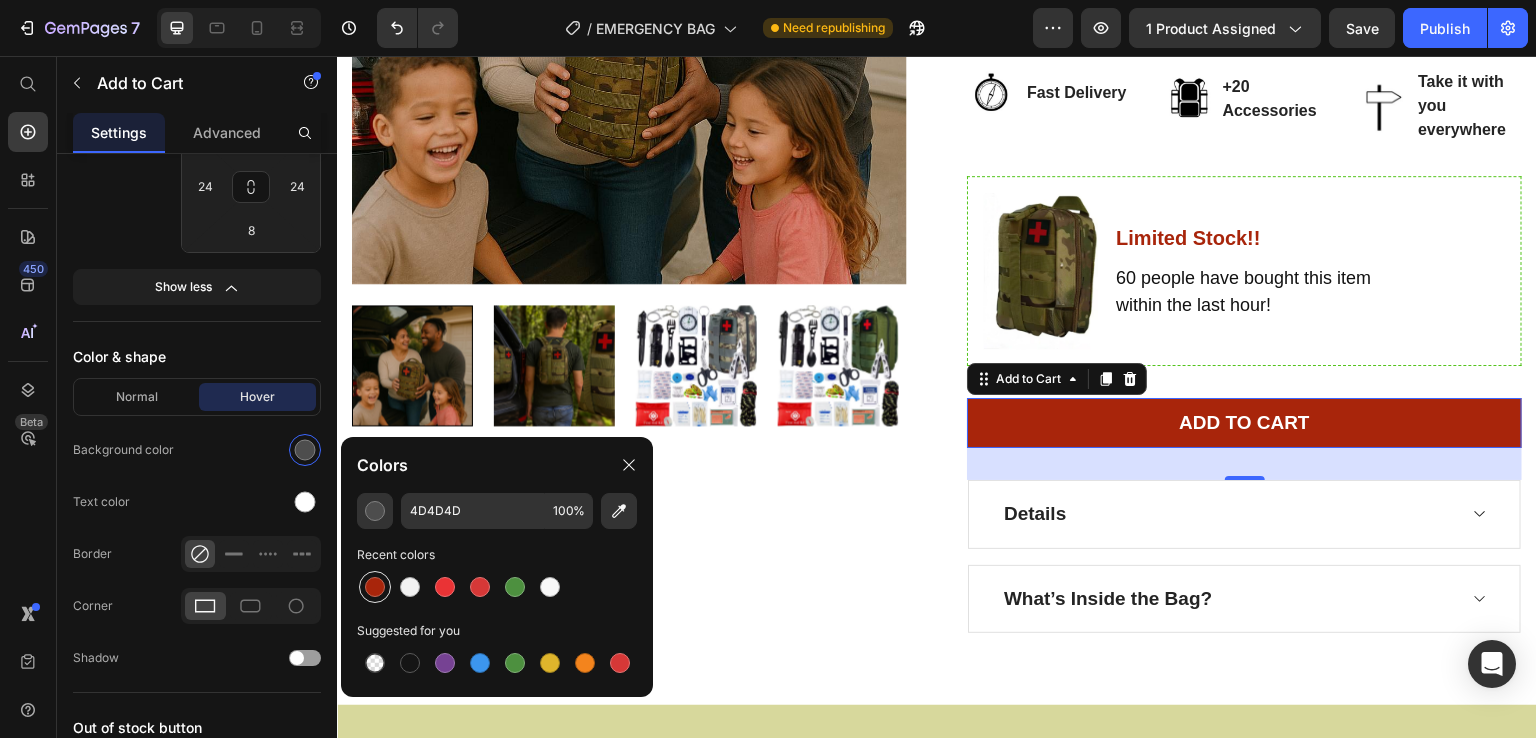 click at bounding box center (375, 587) 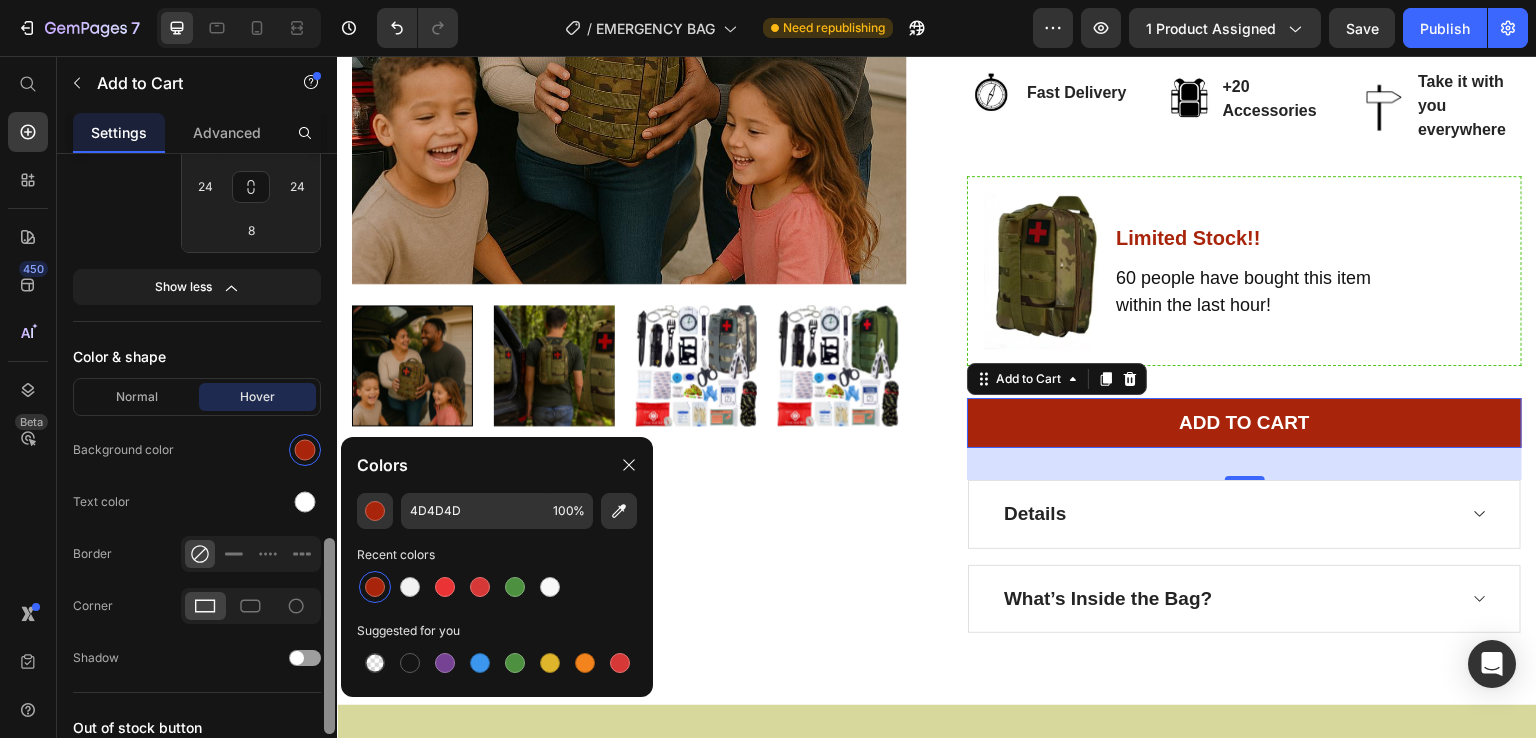 type on "A8250B" 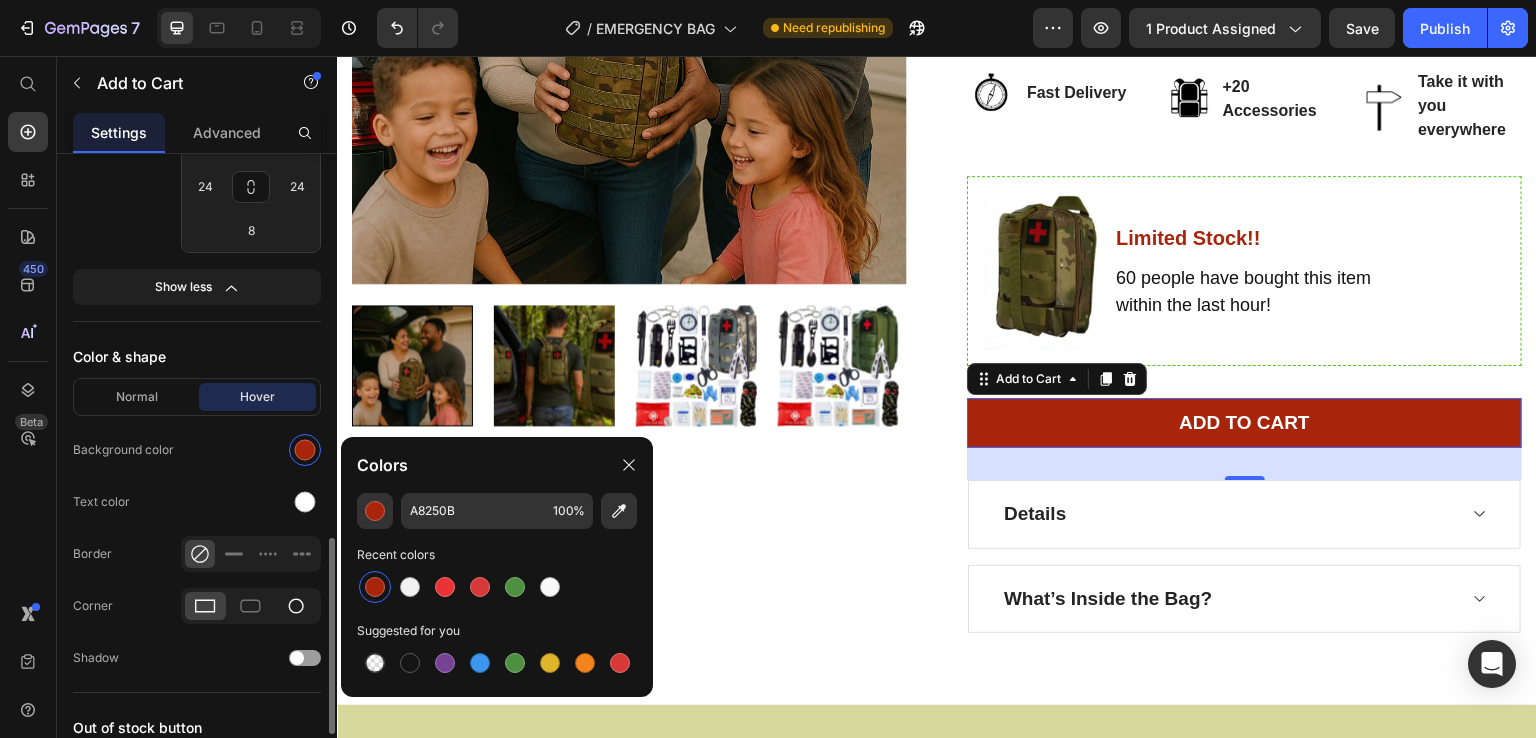 click 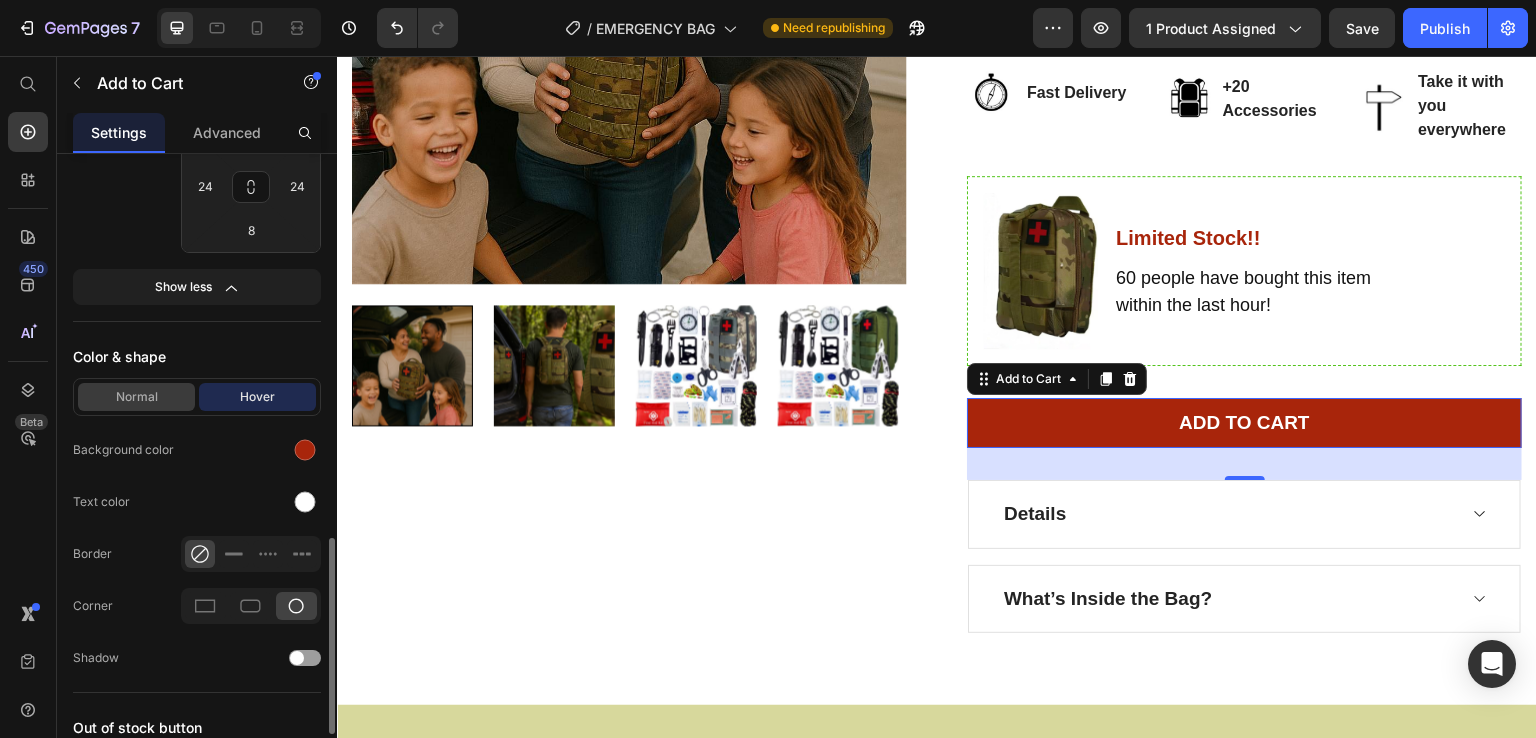 click on "Normal" at bounding box center (136, 397) 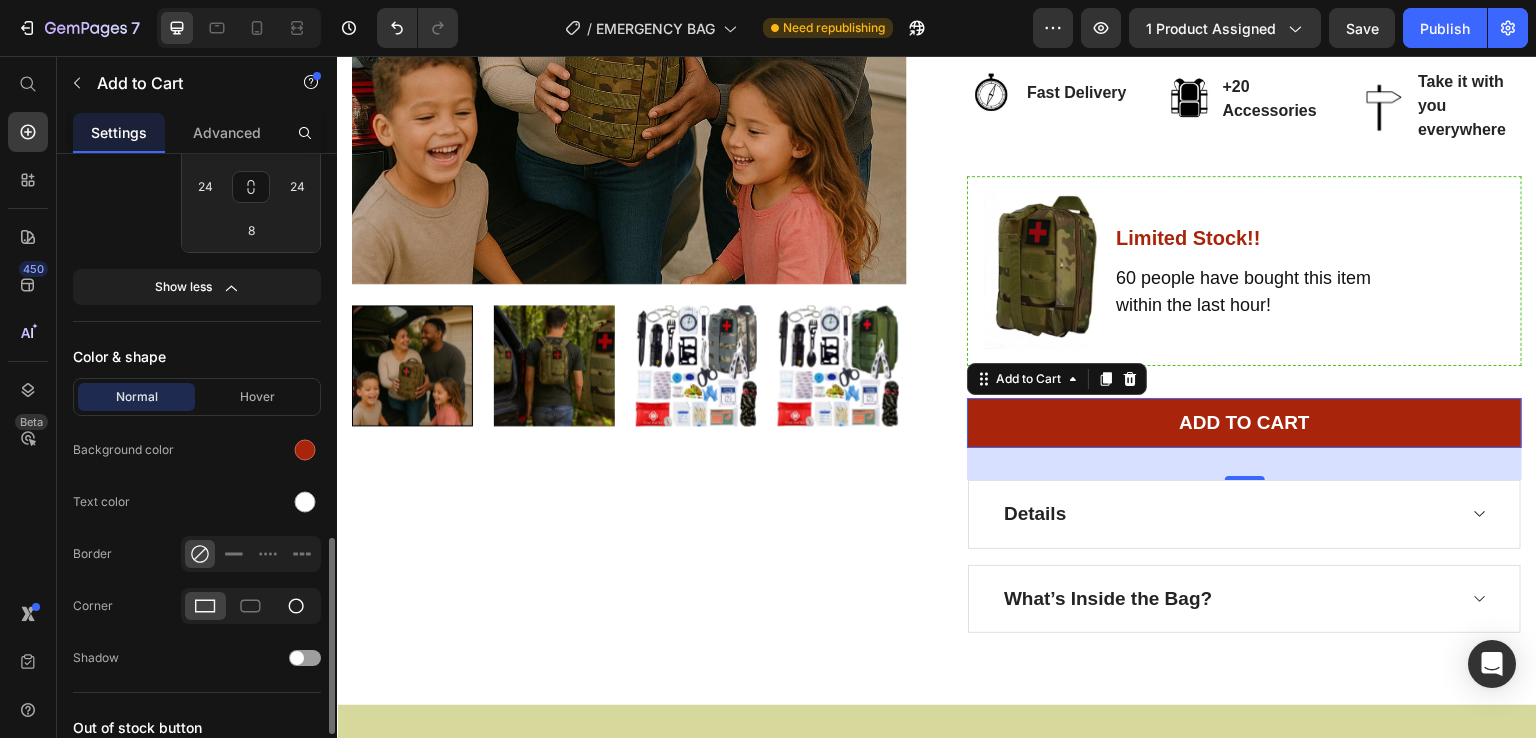 click 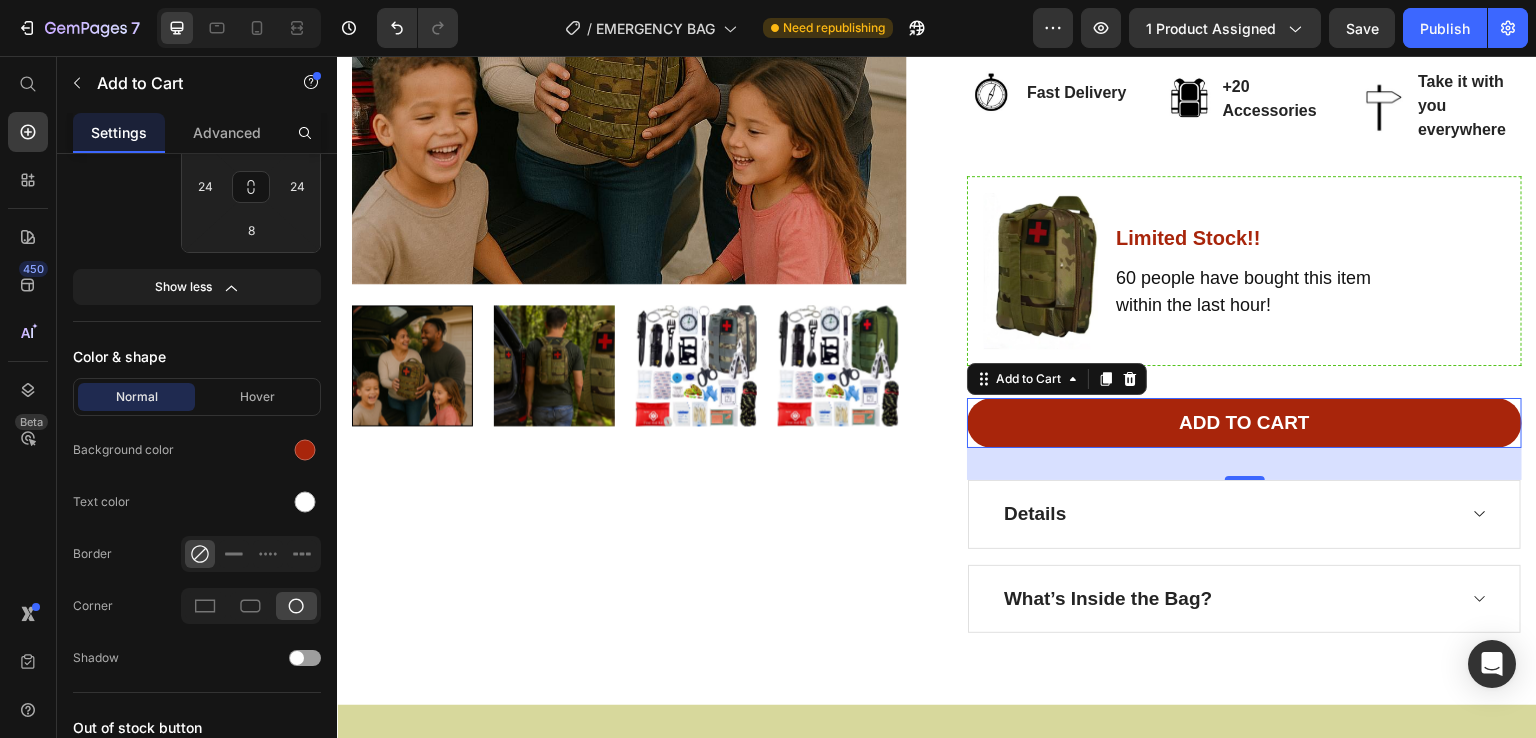 scroll, scrollTop: 1451, scrollLeft: 0, axis: vertical 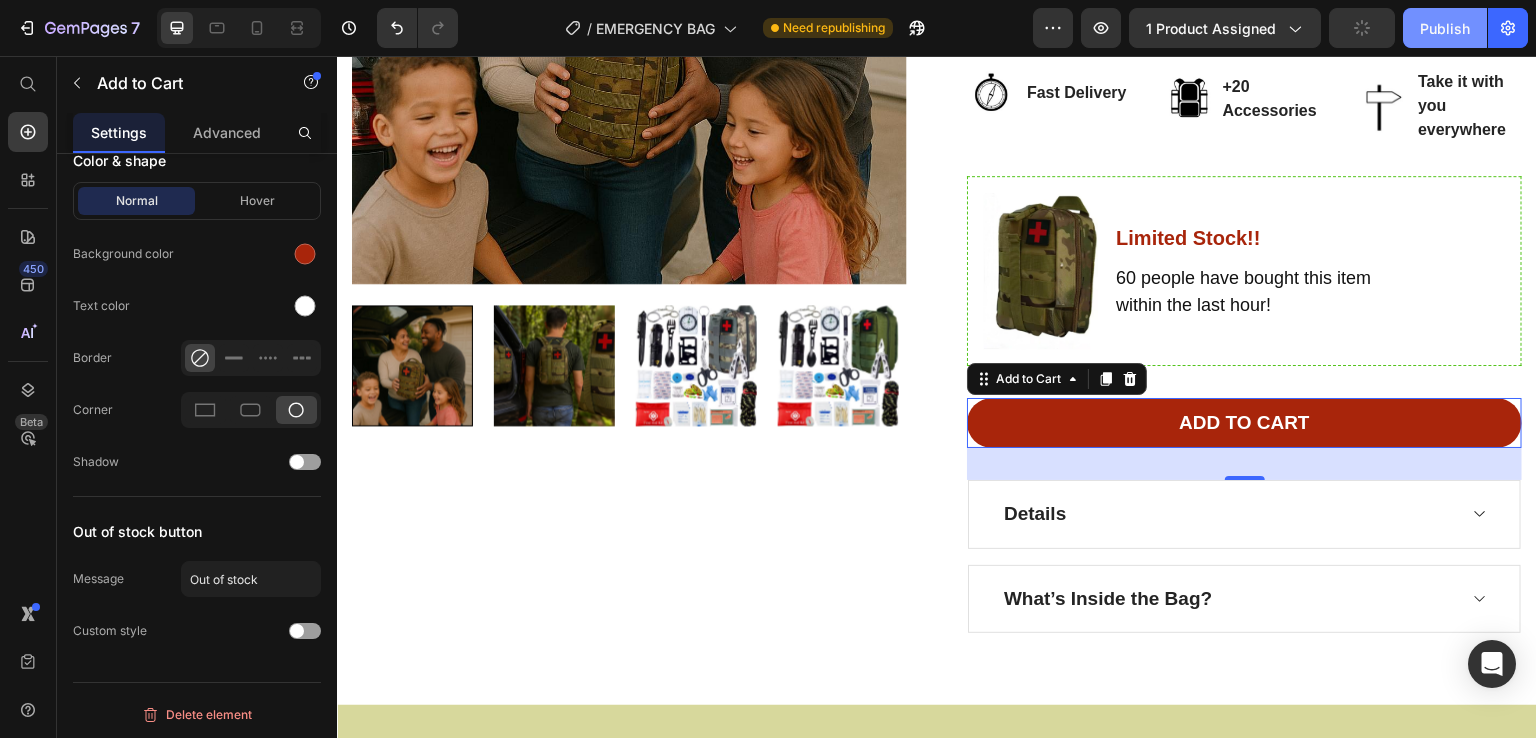 click on "Publish" at bounding box center [1445, 28] 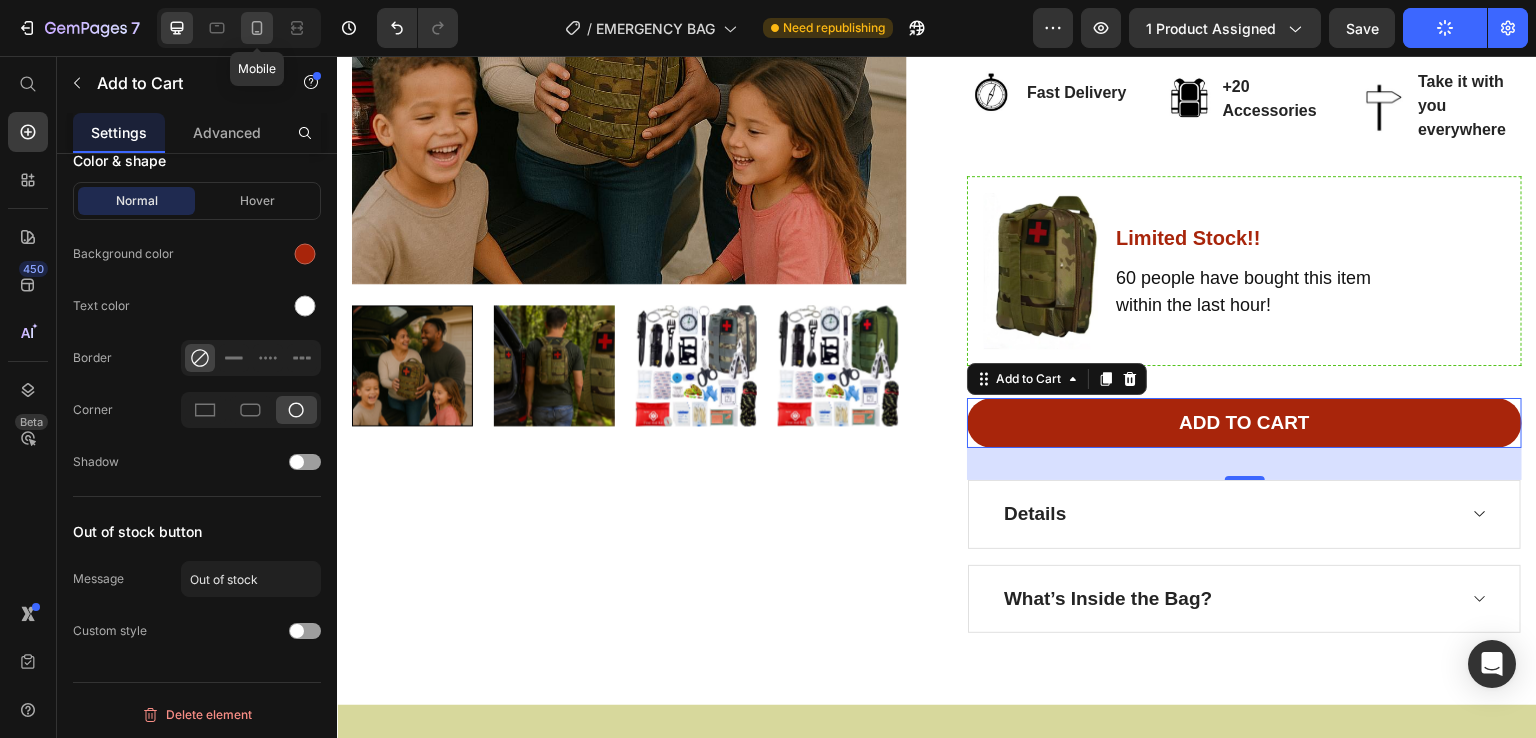 click 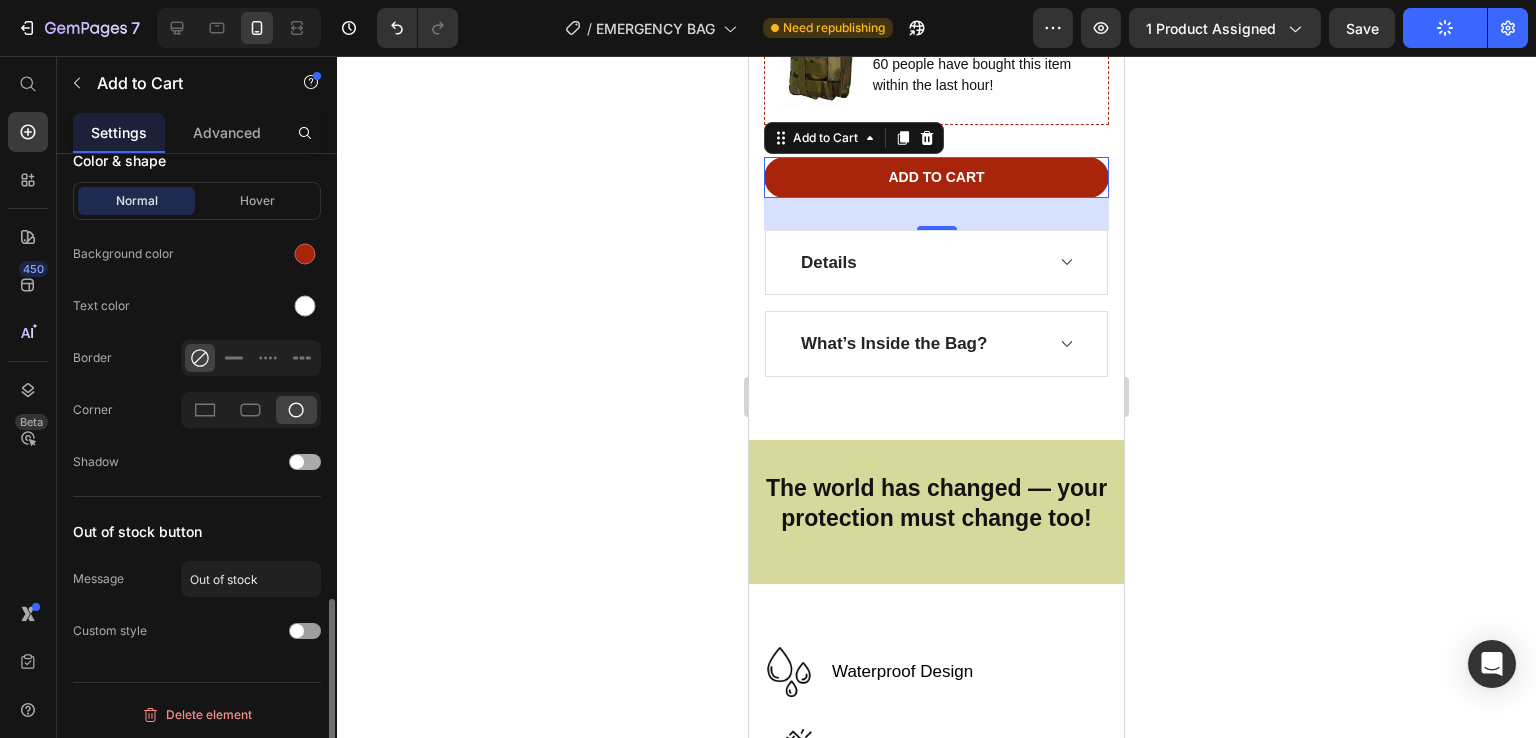 scroll, scrollTop: 1279, scrollLeft: 0, axis: vertical 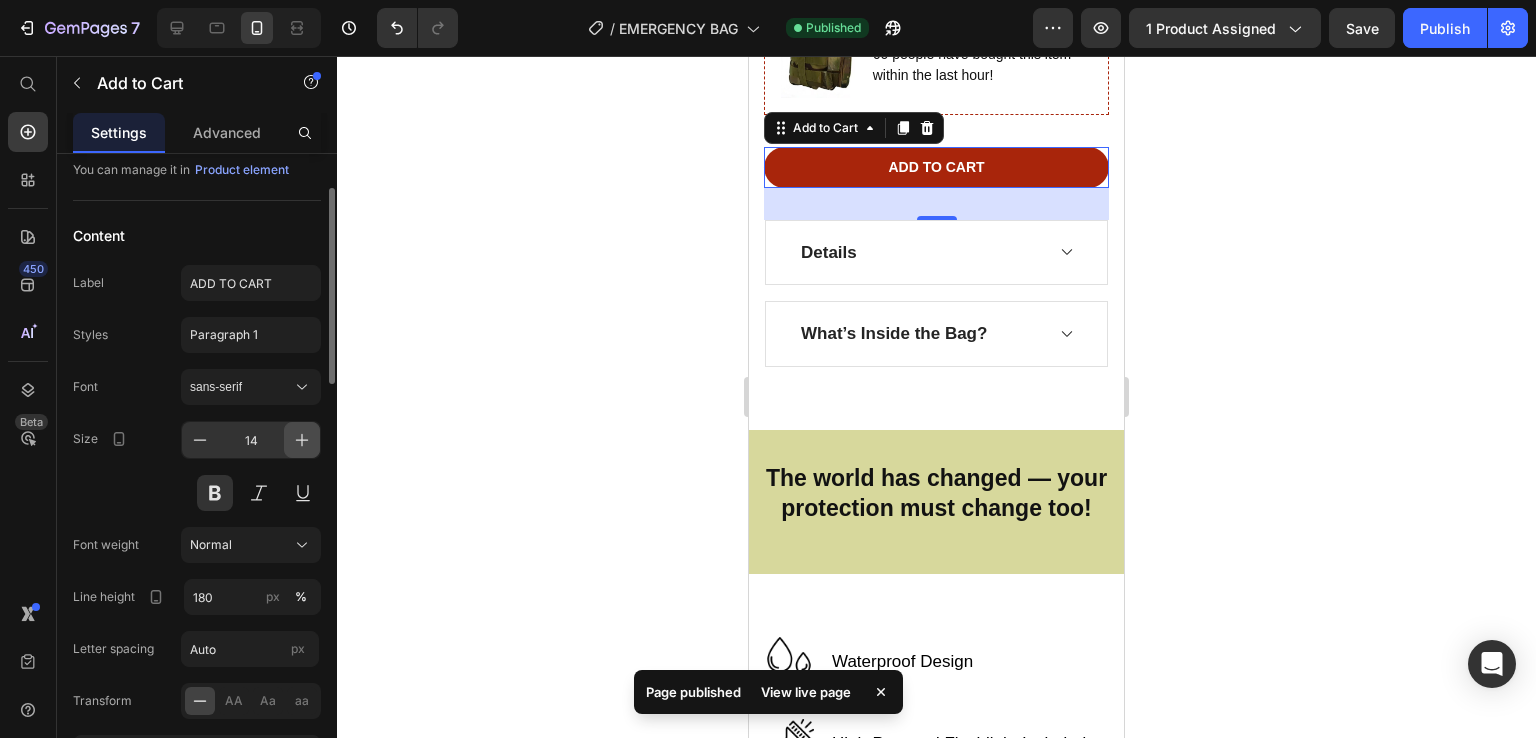 click 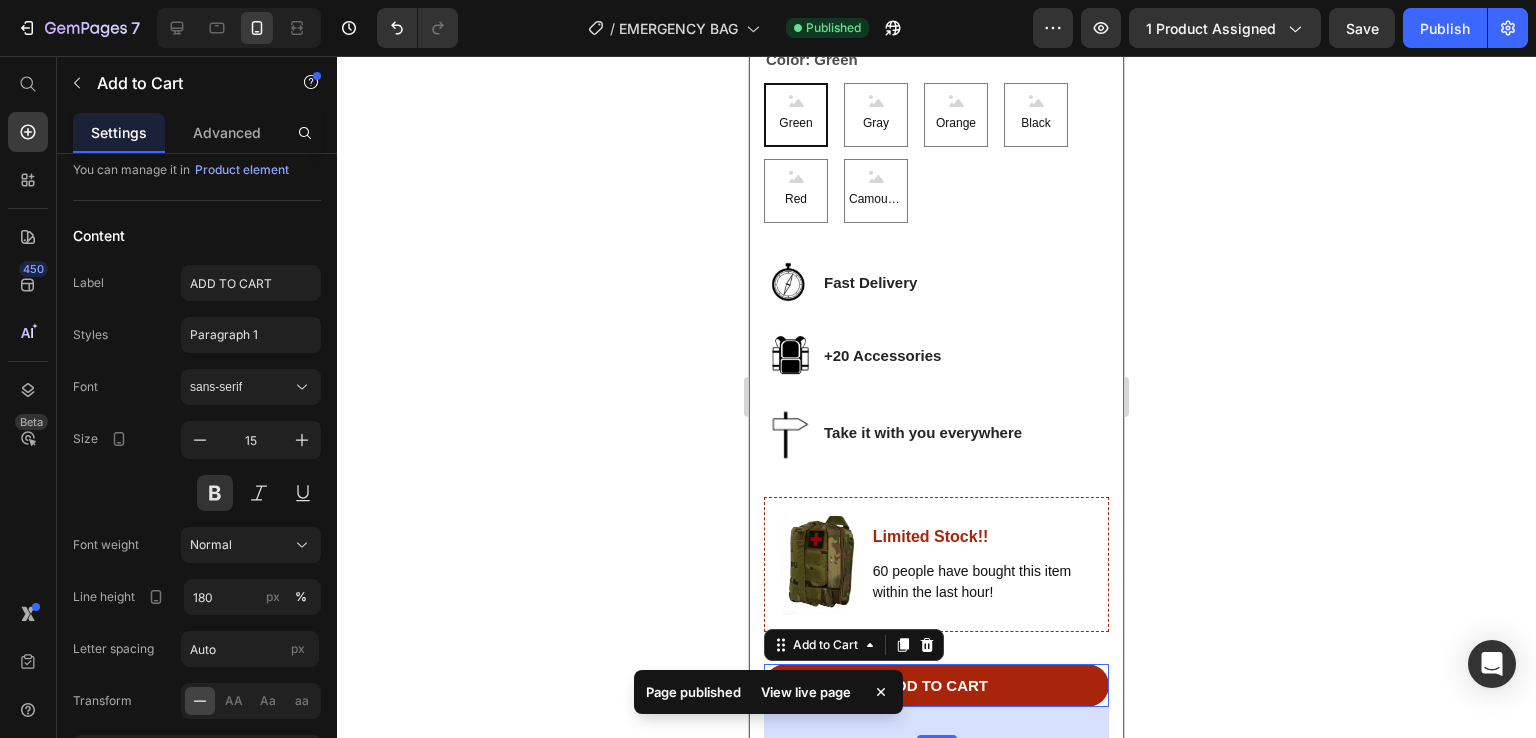 scroll, scrollTop: 761, scrollLeft: 0, axis: vertical 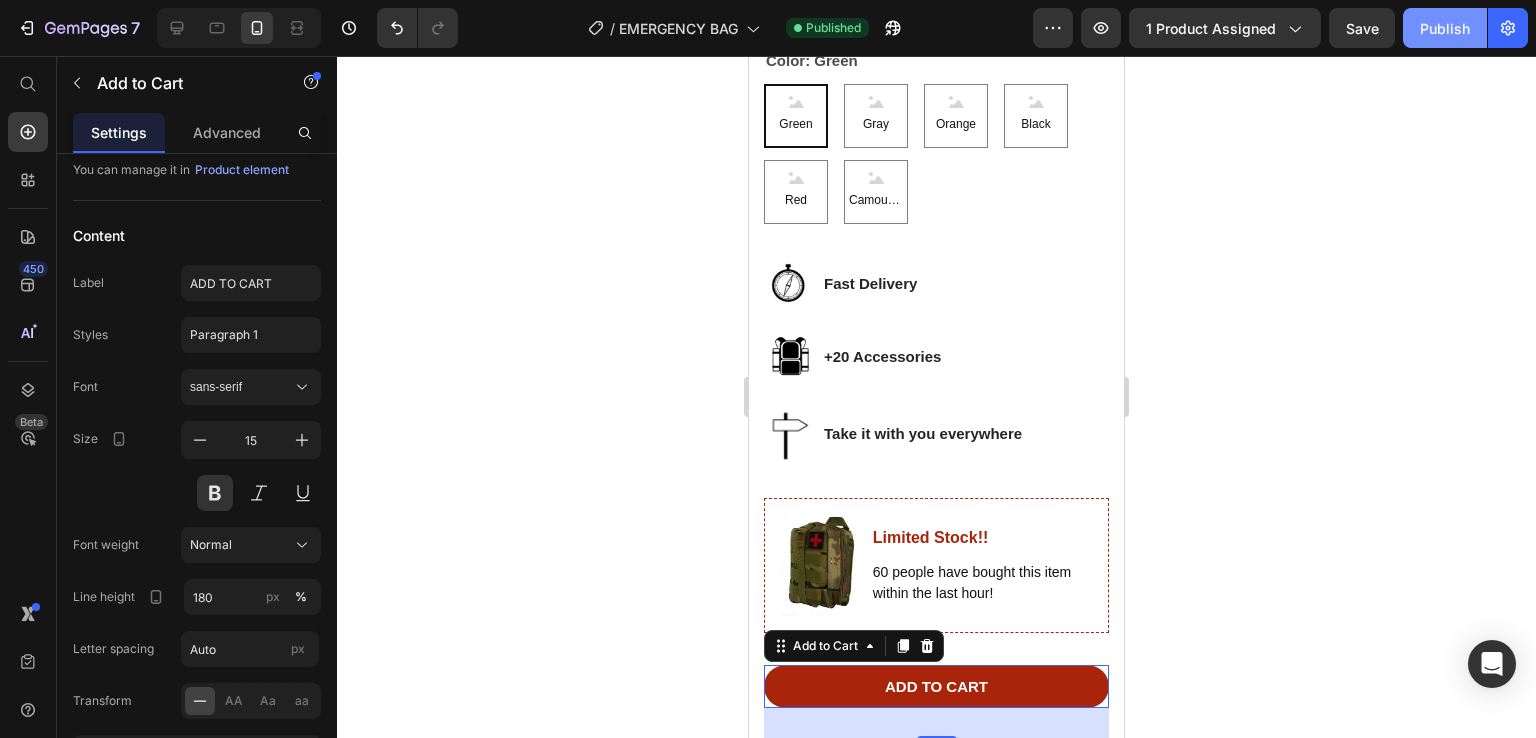 drag, startPoint x: 1447, startPoint y: 37, endPoint x: 354, endPoint y: 361, distance: 1140.011 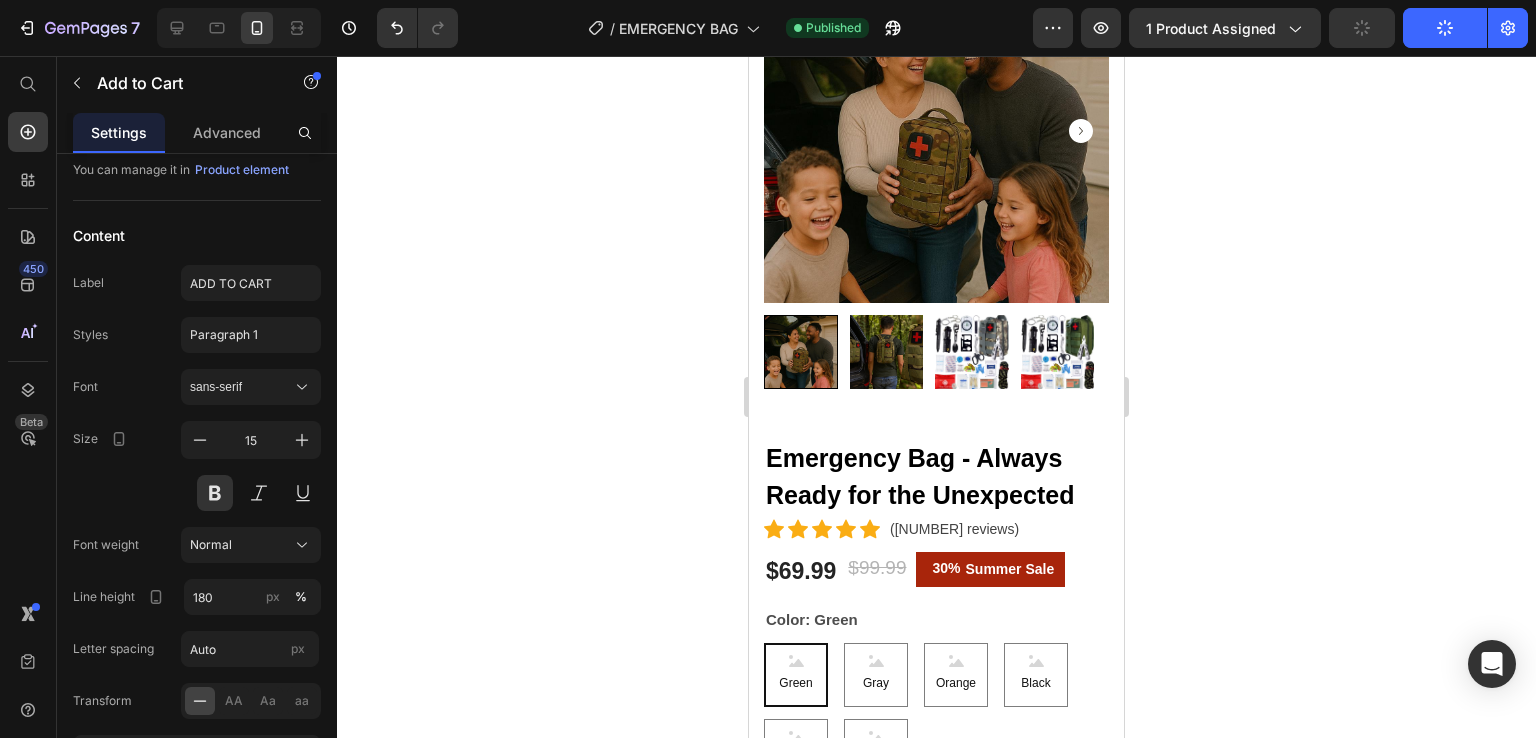 scroll, scrollTop: 0, scrollLeft: 0, axis: both 